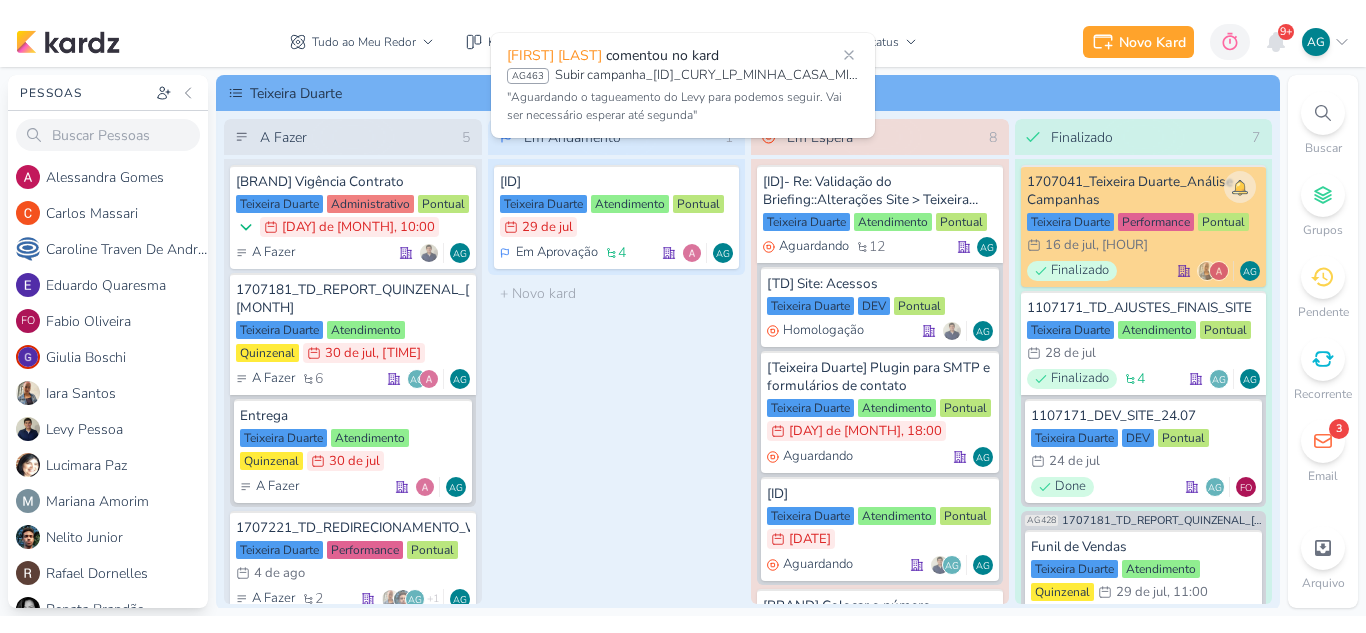scroll, scrollTop: 0, scrollLeft: 0, axis: both 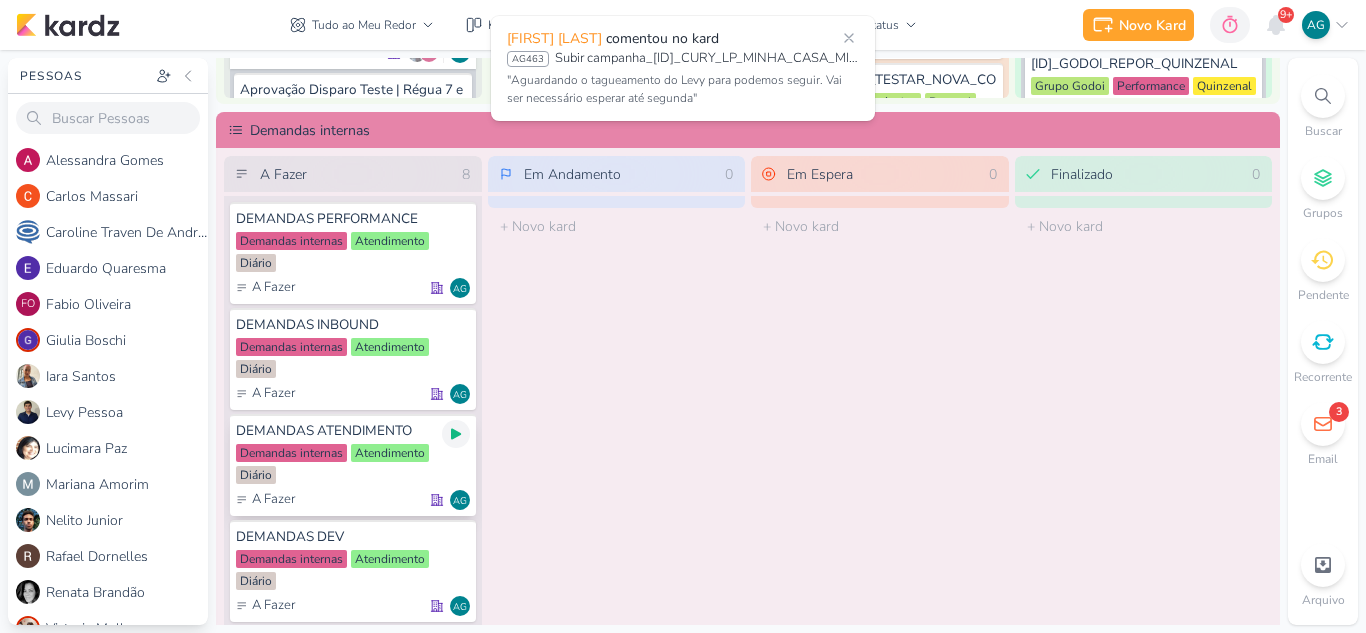 click 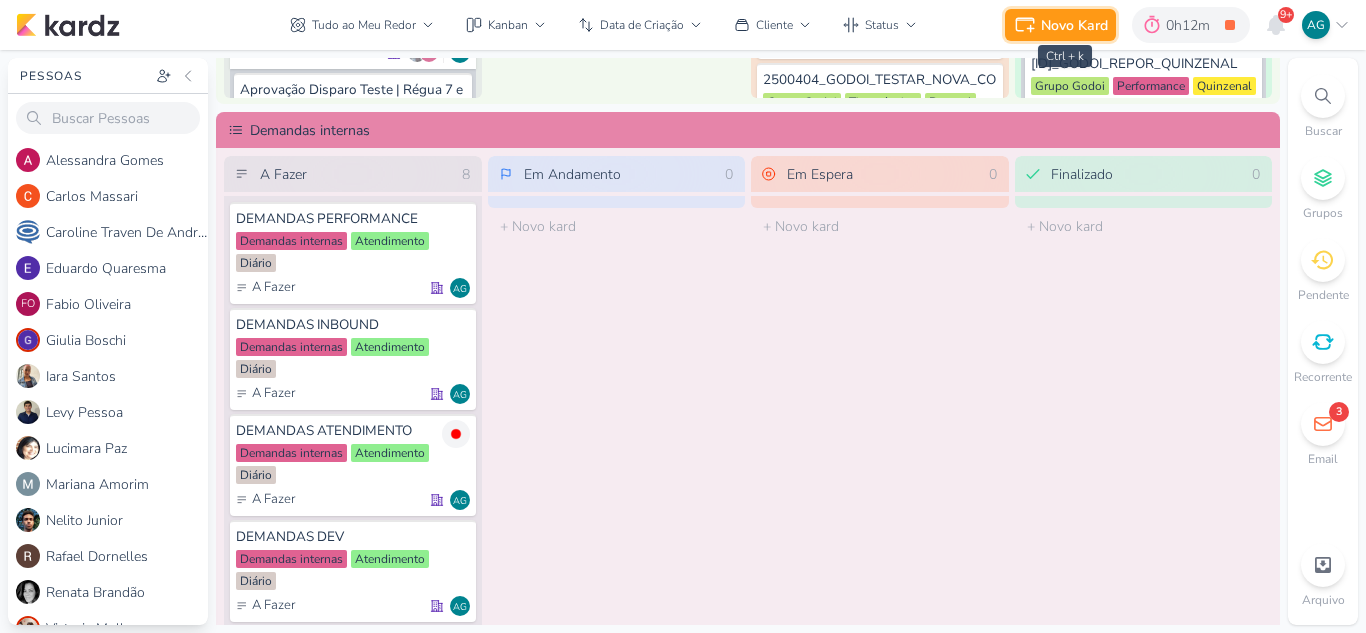 click on "Novo Kard" at bounding box center [1074, 25] 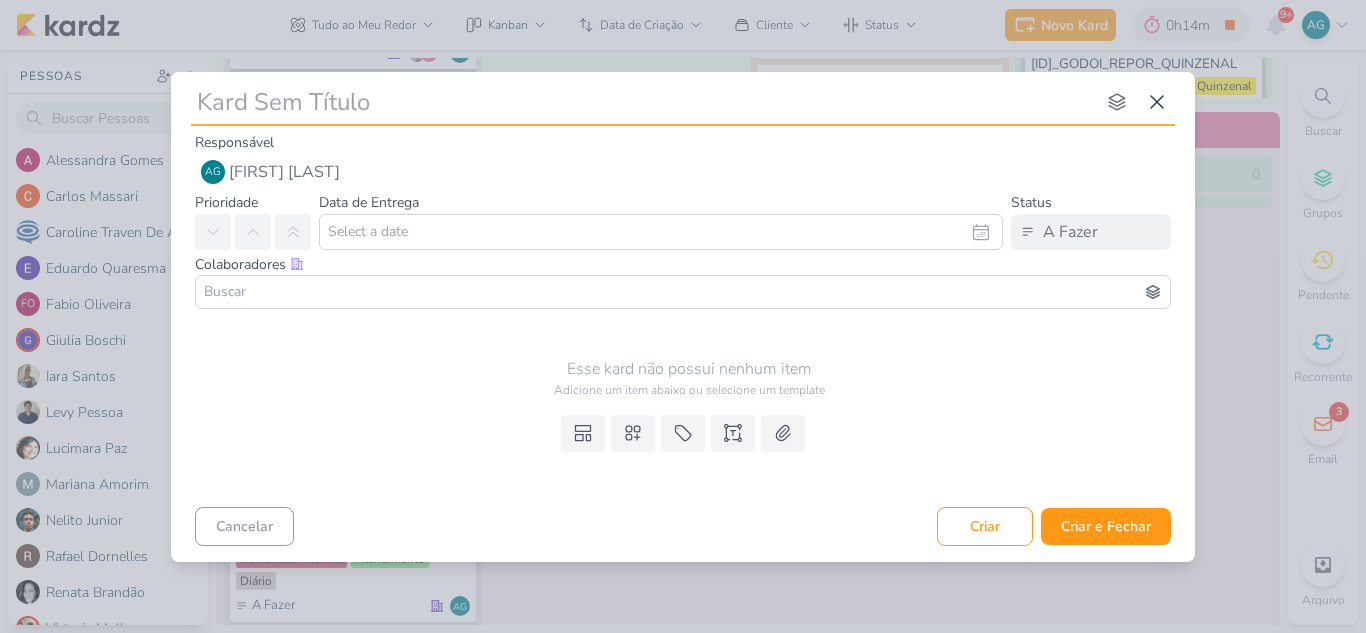 click at bounding box center (643, 102) 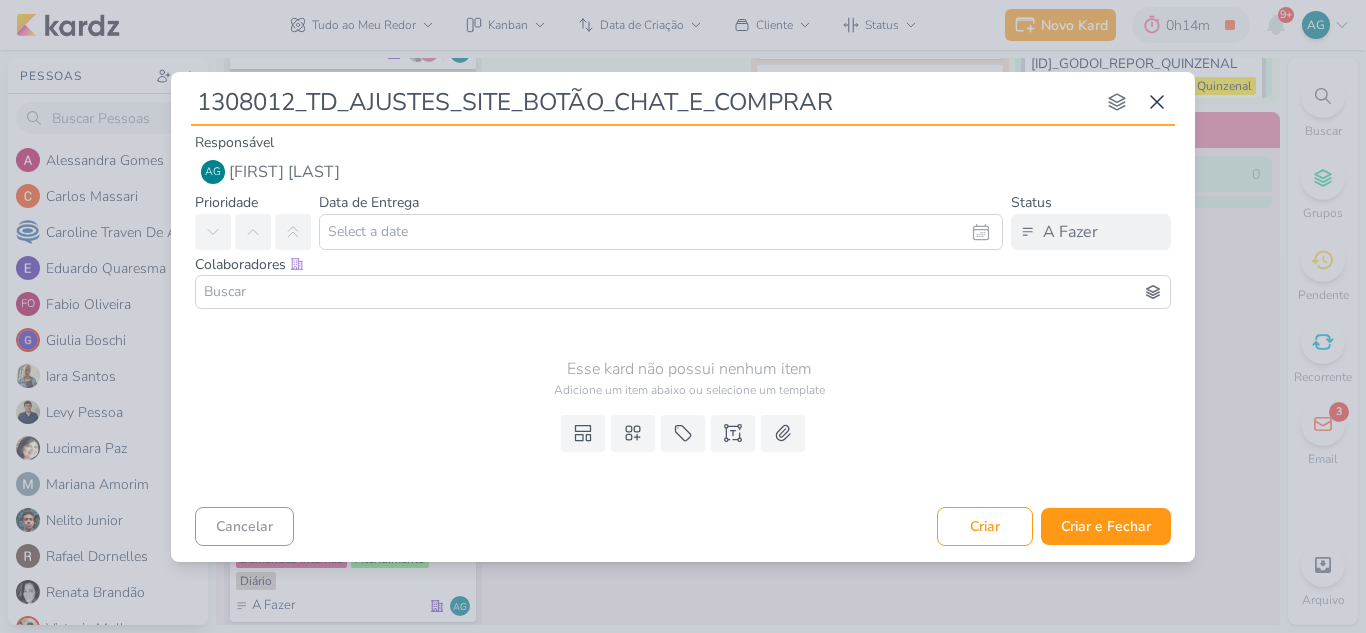 type 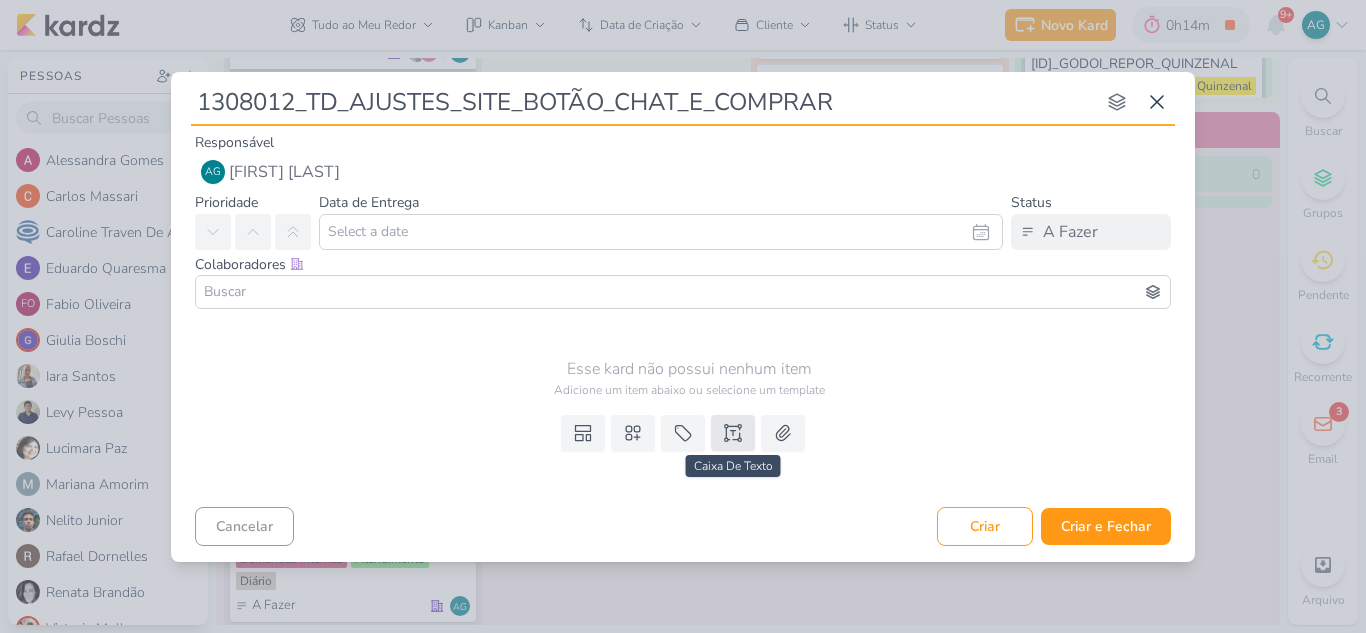 type on "1308012_TD_AJUSTES_SITE_BOTÃO_CHAT_E_COMPRAR" 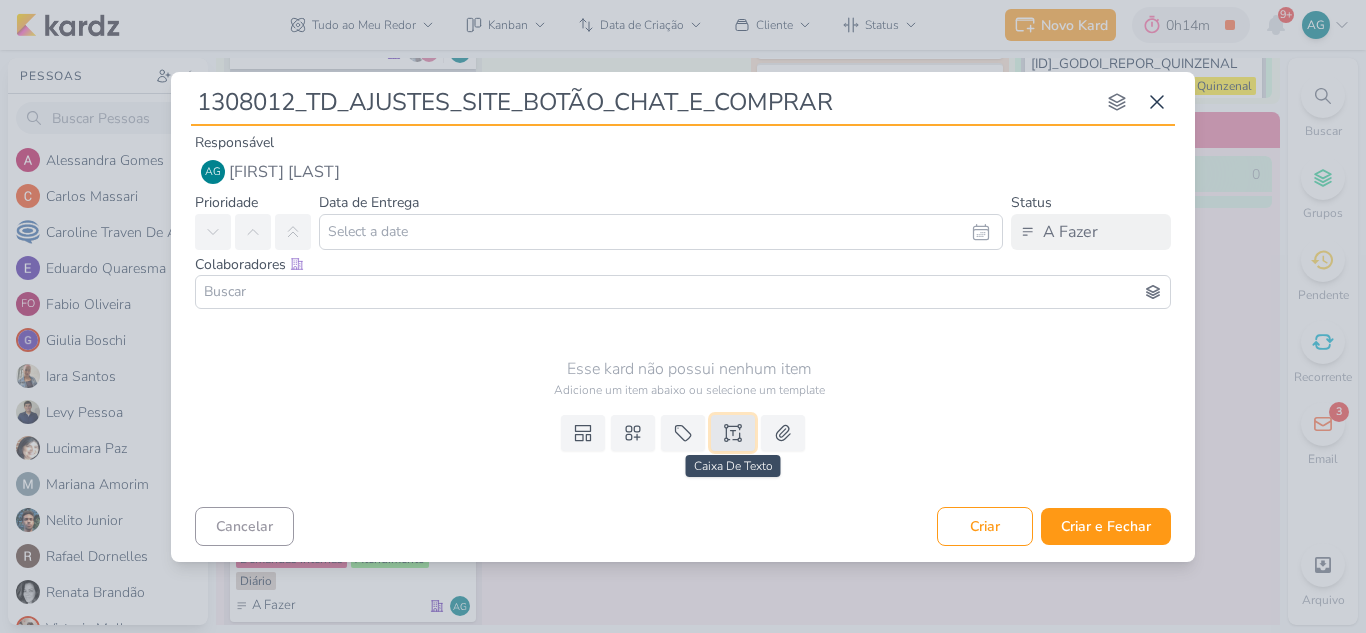 click 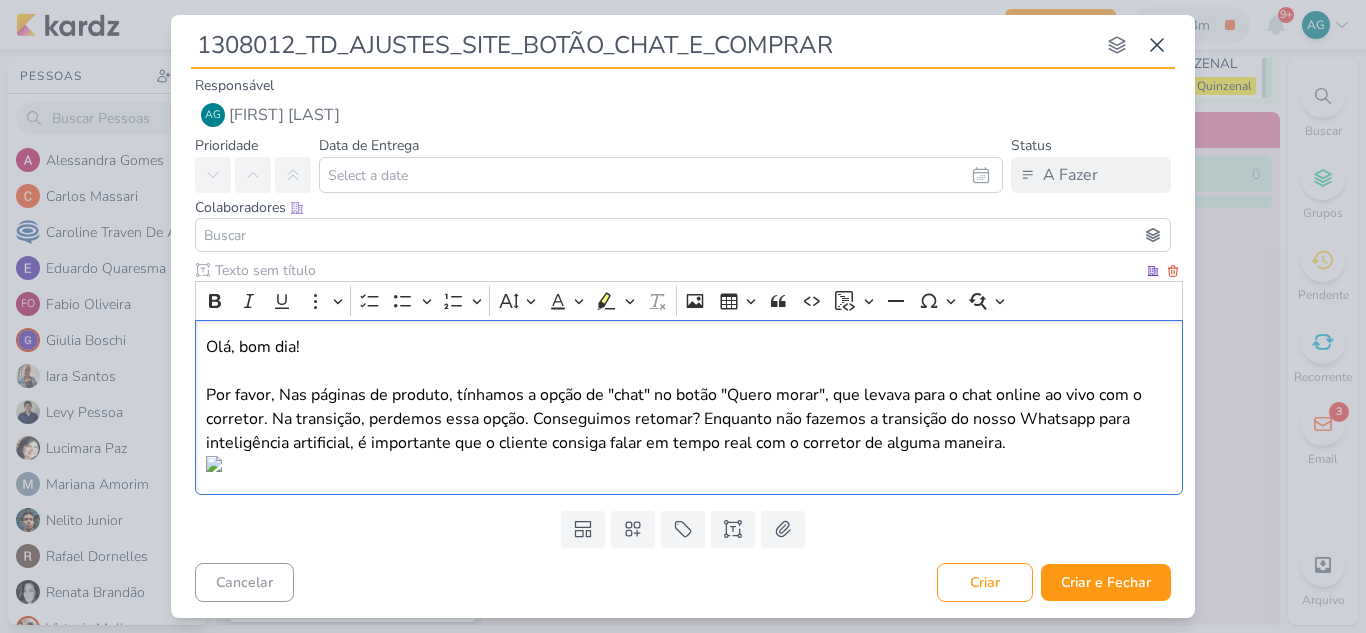 click on "Olá, bom dia! Por favor, Nas páginas de produto, tínhamos a opção de "chat" no botão "Quero morar", que levava para o chat online ao vivo com o corretor. Na transição, perdemos essa opção. Conseguimos retomar? Enquanto não fazemos a transição do nosso Whatsapp para inteligência artificial, é importante que o cliente consiga falar em tempo real com o corretor de alguma maneira." at bounding box center (689, 395) 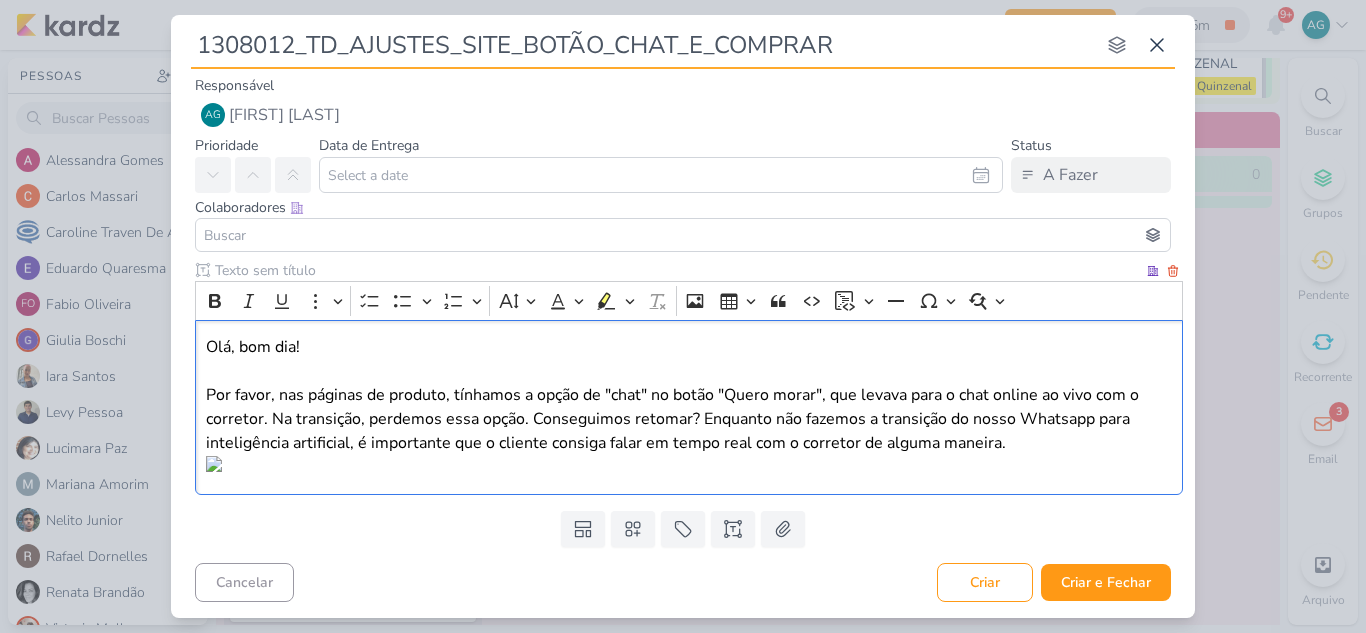 click on "Olá, bom dia! Por favor, nas páginas de produto, tínhamos a opção de "chat" no botão "Quero morar", que levava para o chat online ao vivo com o corretor. Na transição, perdemos essa opção. Conseguimos retomar? Enquanto não fazemos a transição do nosso Whatsapp para inteligência artificial, é importante que o cliente consiga falar em tempo real com o corretor de alguma maneira." at bounding box center [689, 395] 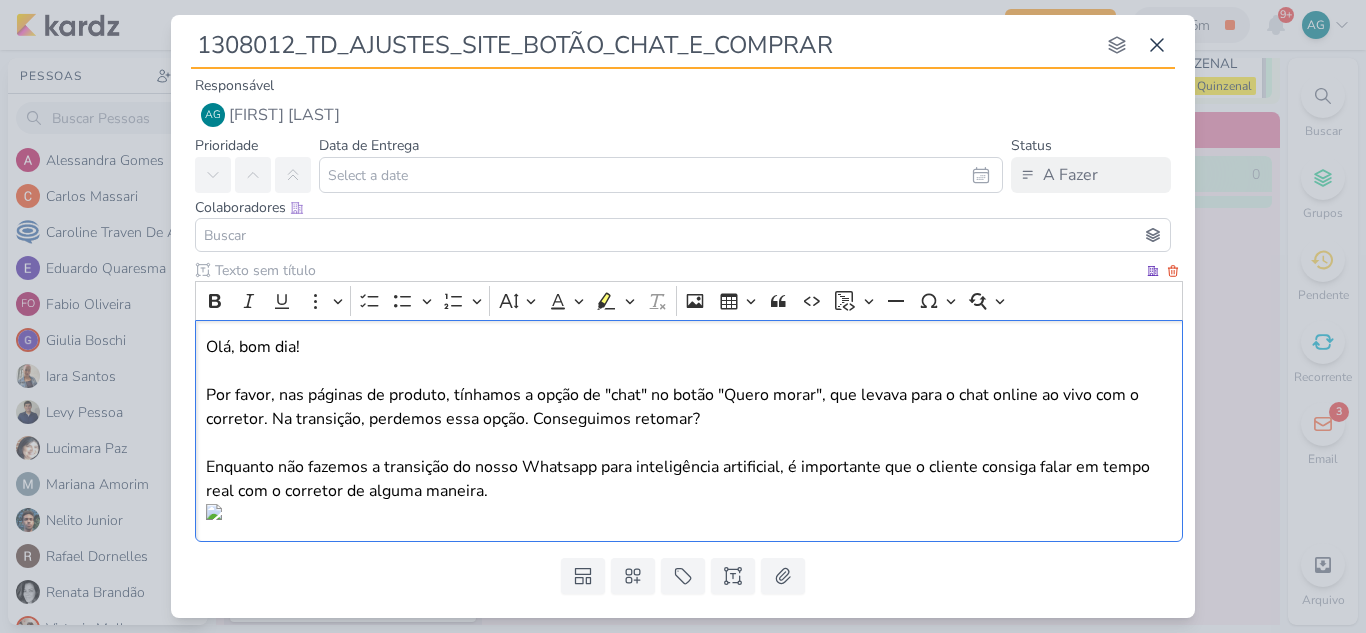 click on "Olá, bom dia! Por favor, nas páginas de produto, tínhamos a opção de "chat" no botão "Quero morar", que levava para o chat online ao vivo com o corretor. Na transição, perdemos essa opção. Conseguimos retomar?" at bounding box center (689, 383) 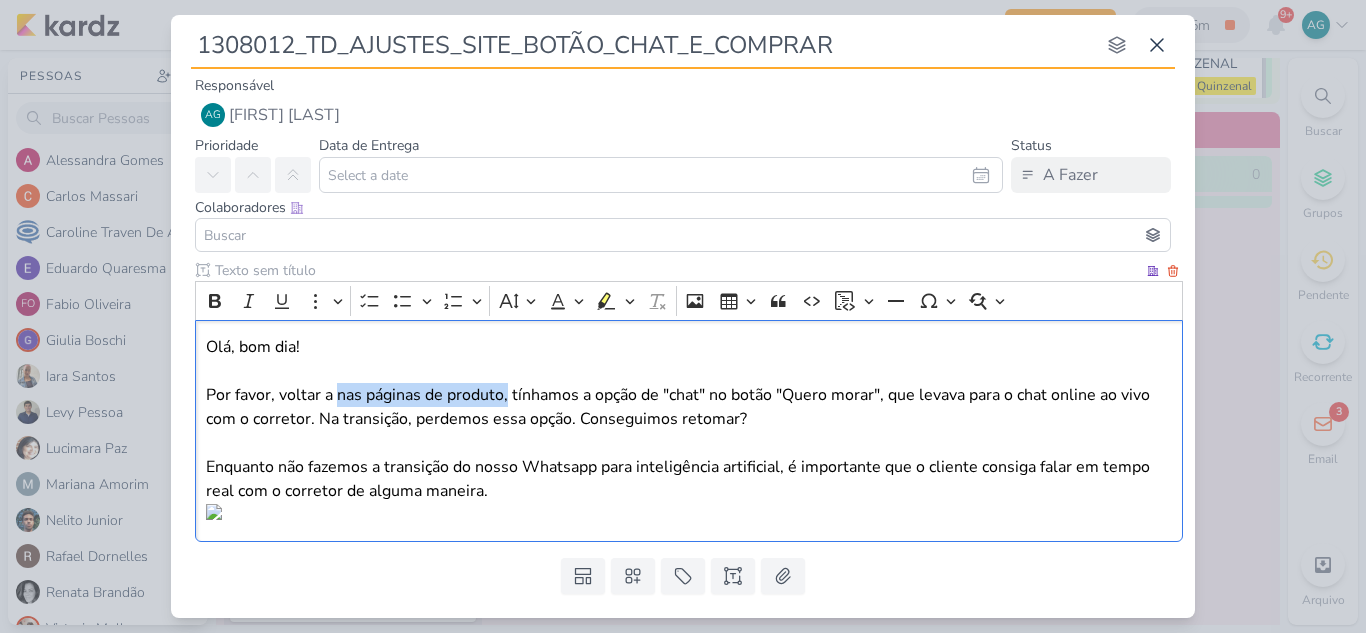 drag, startPoint x: 334, startPoint y: 394, endPoint x: 507, endPoint y: 395, distance: 173.00288 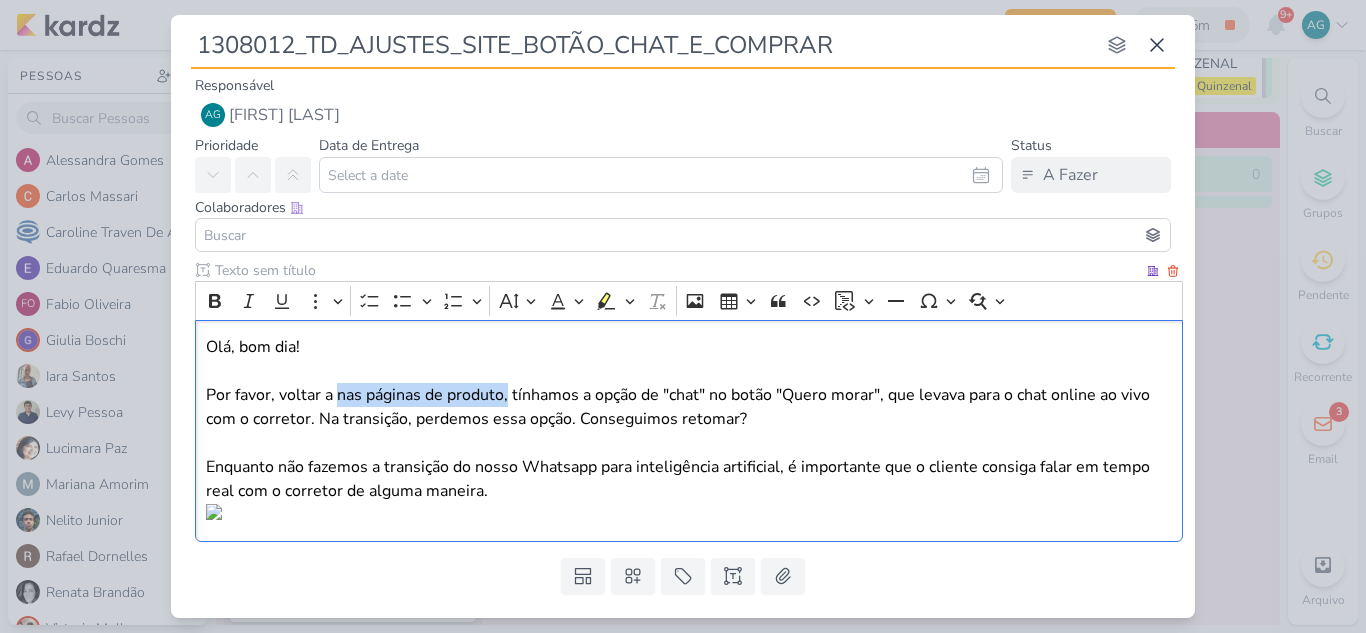 click on "Olá, bom dia! Por favor, nas páginas de produto, tínhamos a opção de "chat" no botão "Quero morar", que levava para o chat online ao vivo com o corretor. Na transição, perdemos essa opção. Conseguimos retomar?" at bounding box center (689, 383) 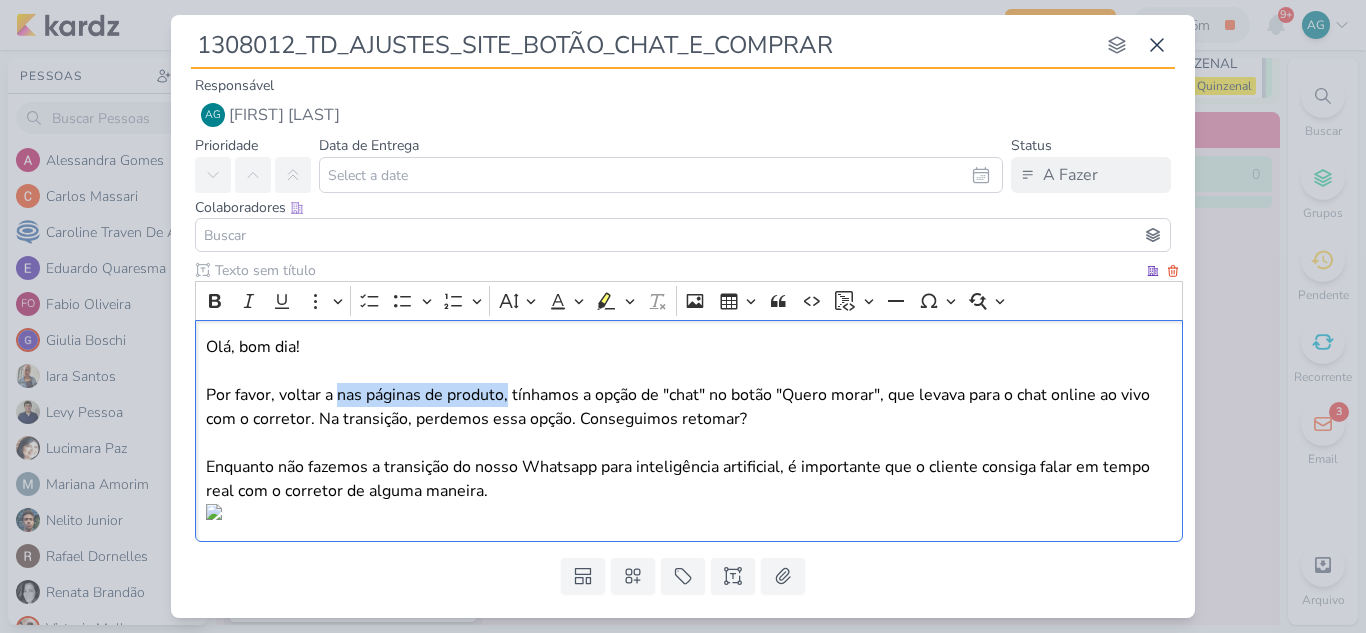 copy on "nas páginas de produto," 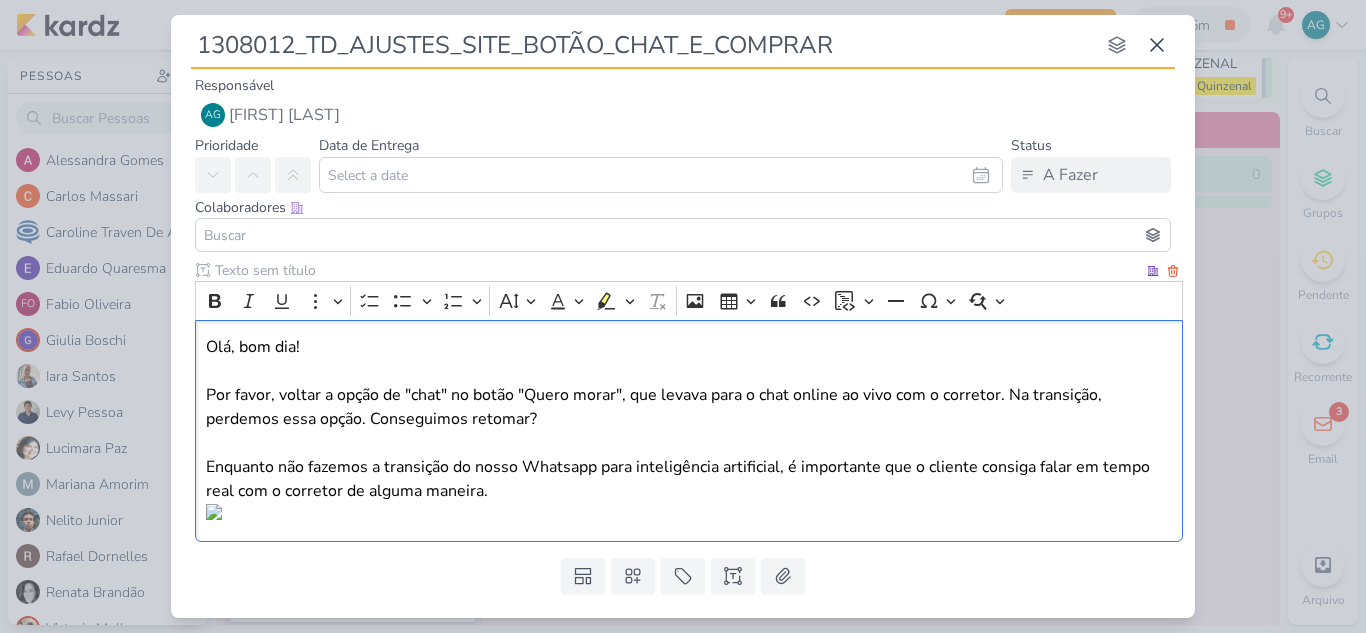 click on "Olá, bom dia! Por favor, voltar a opção de "chat" no botão "Quero morar", que levava para o chat online ao vivo com o corretor. Na transição, perdemos essa opção. Conseguimos retomar?" at bounding box center (689, 383) 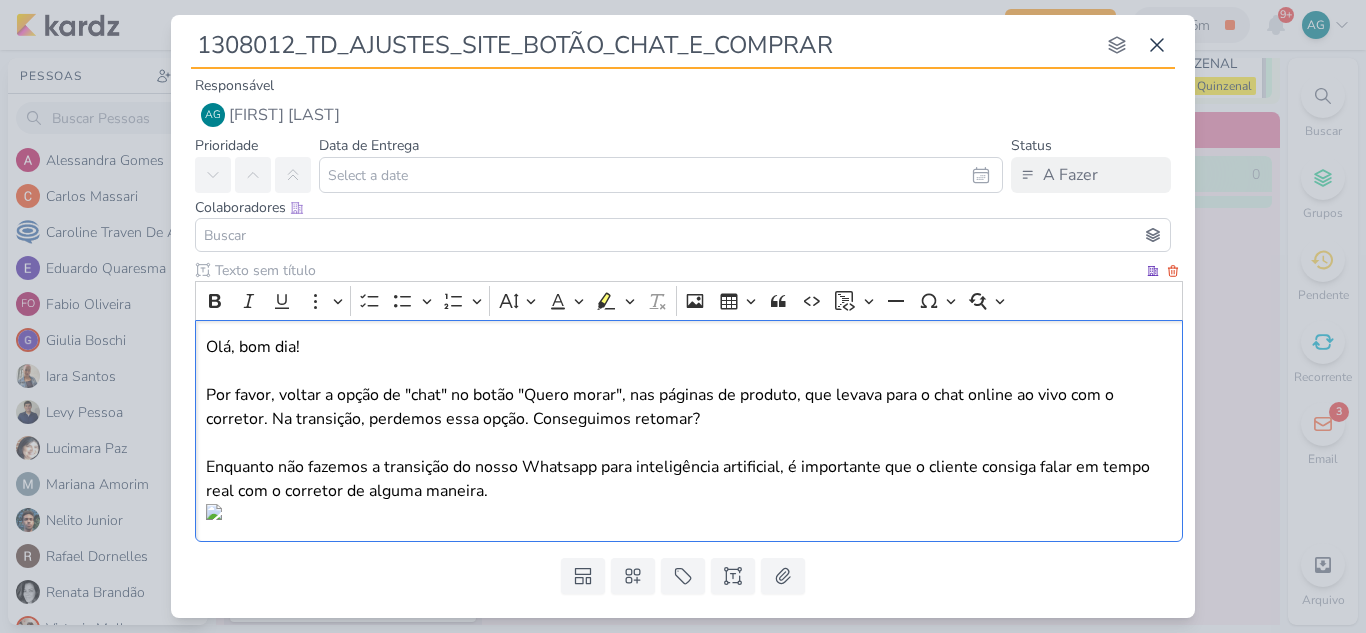 drag, startPoint x: 269, startPoint y: 417, endPoint x: 729, endPoint y: 426, distance: 460.08804 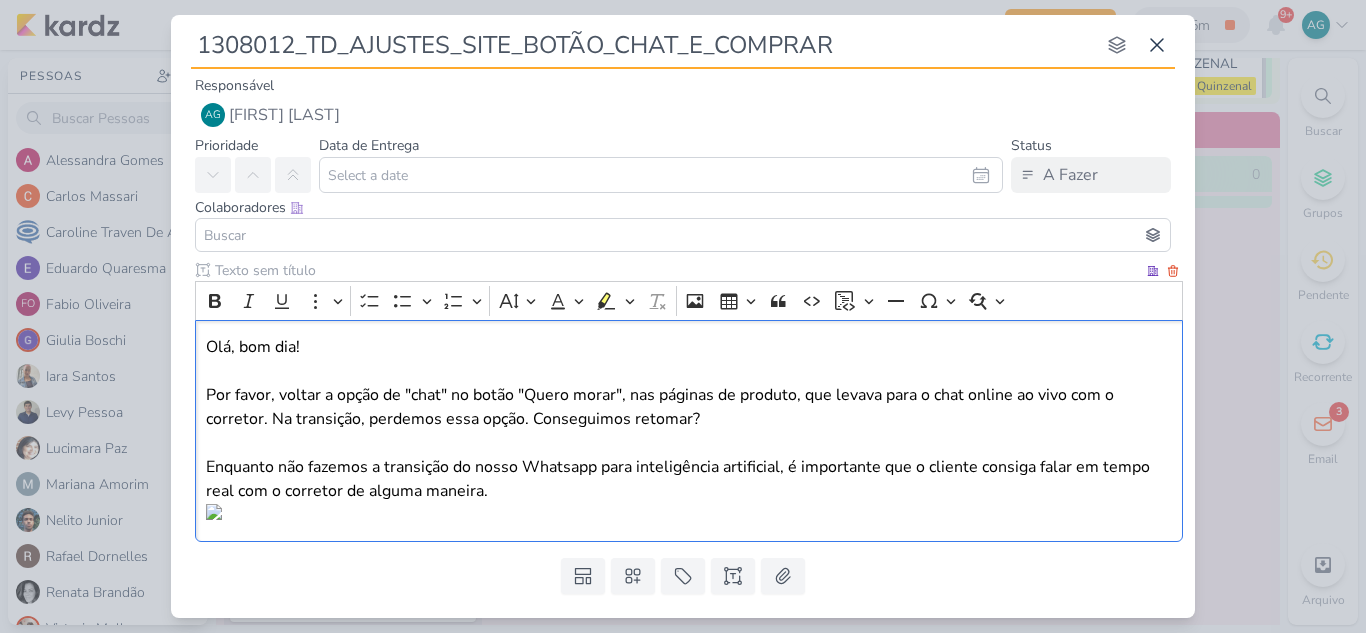 click on "Olá, bom dia! Por favor, voltar a opção de "chat" no botão "Quero morar", nas páginas de produto, que levava para o chat online ao vivo com o corretor. Na transição, perdemos essa opção. Conseguimos retomar?" at bounding box center (689, 383) 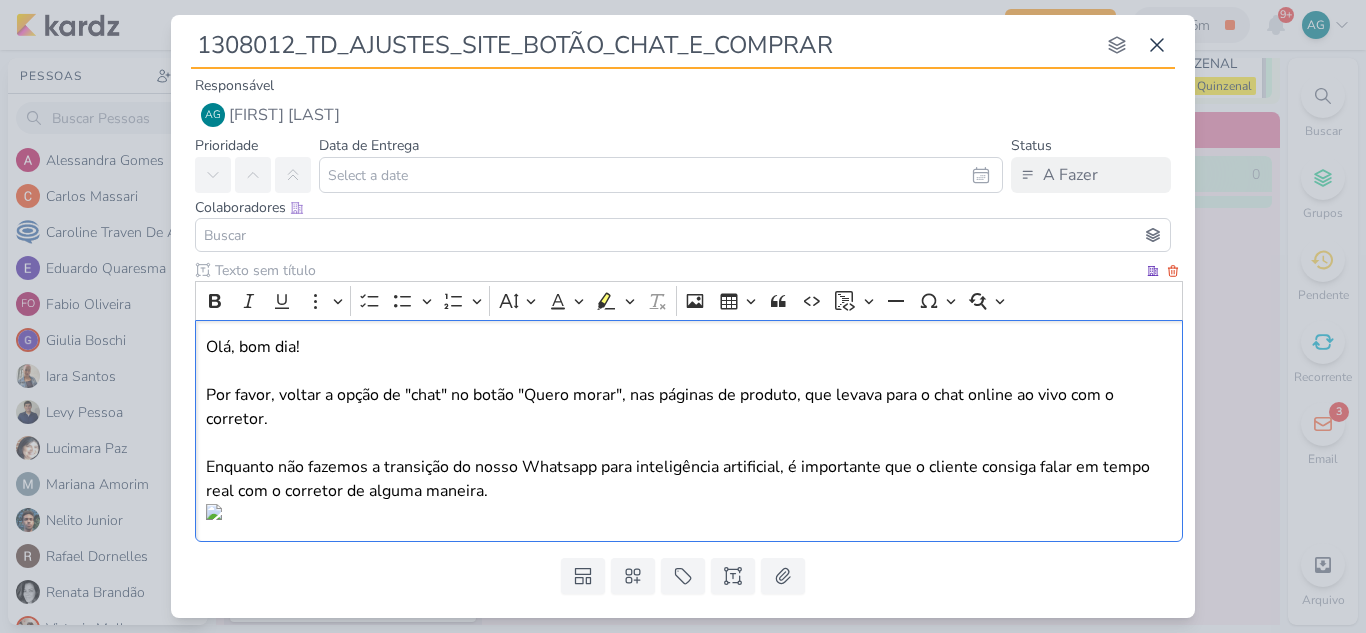 click on "Olá, bom dia! Por favor, voltar a opção de "chat" no botão "Quero morar", nas páginas de produto, que levava para o chat online ao vivo com o corretor." at bounding box center [689, 383] 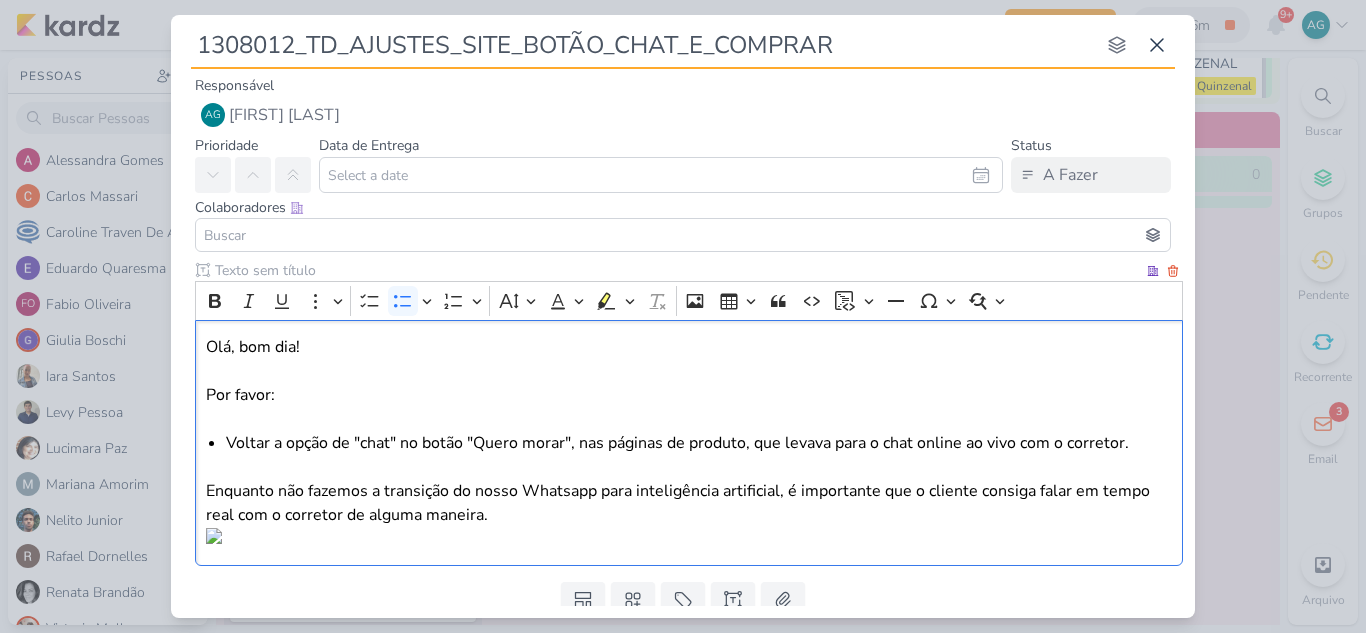 click on "Voltar a opção de "chat" no botão "Quero morar", nas páginas de produto, que levava para o chat online ao vivo com o corretor." at bounding box center [699, 443] 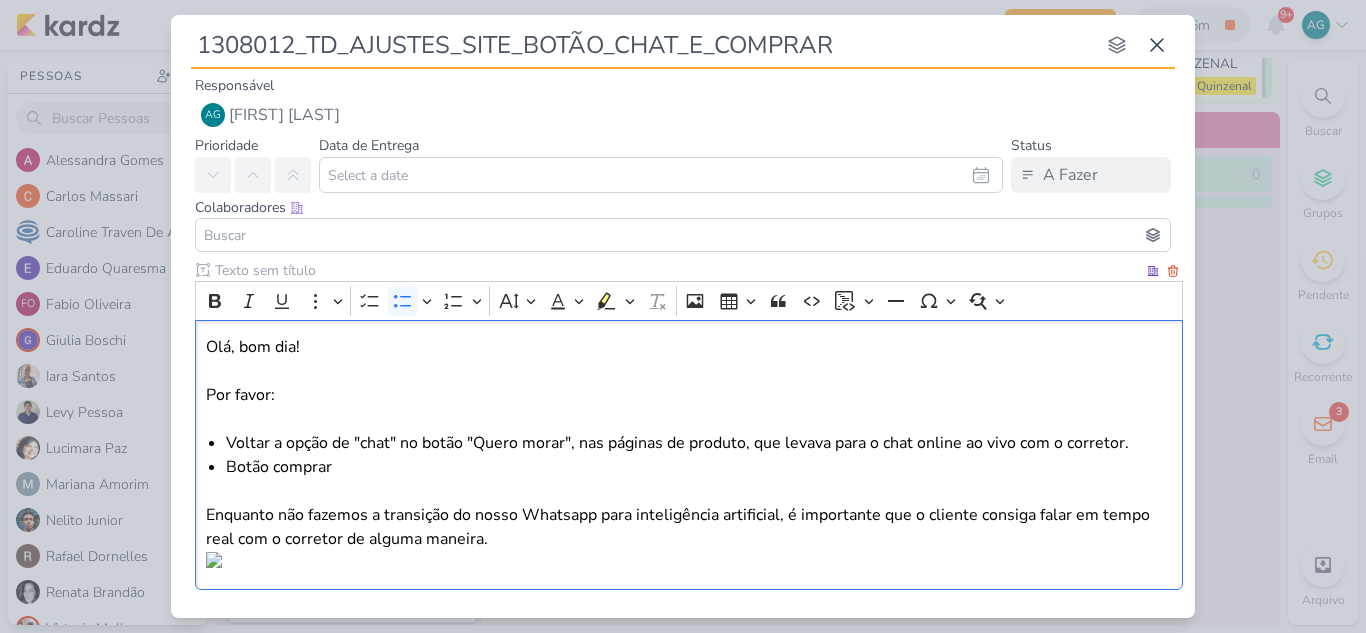click on "Botão comprar" at bounding box center (699, 467) 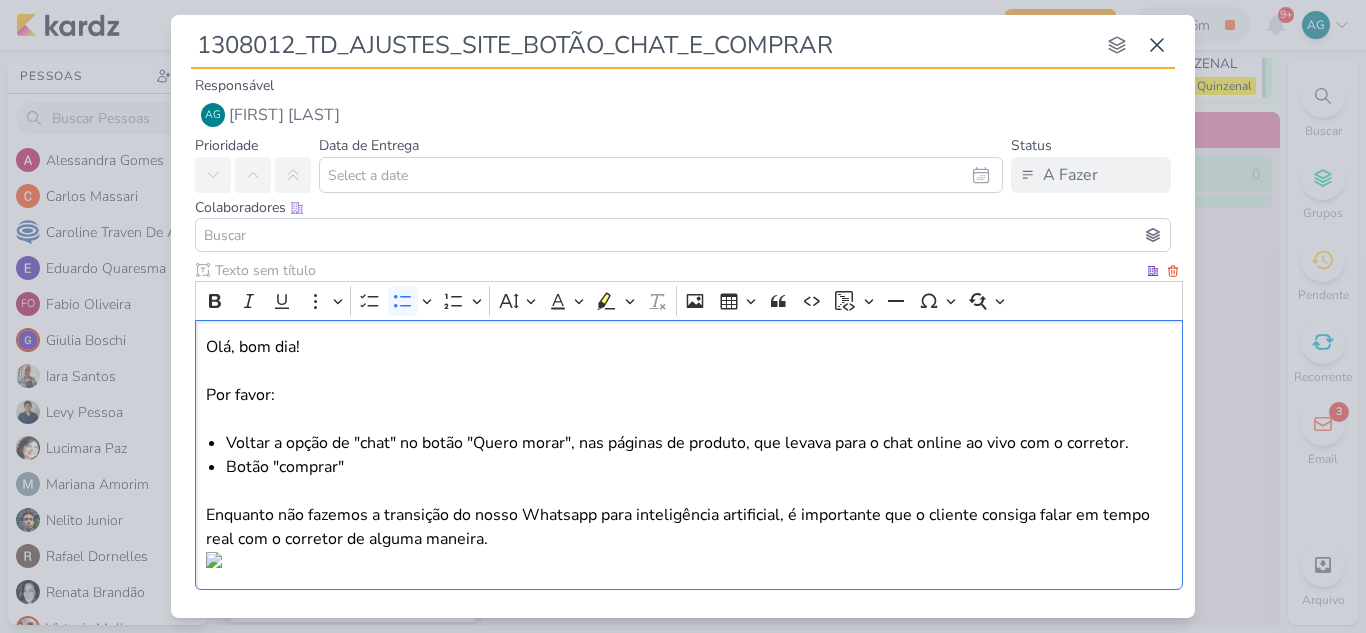click on "Botão "comprar"" at bounding box center (699, 467) 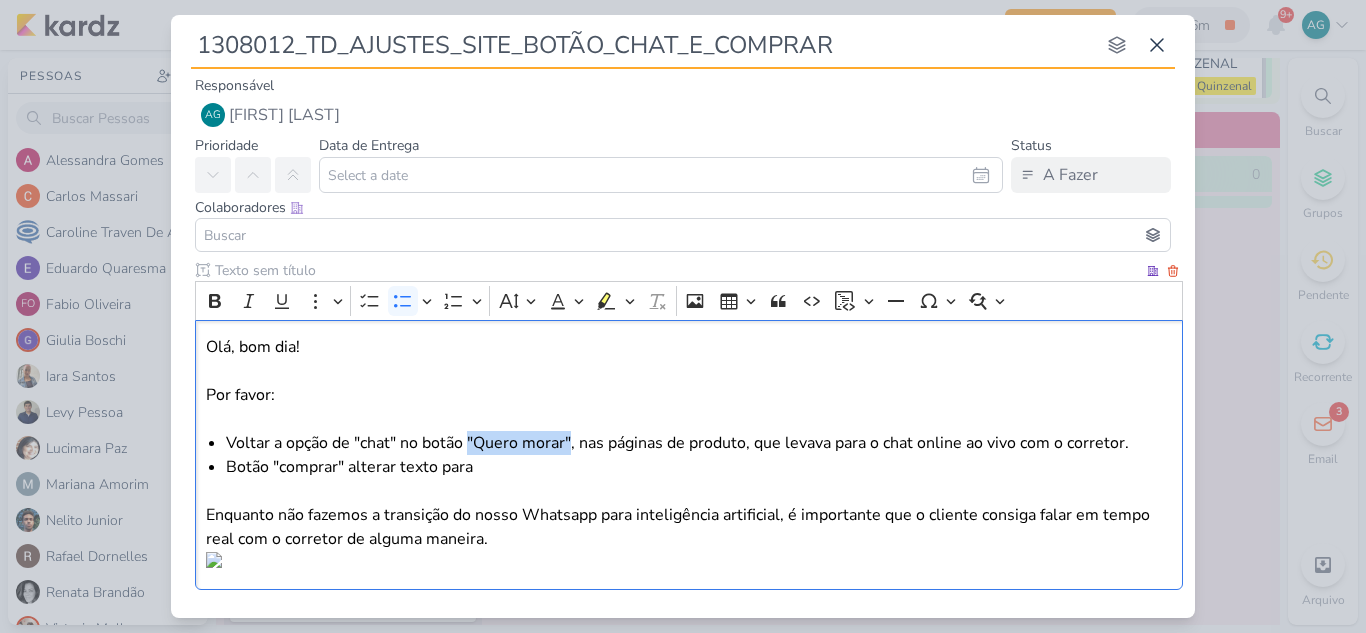 drag, startPoint x: 469, startPoint y: 442, endPoint x: 570, endPoint y: 436, distance: 101.17806 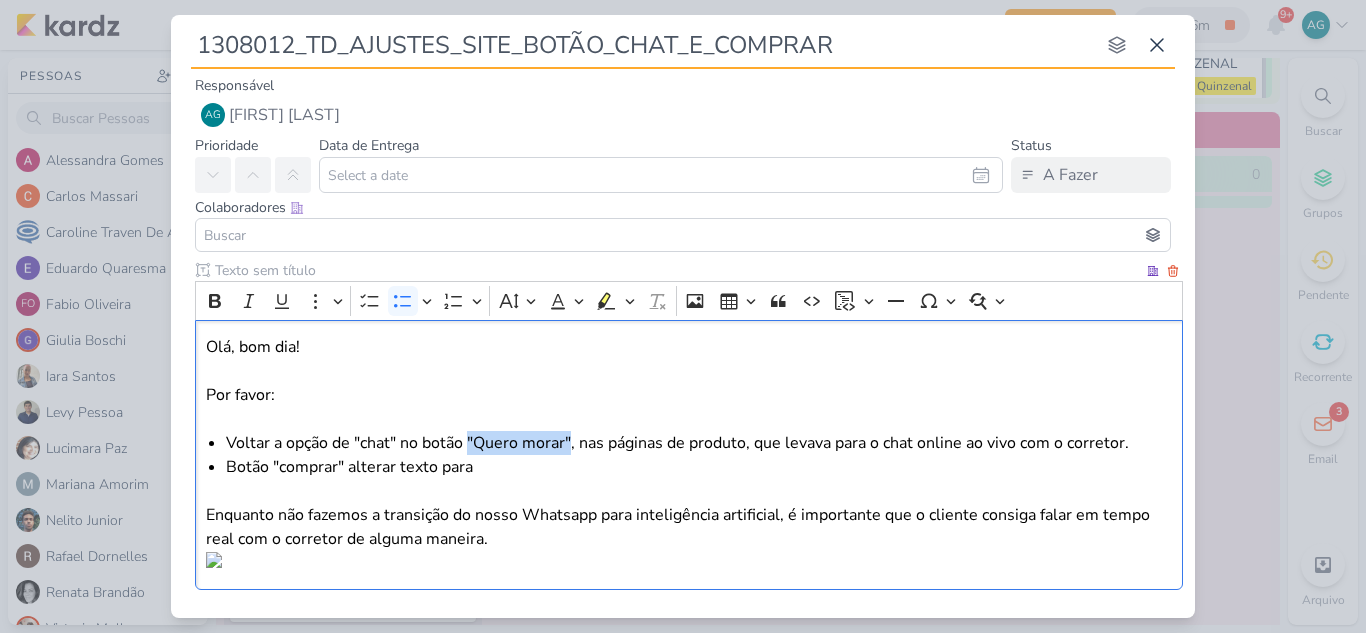 click on "Voltar a opção de "chat" no botão "Quero morar", nas páginas de produto, que levava para o chat online ao vivo com o corretor." at bounding box center [699, 443] 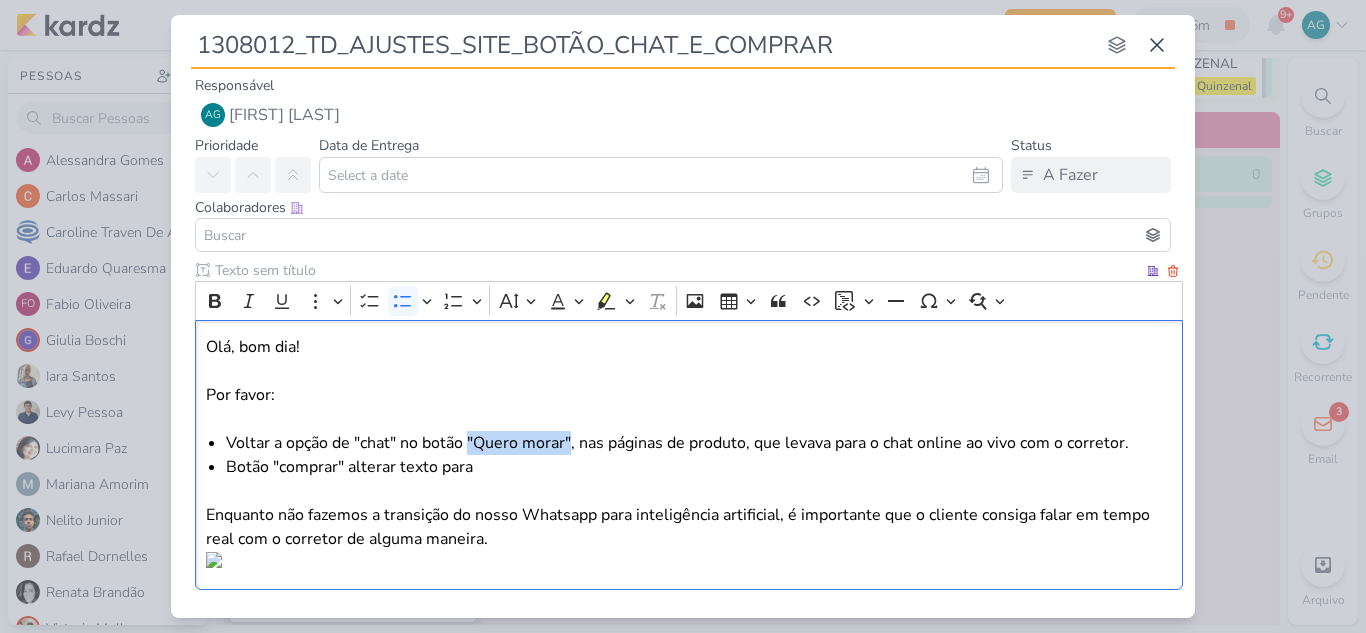copy on ""Quero morar"" 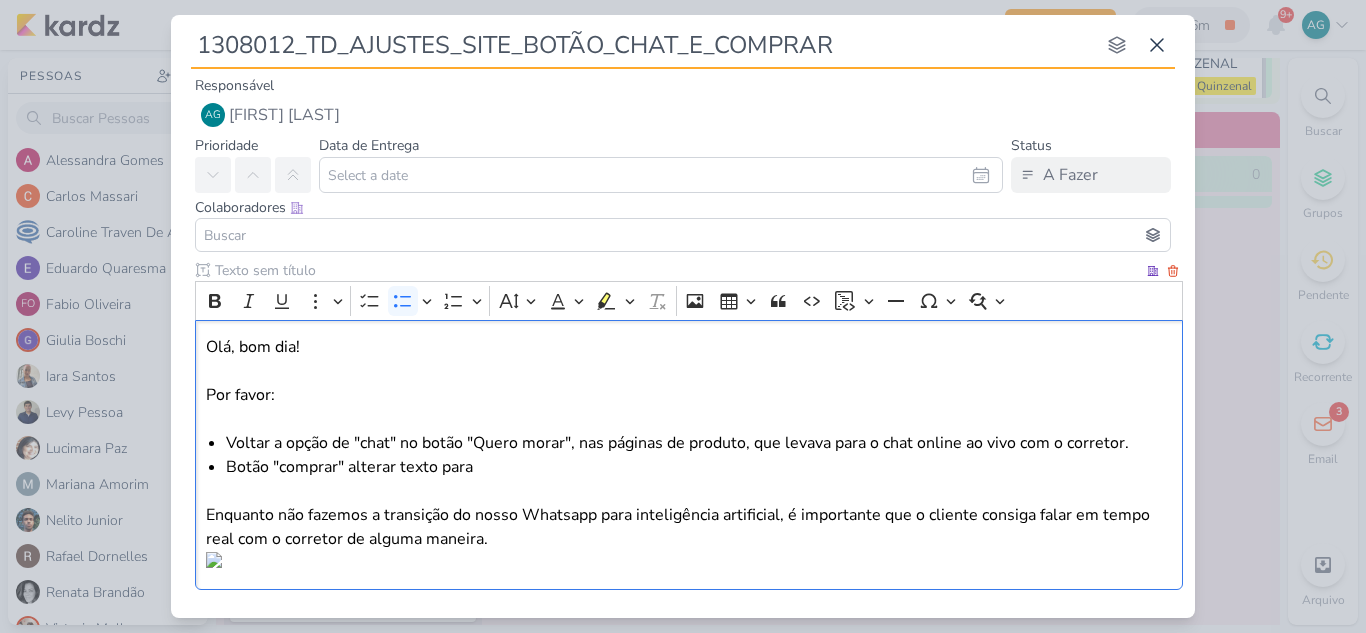 click on "Botão "comprar" alterar texto para" at bounding box center (699, 467) 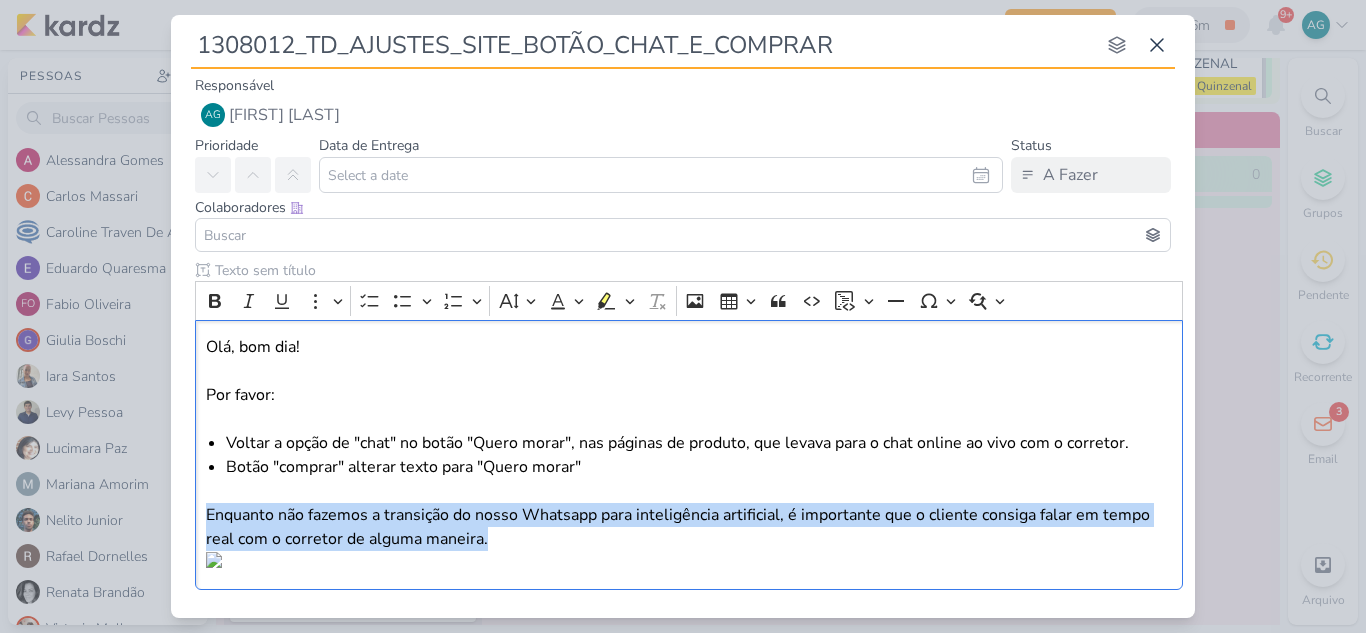 drag, startPoint x: 524, startPoint y: 543, endPoint x: 170, endPoint y: 516, distance: 355.02817 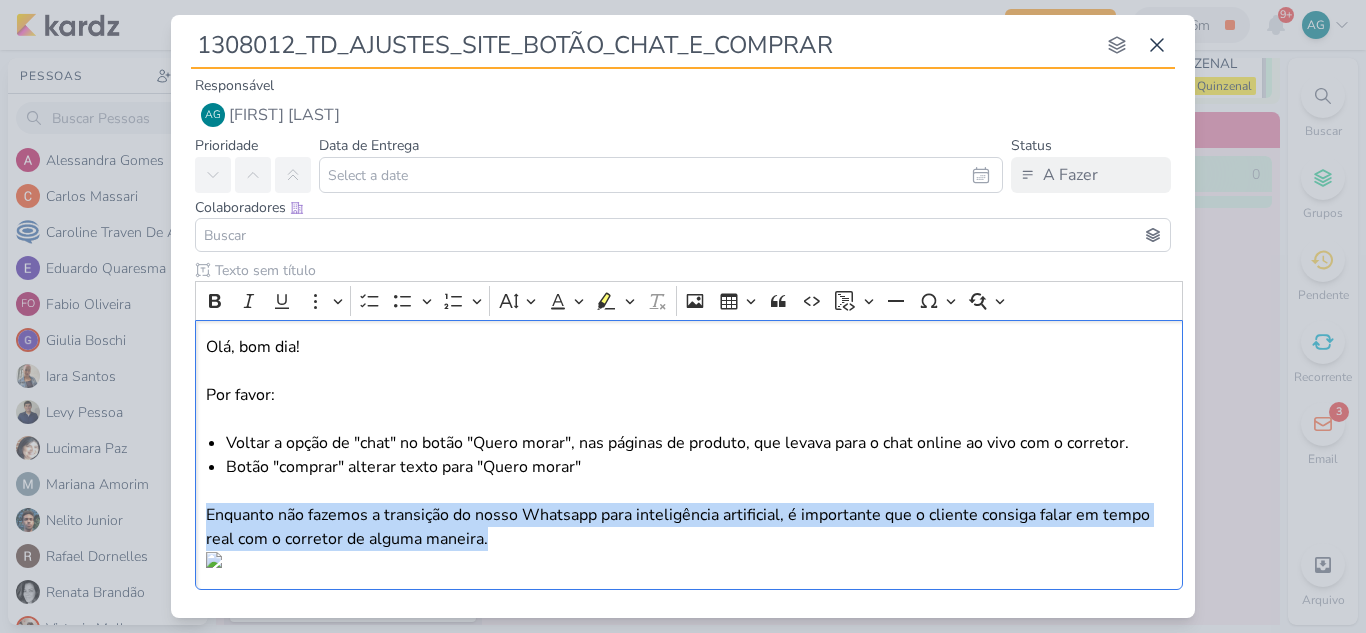click on "[ID]" at bounding box center (683, 316) 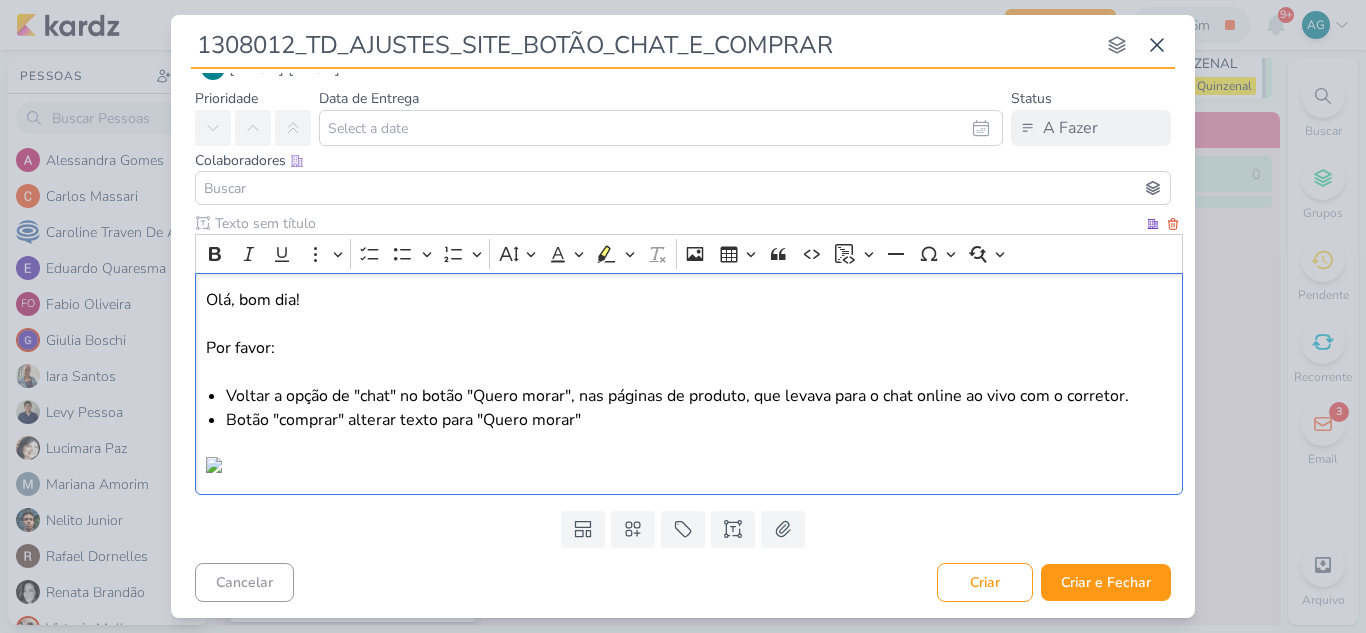 scroll, scrollTop: 0, scrollLeft: 0, axis: both 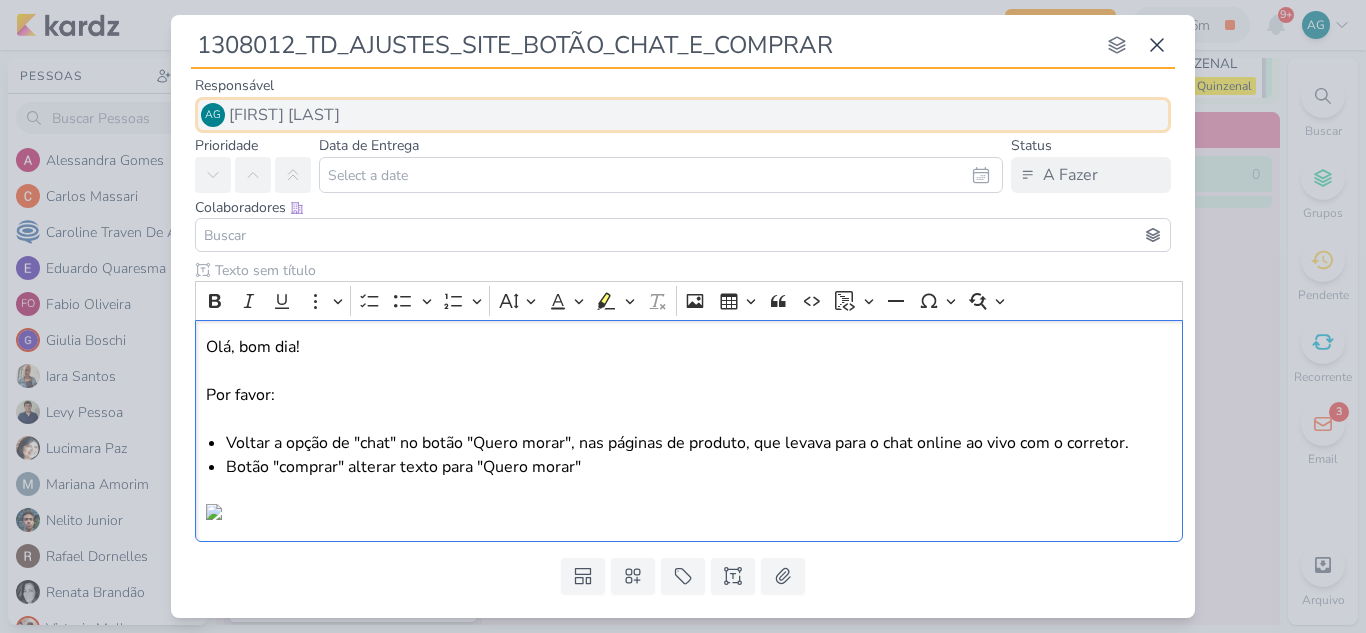 click on "[FIRST] [LAST]" at bounding box center [284, 115] 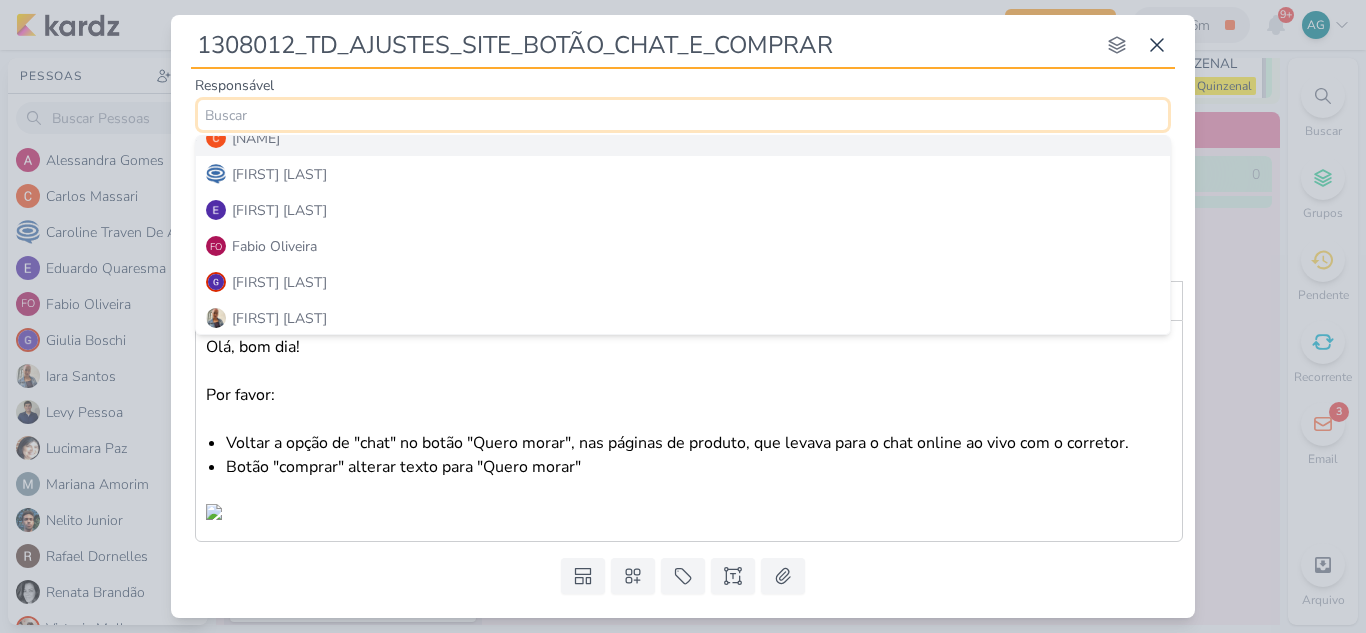 scroll, scrollTop: 200, scrollLeft: 0, axis: vertical 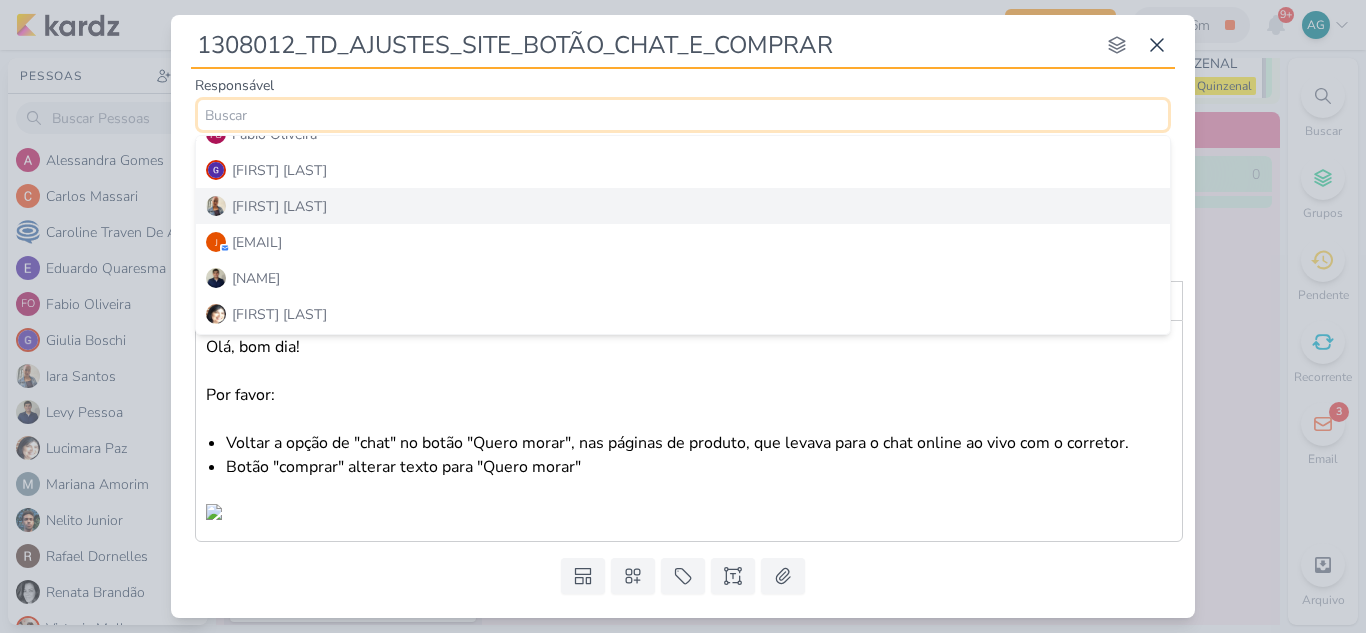 click on "[FIRST] [LAST]" at bounding box center [683, 206] 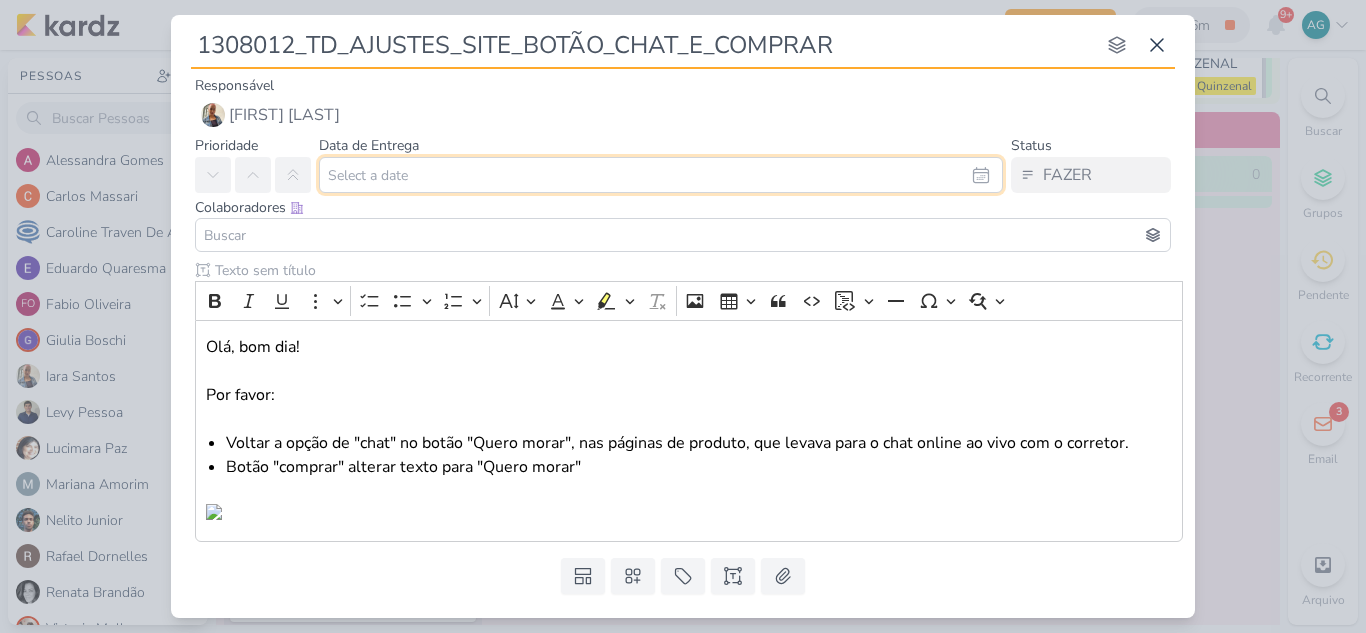 click at bounding box center (661, 175) 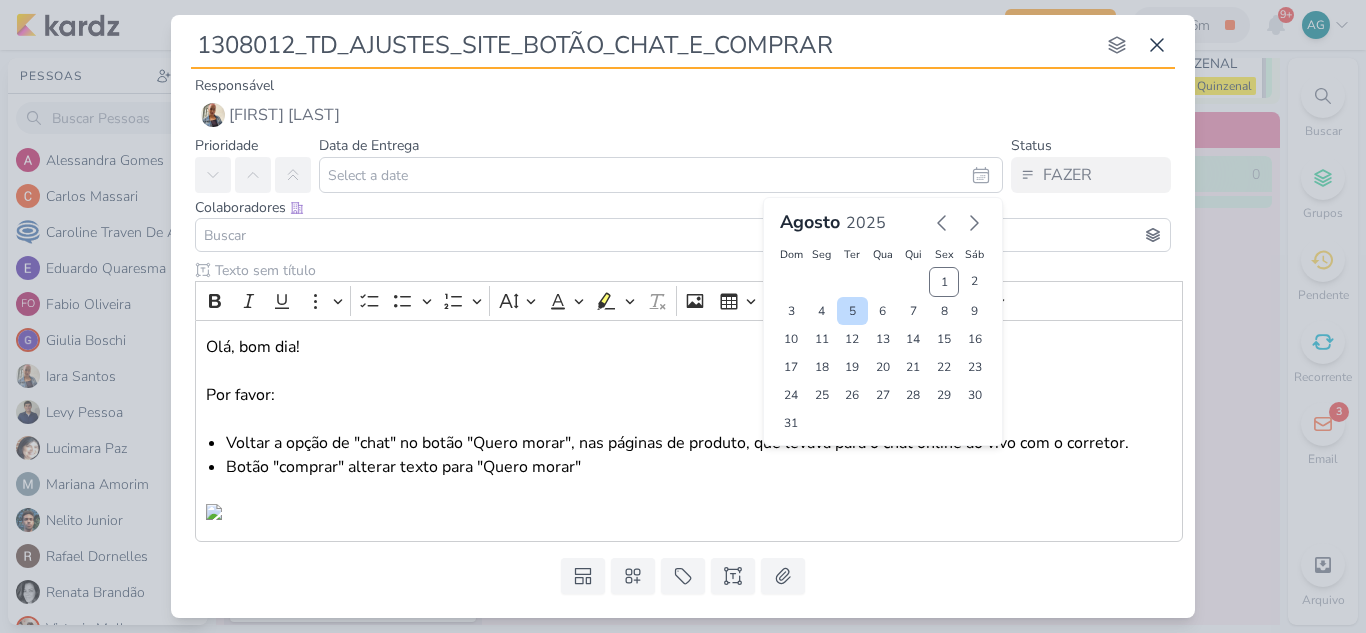 click on "5" at bounding box center (852, 311) 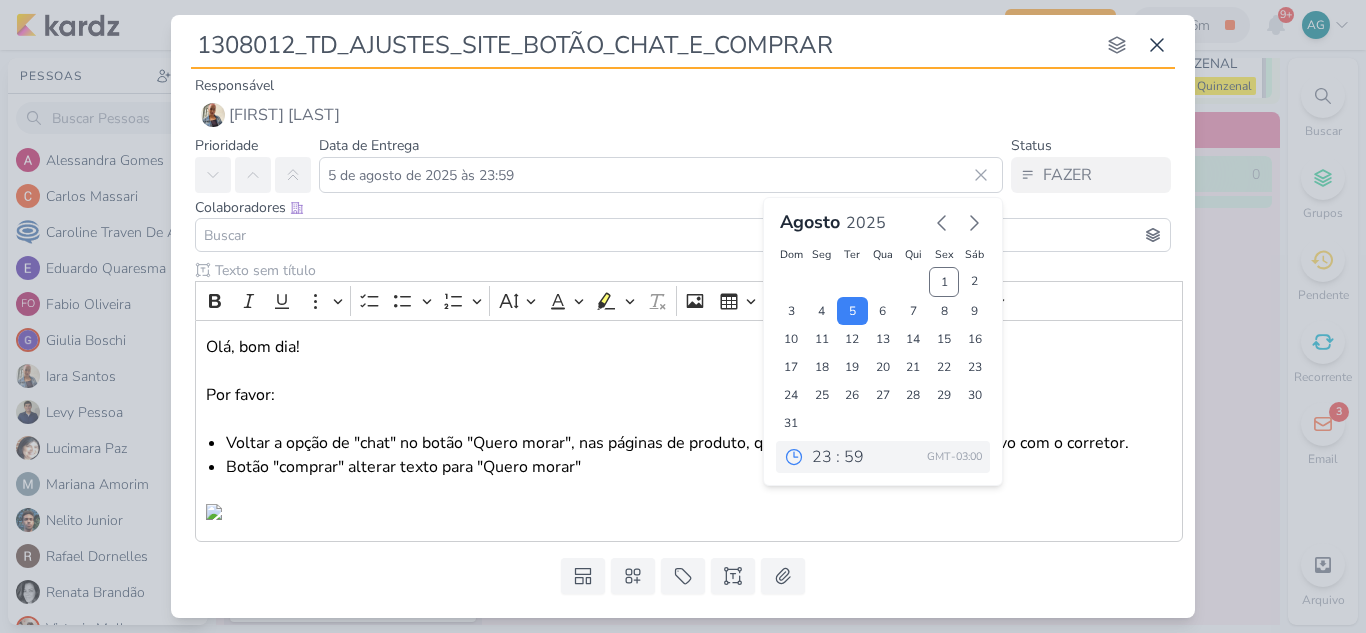 click at bounding box center (683, 235) 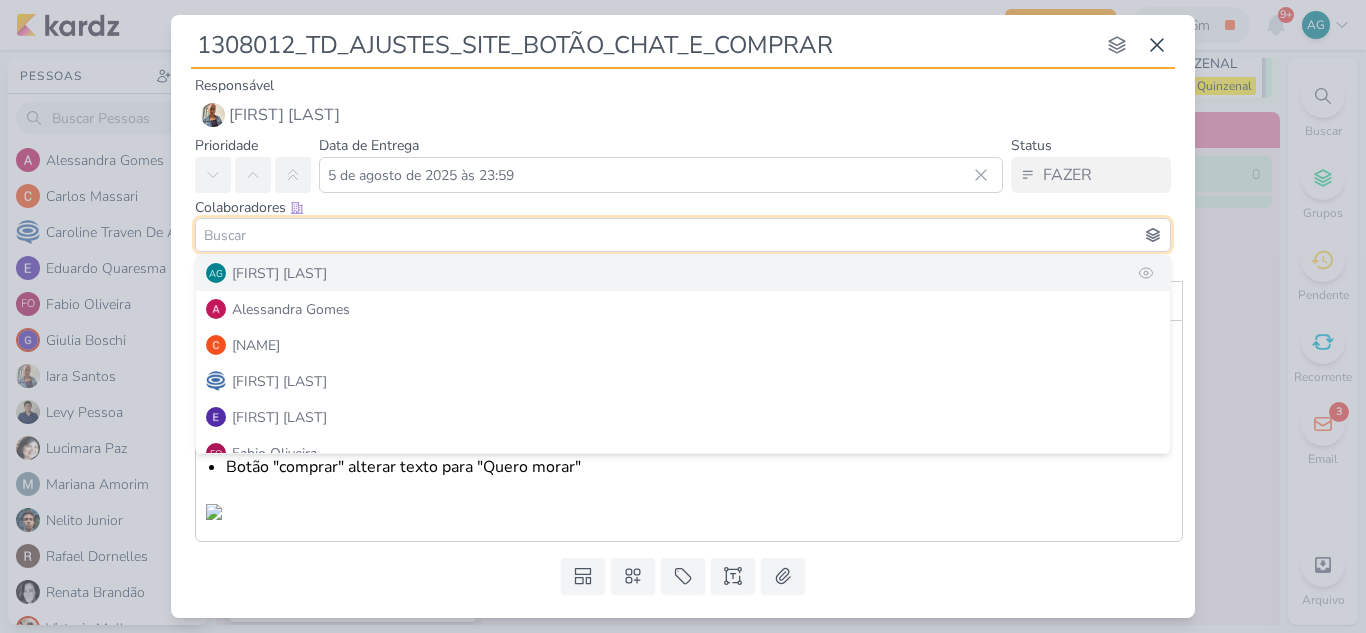 click on "[FIRST] [LAST]" at bounding box center [279, 273] 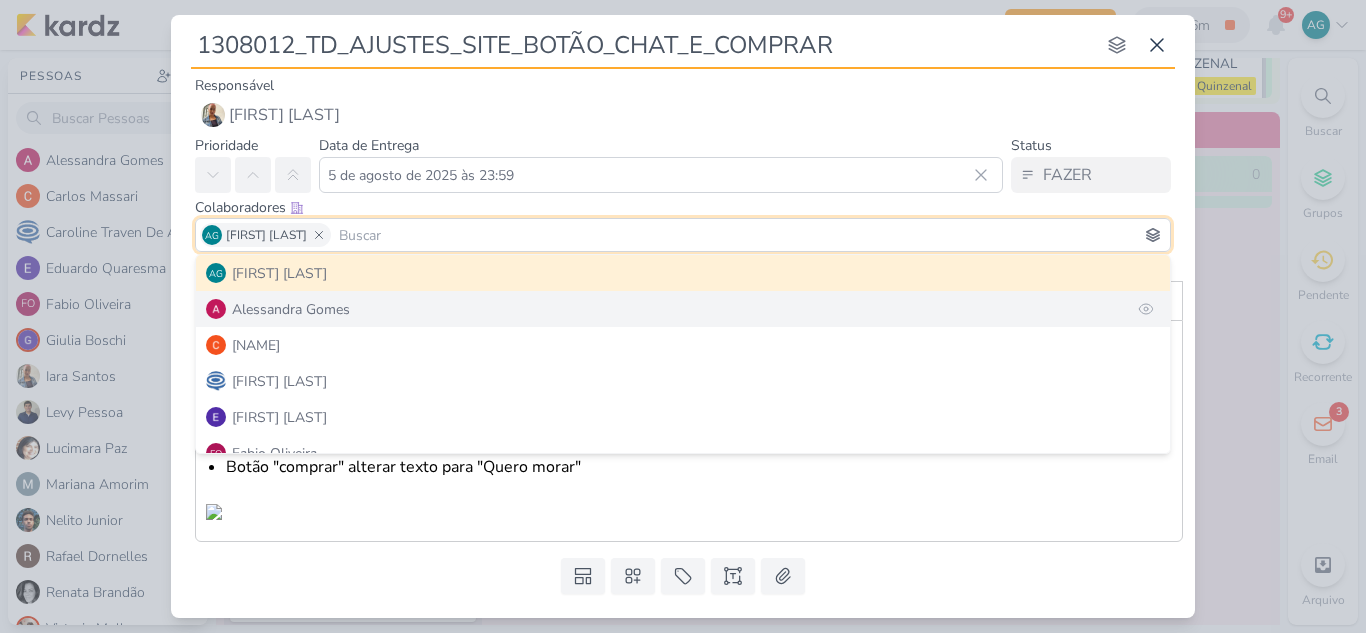 click on "Alessandra Gomes" at bounding box center [683, 309] 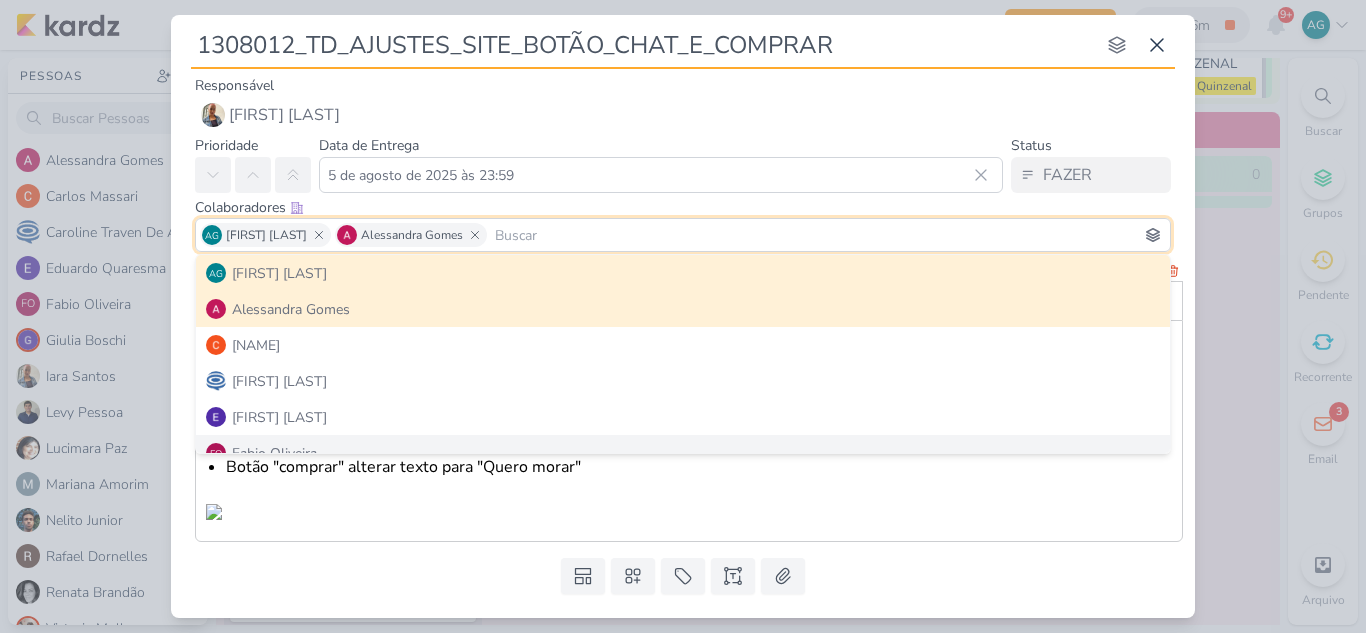 click on "⁠⁠⁠⁠⁠⁠⁠" at bounding box center (689, 515) 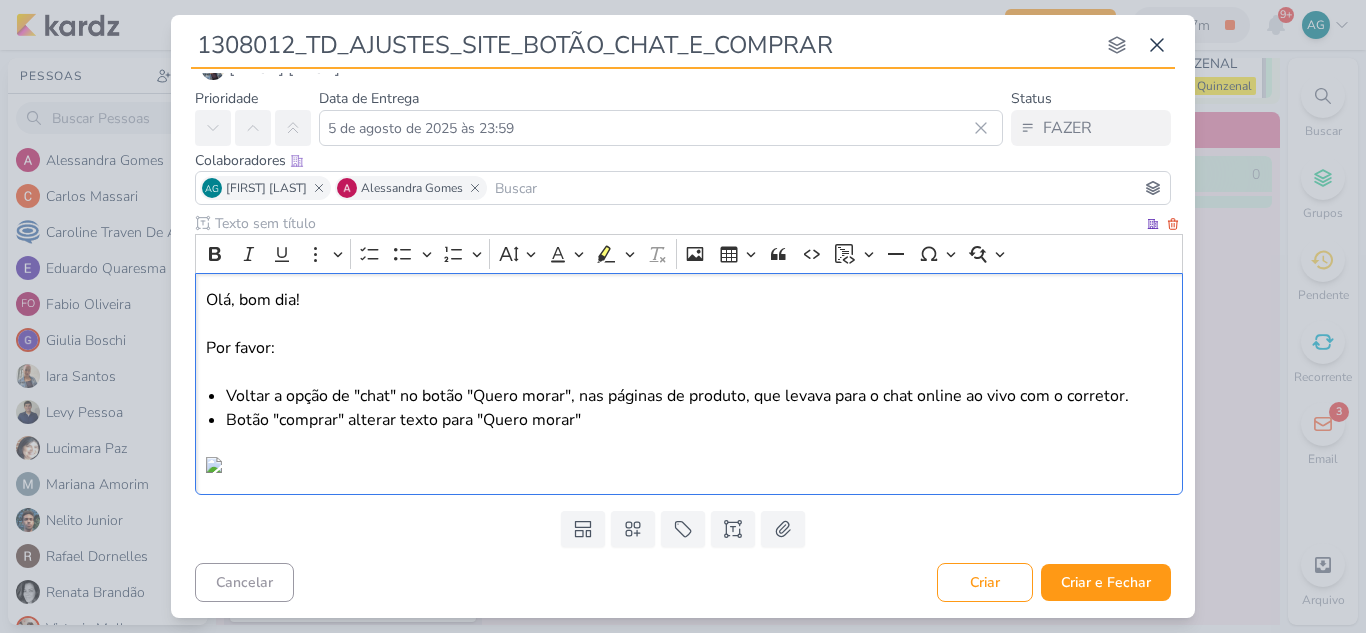 scroll, scrollTop: 218, scrollLeft: 0, axis: vertical 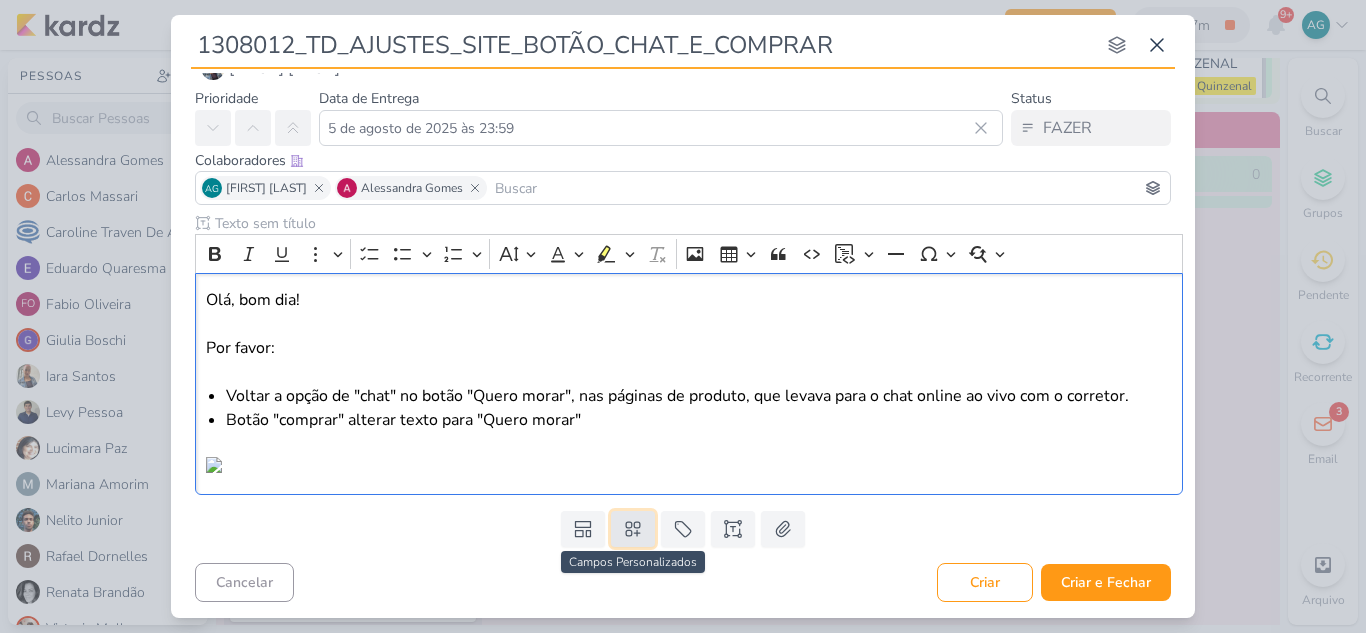 click at bounding box center [633, 529] 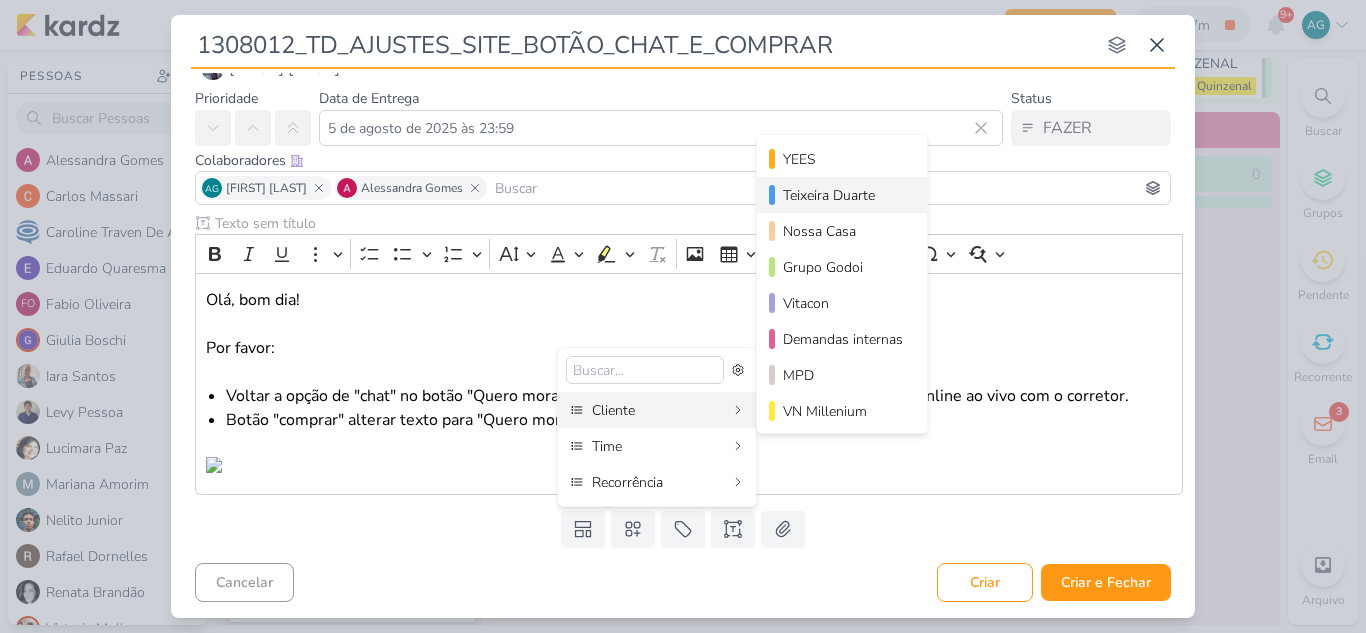 click on "Teixeira Duarte" at bounding box center [842, 195] 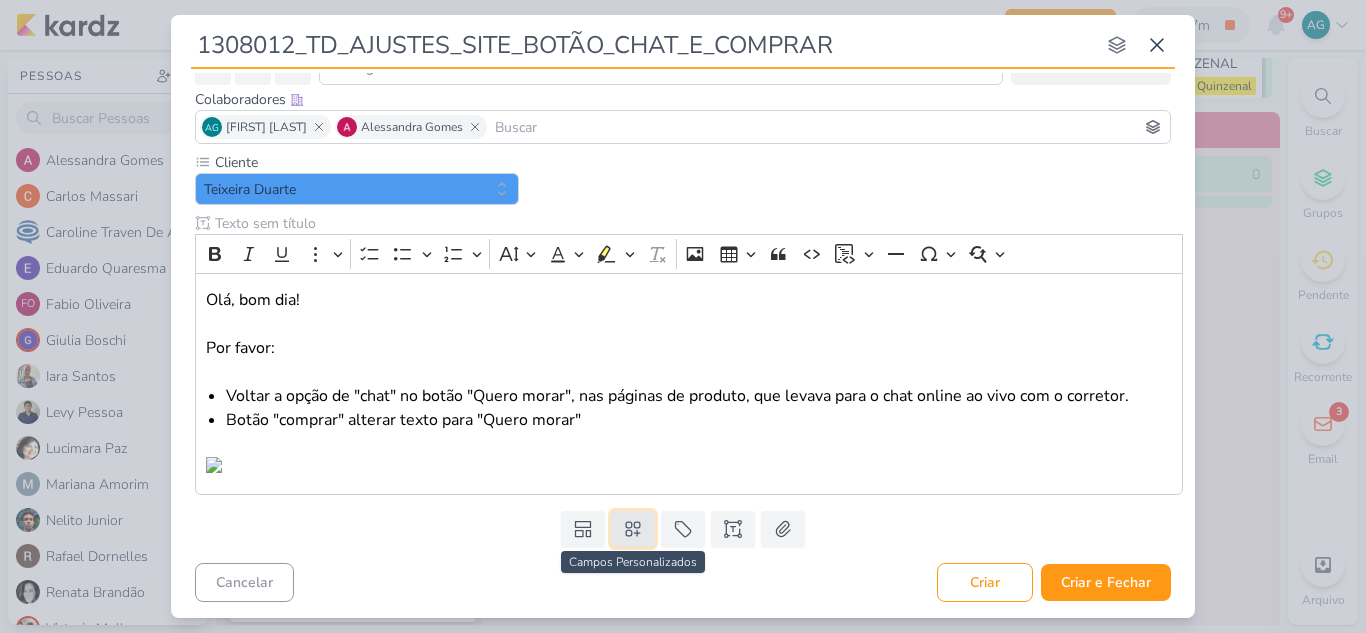 click 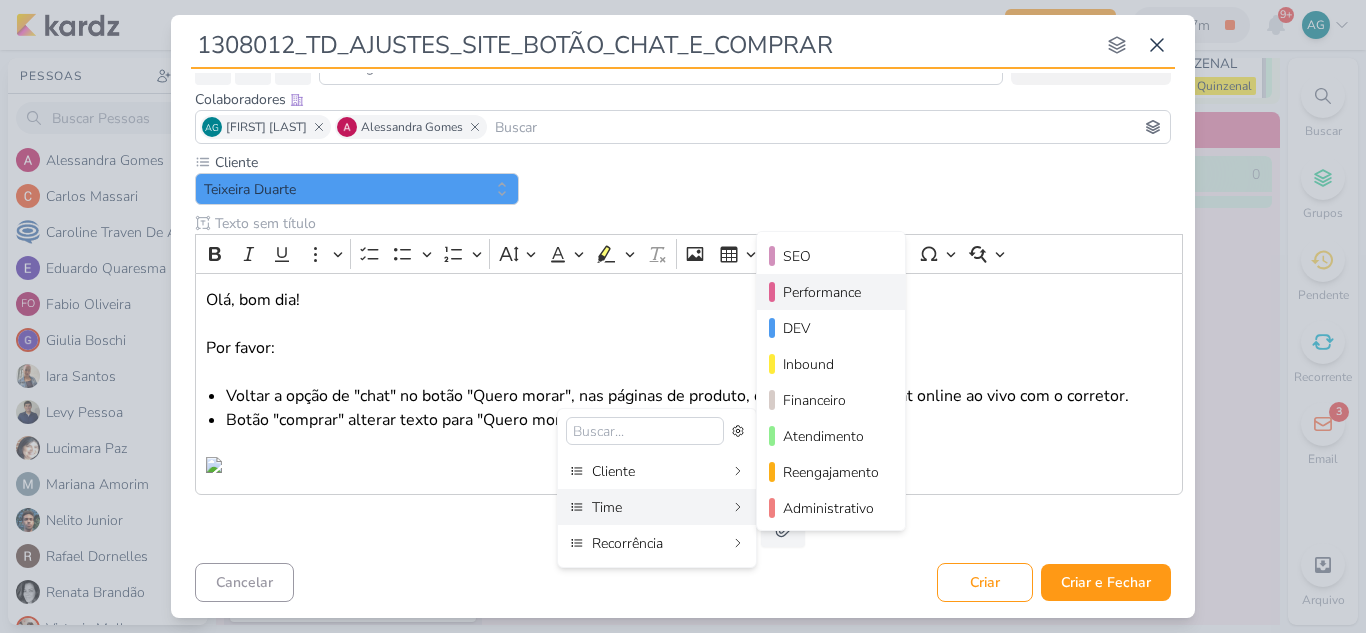 click on "Performance" at bounding box center [831, 292] 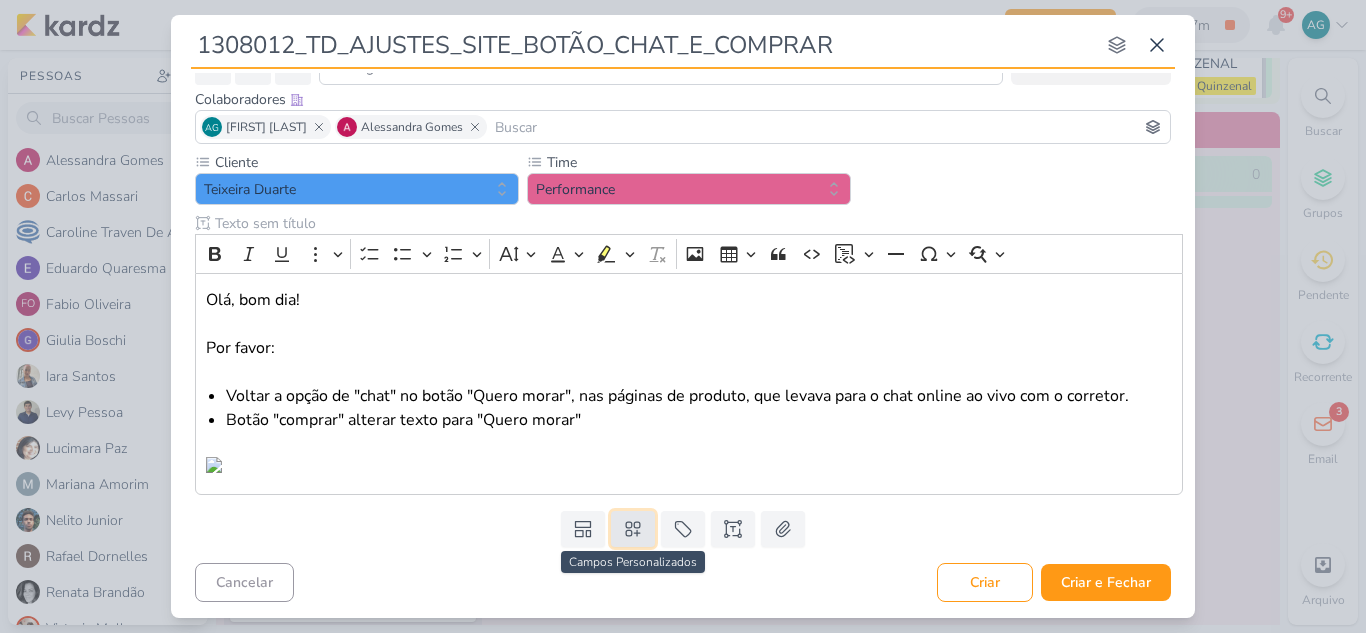 click at bounding box center (633, 529) 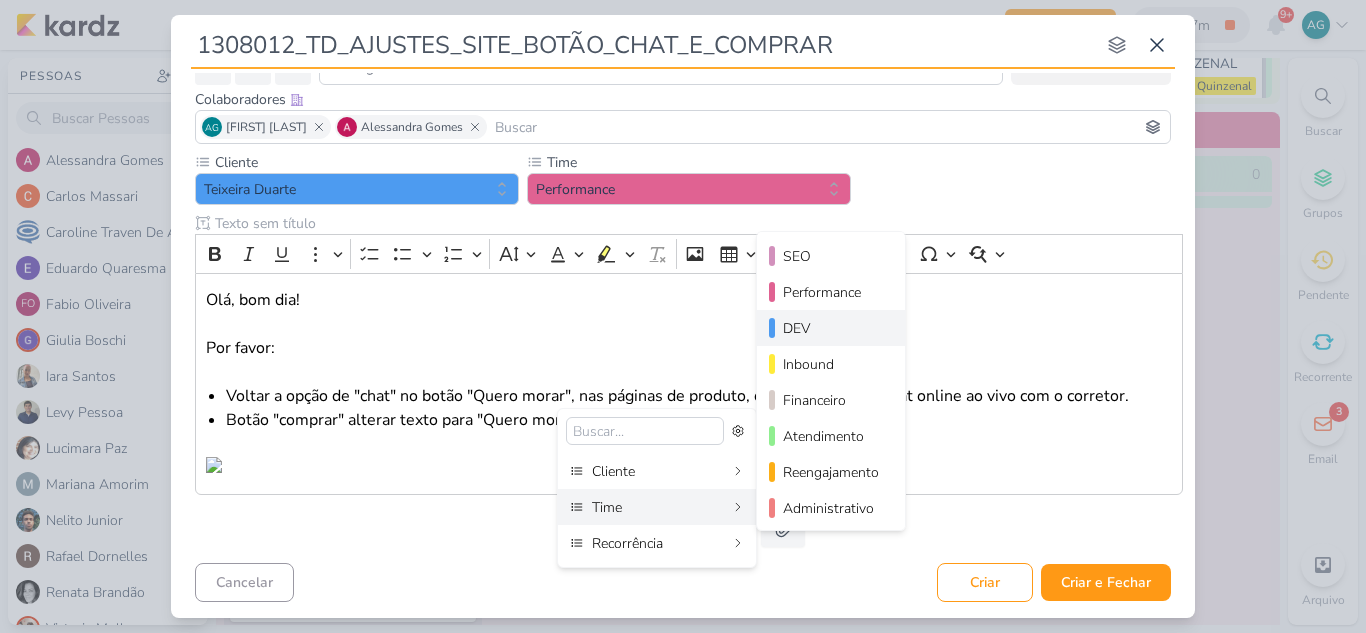 click on "DEV" at bounding box center (832, 328) 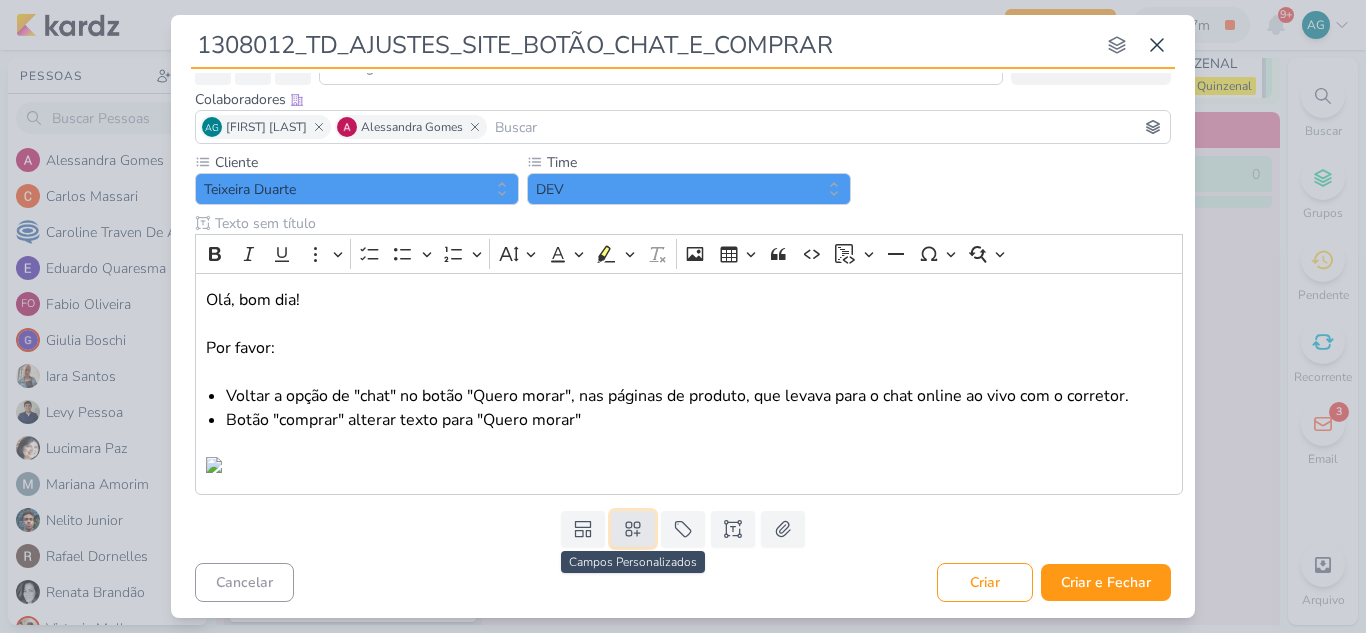 click 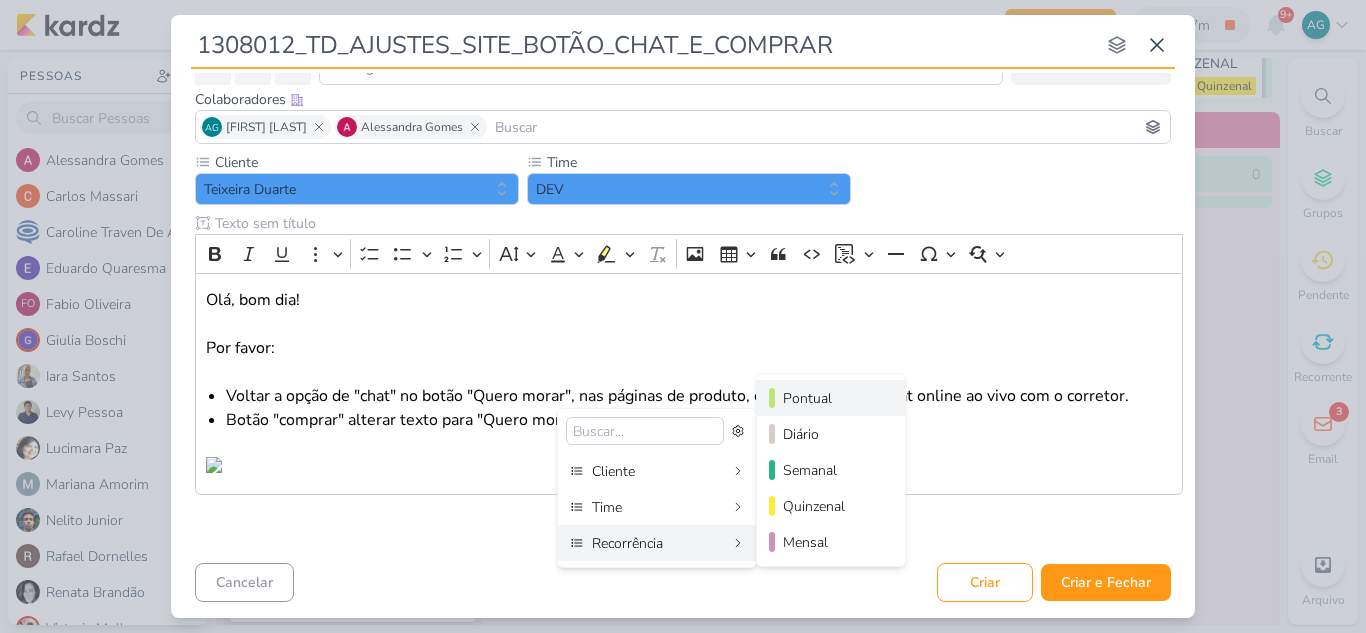 click on "Pontual" at bounding box center [832, 398] 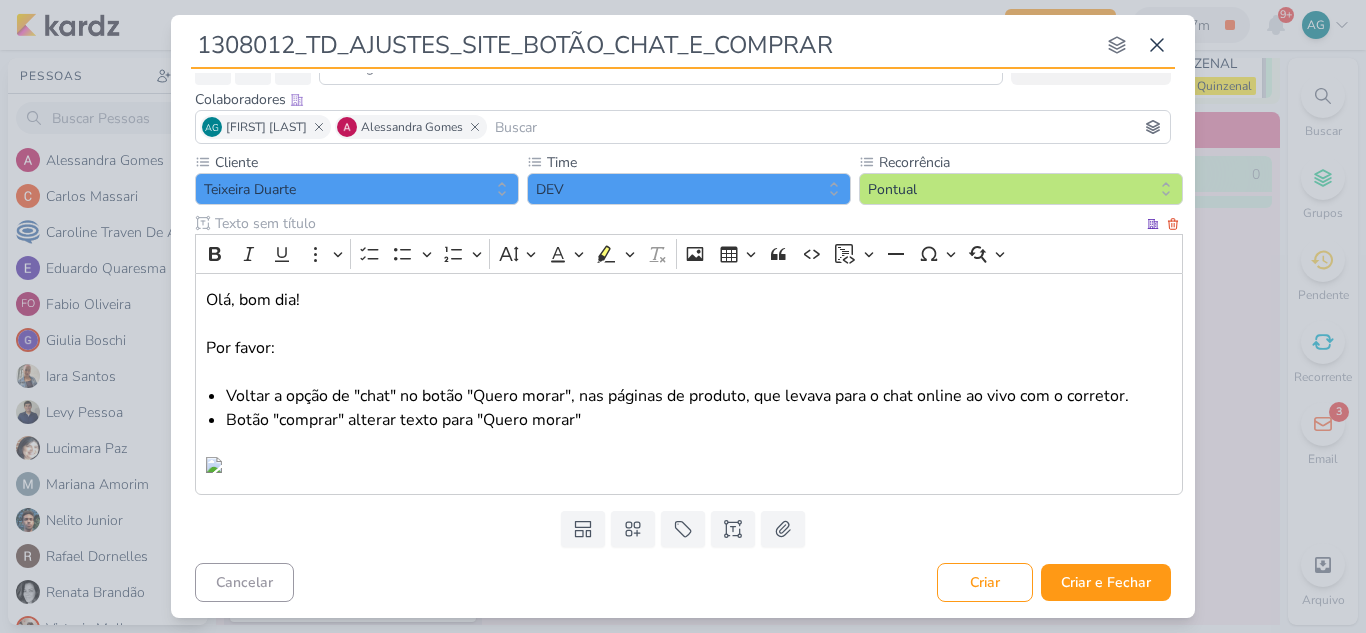 scroll, scrollTop: 279, scrollLeft: 0, axis: vertical 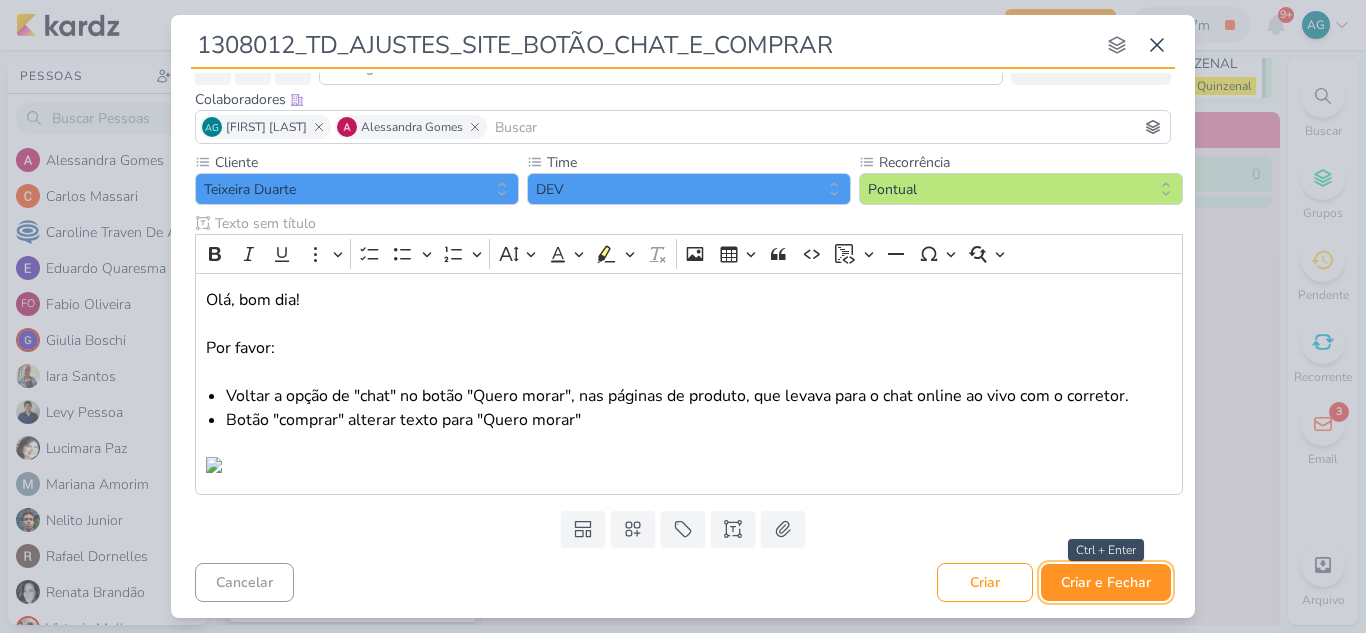 click on "Criar e Fechar" at bounding box center [1106, 582] 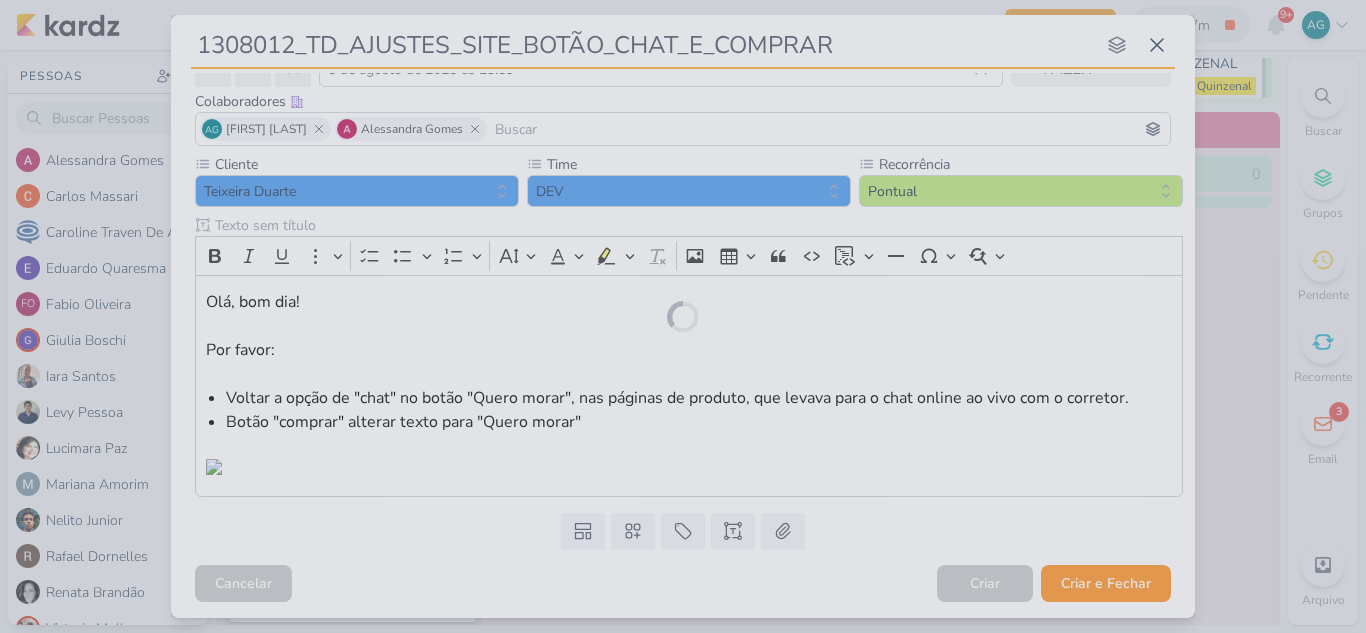 scroll, scrollTop: 277, scrollLeft: 0, axis: vertical 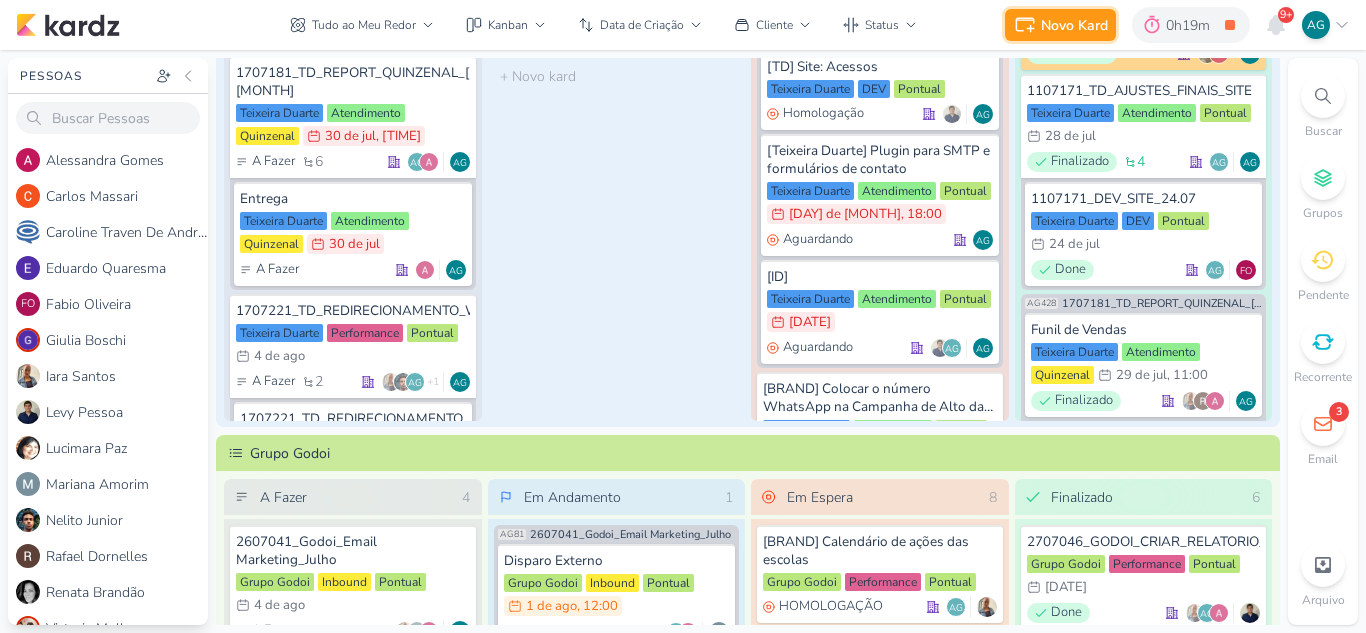click on "Novo Kard" at bounding box center (1074, 25) 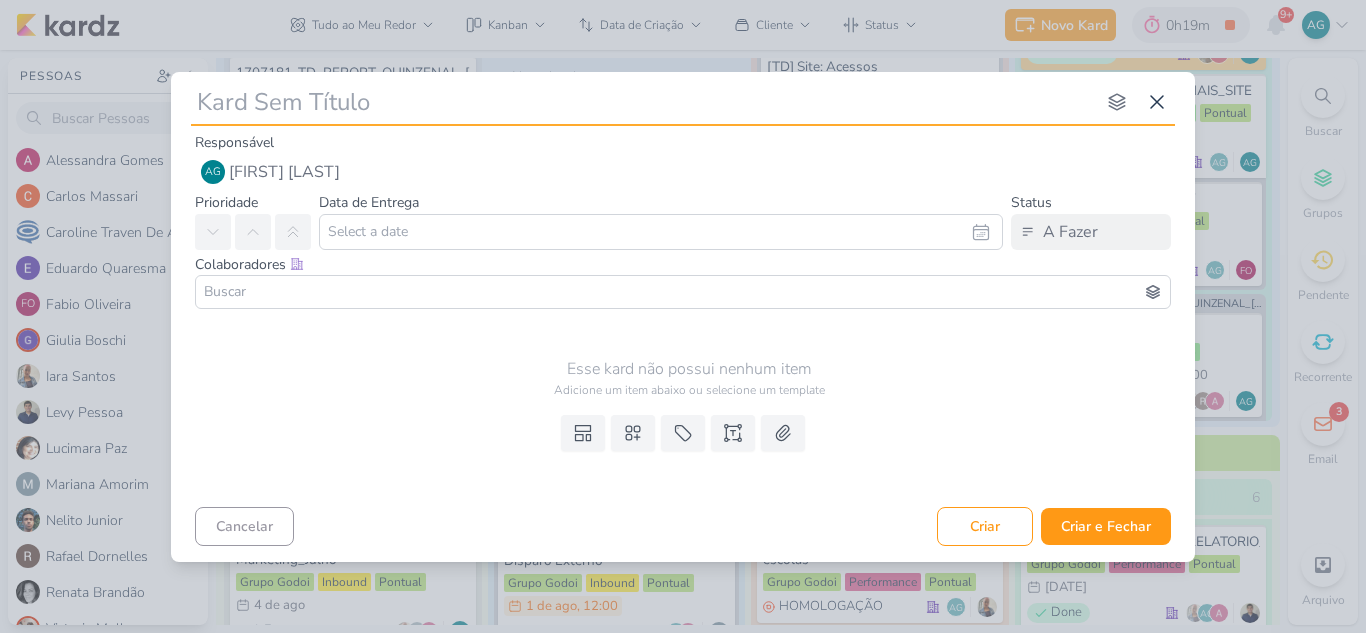 type on "1308011_TD_MANUTENÇÃO_SITE" 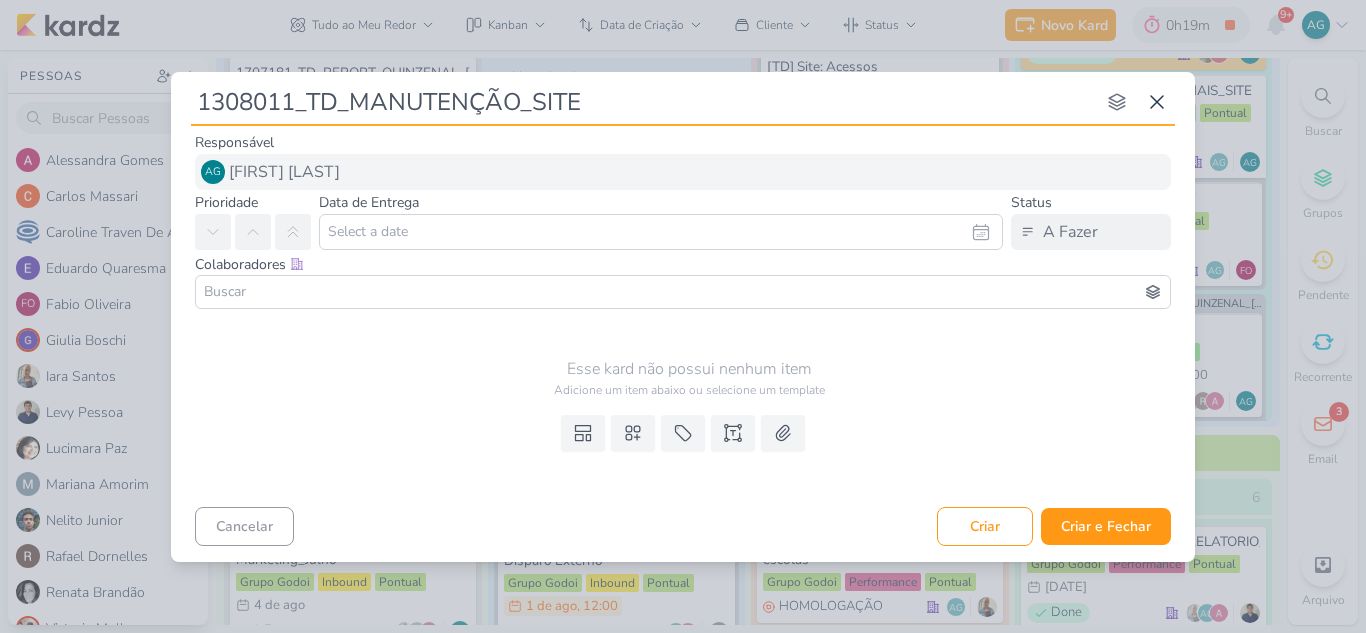 type 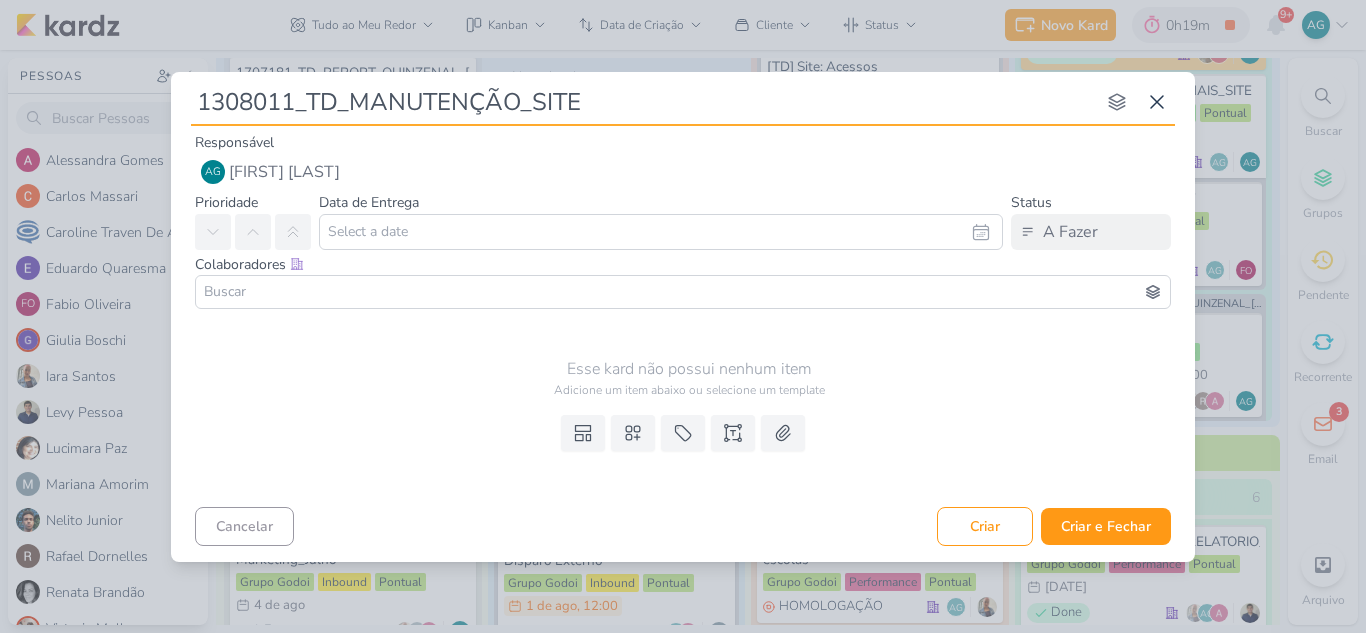 type on "1308011_TD_MANUTENÇÃO_SITE" 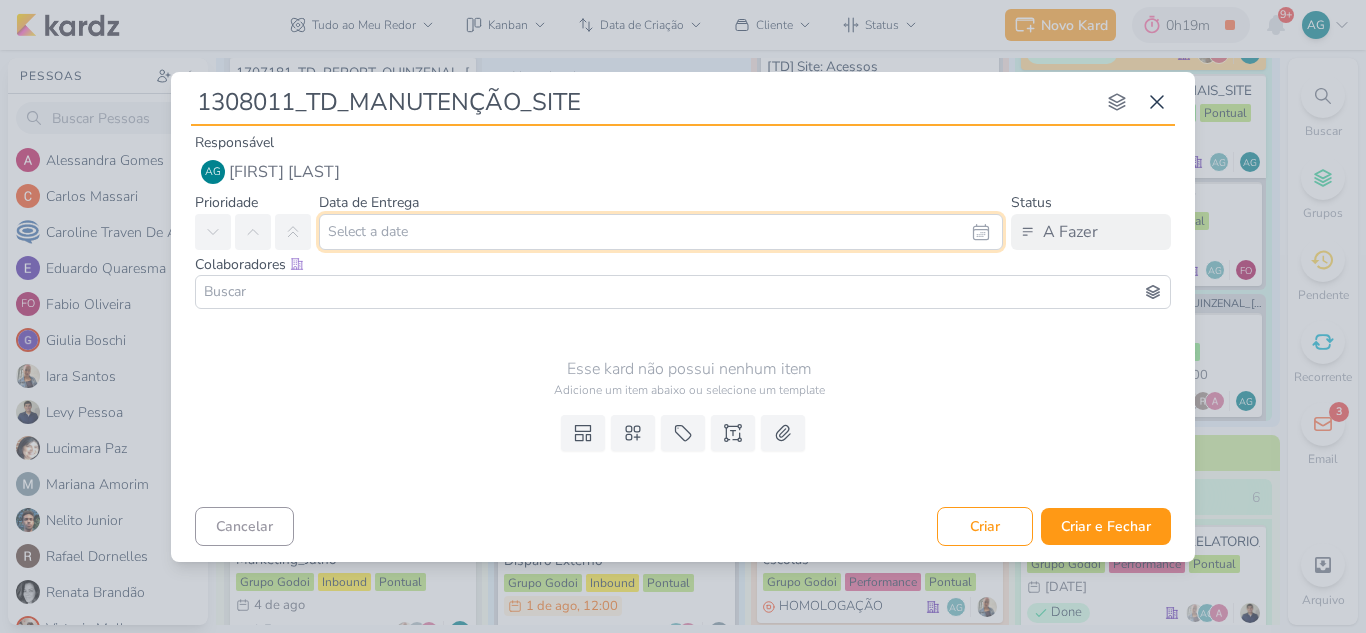 click at bounding box center (661, 232) 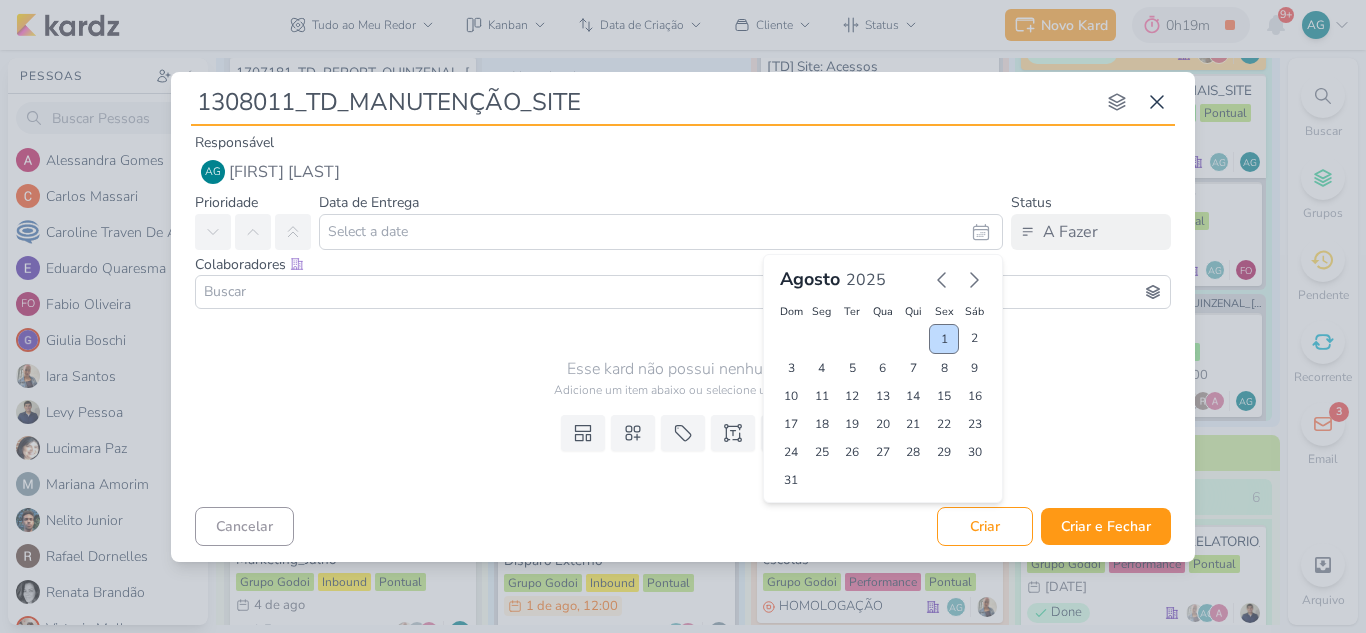 click on "1" at bounding box center (944, 339) 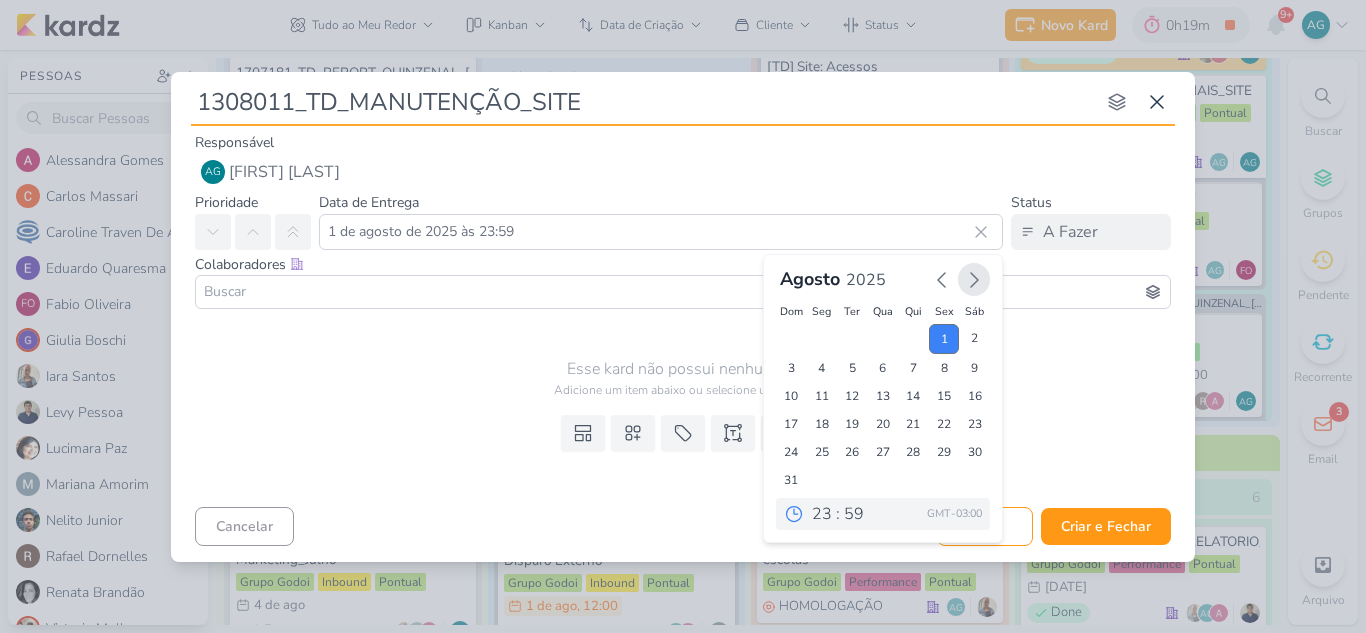 click 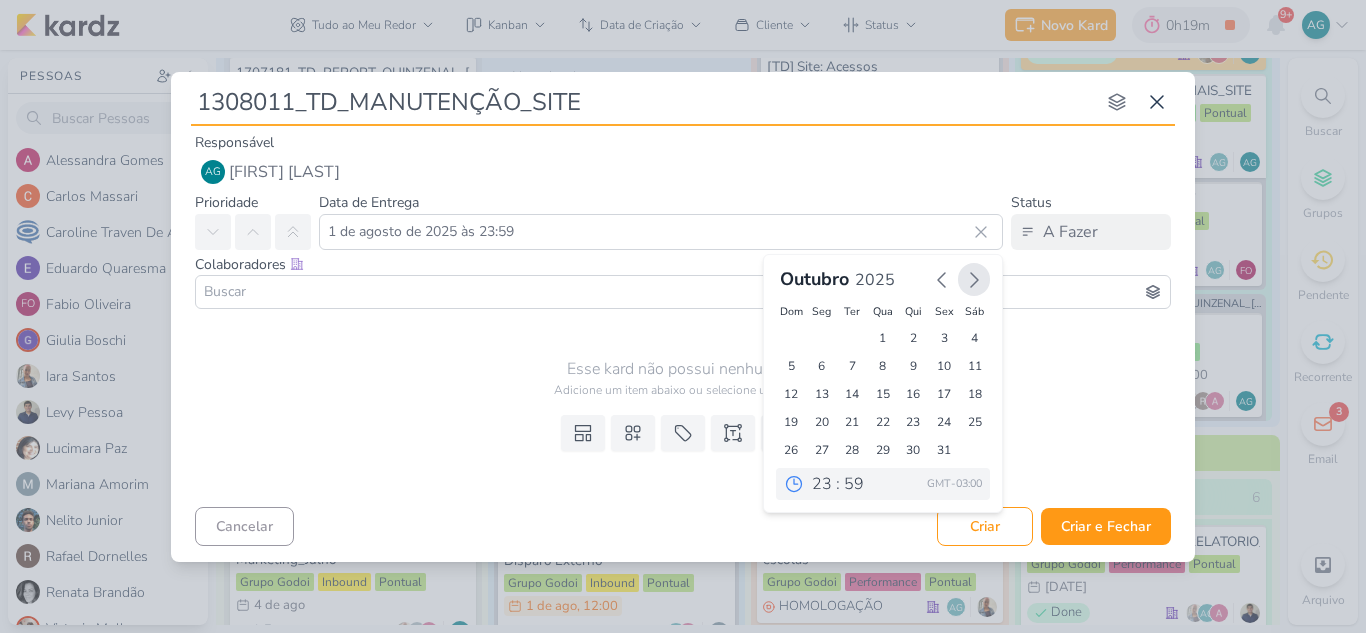 click 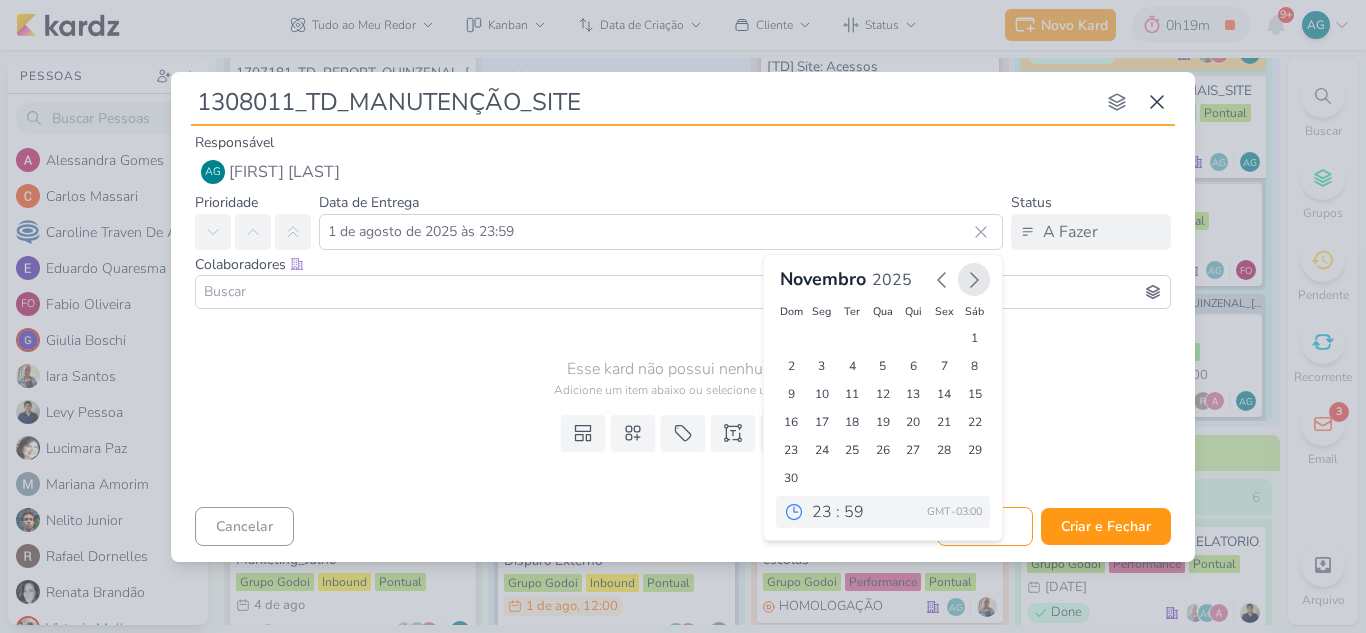 click 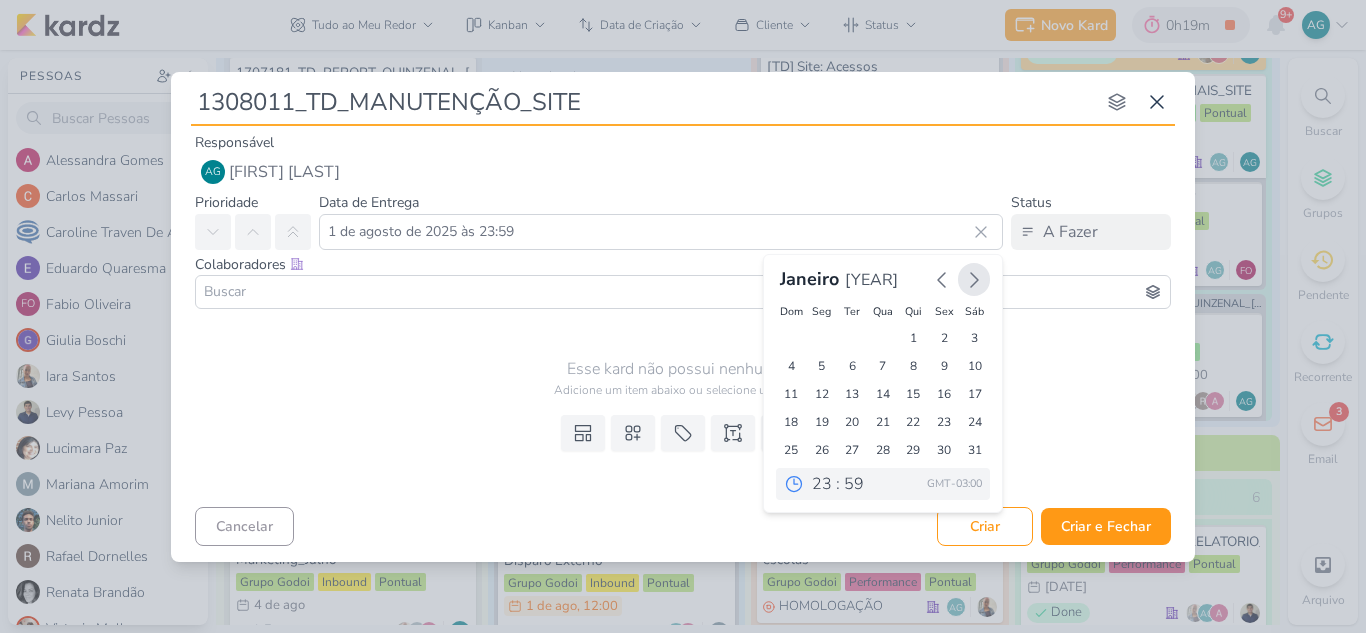click 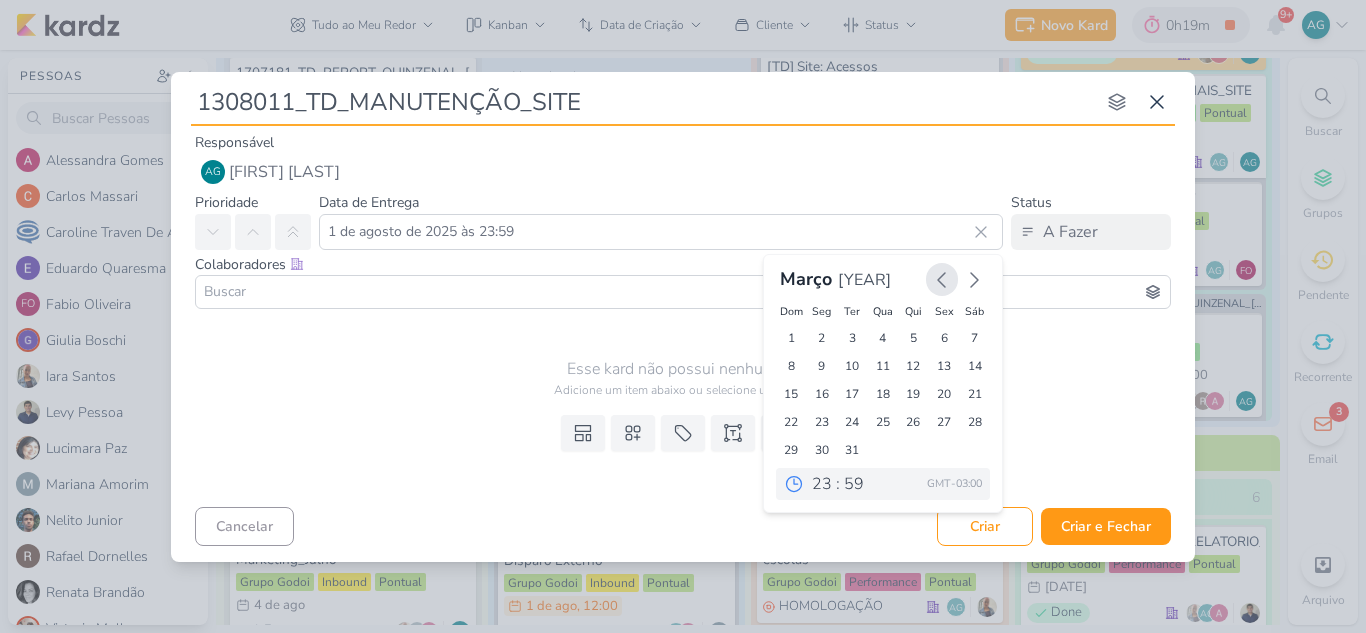 click 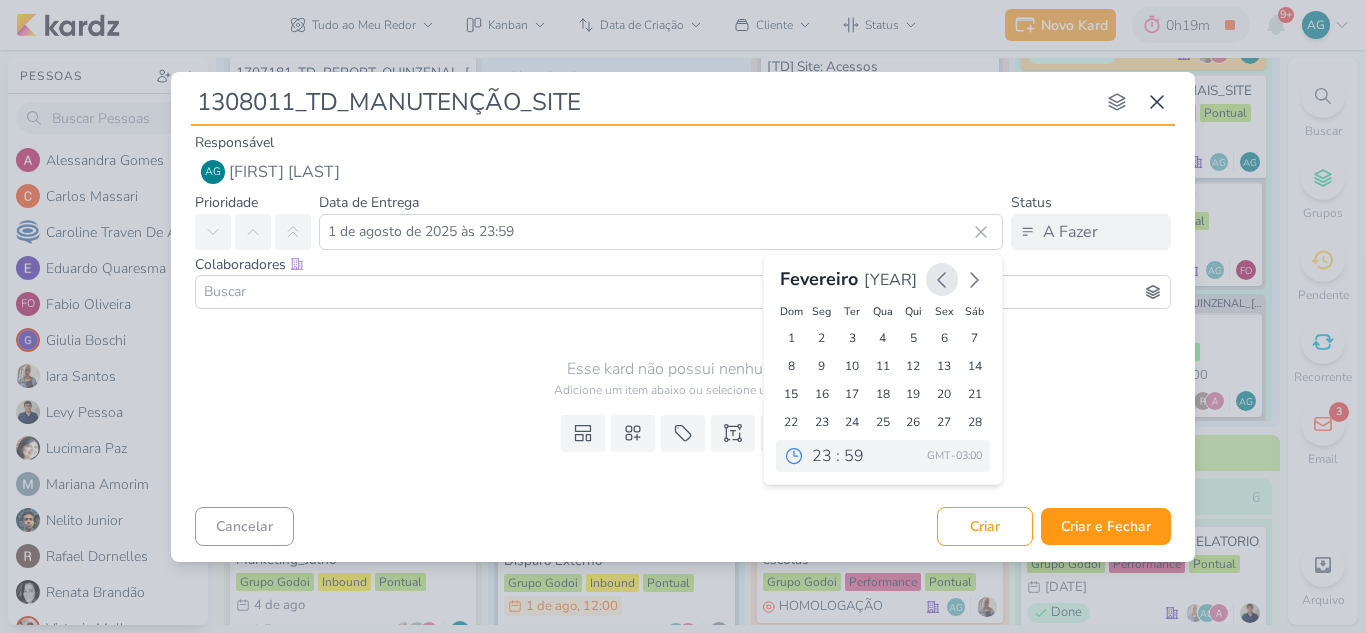 click 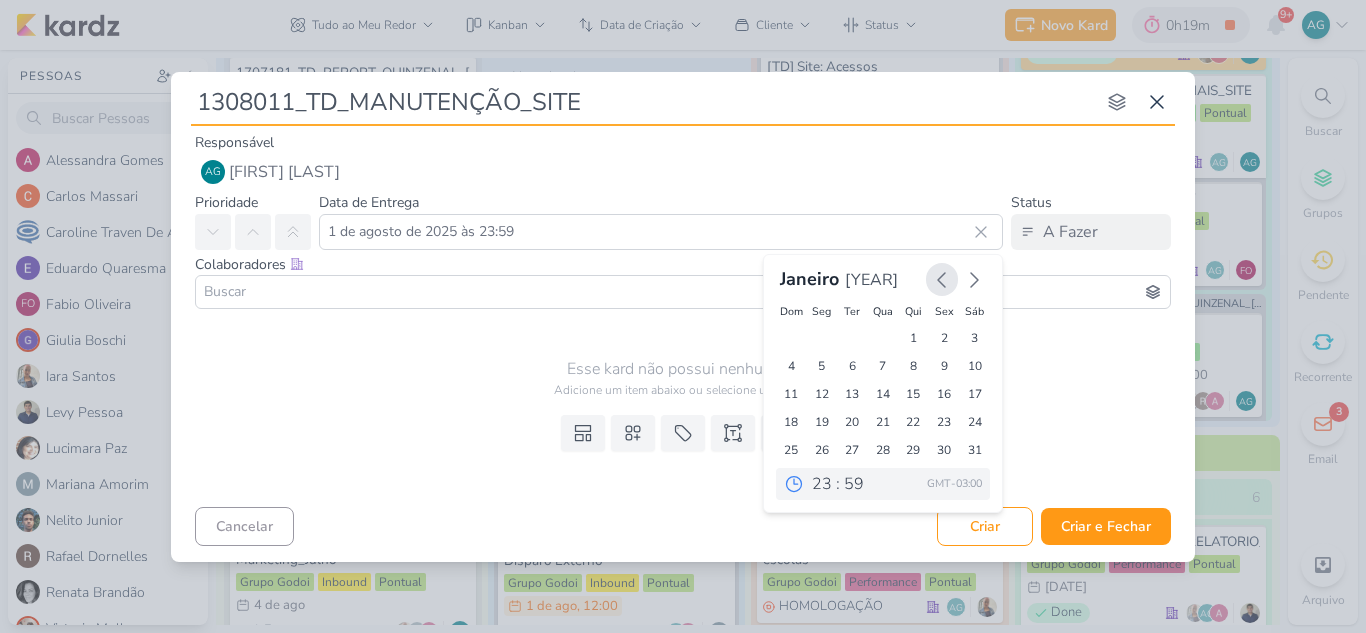 click 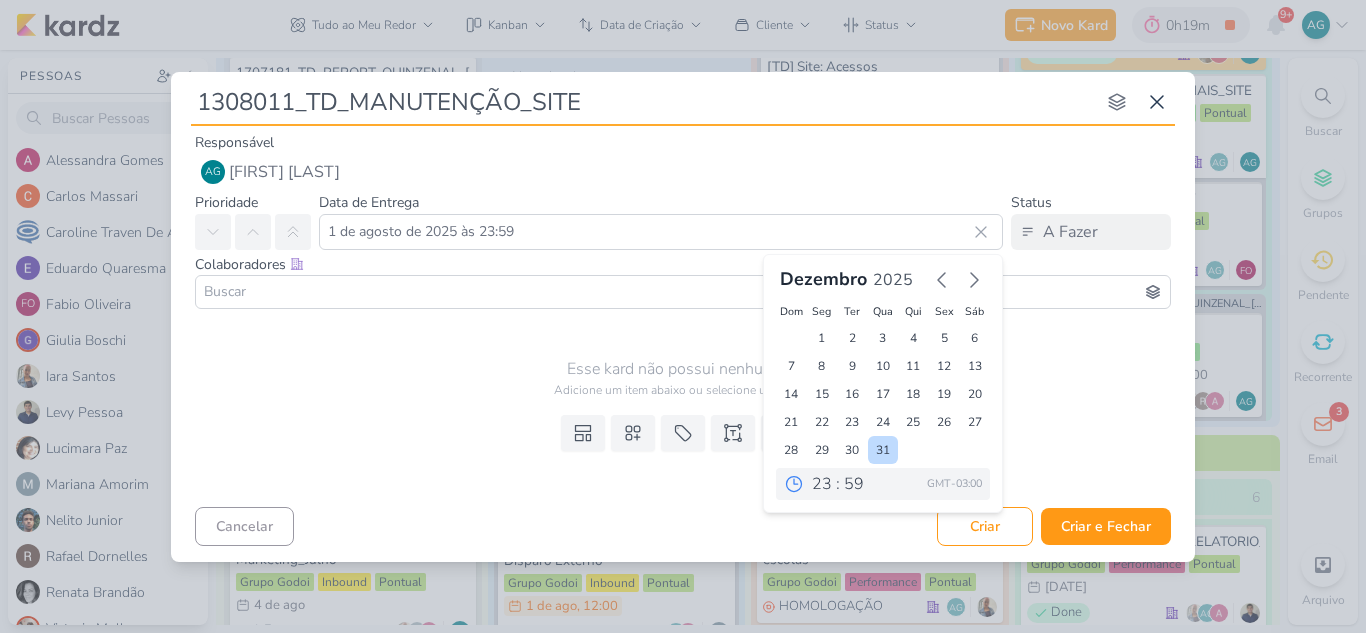click on "31" at bounding box center [883, 450] 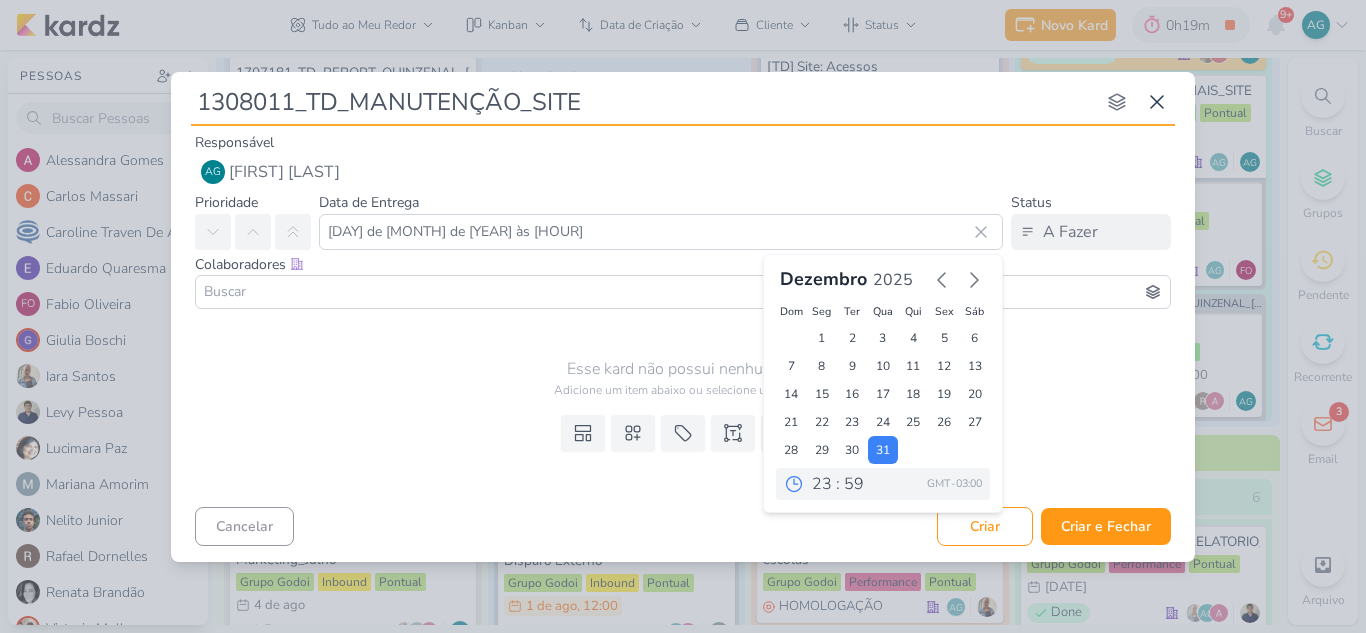 click at bounding box center [683, 292] 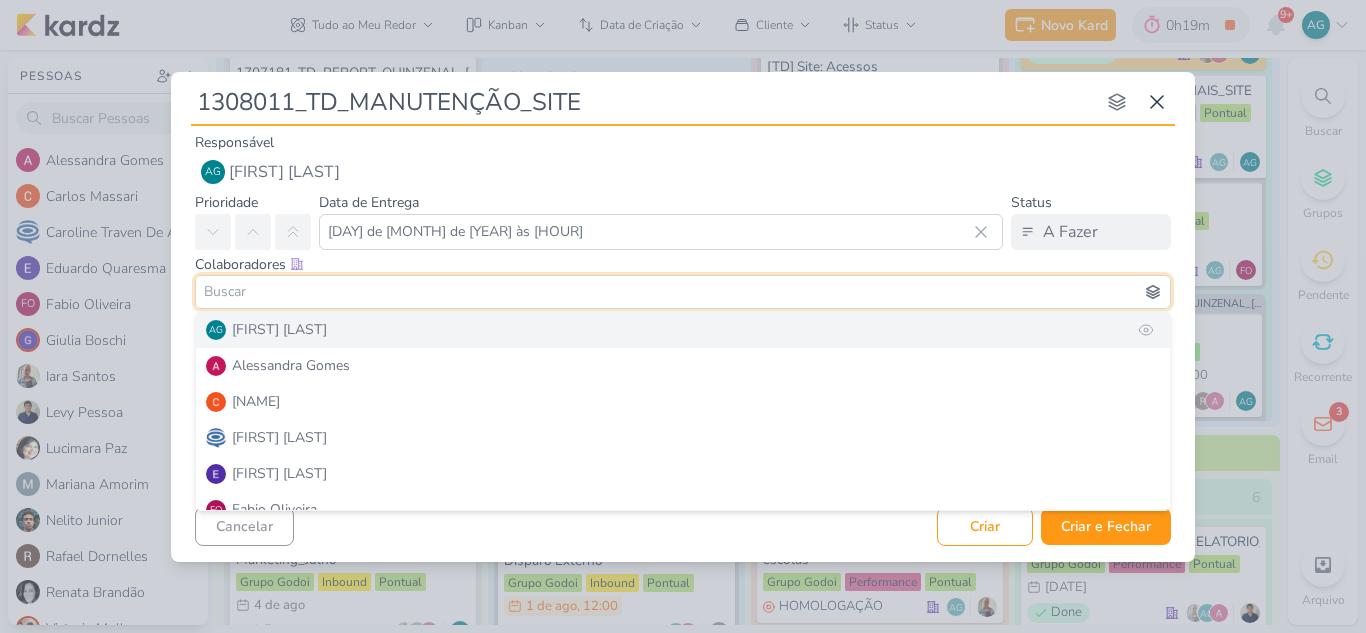 click on "[FIRST] [LAST]" at bounding box center [279, 329] 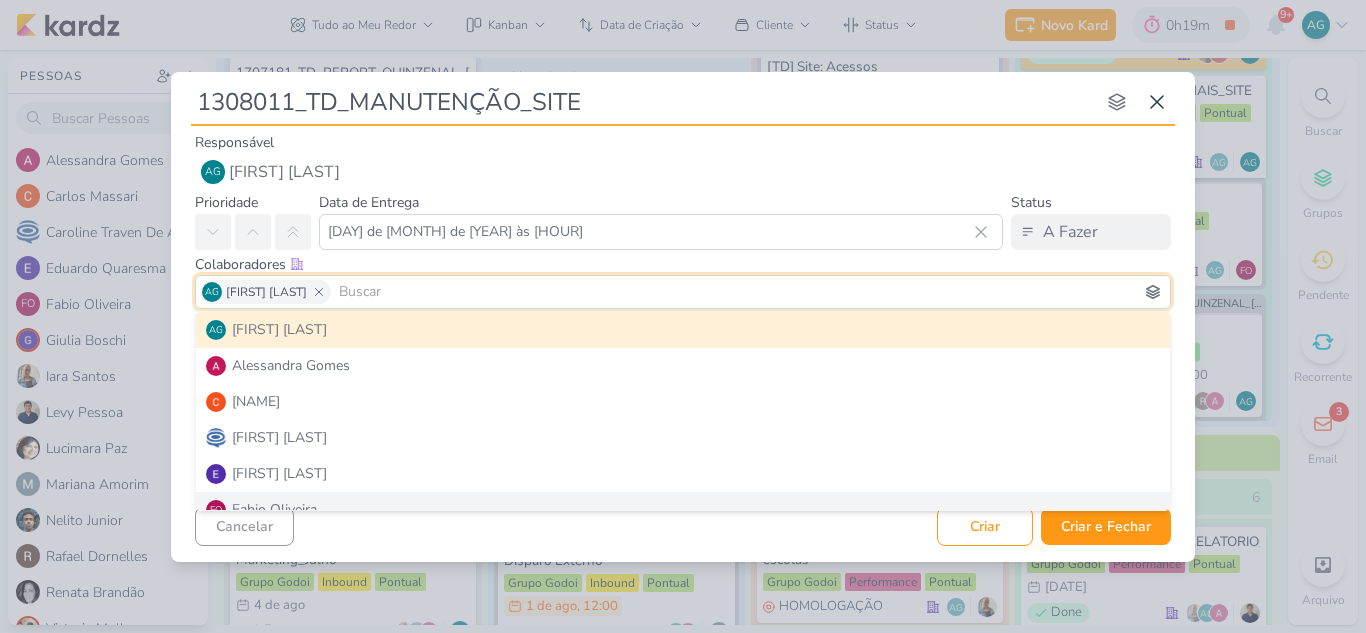 click on "Cancelar
Criar
Criar e Fechar
Ctrl + Enter" at bounding box center (683, 524) 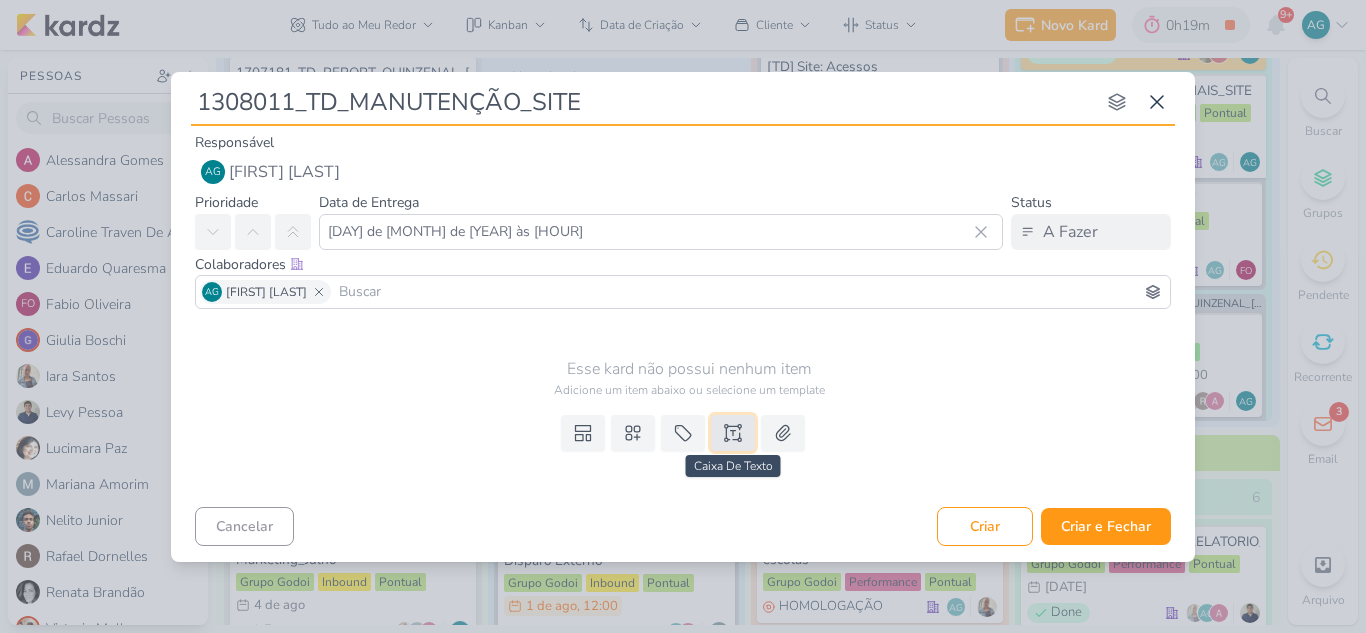 click 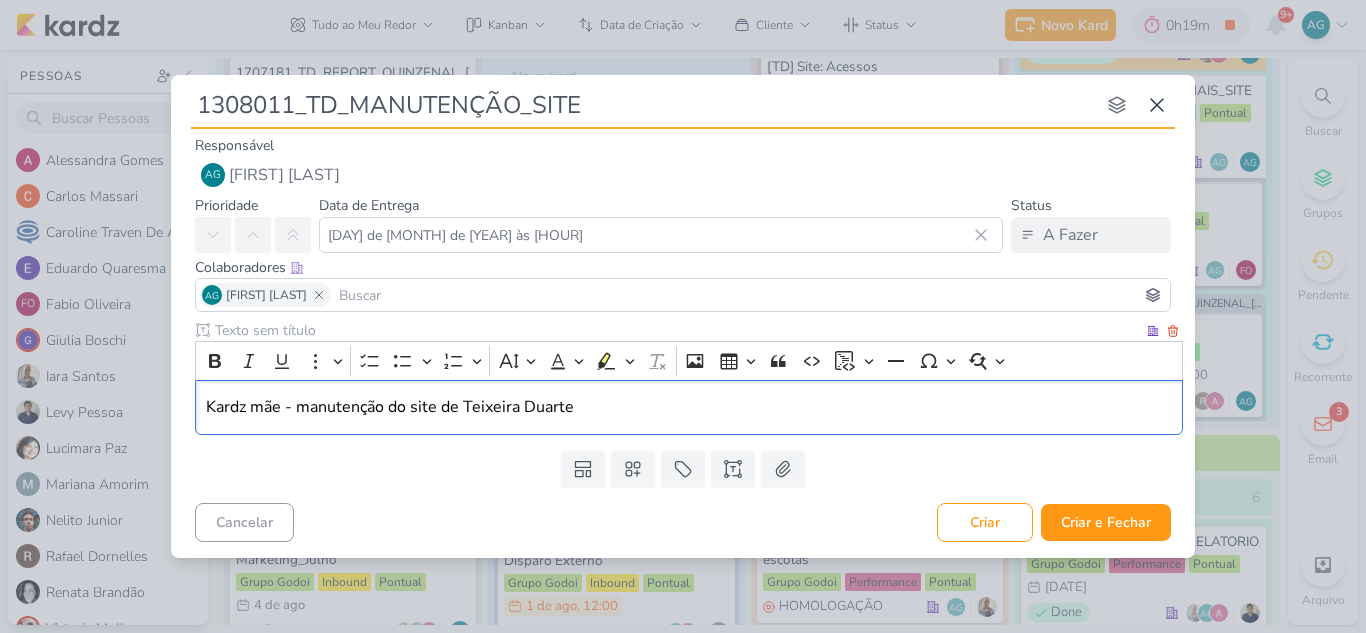 click on "Kardz mãe - manutenção do site de Teixeira Duarte" at bounding box center [689, 407] 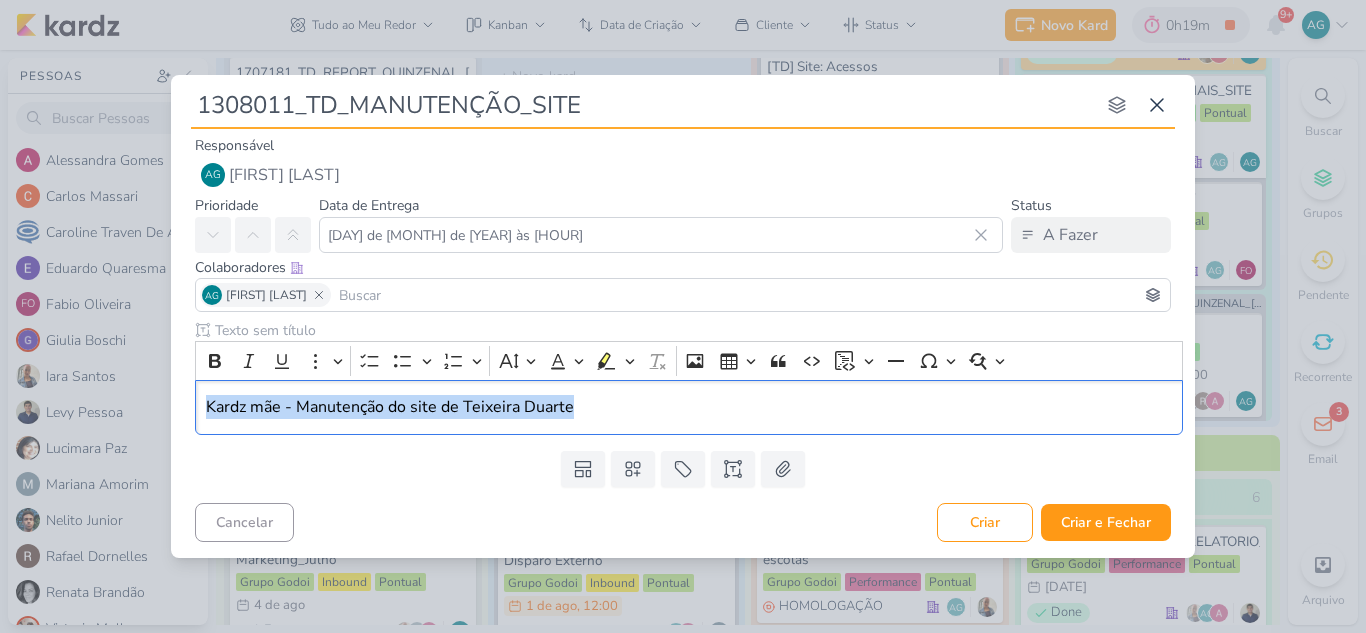 drag, startPoint x: 466, startPoint y: 404, endPoint x: 136, endPoint y: 401, distance: 330.01364 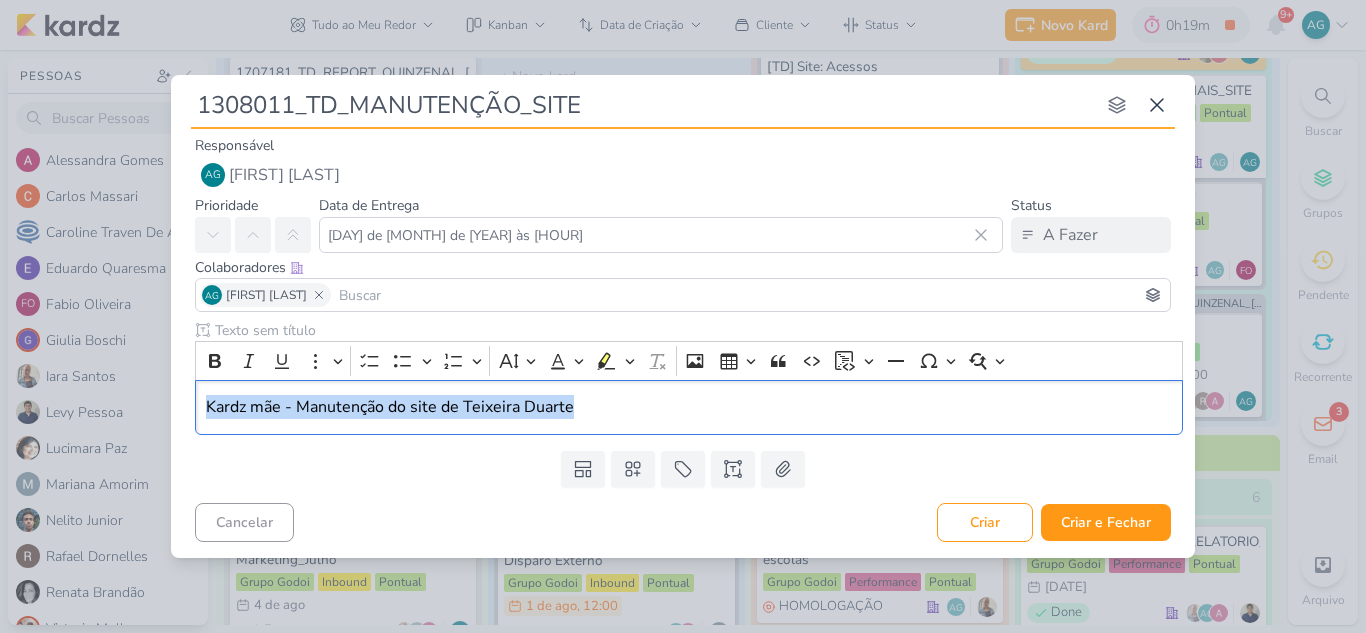 click on "1308011_TD_MANUTENÇÃO_SITE
nenhum grupo disponível
esc
Responsável
AG
[FIRST] [LAST]
Nenhum contato encontrado" at bounding box center (683, 316) 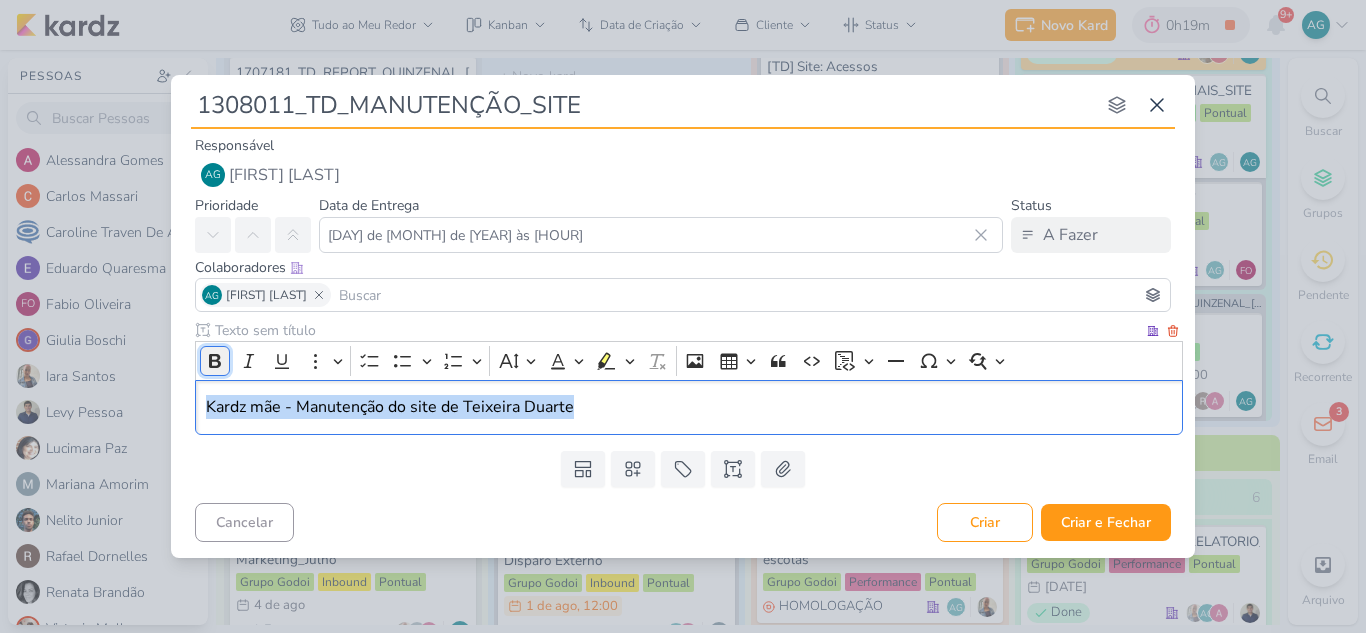 click 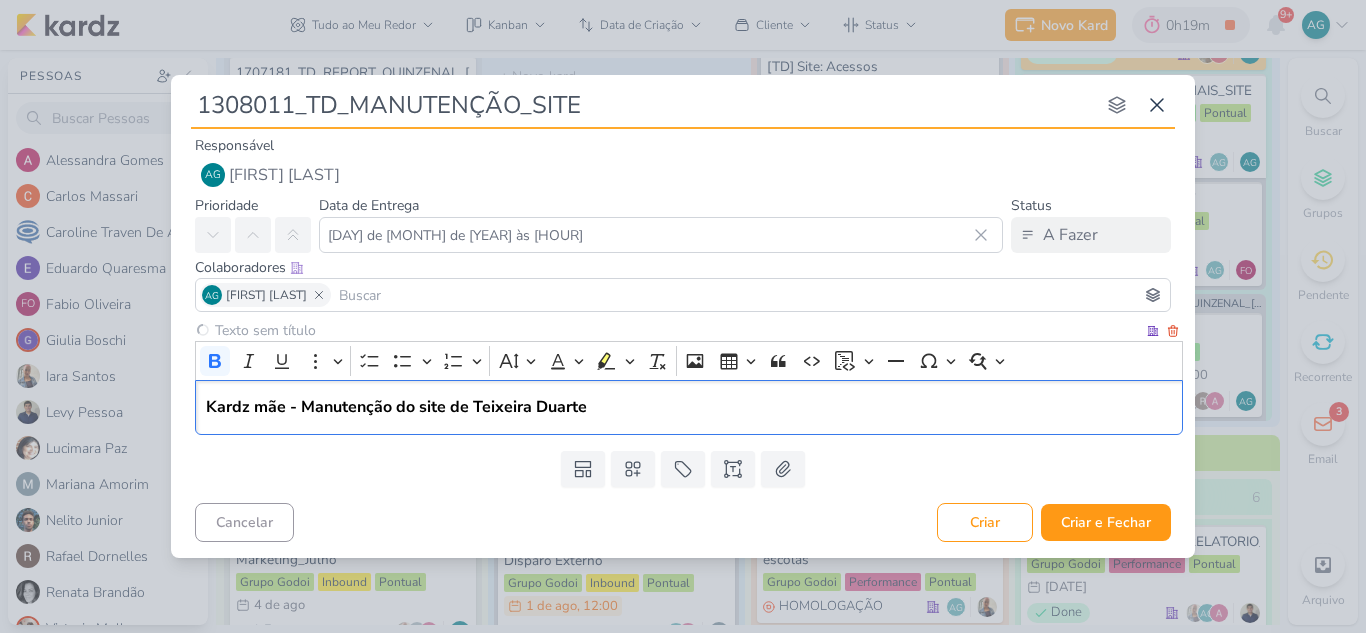 click on "Kardz mãe - Manutenção do site de Teixeira Duarte" at bounding box center (689, 407) 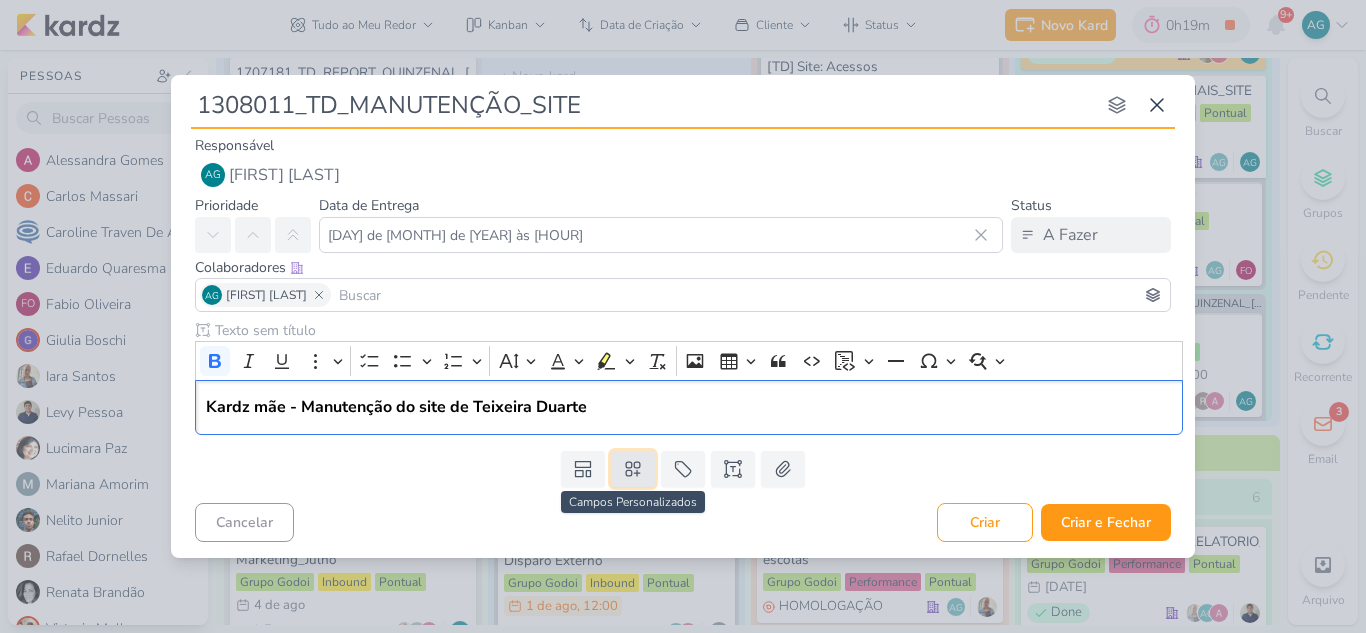 click 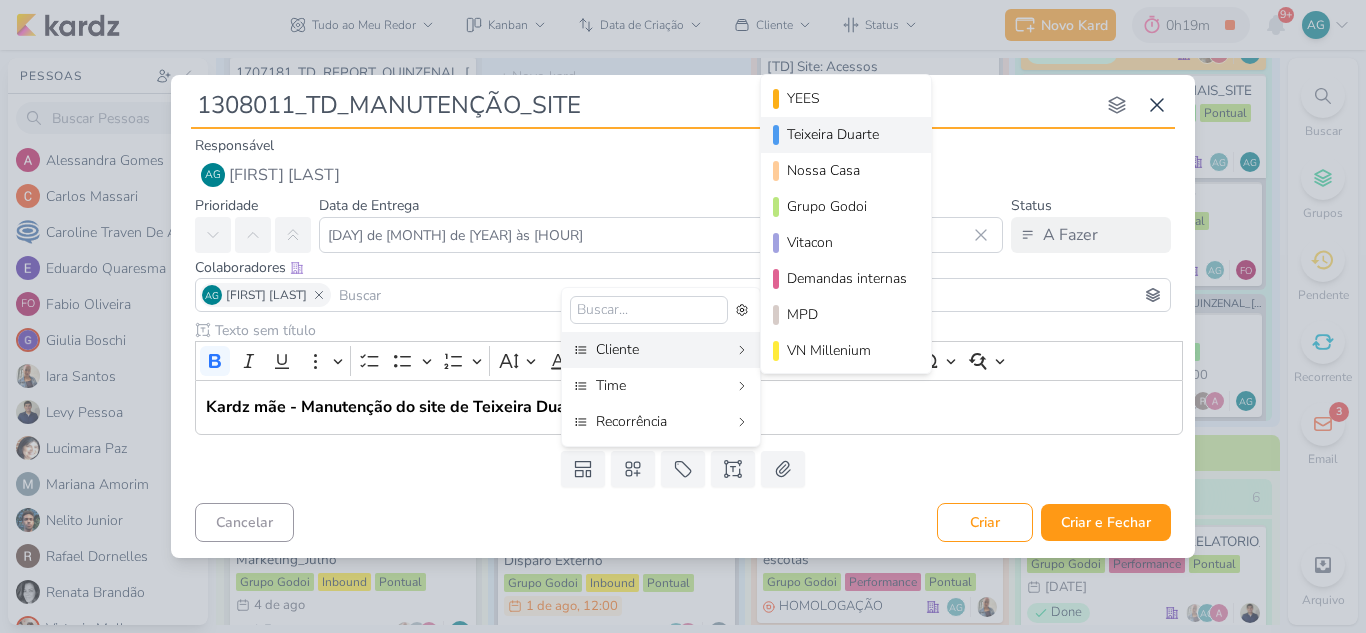 click on "Teixeira Duarte" at bounding box center [847, 134] 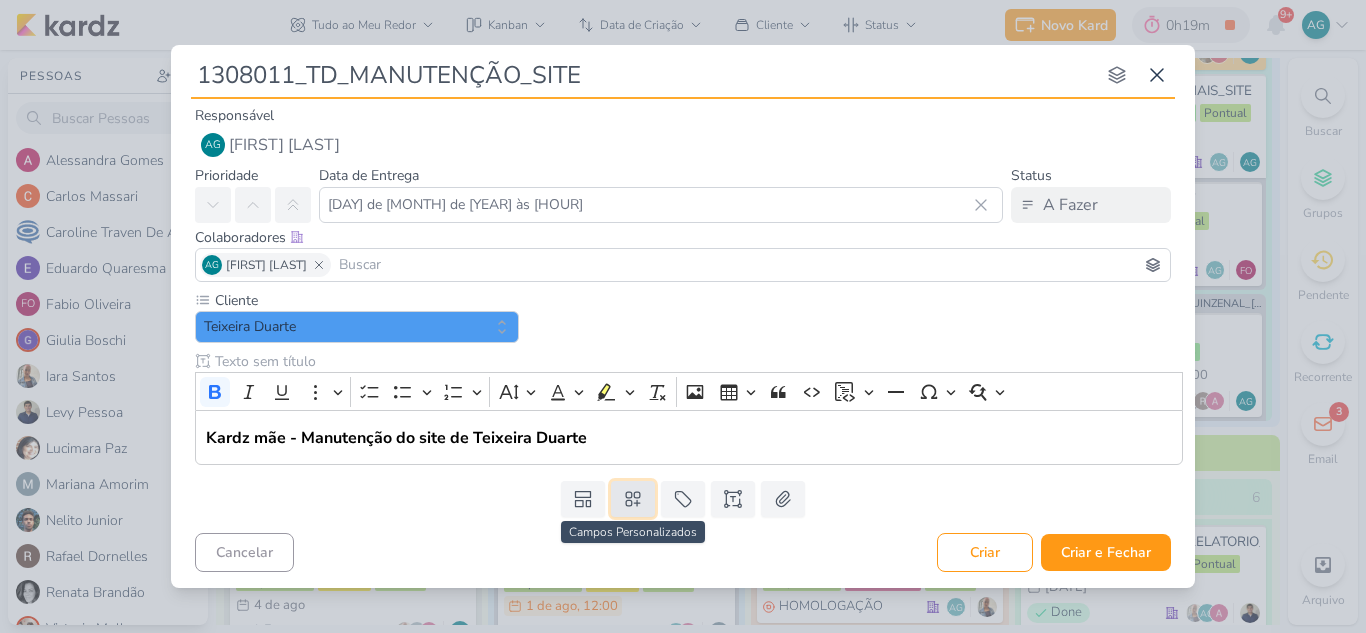 click 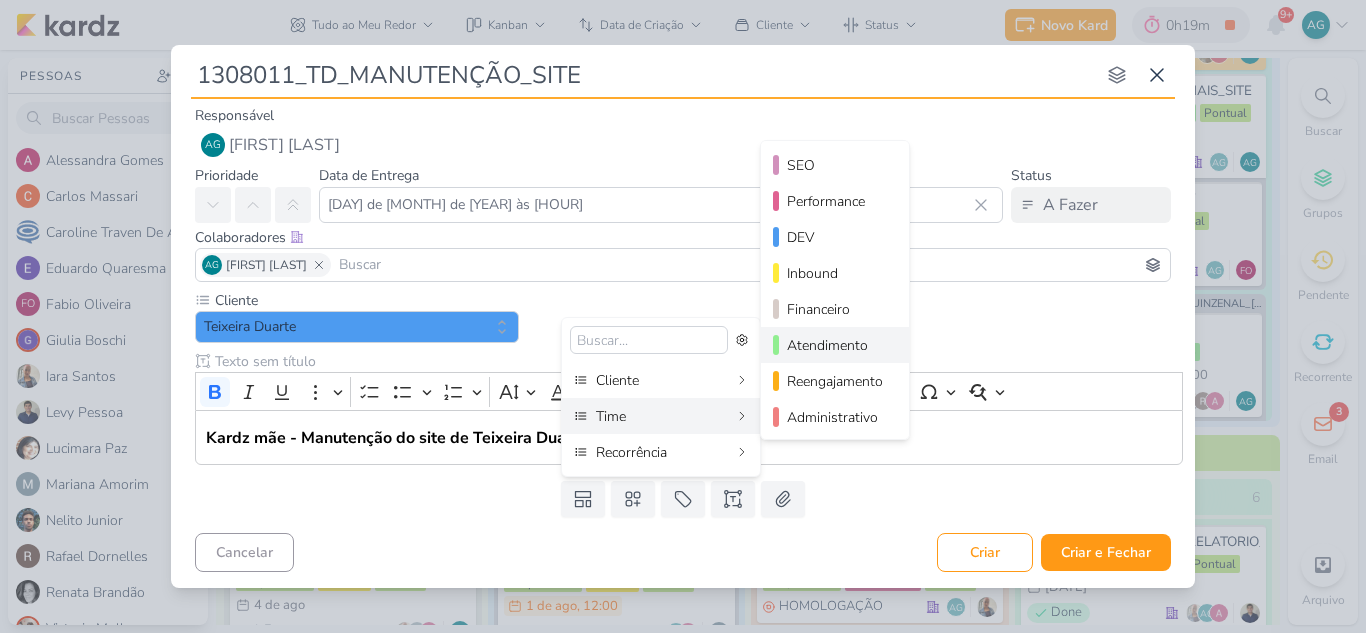 click on "Atendimento" at bounding box center [836, 345] 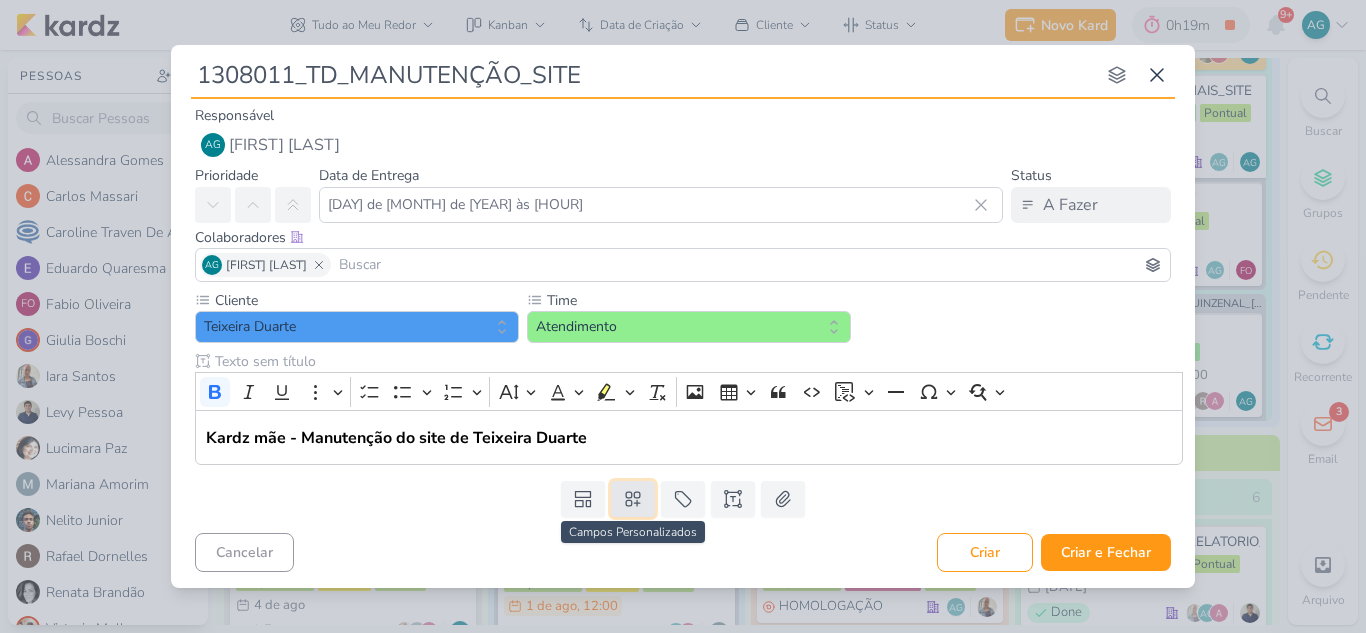 click 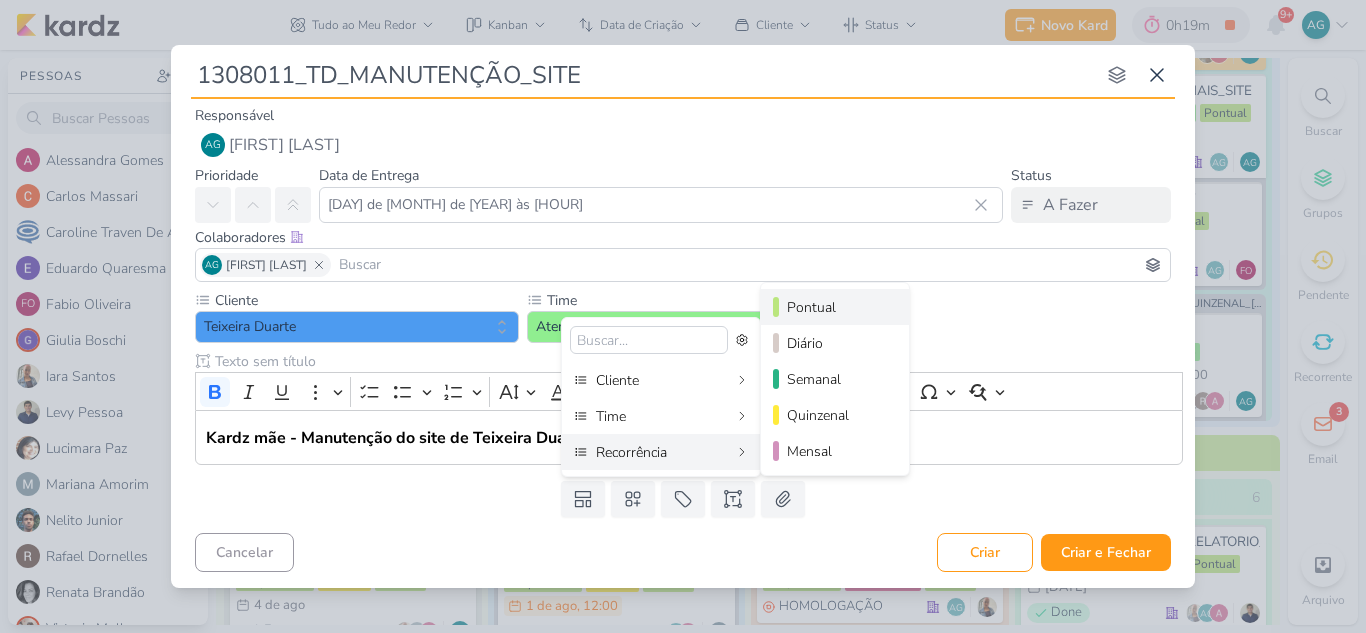 click on "Pontual" at bounding box center (836, 307) 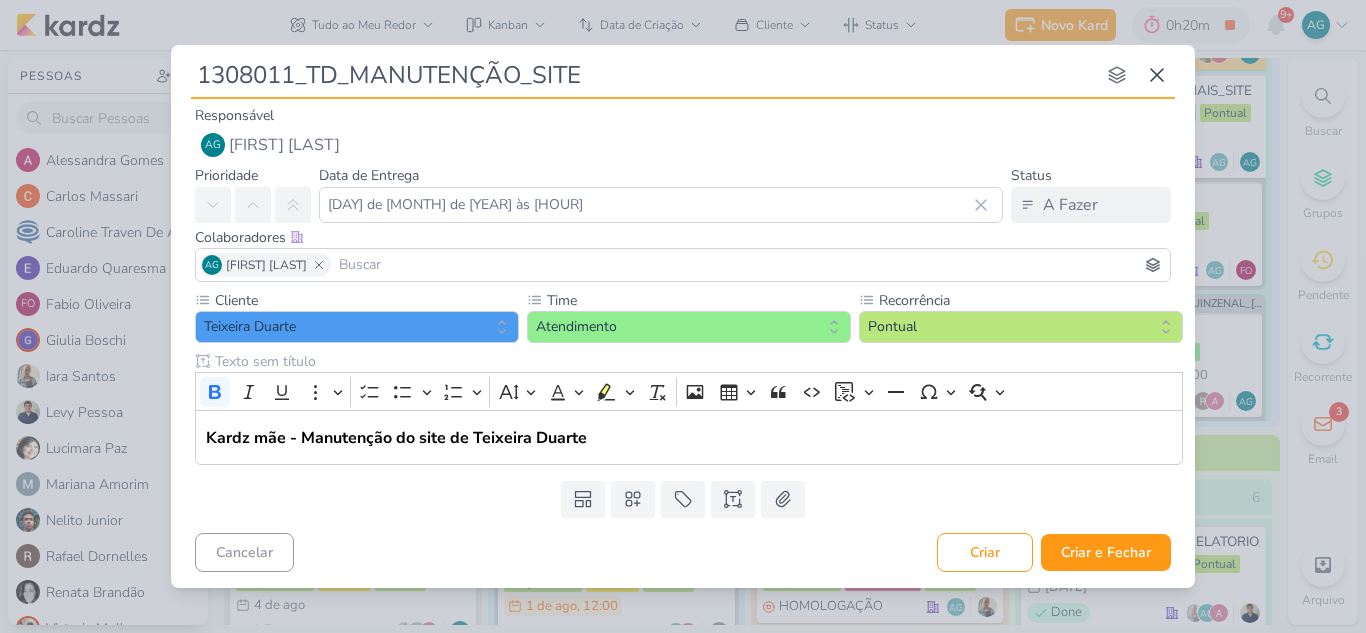 drag, startPoint x: 291, startPoint y: 72, endPoint x: 121, endPoint y: 72, distance: 170 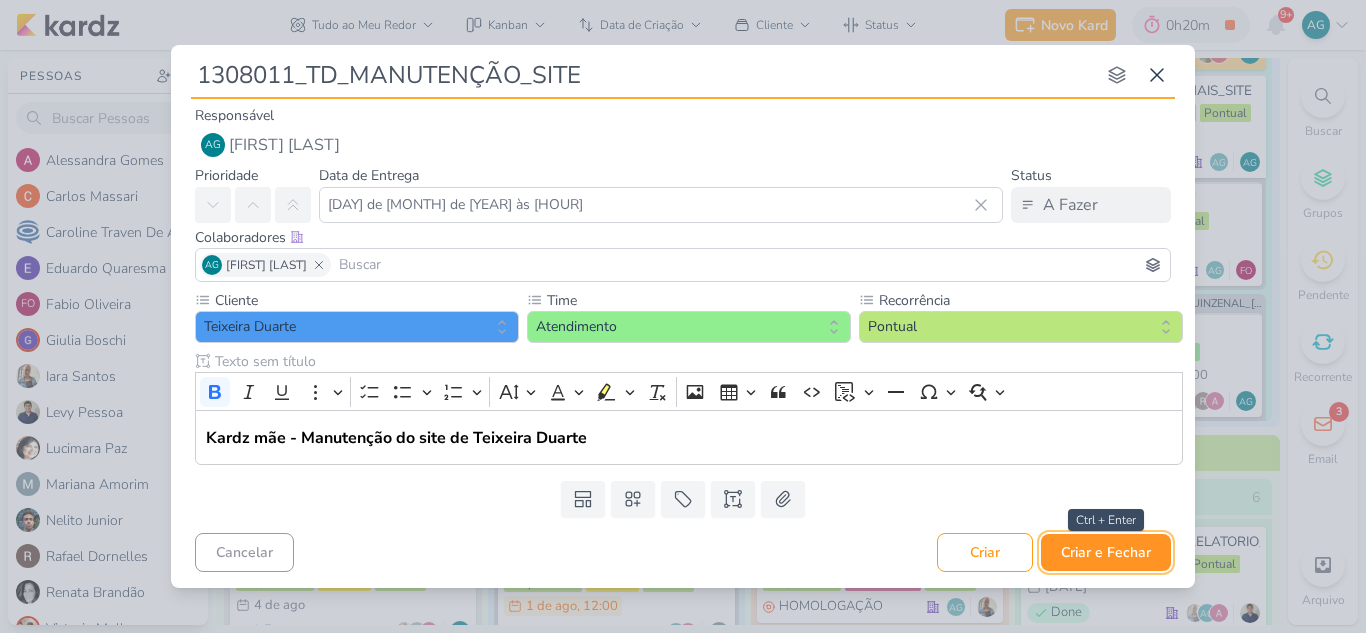 click on "Criar e Fechar" at bounding box center [1106, 552] 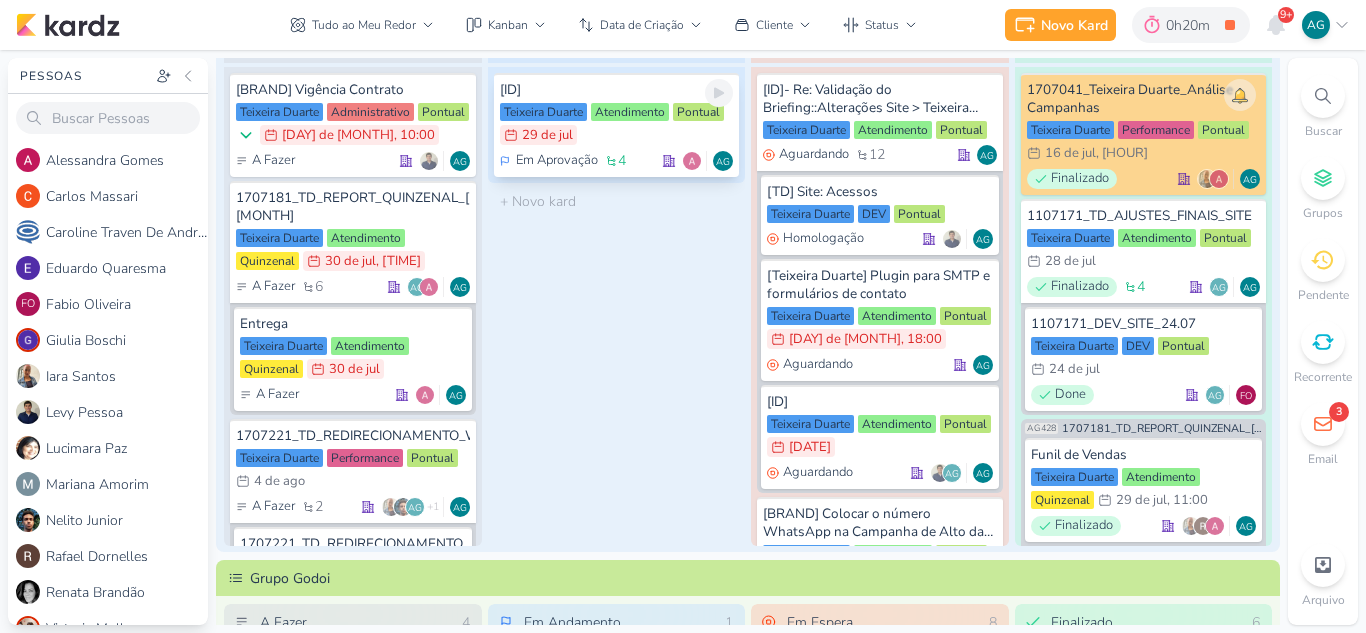 scroll, scrollTop: 200, scrollLeft: 0, axis: vertical 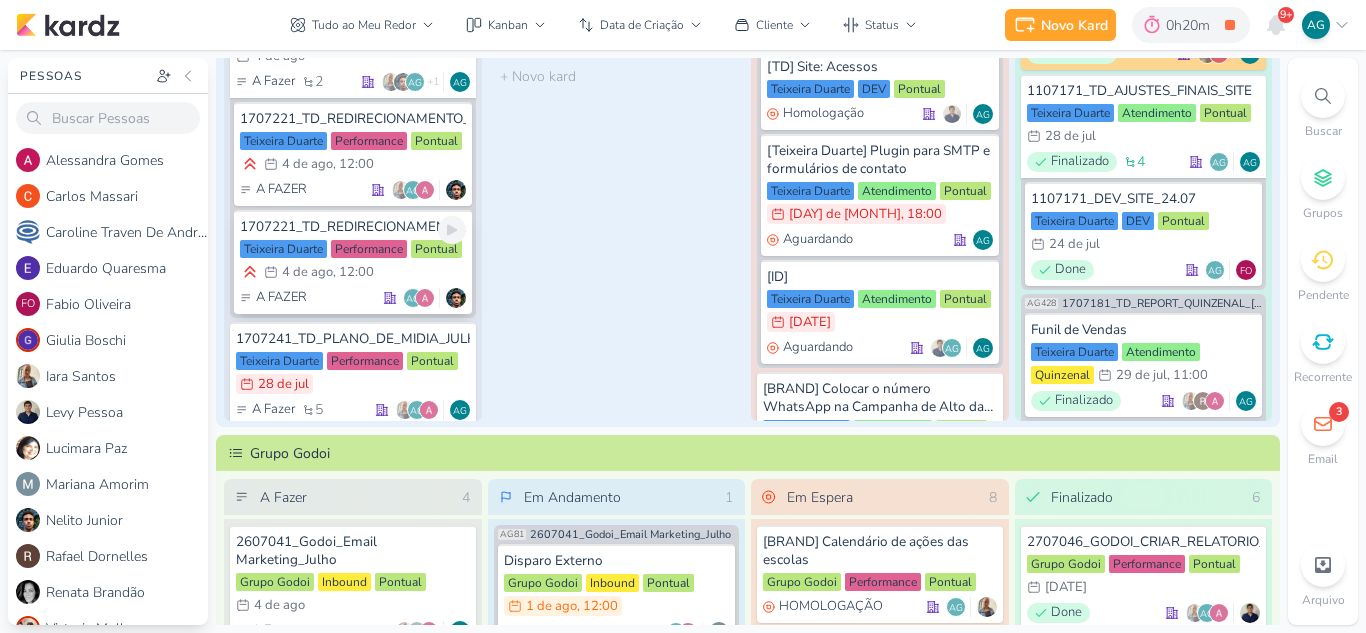 click on "1707221_TD_REDIRECIONAMENTO_META" at bounding box center (353, 227) 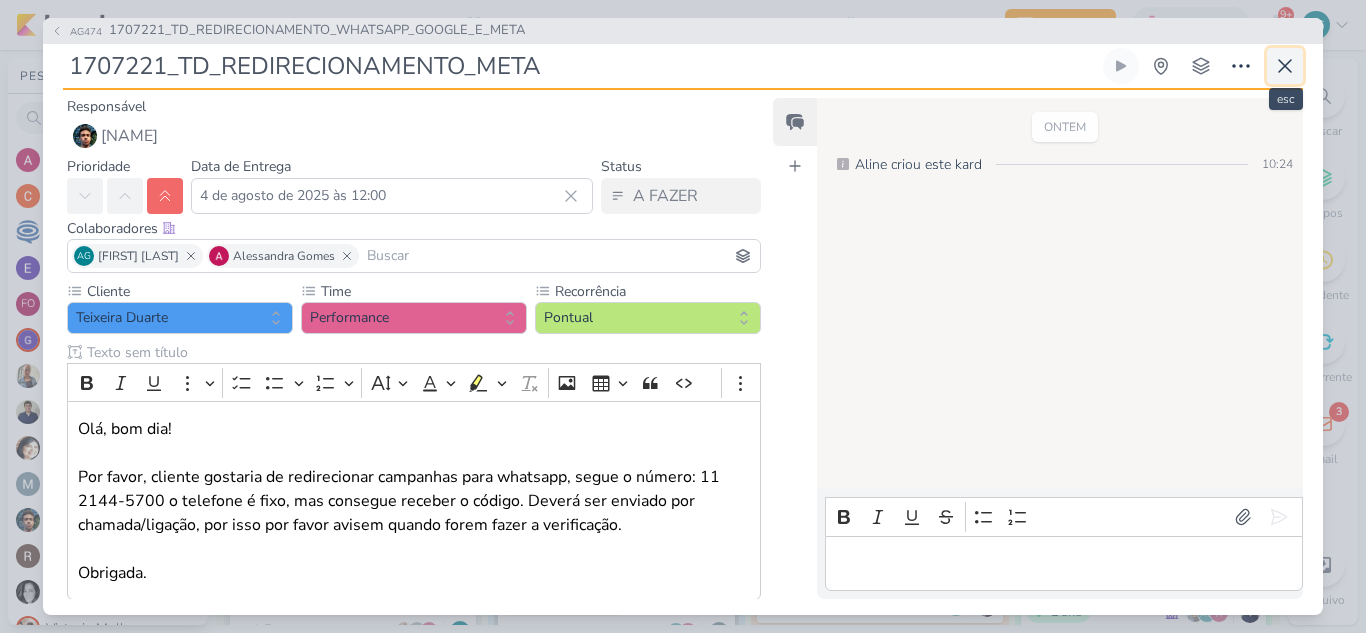 click 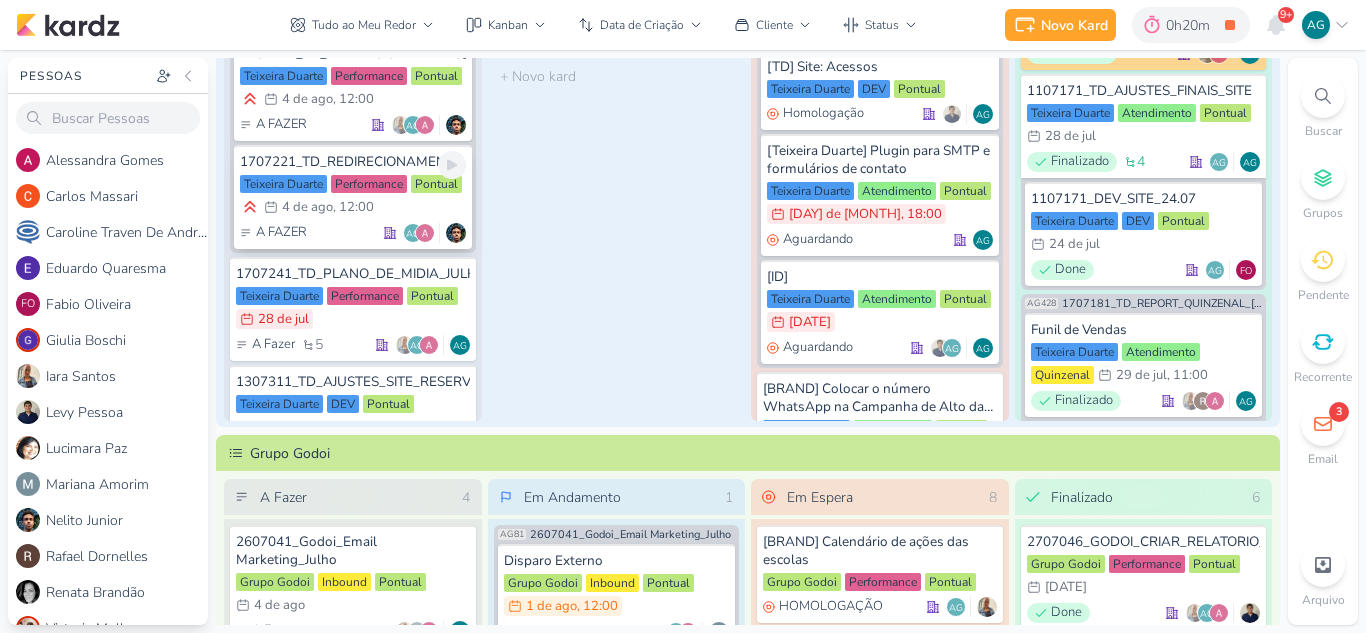 scroll, scrollTop: 400, scrollLeft: 0, axis: vertical 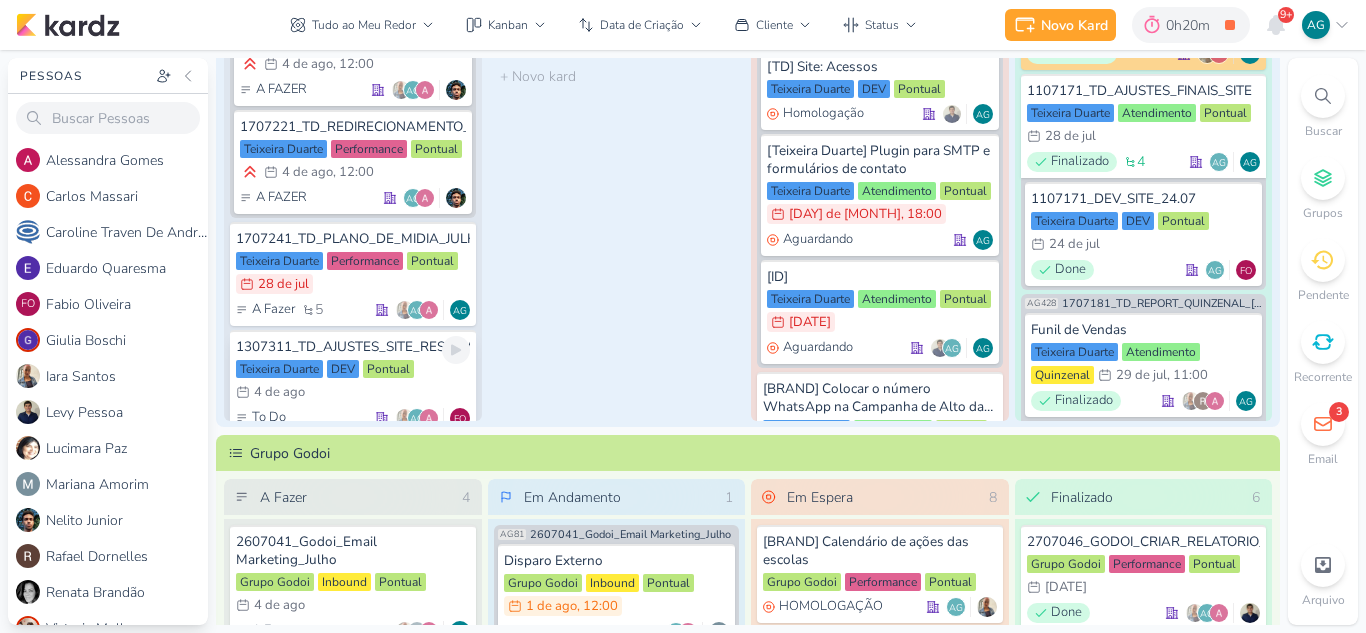 click on "1307311_TD_AJUSTES_SITE_RESERVA_ALTA_VISTA" at bounding box center (353, 347) 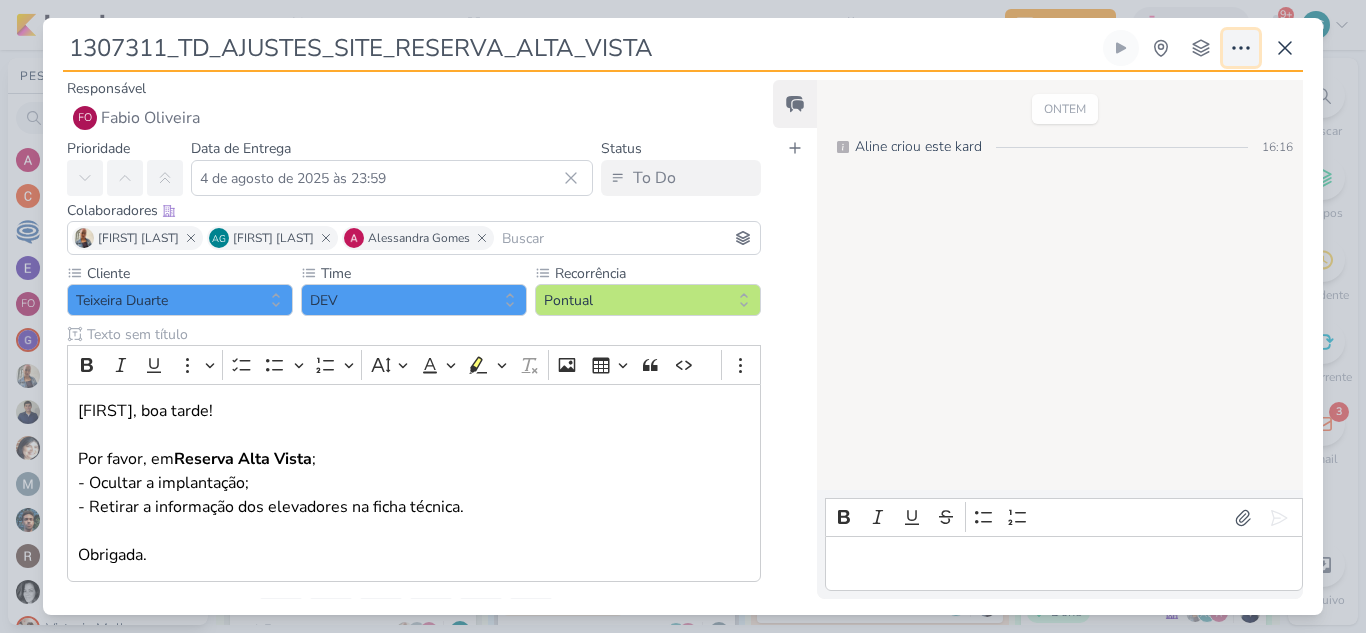 click 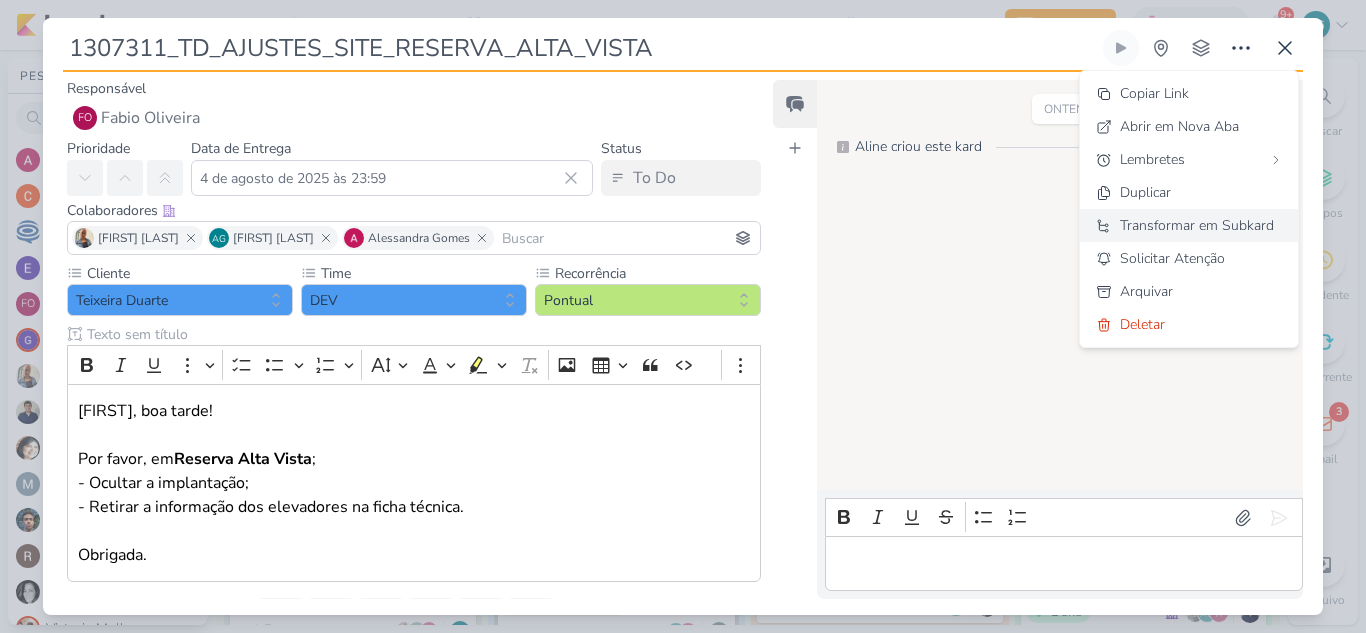 click on "Transformar em Subkard" at bounding box center [1197, 225] 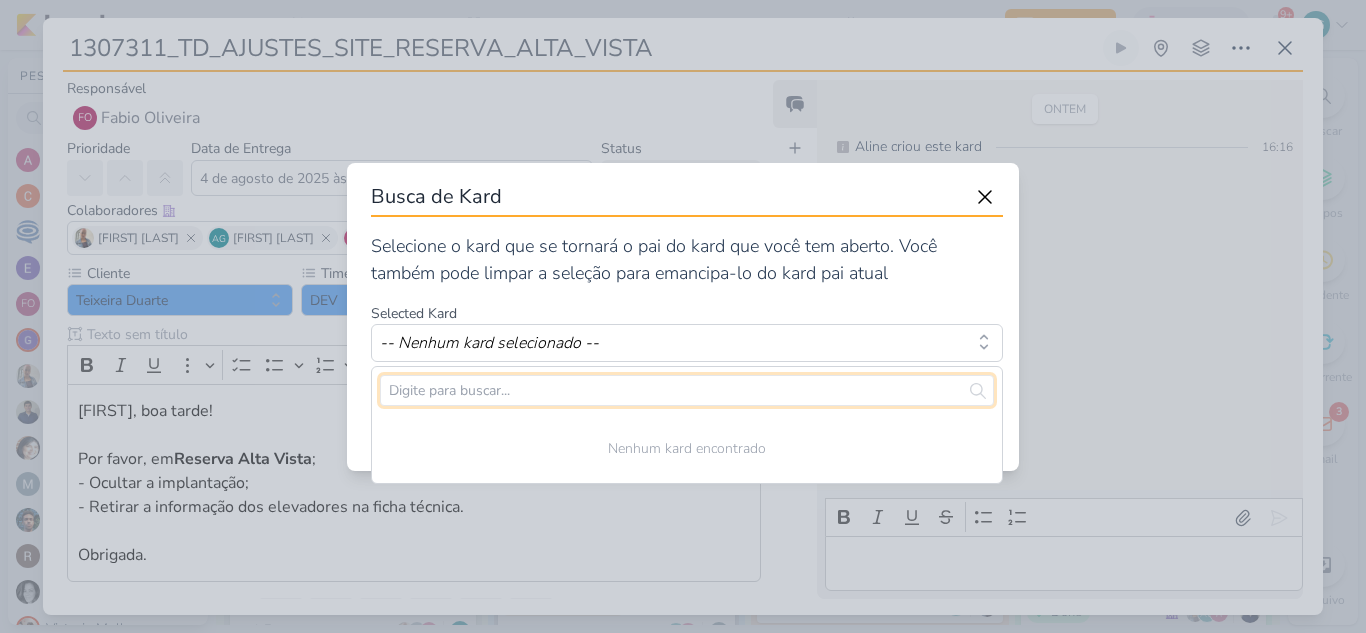 click at bounding box center [687, 390] 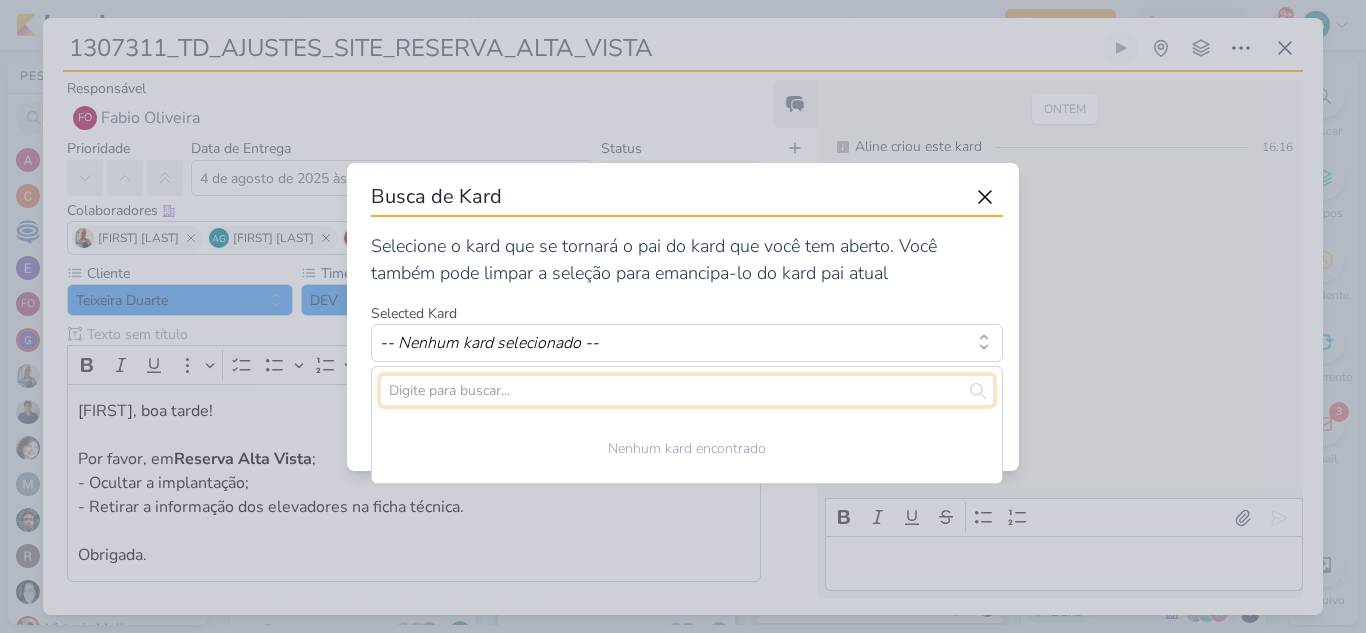 paste on "1308011" 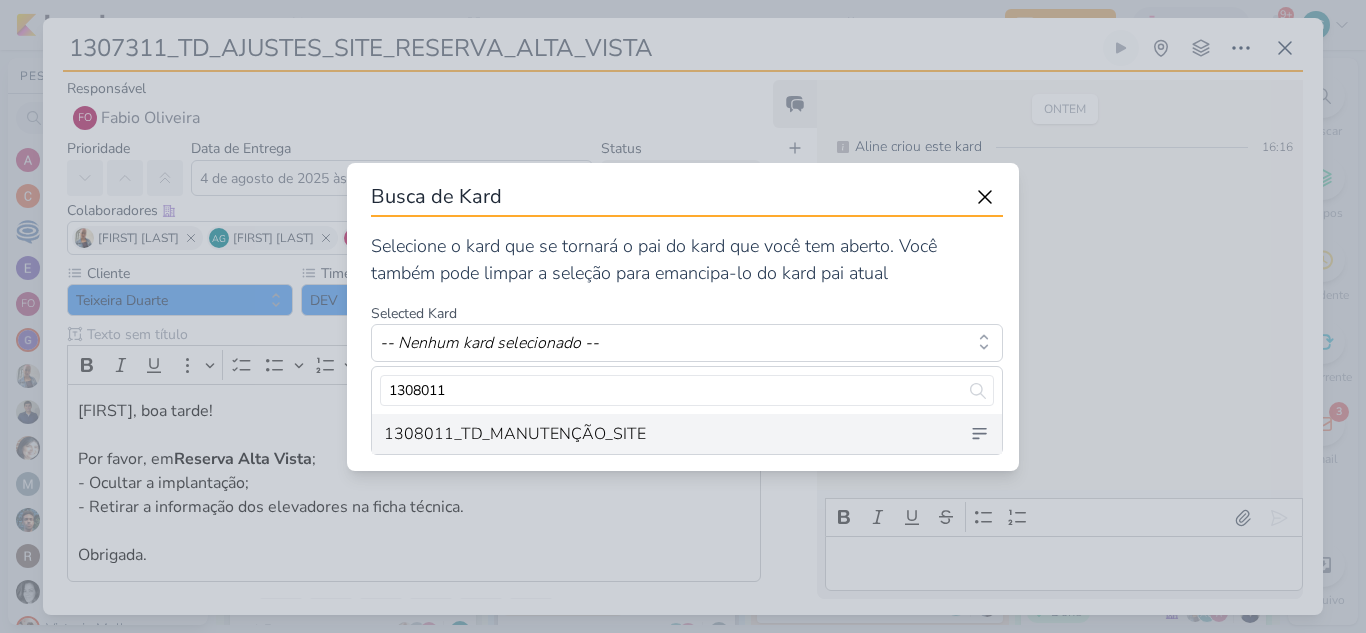 click on "1308011_TD_MANUTENÇÃO_SITE" at bounding box center [515, 434] 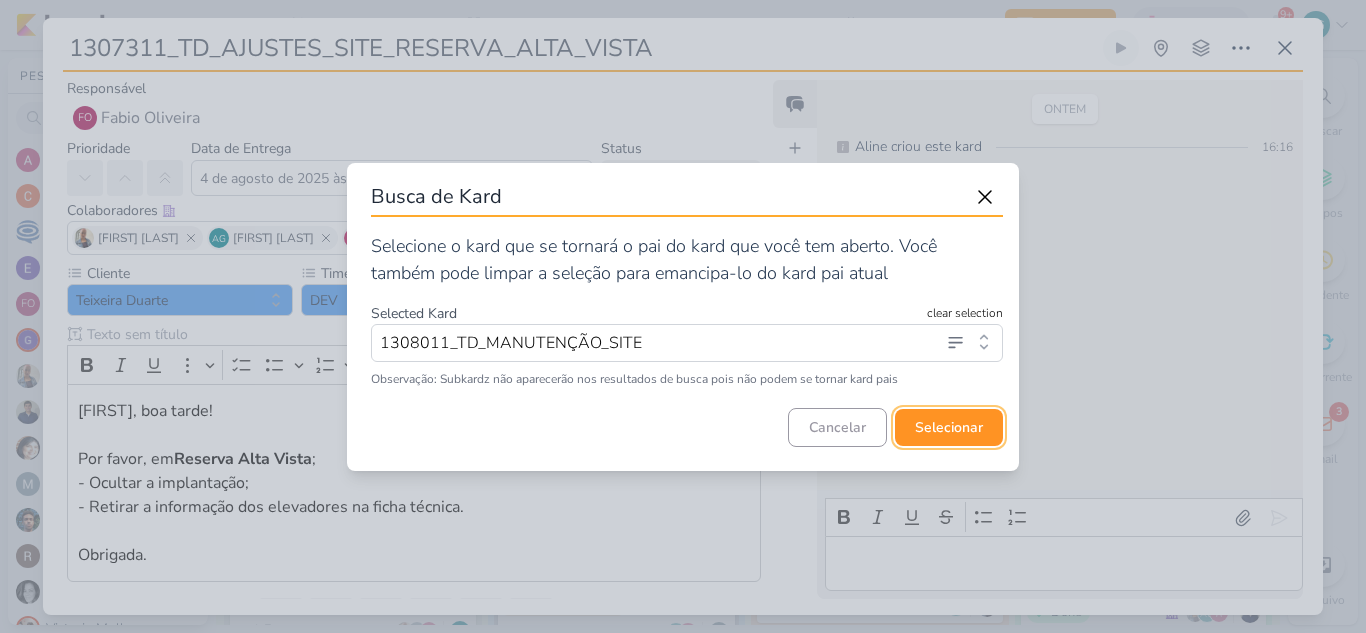 click on "selecionar" at bounding box center [949, 427] 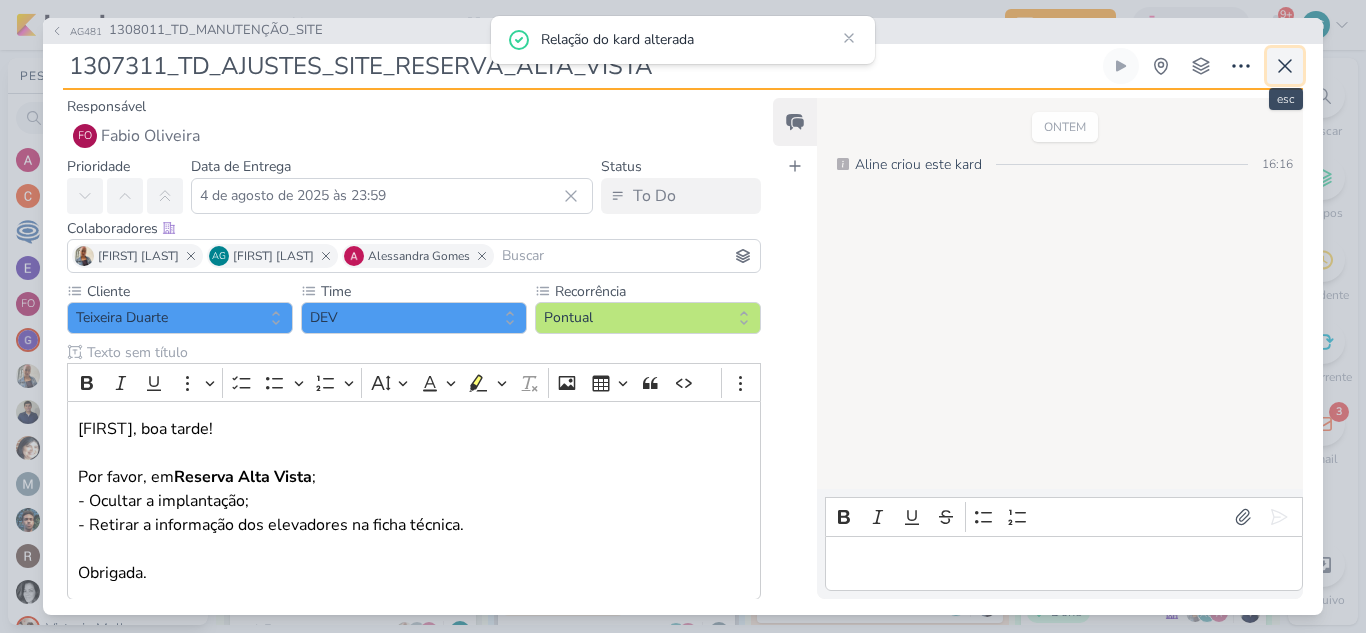 click 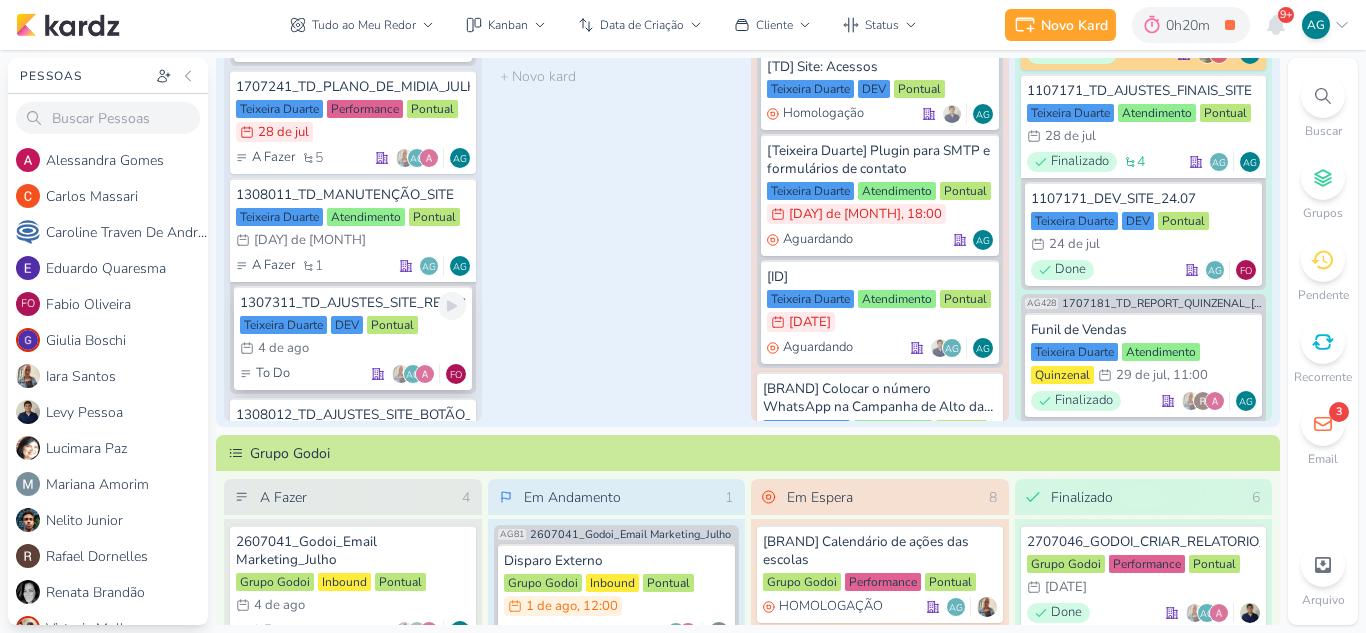 scroll, scrollTop: 600, scrollLeft: 0, axis: vertical 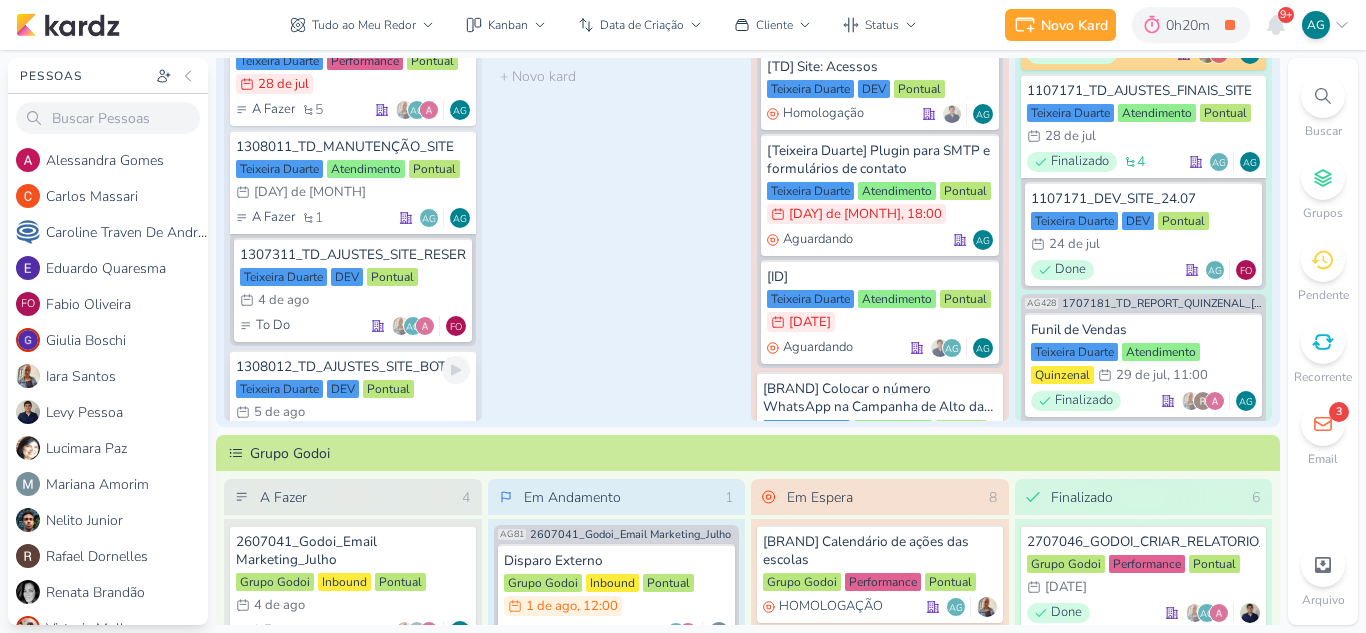 click on "1308012_TD_AJUSTES_SITE_BOTÃO_CHAT_E_COMPRAR" at bounding box center [353, 367] 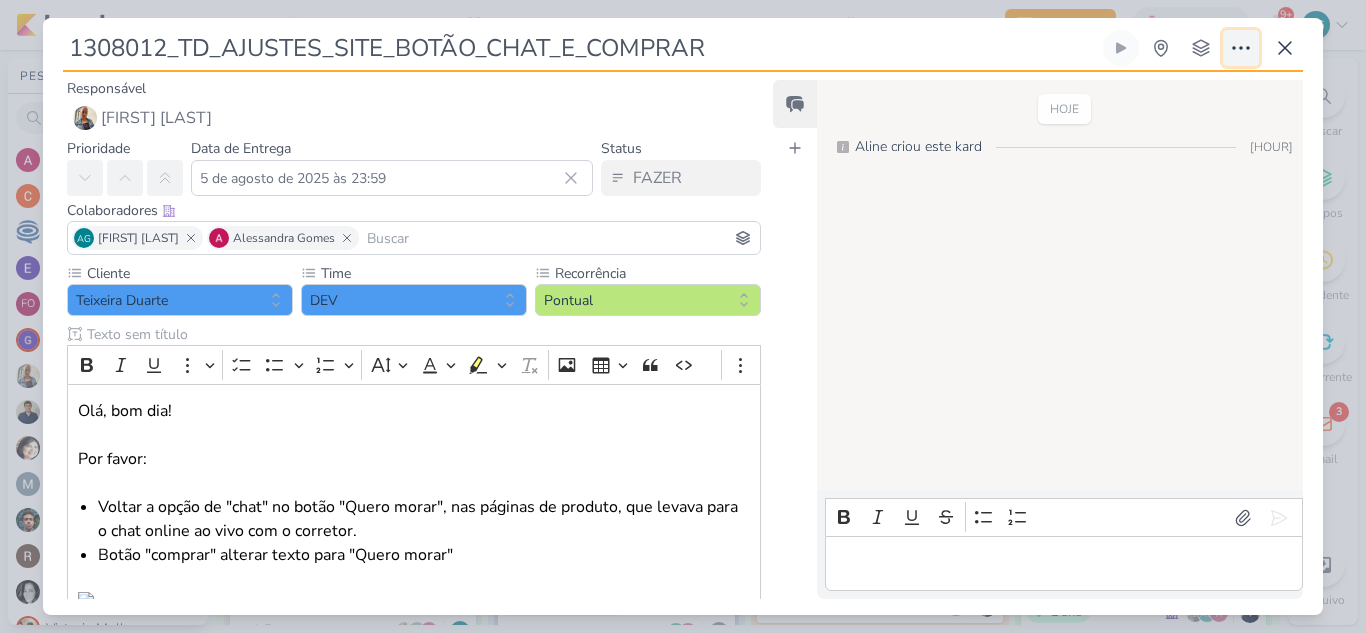 click 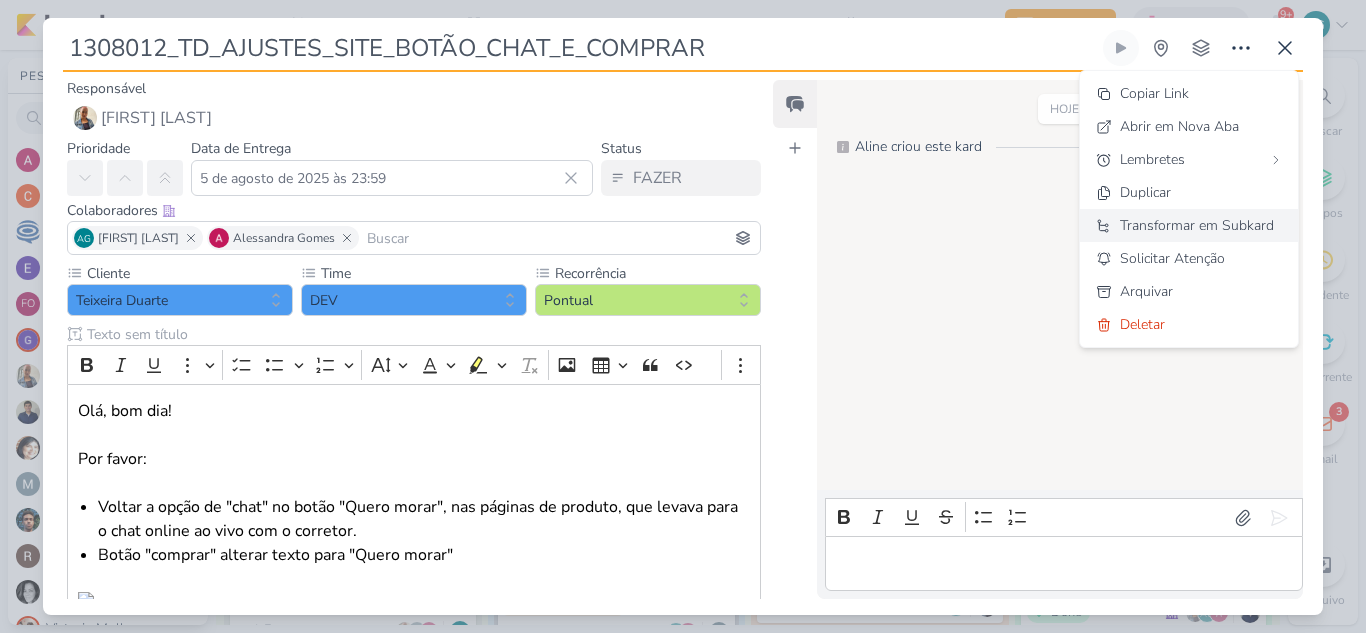 click on "Transformar em Subkard" at bounding box center (1197, 225) 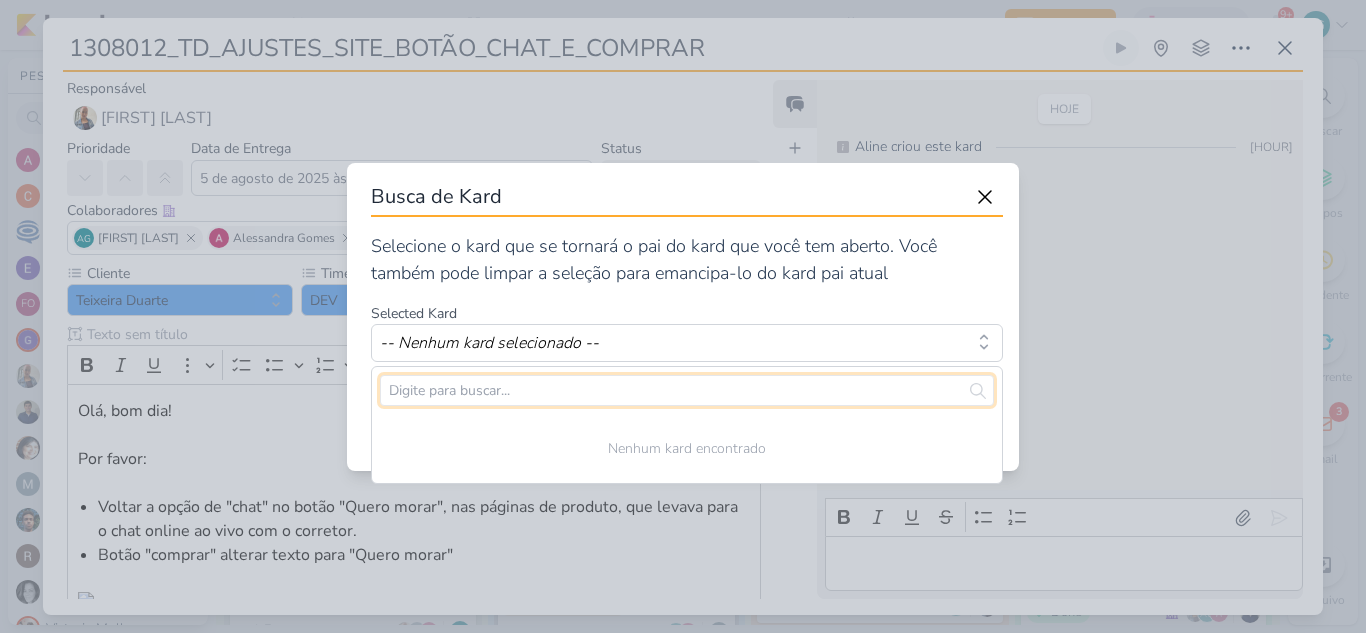 click at bounding box center [687, 390] 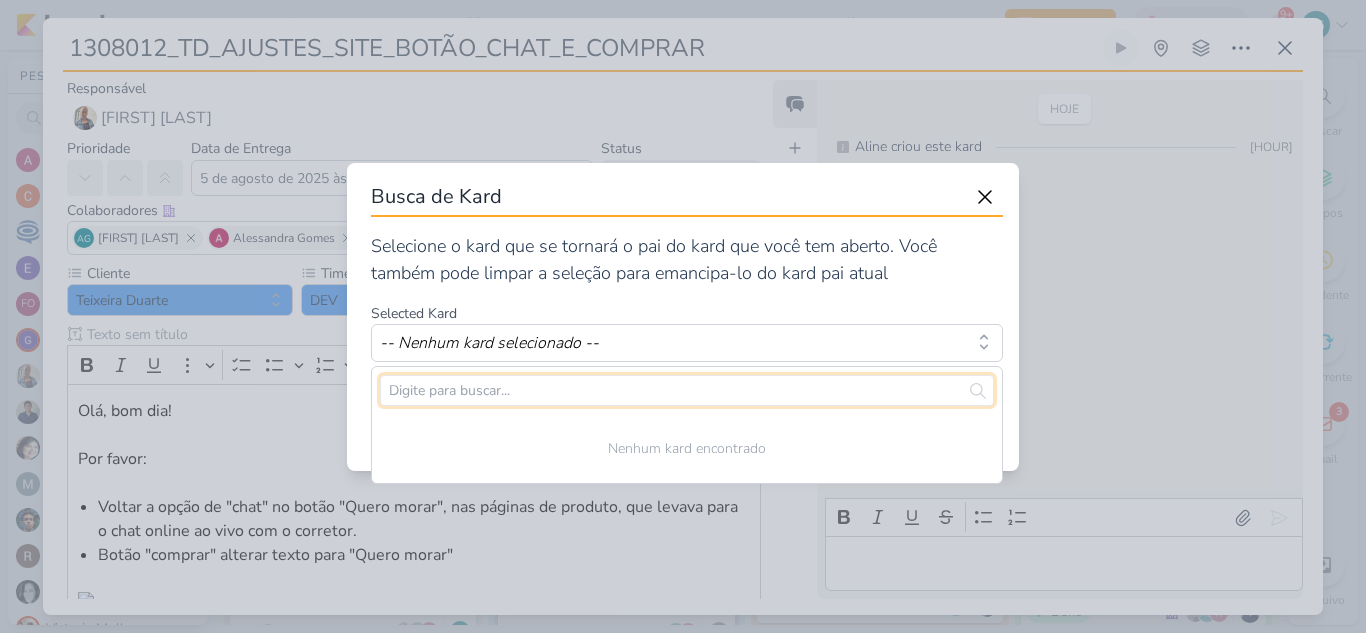 paste on "1308011" 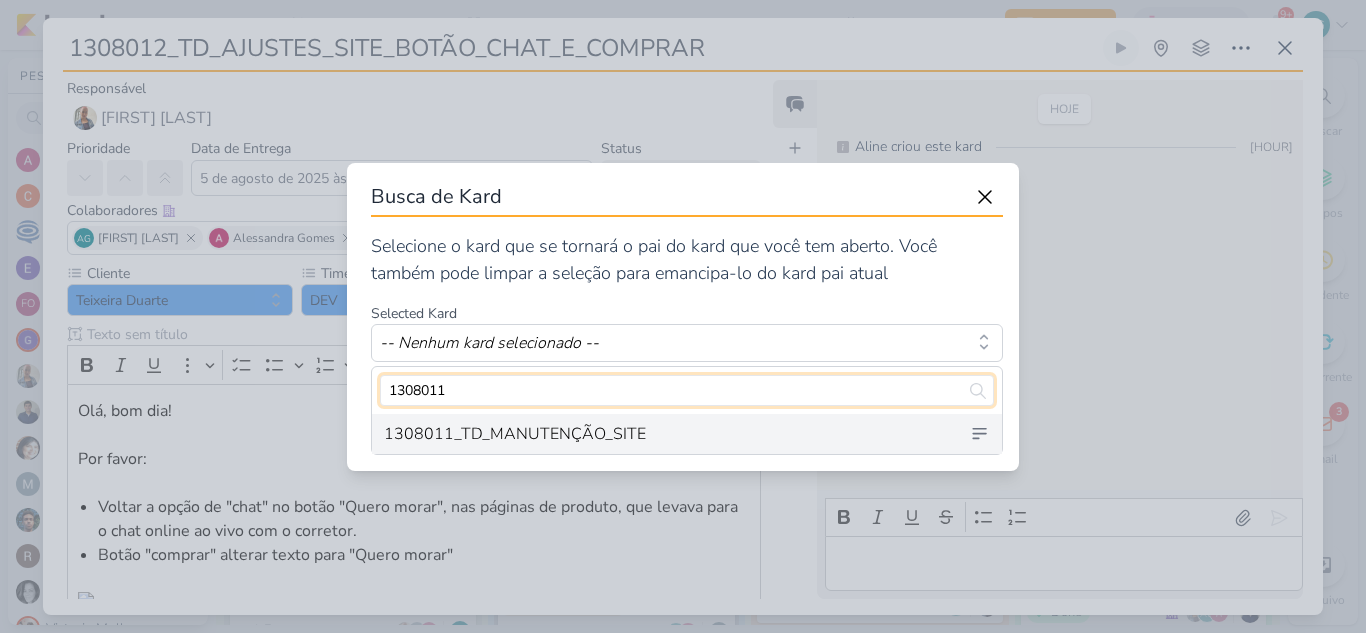 type on "1308011" 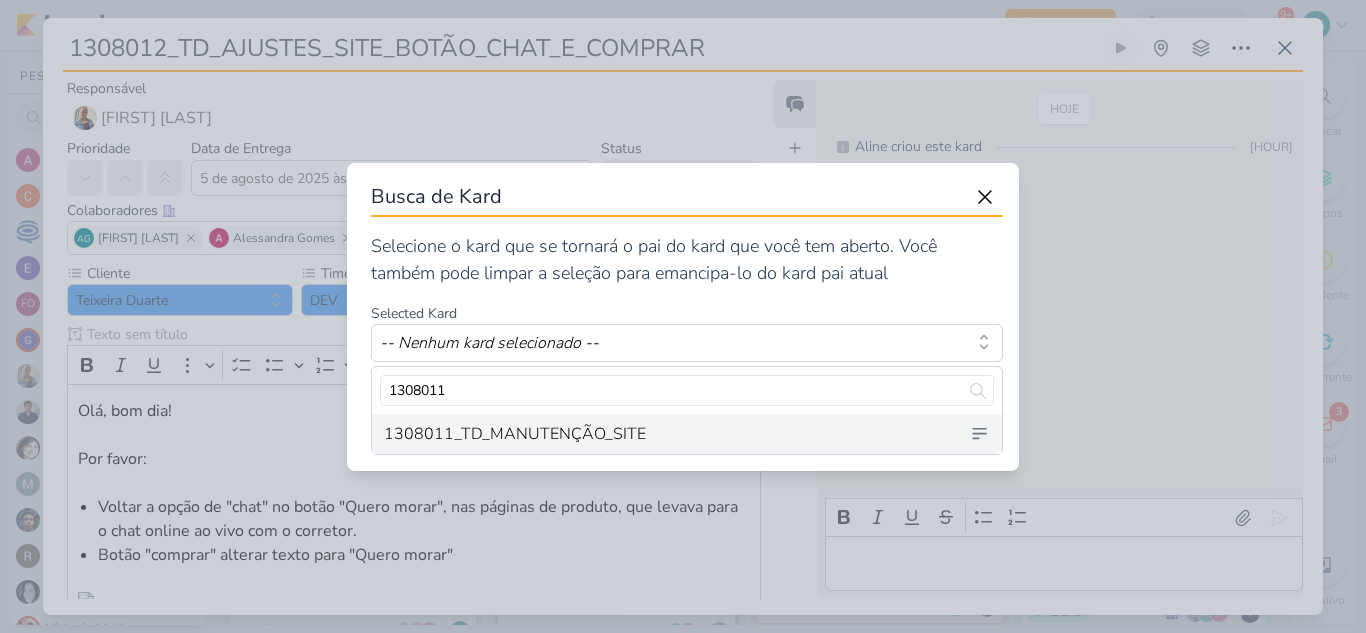 click on "1308011_TD_MANUTENÇÃO_SITE" at bounding box center [687, 434] 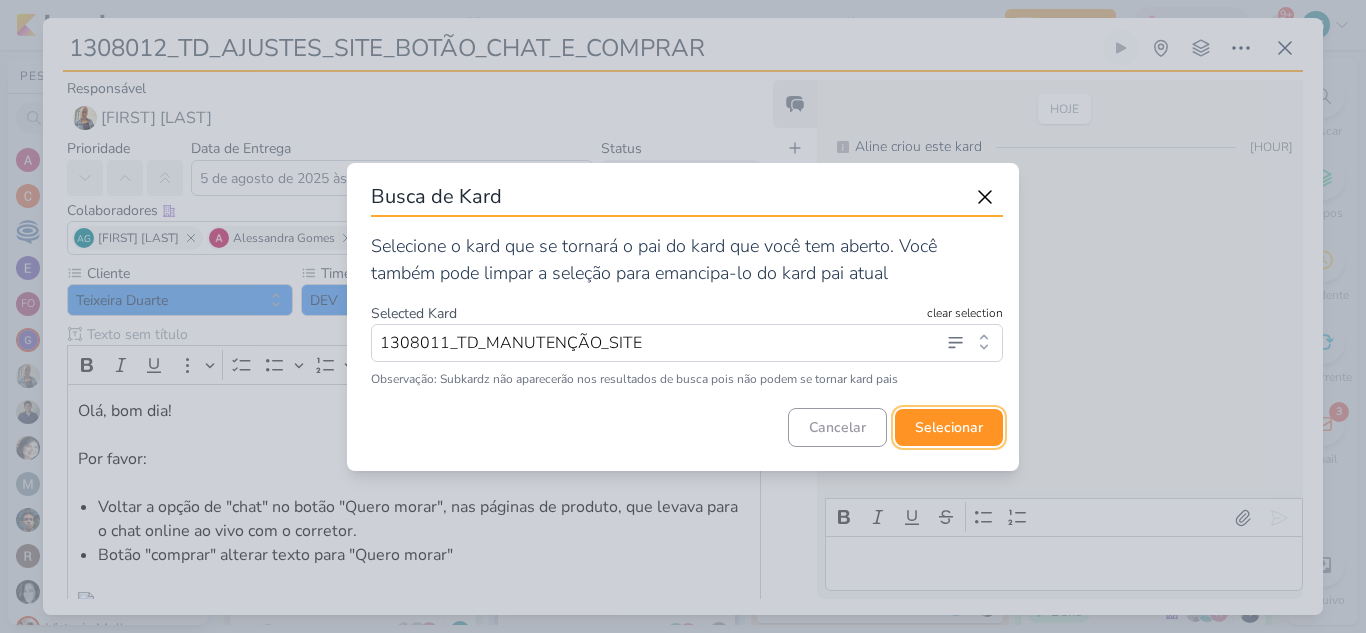 click on "selecionar" at bounding box center [949, 427] 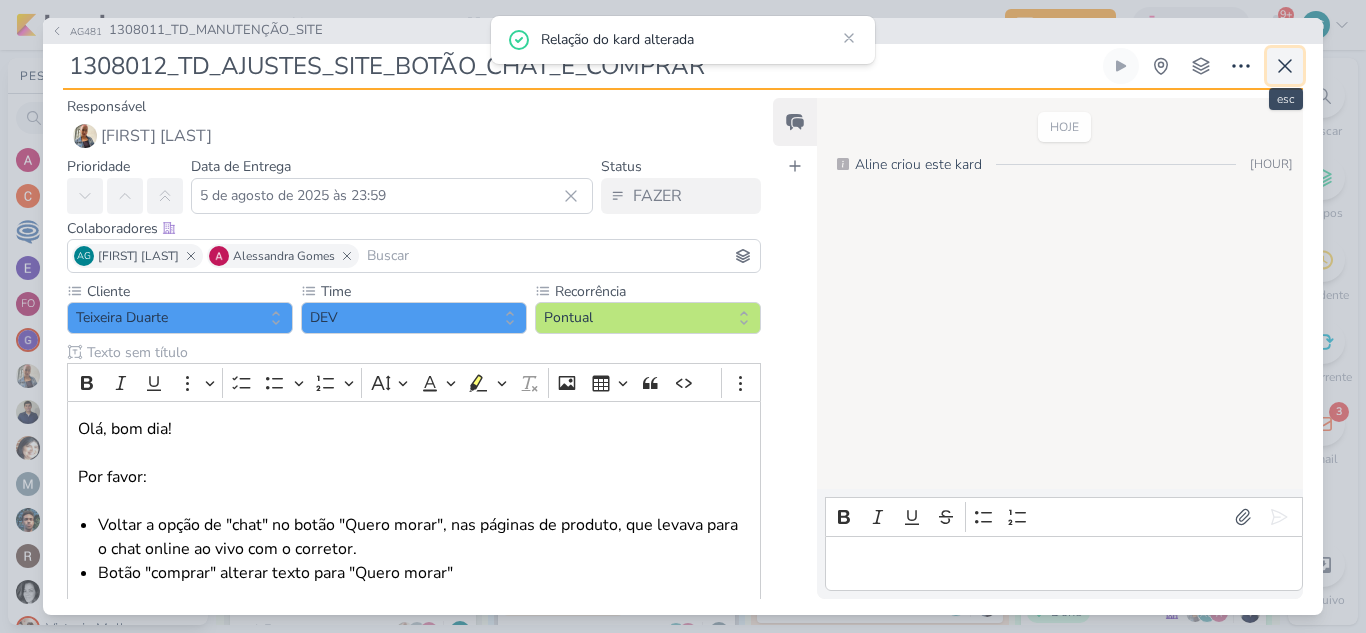 click 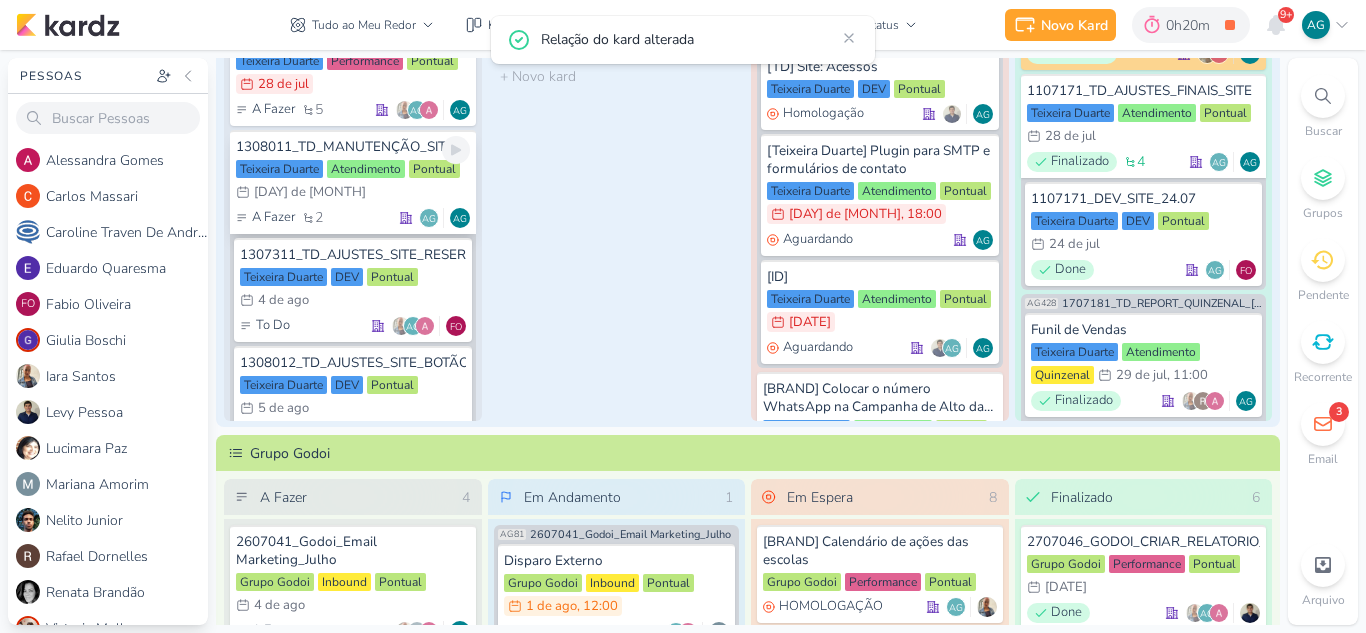 click on "1308011_TD_MANUTENÇÃO_SITE" at bounding box center [353, 147] 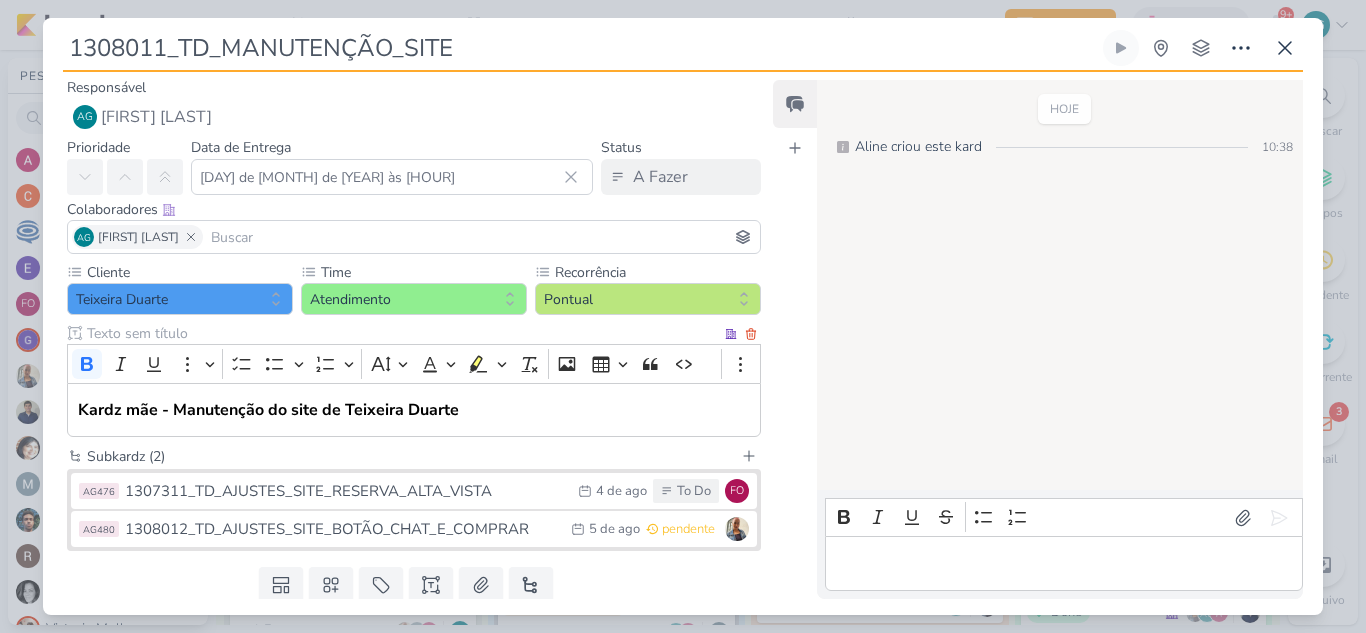 scroll, scrollTop: 0, scrollLeft: 0, axis: both 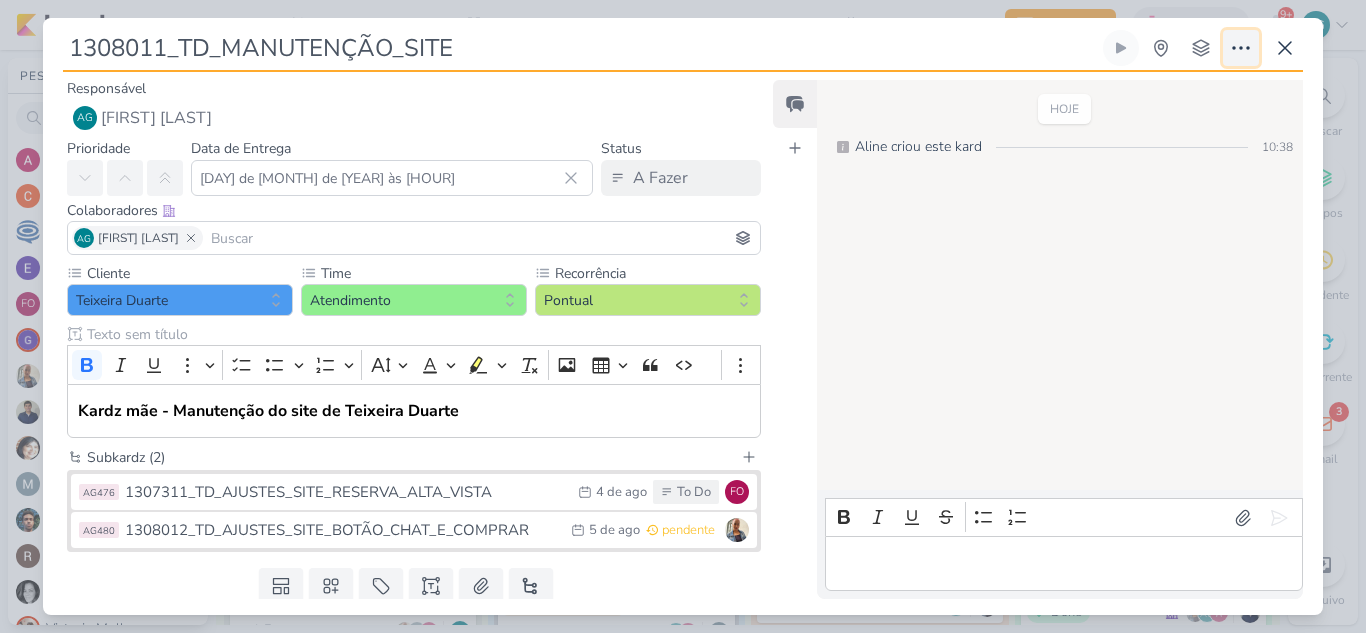 click 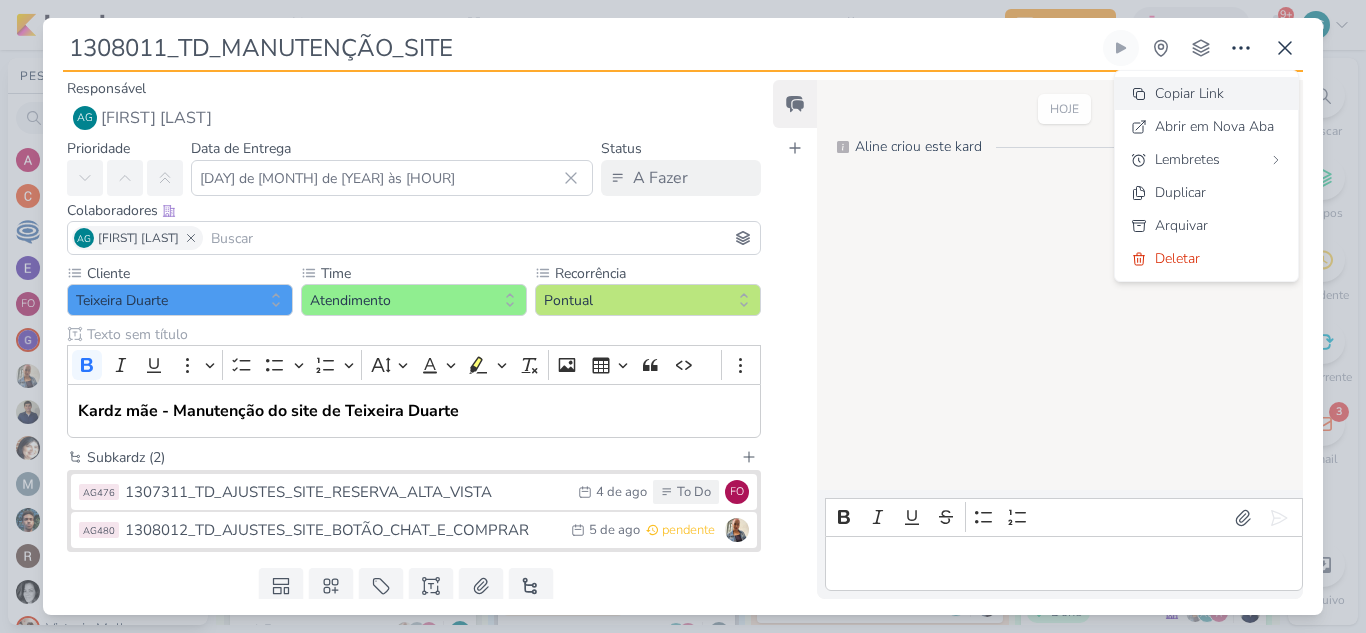 click on "Copiar Link" at bounding box center [1189, 93] 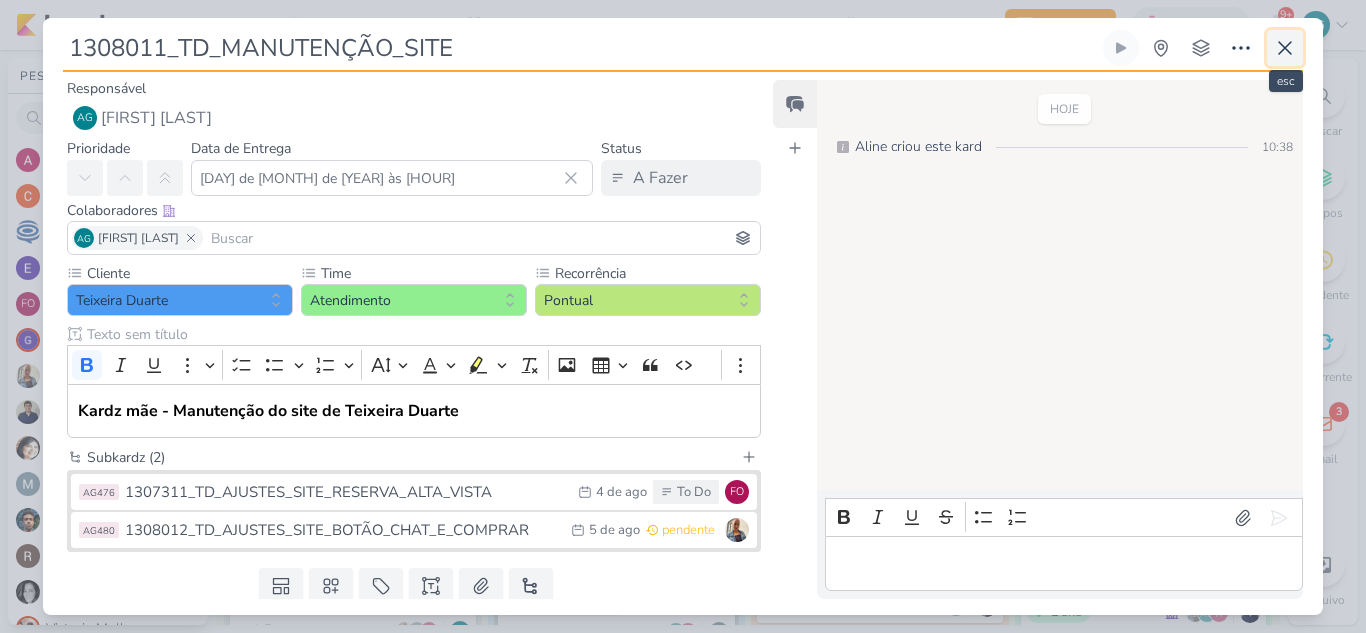 click 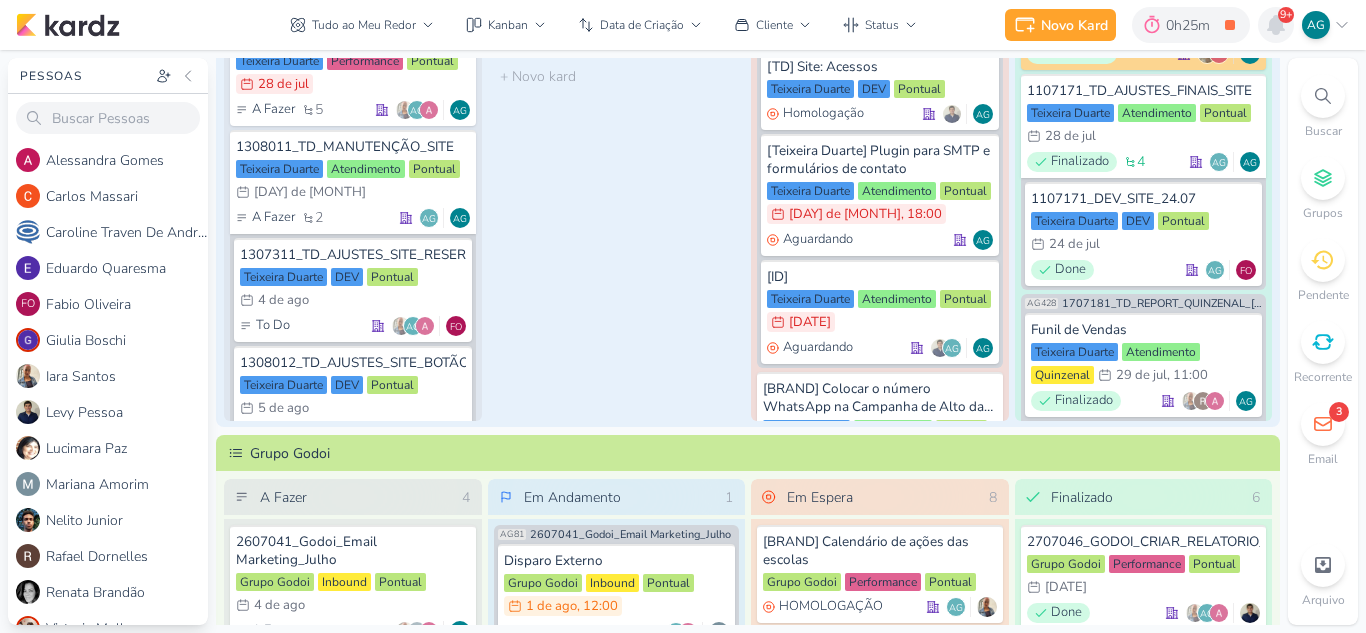 click 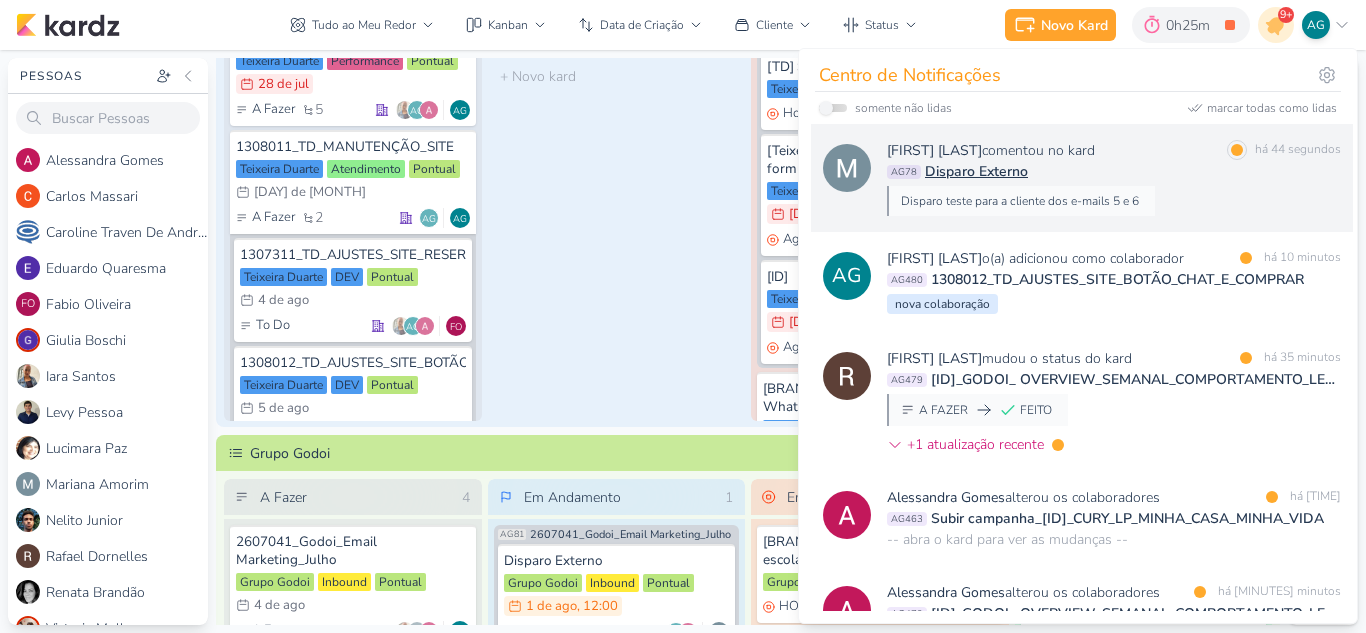 click on "[ID]
Disparo Externo" at bounding box center (1114, 171) 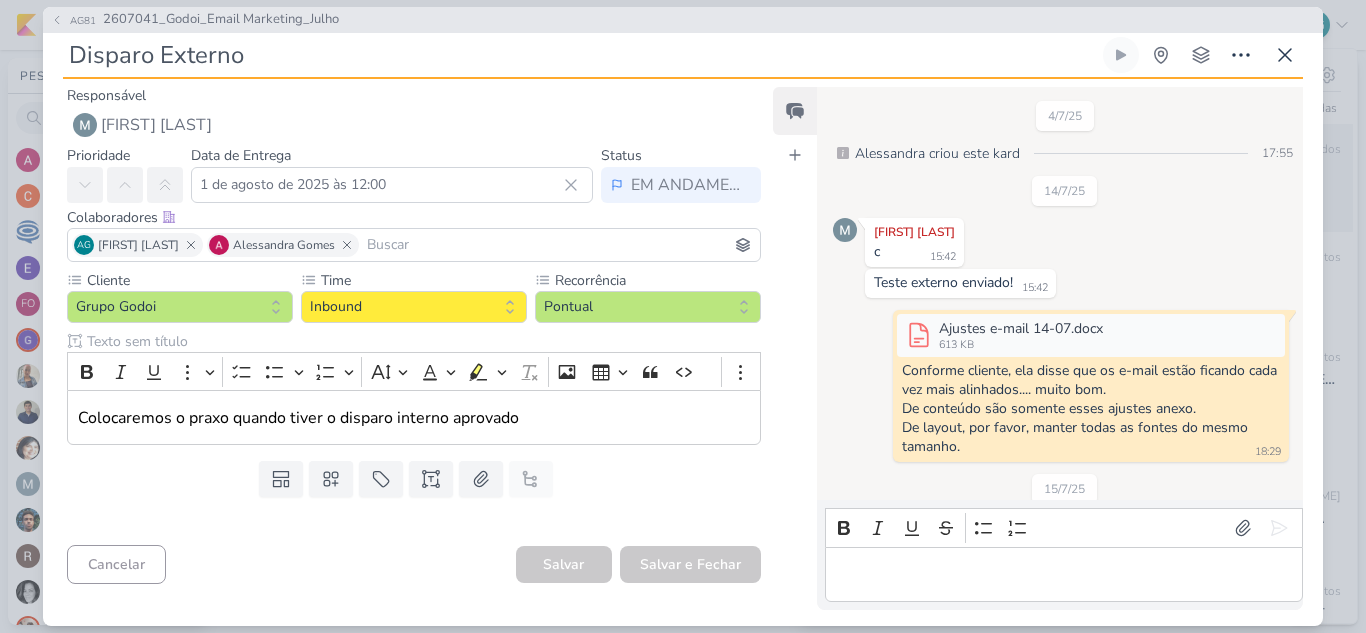 scroll, scrollTop: 803, scrollLeft: 0, axis: vertical 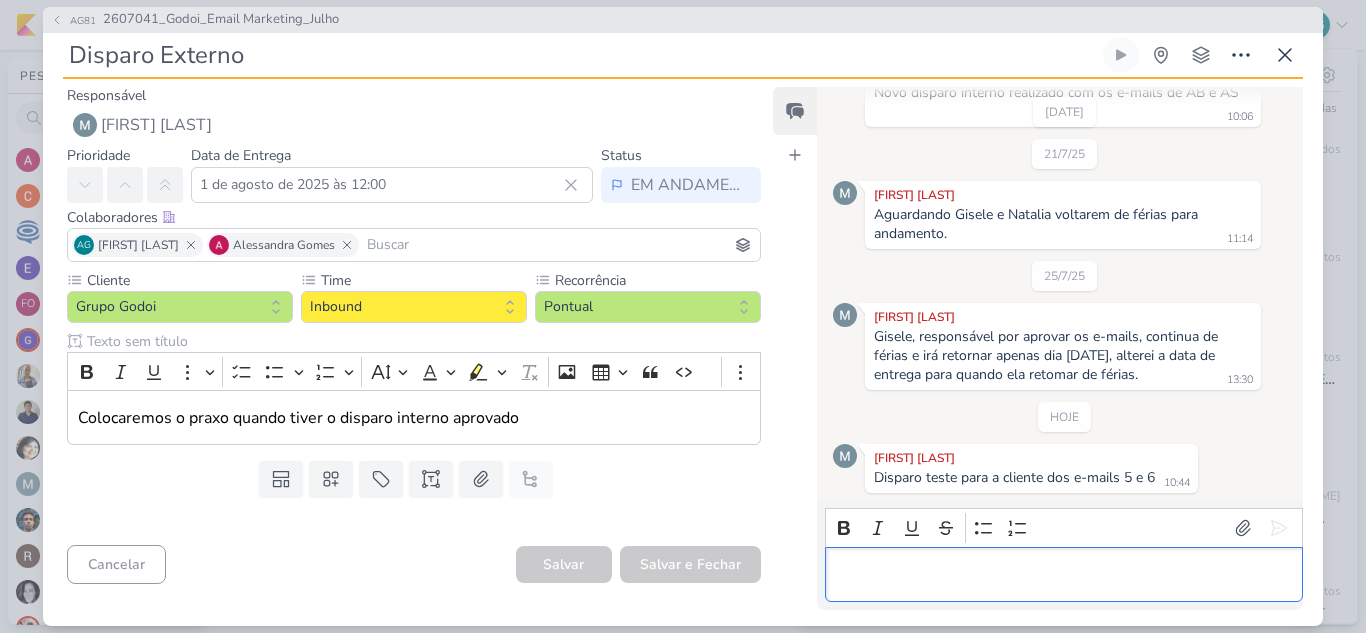 click at bounding box center (1063, 574) 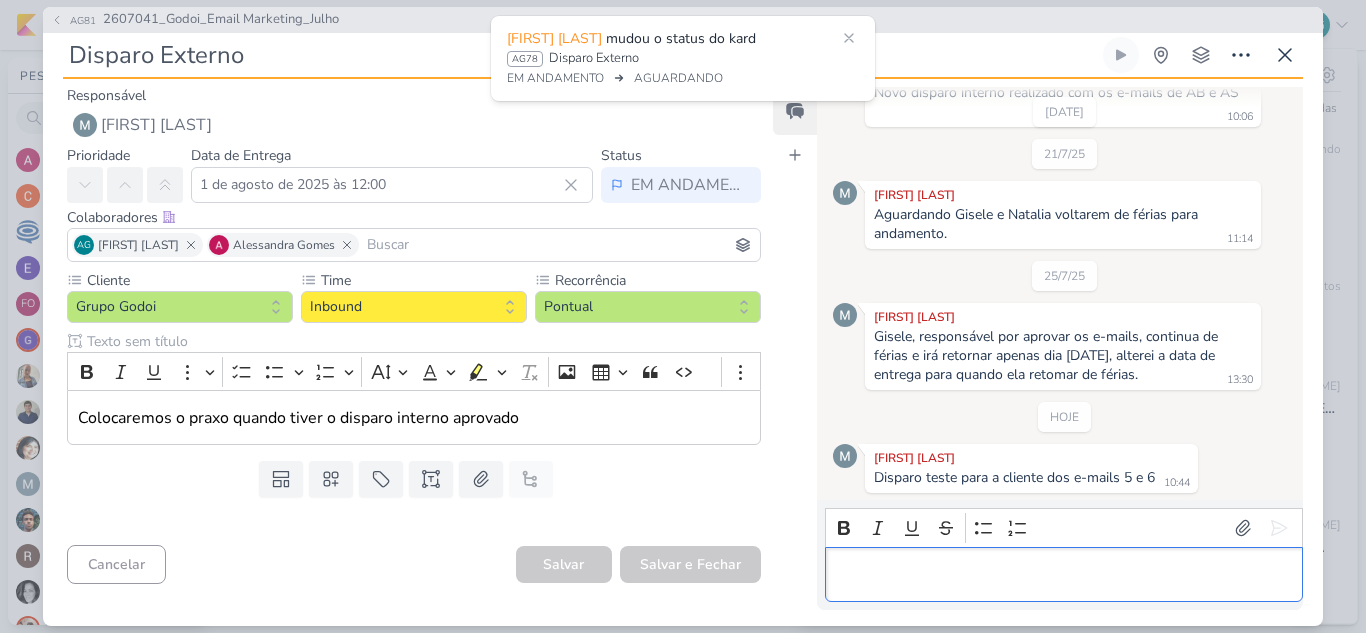 scroll, scrollTop: 844, scrollLeft: 0, axis: vertical 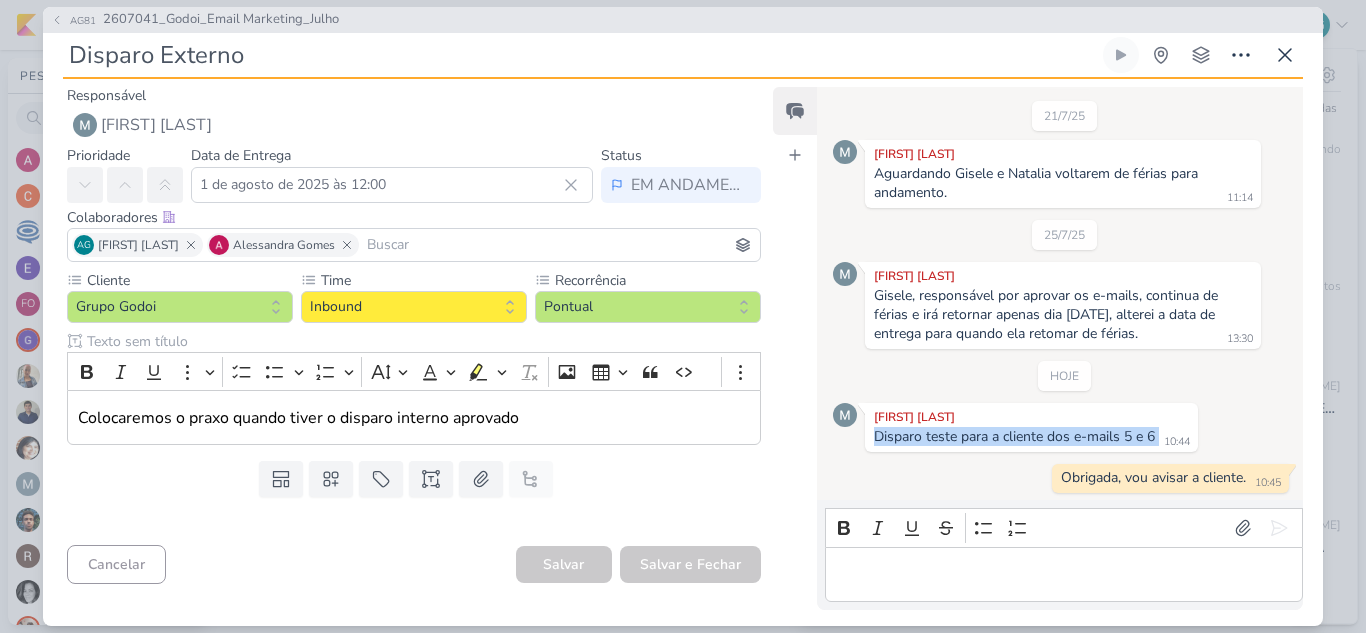 drag, startPoint x: 874, startPoint y: 436, endPoint x: 1162, endPoint y: 438, distance: 288.00696 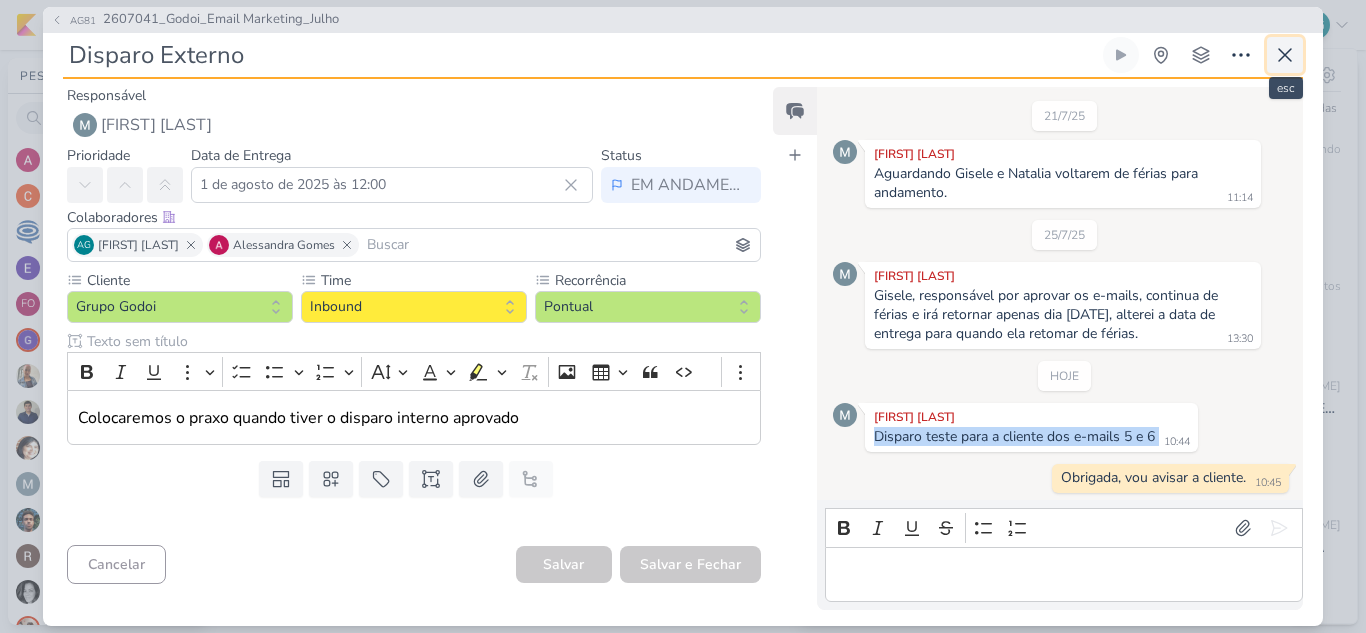 click 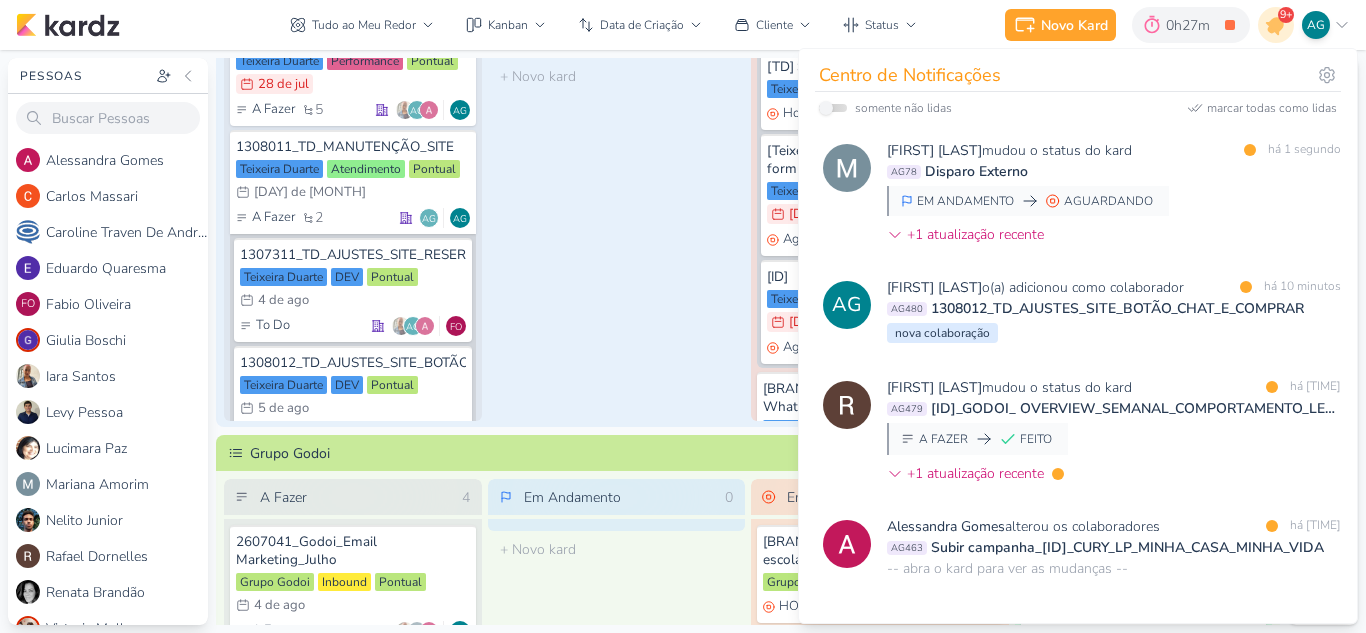 click on "Em Andamento
1
1307291_TD_PONTOS_ALINHAMENTO_VIRADA_SITE
Teixeira Duarte
Atendimento
Pontual
29/7
29 de jul
Em Aprovação
4" at bounding box center [617, 161] 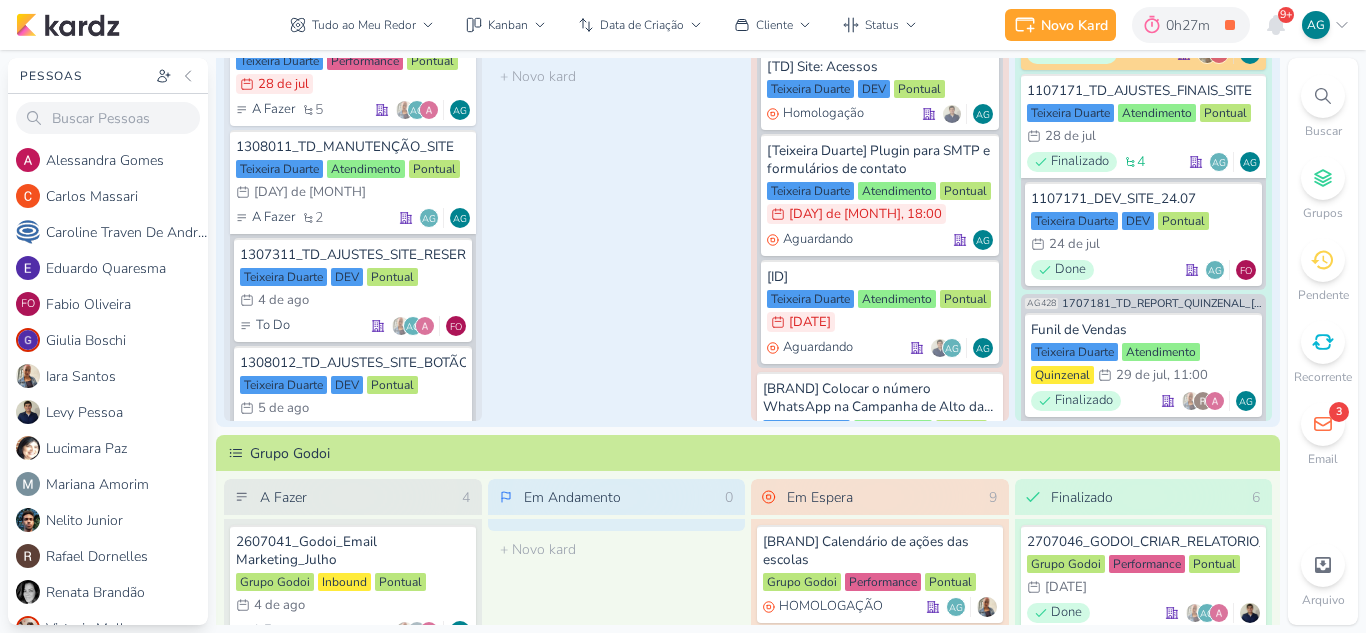 click at bounding box center (1323, 96) 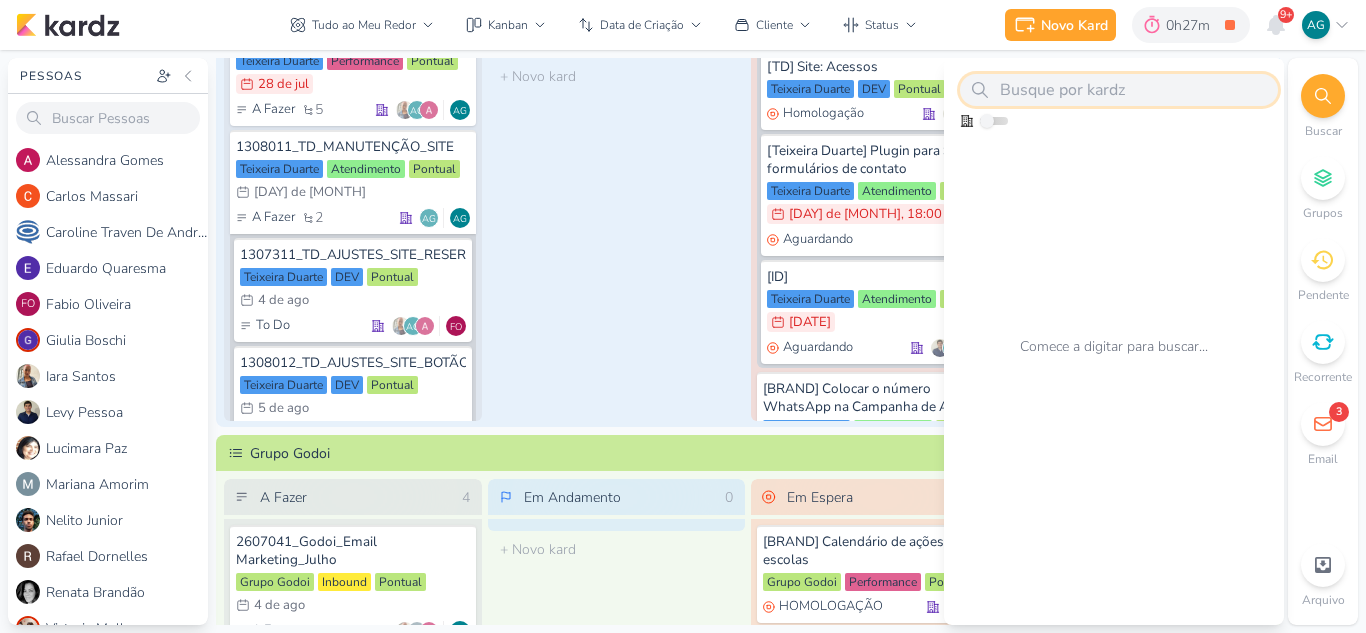 paste on "2707043" 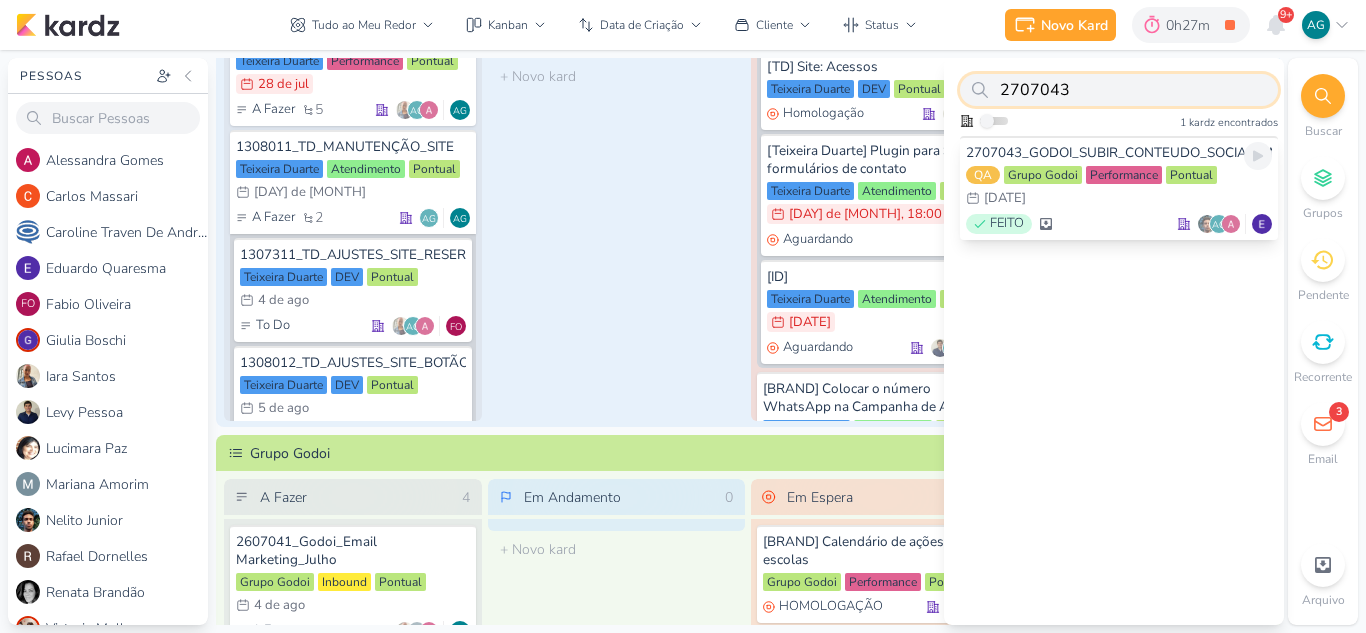 type on "2707043" 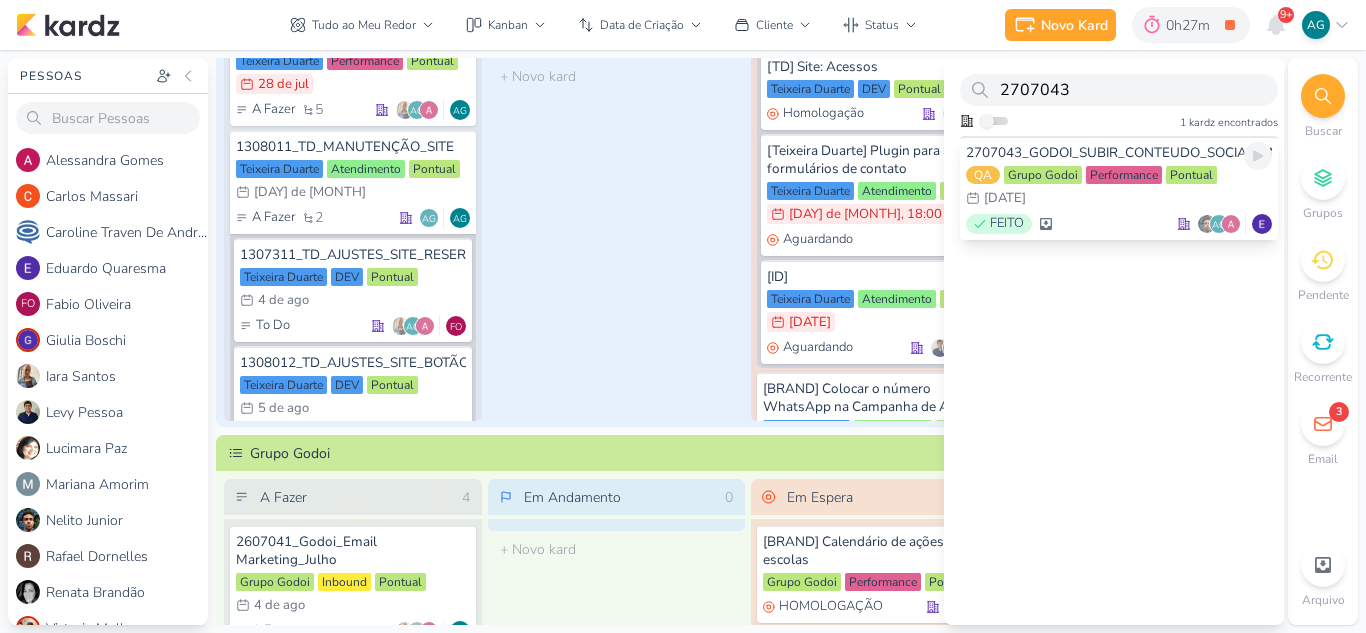click on "FEITO
AG" at bounding box center [1119, 224] 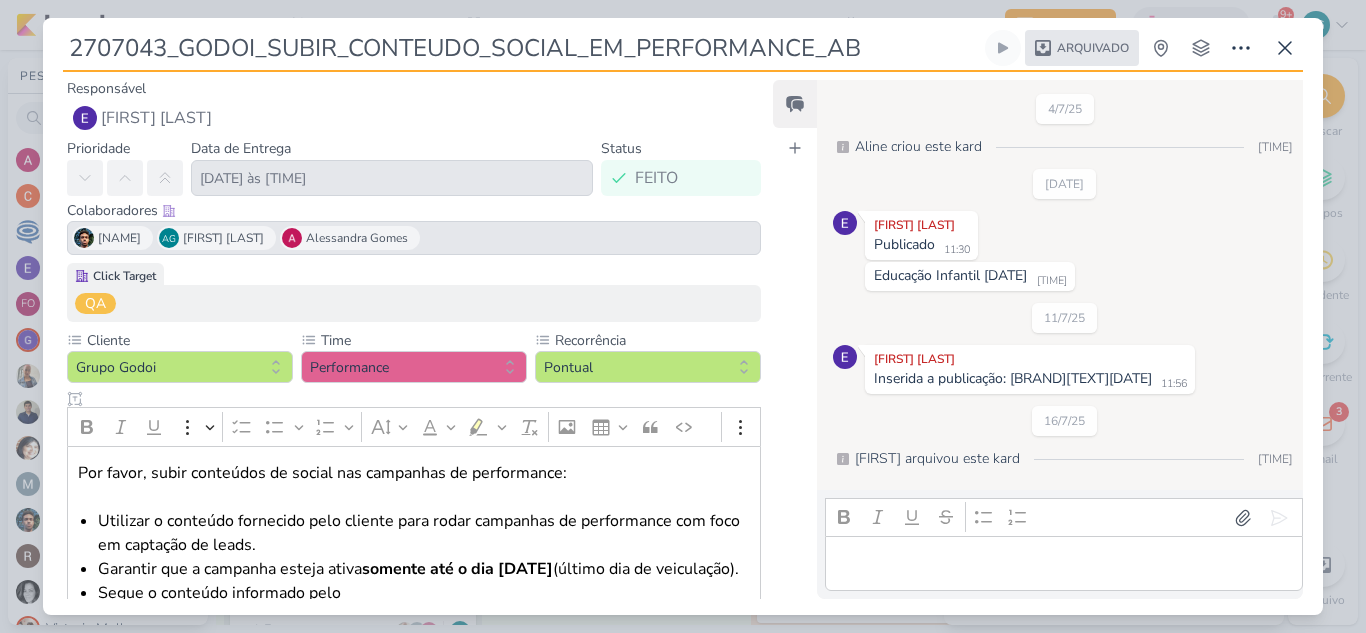 scroll, scrollTop: 21, scrollLeft: 0, axis: vertical 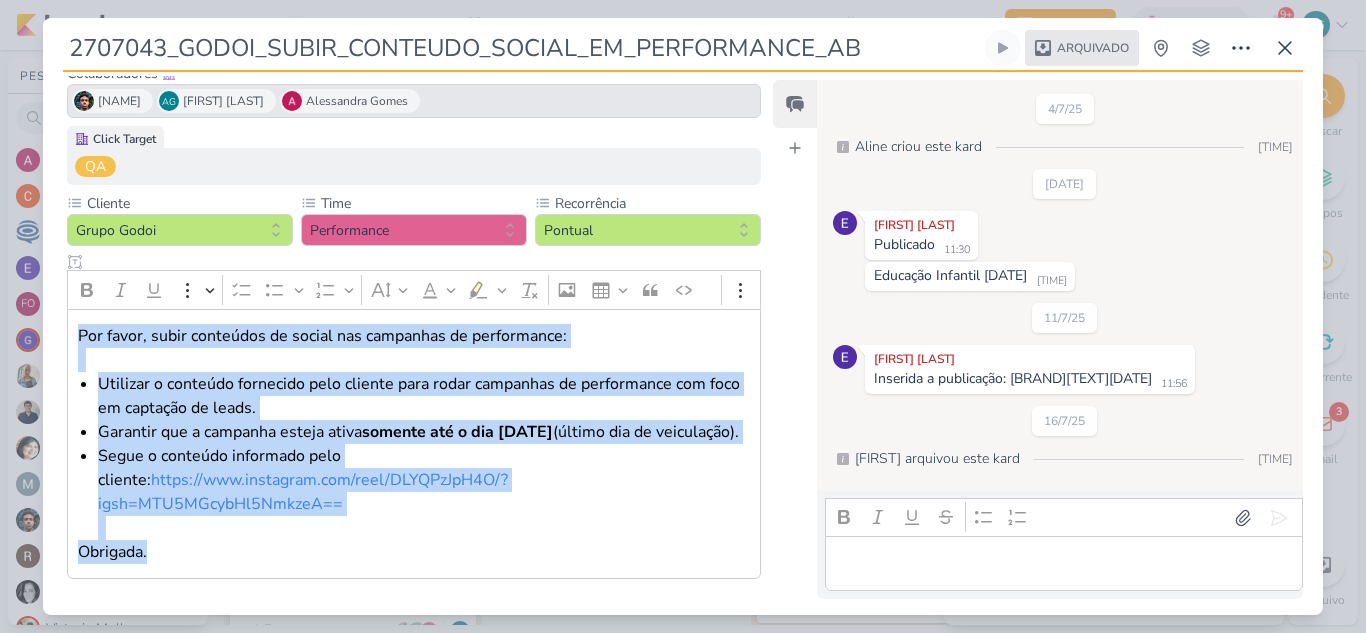 drag, startPoint x: 78, startPoint y: 371, endPoint x: 202, endPoint y: 584, distance: 246.46501 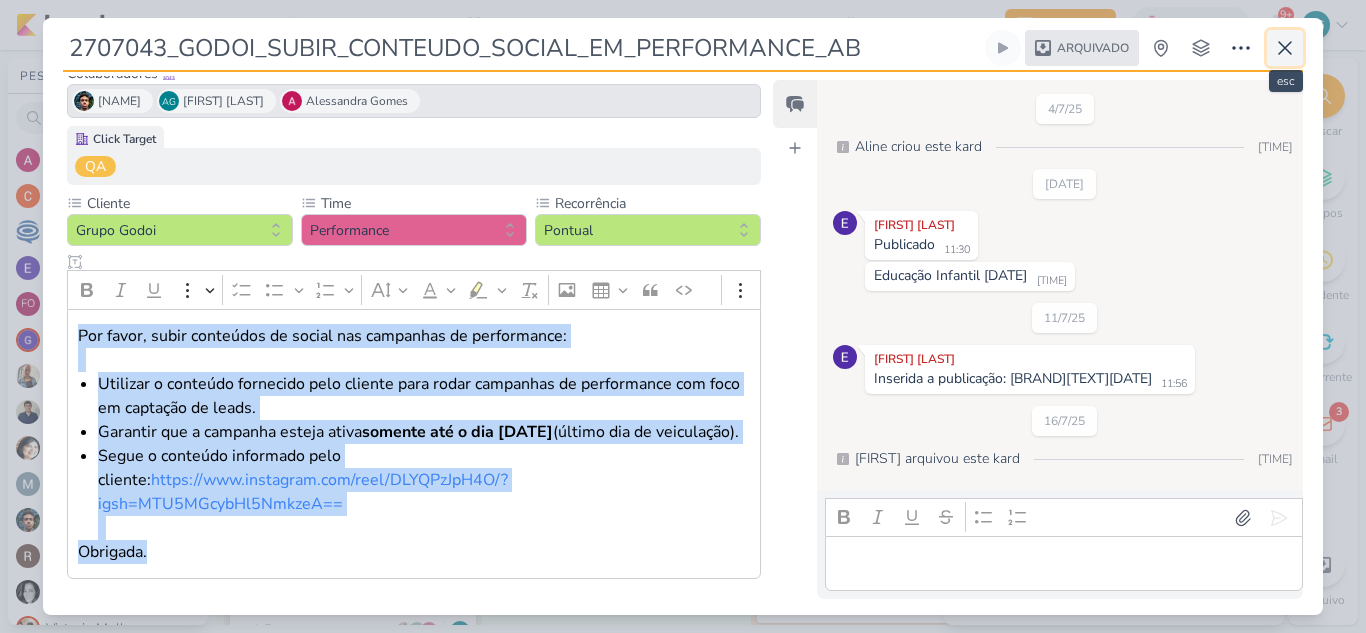 click 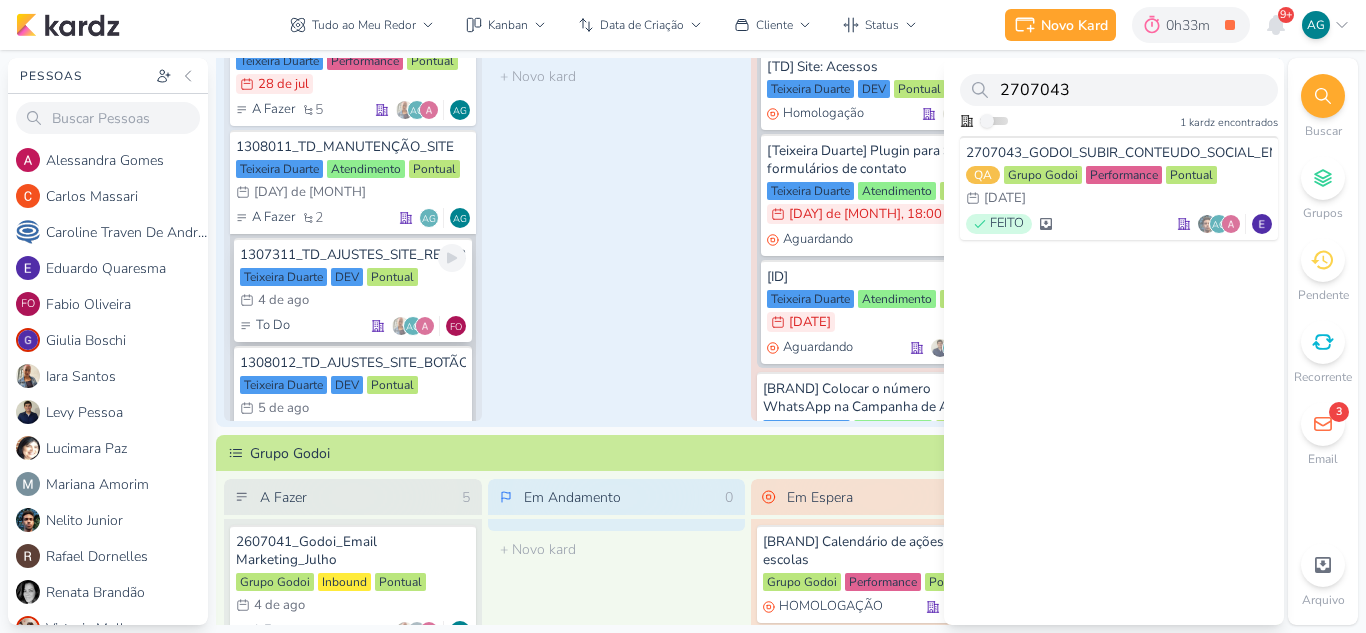 scroll, scrollTop: 658, scrollLeft: 0, axis: vertical 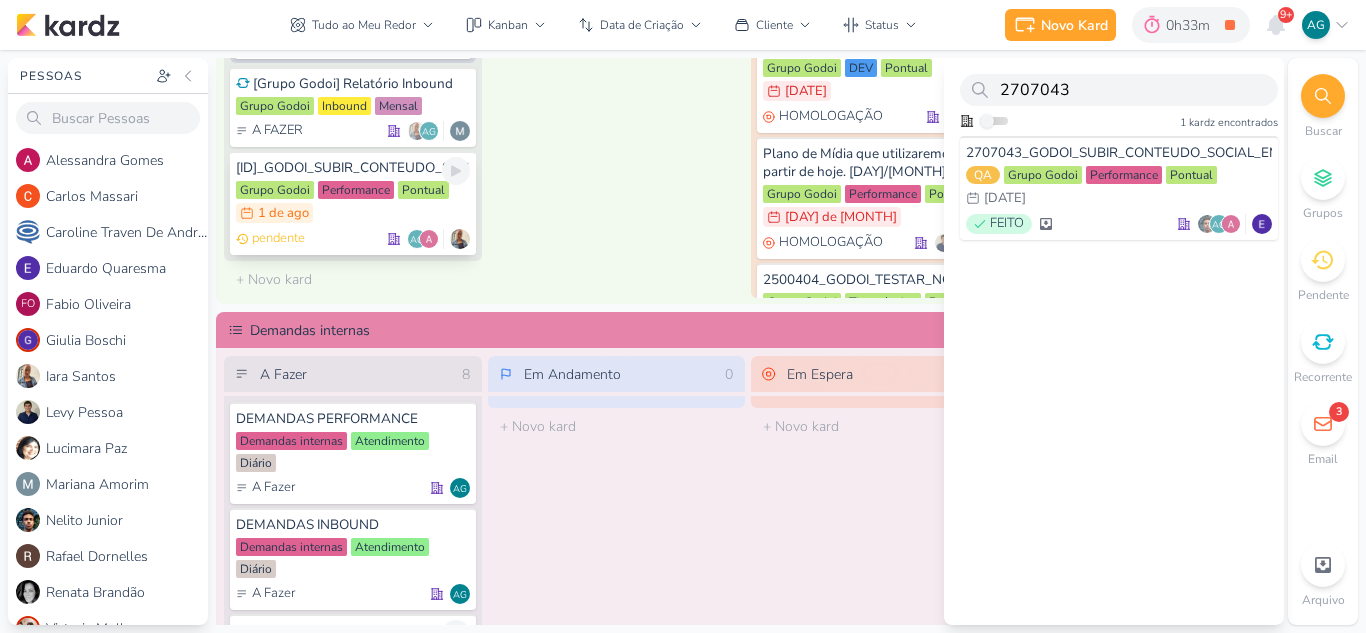 click on "[ID]_GODOI_SUBIR_CONTEUDO_SOCIAL_EM_PERFORMANCE_SABIN" at bounding box center [353, 168] 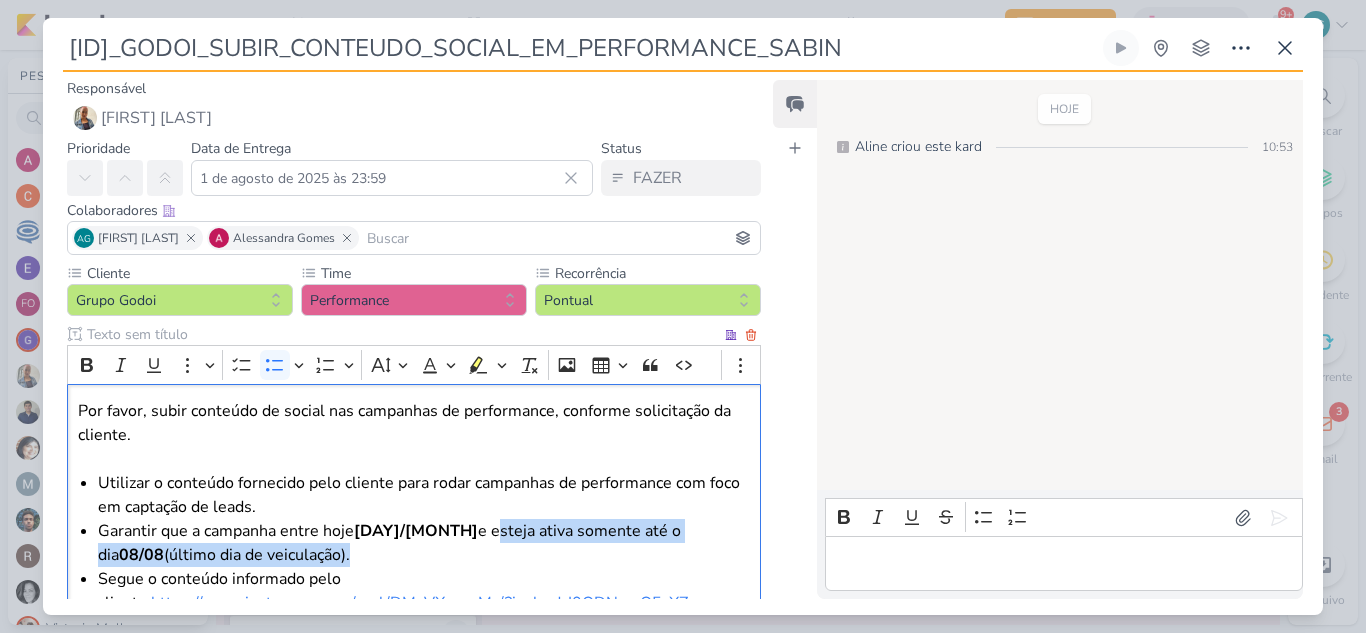 drag, startPoint x: 421, startPoint y: 532, endPoint x: 446, endPoint y: 559, distance: 36.796738 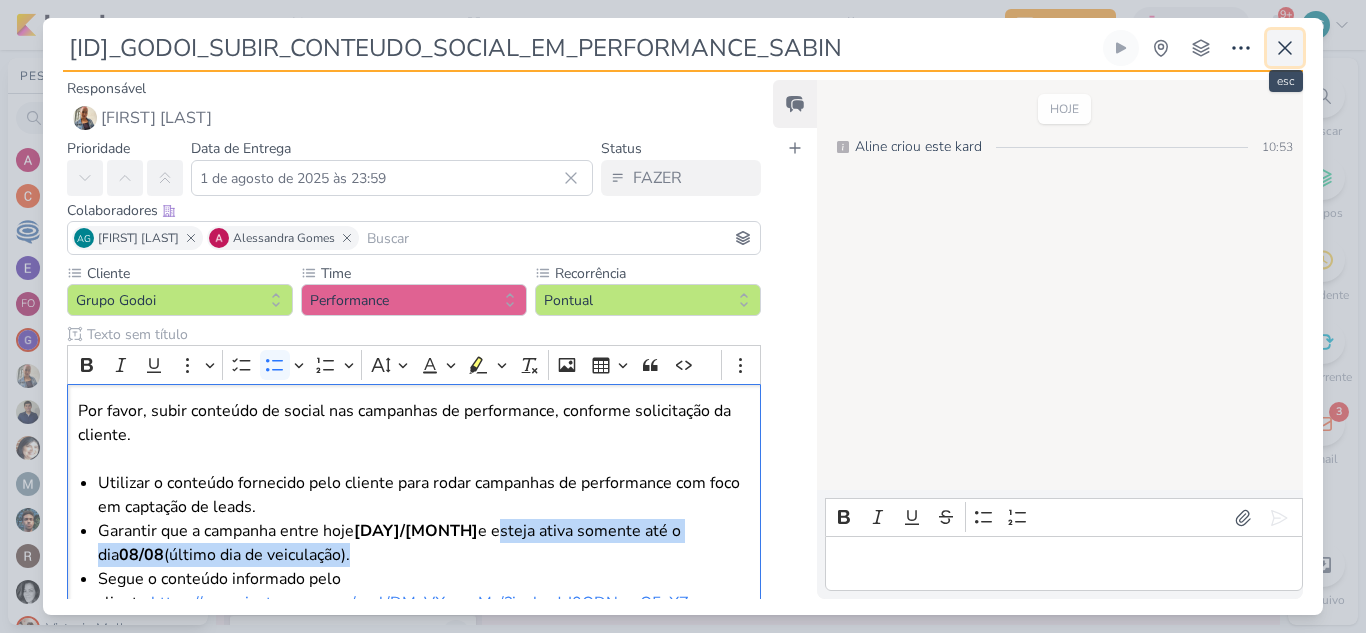 click 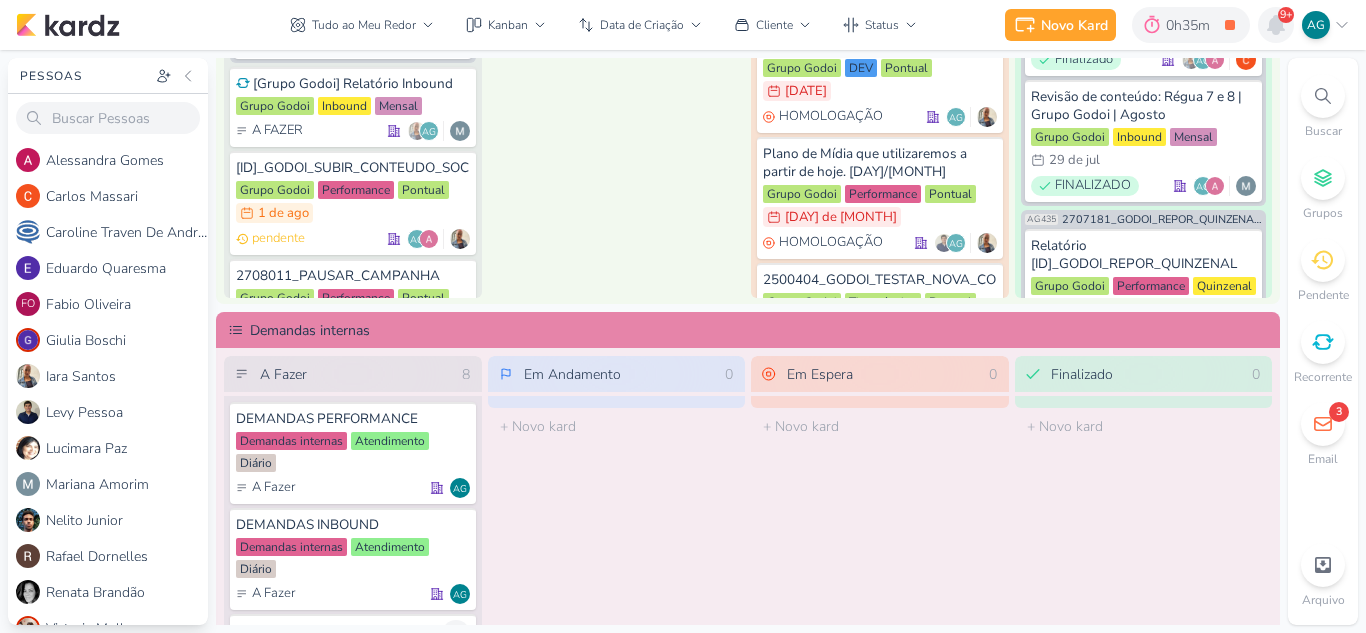 click 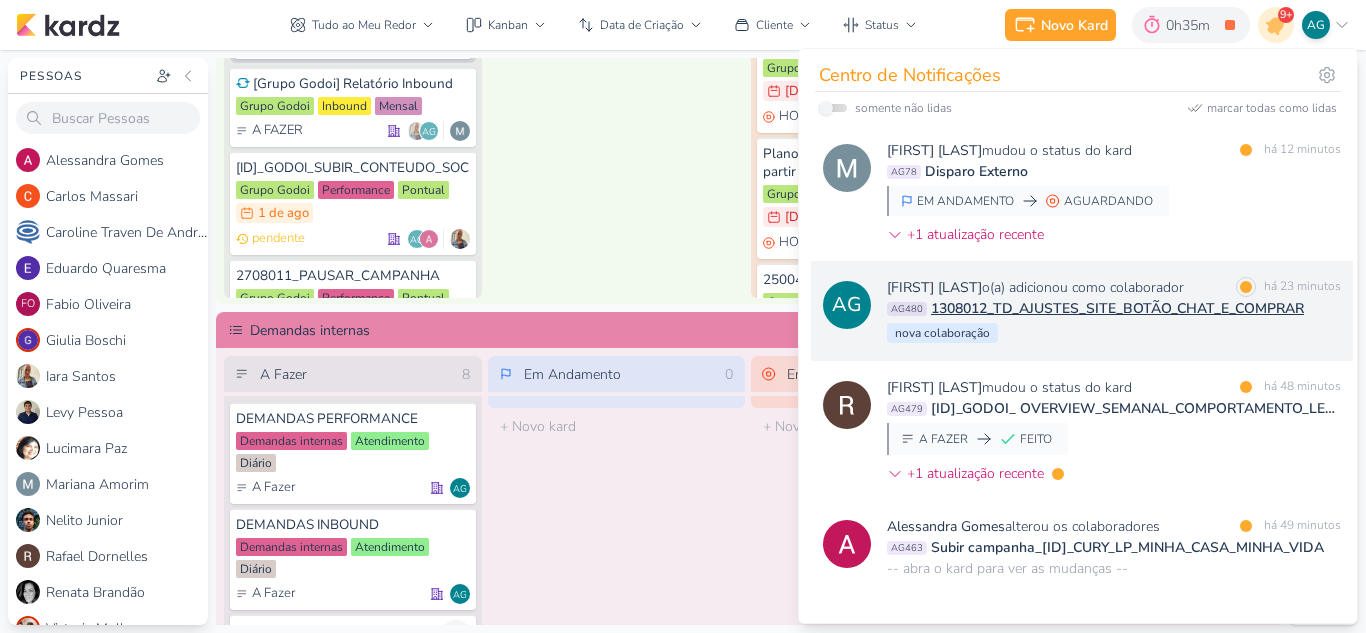 scroll, scrollTop: 300, scrollLeft: 0, axis: vertical 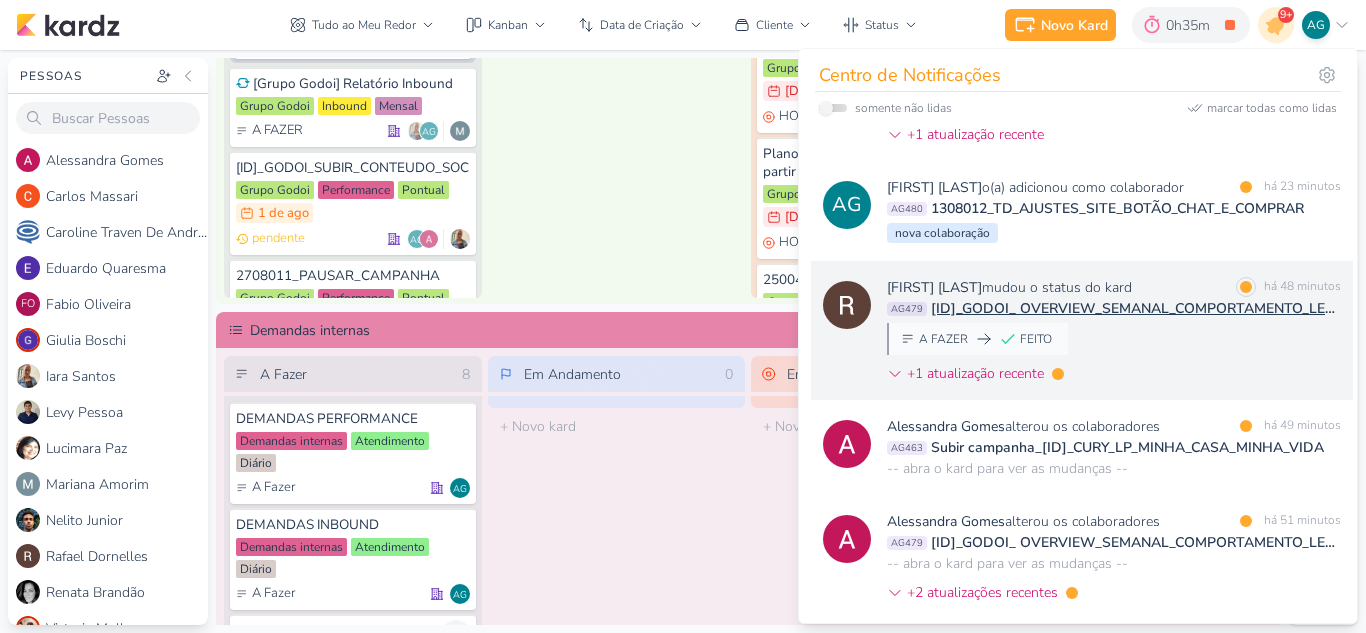 click on "[FIRST] [LAST]  mudou o status do kard
marcar como lida
há [MINUTES] minutos
AG479
[ID]_GODOI_ OVERVIEW_SEMANAL_COMPORTAMENTO_LEADS
A FAZER
FEITO
+1 atualização recente" at bounding box center [1114, 334] 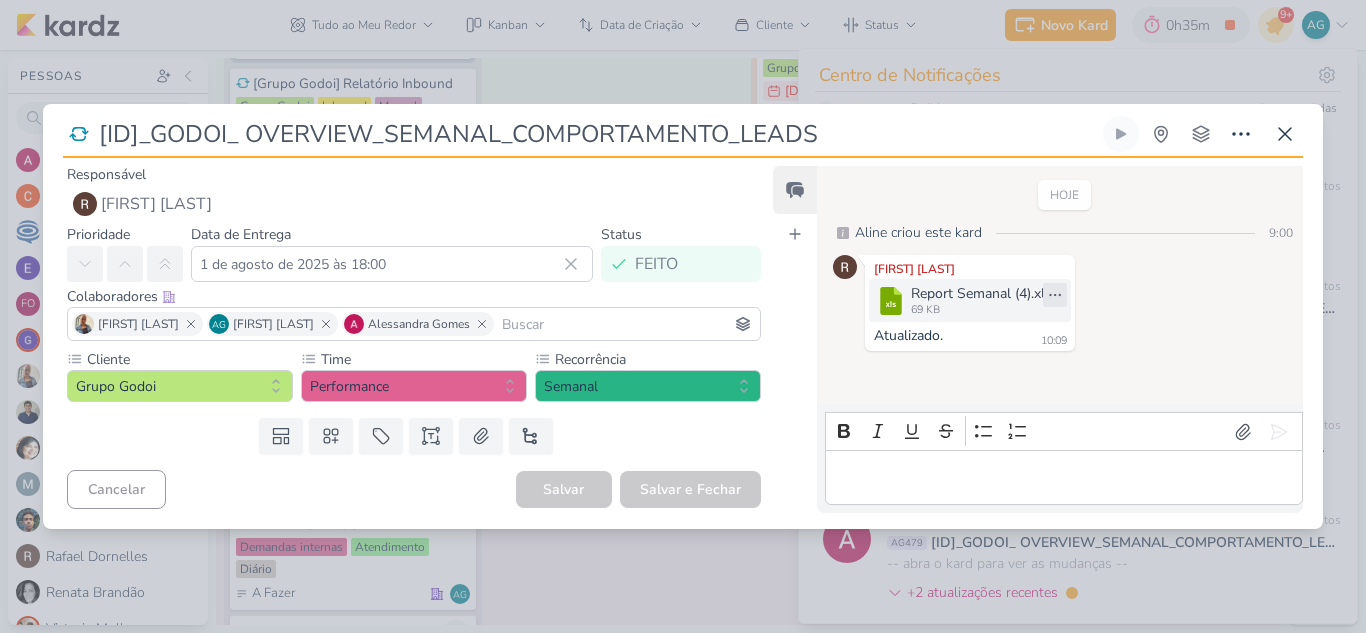 click 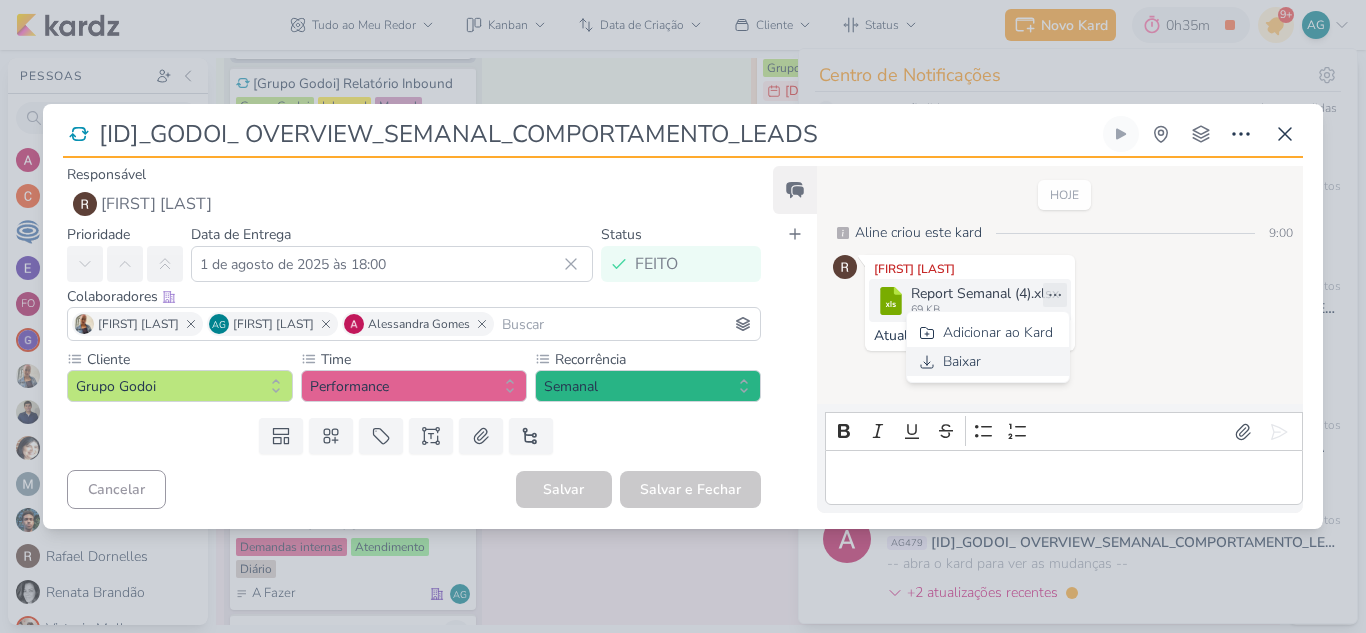click on "Baixar" at bounding box center (988, 361) 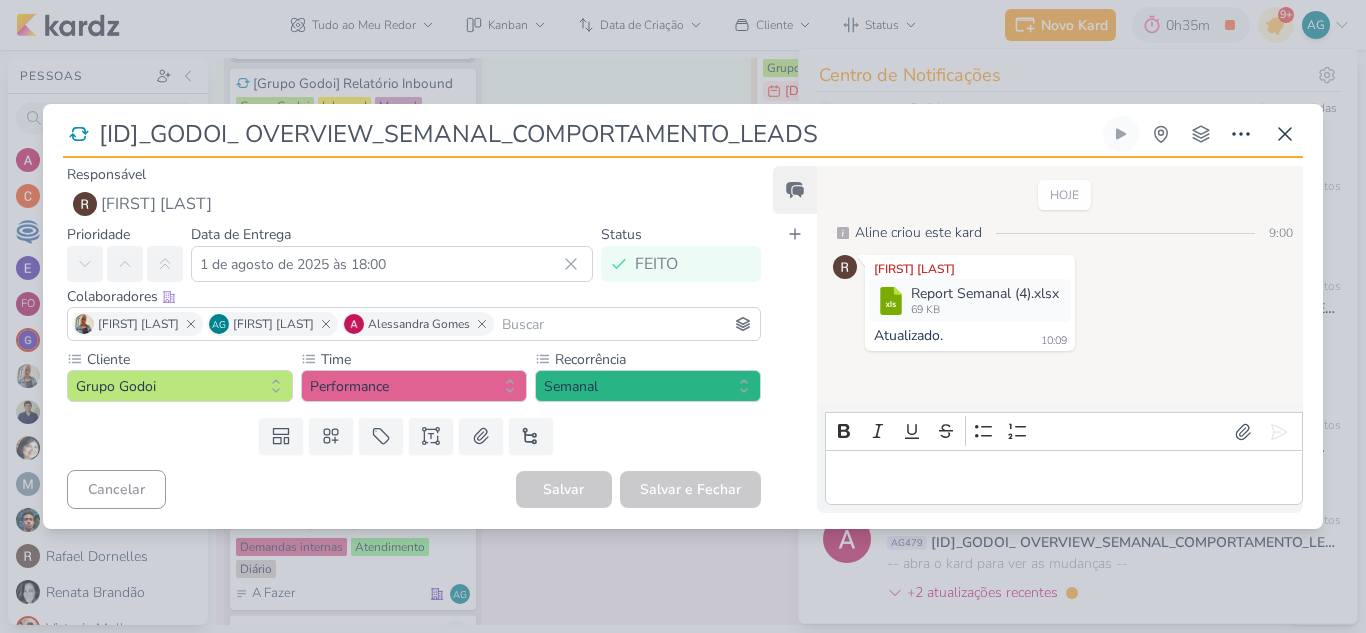 drag, startPoint x: 198, startPoint y: 135, endPoint x: 101, endPoint y: 129, distance: 97.18539 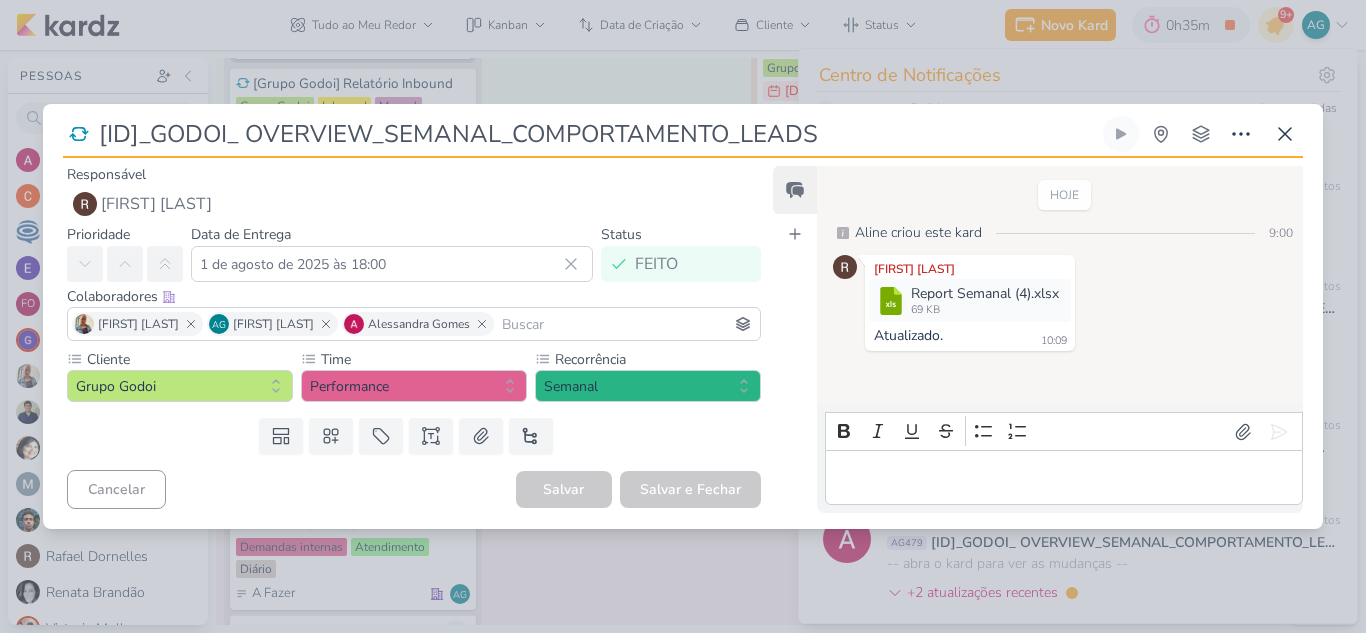 click on "[ID]_GODOI_ OVERVIEW_SEMANAL_COMPORTAMENTO_LEADS" at bounding box center [683, 316] 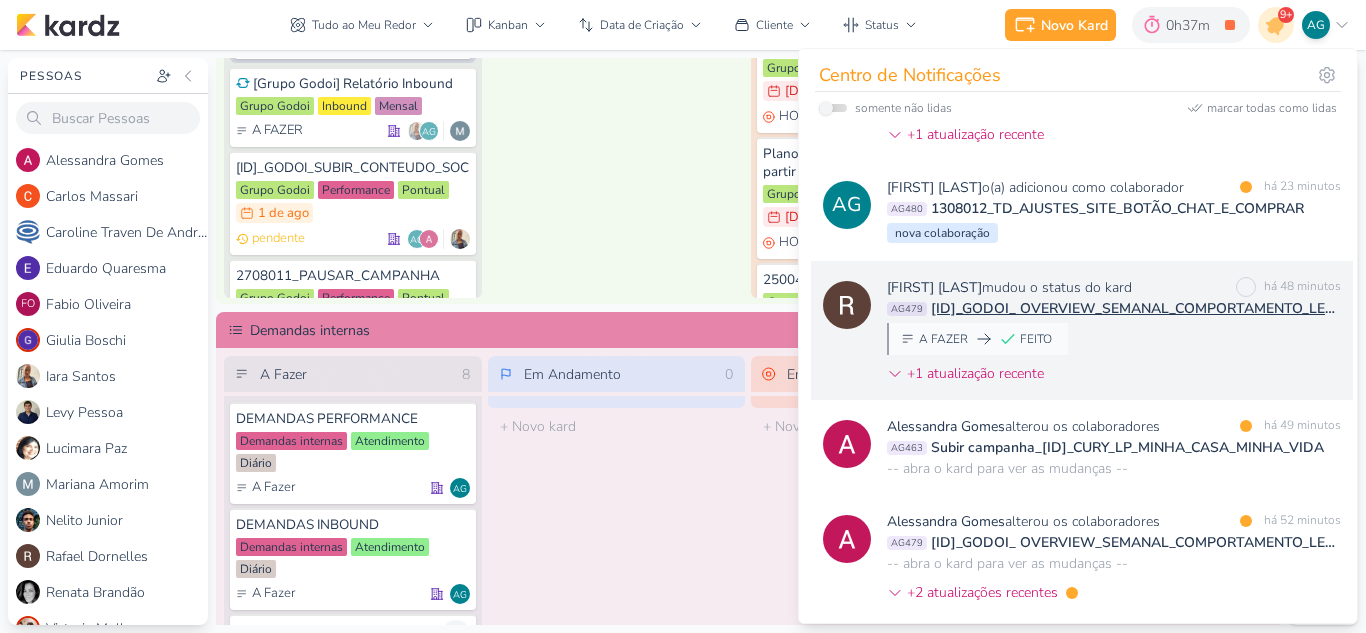 scroll, scrollTop: 400, scrollLeft: 0, axis: vertical 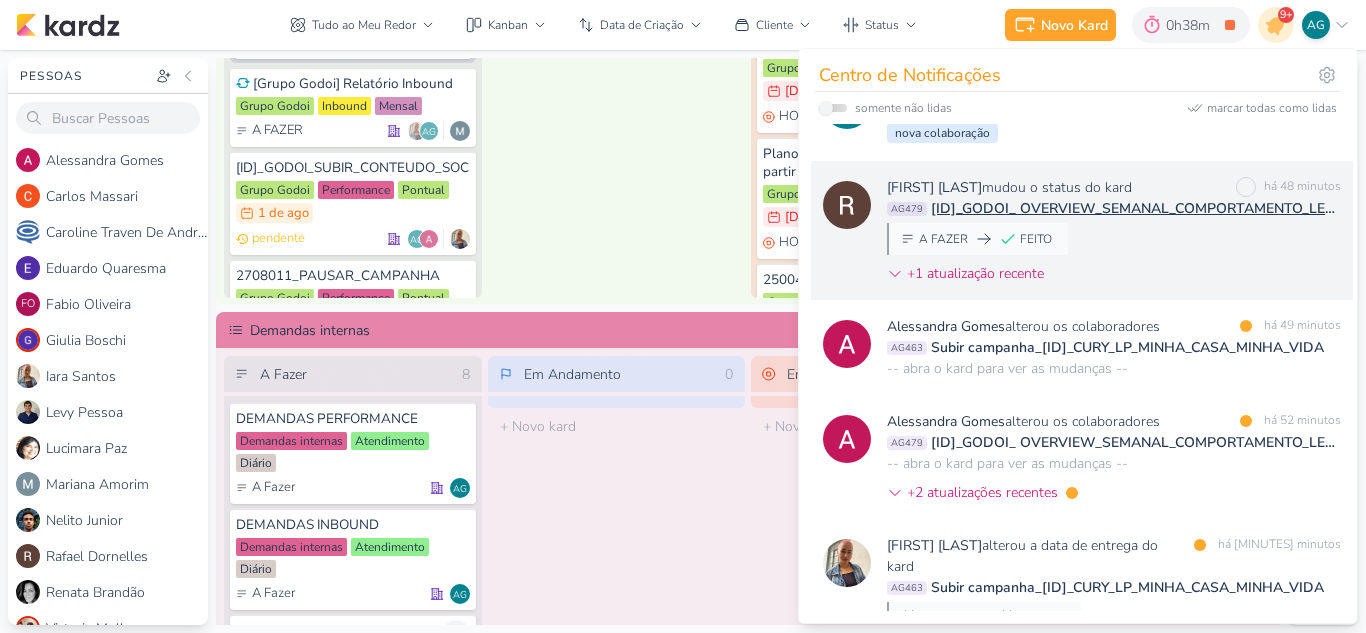 click on "[FIRST] [LAST] mudou o status do kard
marcar como não lida
há [TIME]
AG479
2500373_GODOI_ OVERVIEW_SEMANAL_COMPORTAMENTO_LEADS
A FAZER
FEITO
+1 atualização recente" at bounding box center (1114, 234) 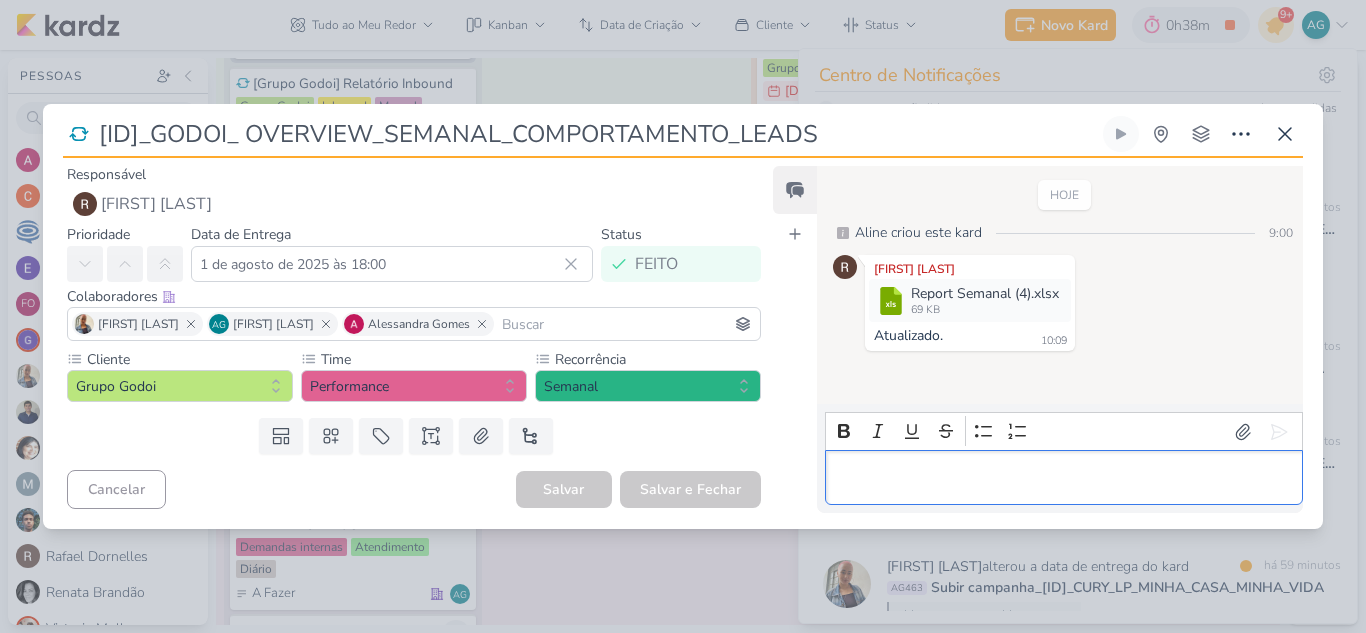 click at bounding box center (1063, 478) 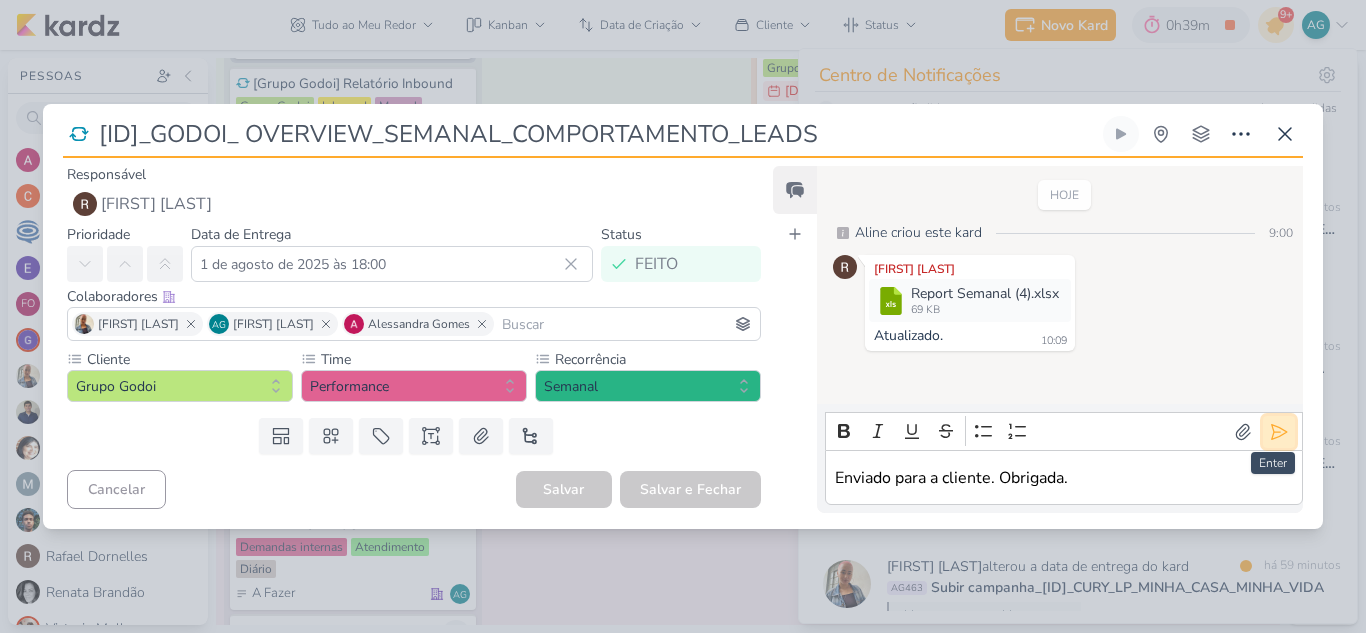 click 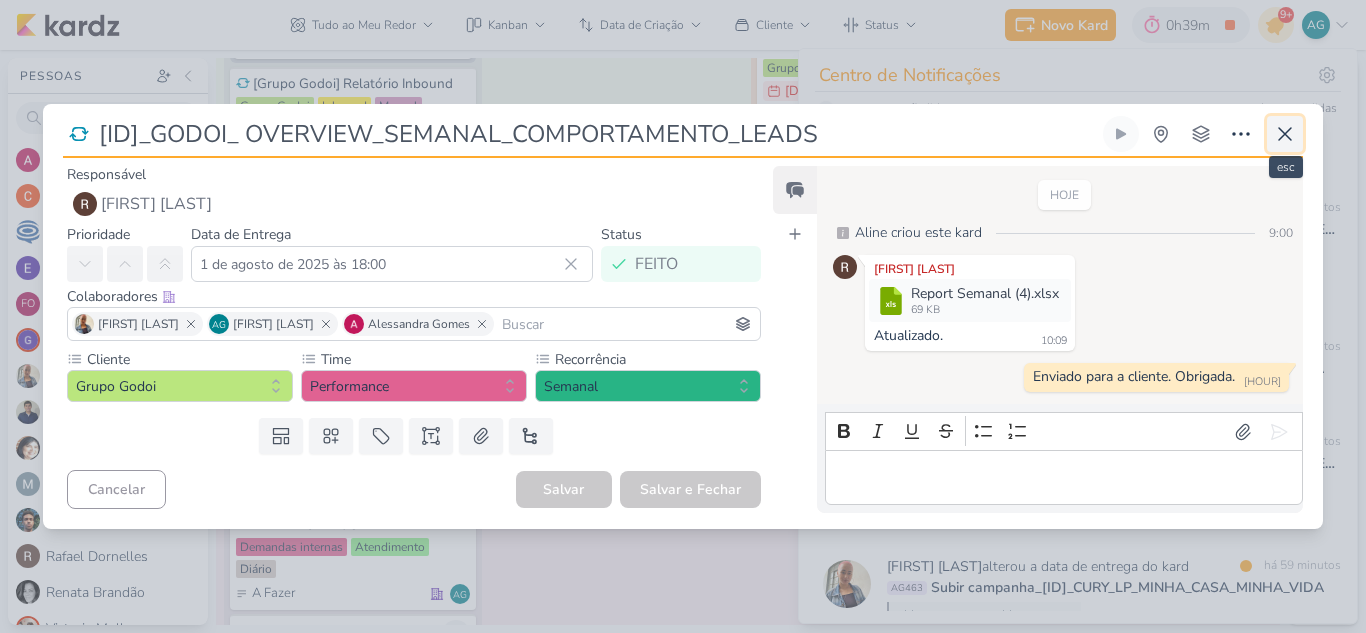 click 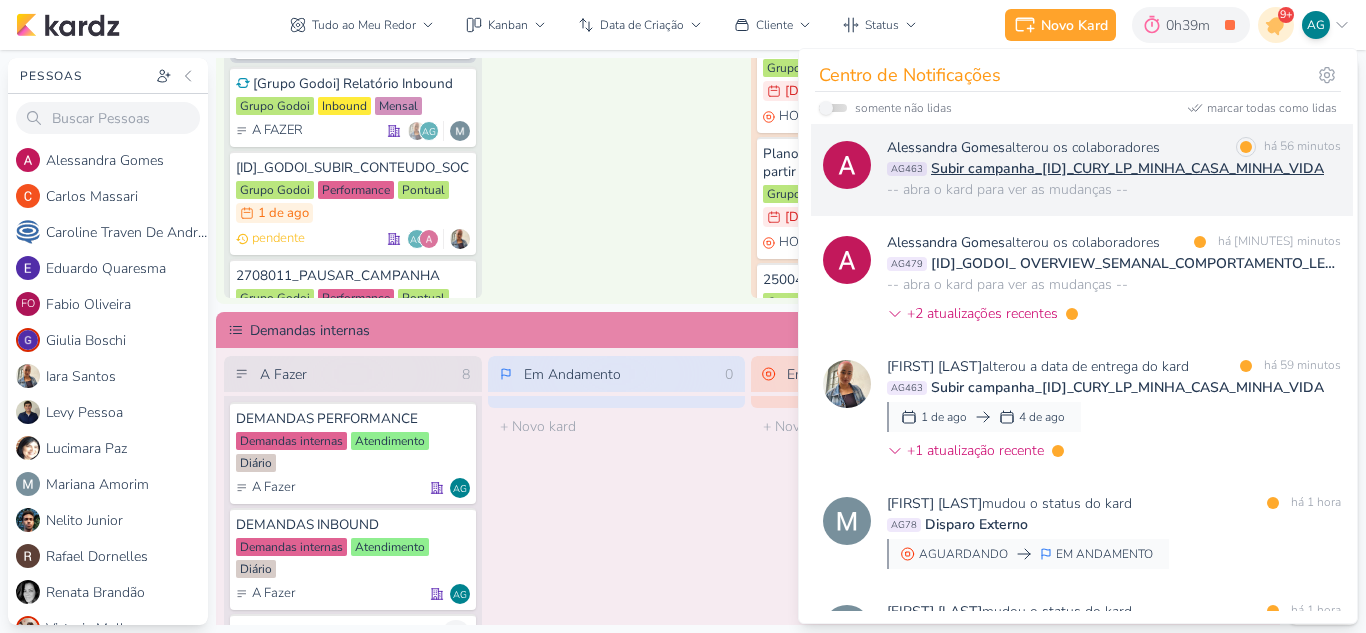 scroll, scrollTop: 700, scrollLeft: 0, axis: vertical 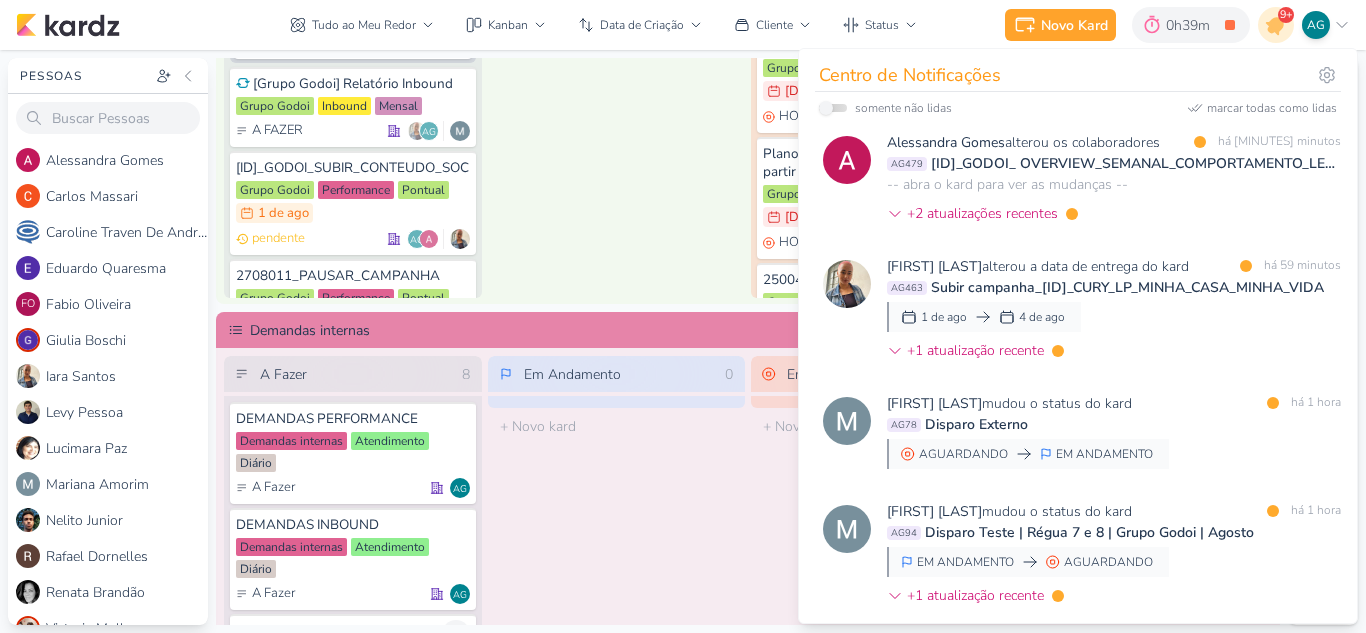click on "[FIRST] [LAST]  alterou a data de entrega do kard
marcar como lida
há [MINUTES] minutos
AG463
Subir campanha_[ID]_CURY_LP_MINHA_CASA_MINHA_VIDA
[DAY] de [MONTH]
[DAY] de [MONTH]
+1 atualização recente" at bounding box center [1114, 312] 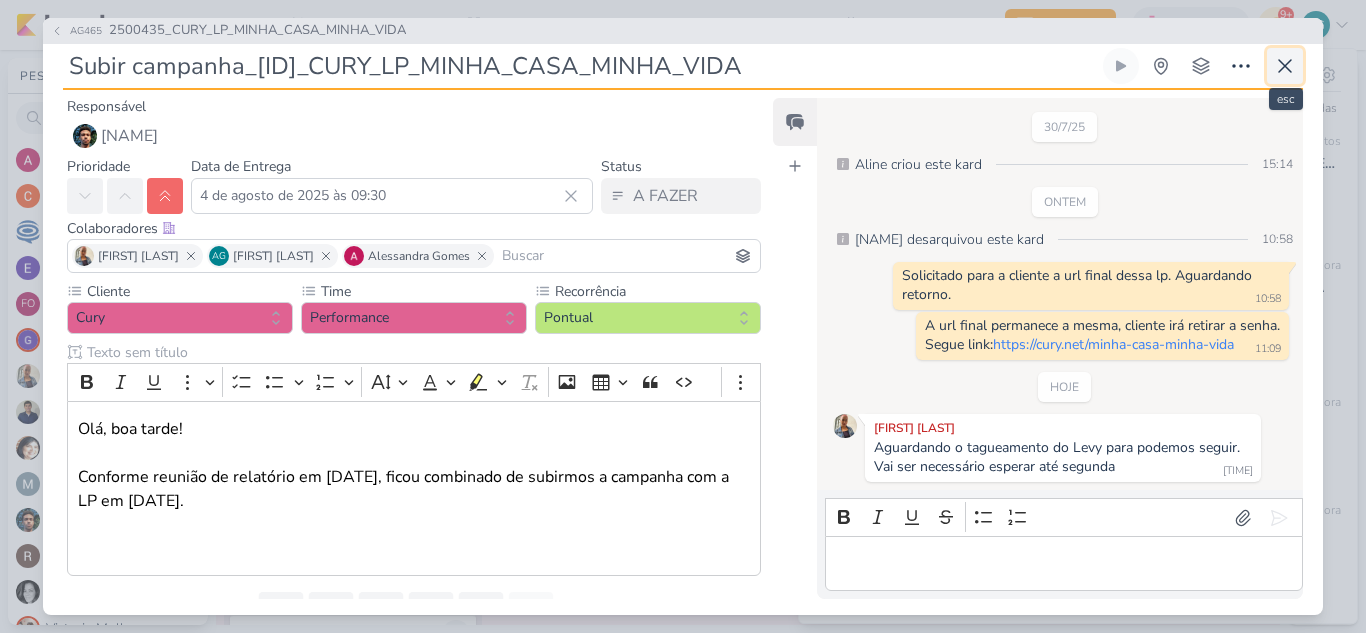 click 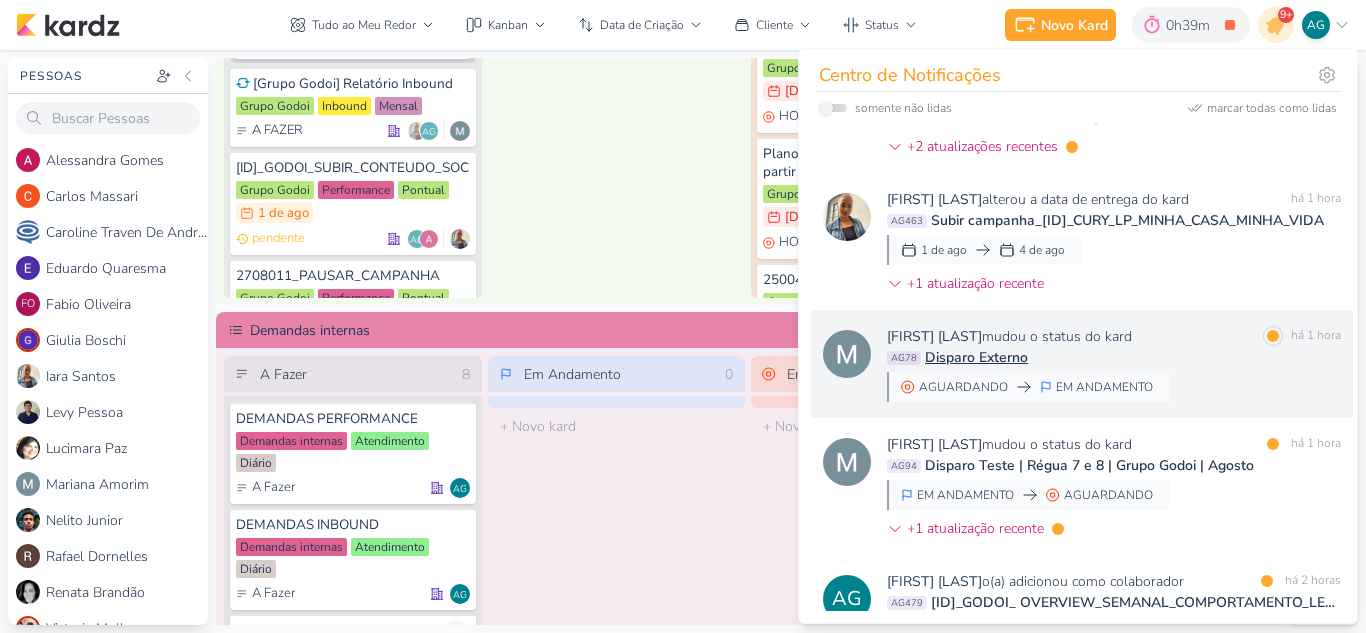 scroll, scrollTop: 800, scrollLeft: 0, axis: vertical 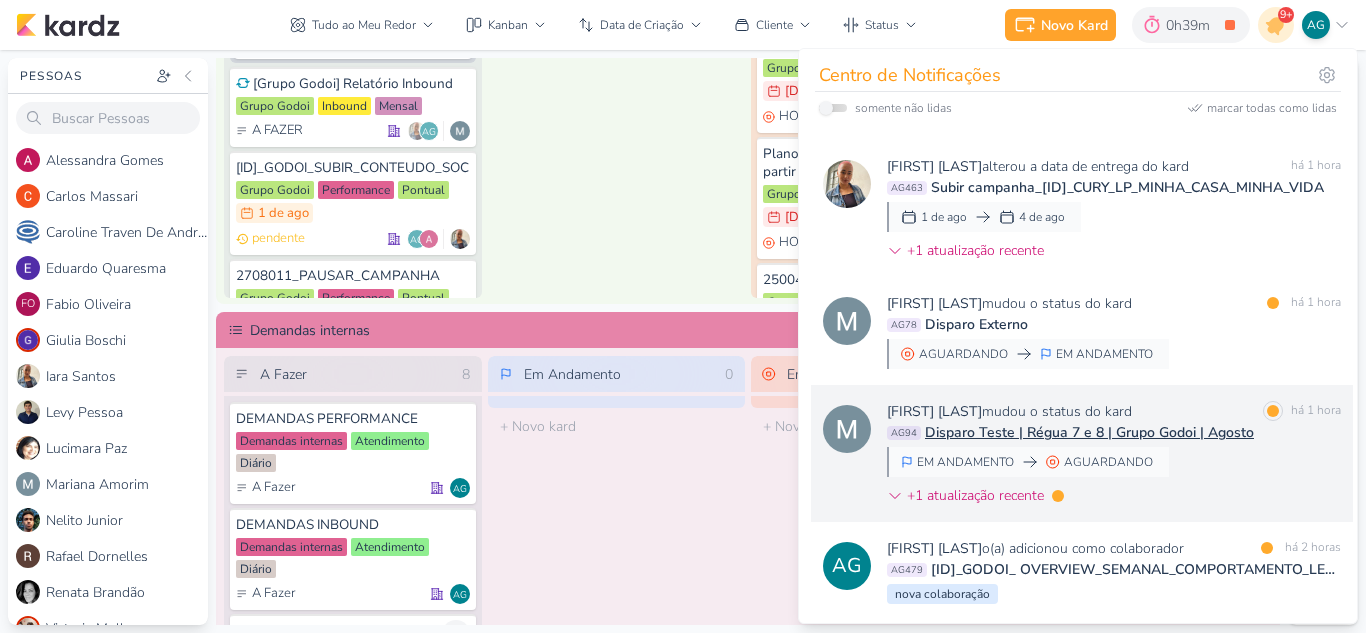 click on "[FIRST] [LAST]  mudou o status do kard
marcar como lida
há [TIME]
[ID]
Disparo Teste | Régua 7 e 8 | Grupo Godoi | Agosto
EM ANDAMENTO
AGUARDANDO" at bounding box center [1114, 457] 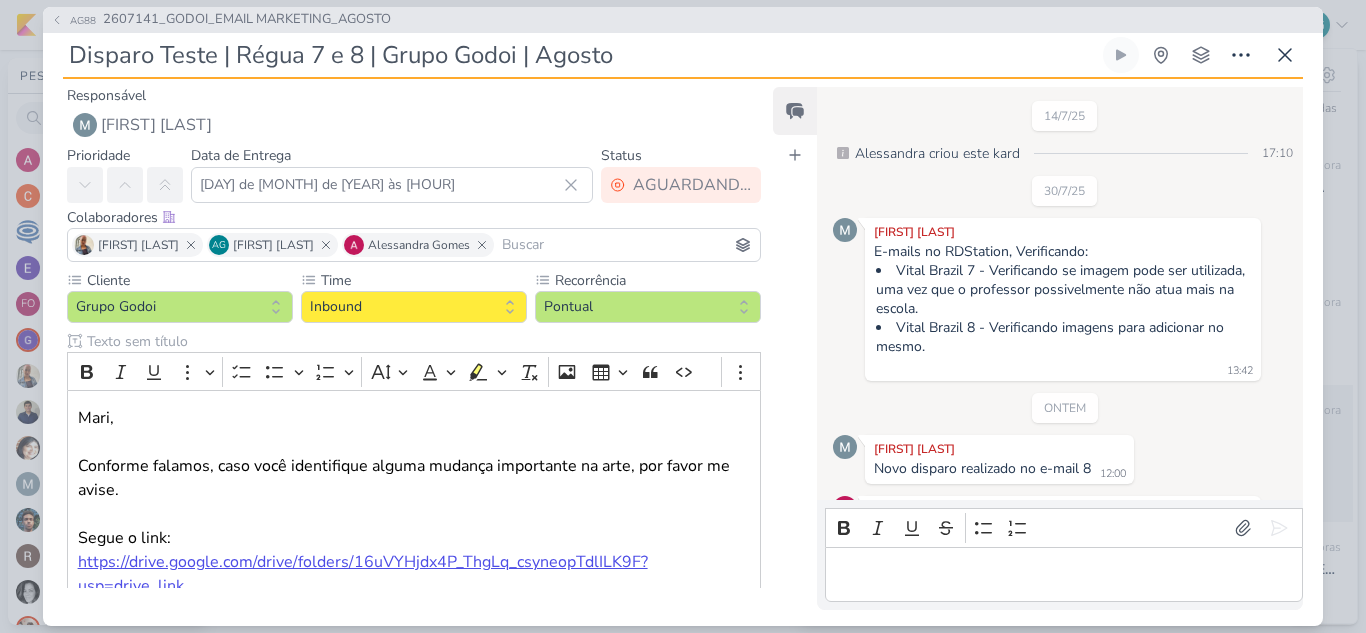 scroll, scrollTop: 243, scrollLeft: 0, axis: vertical 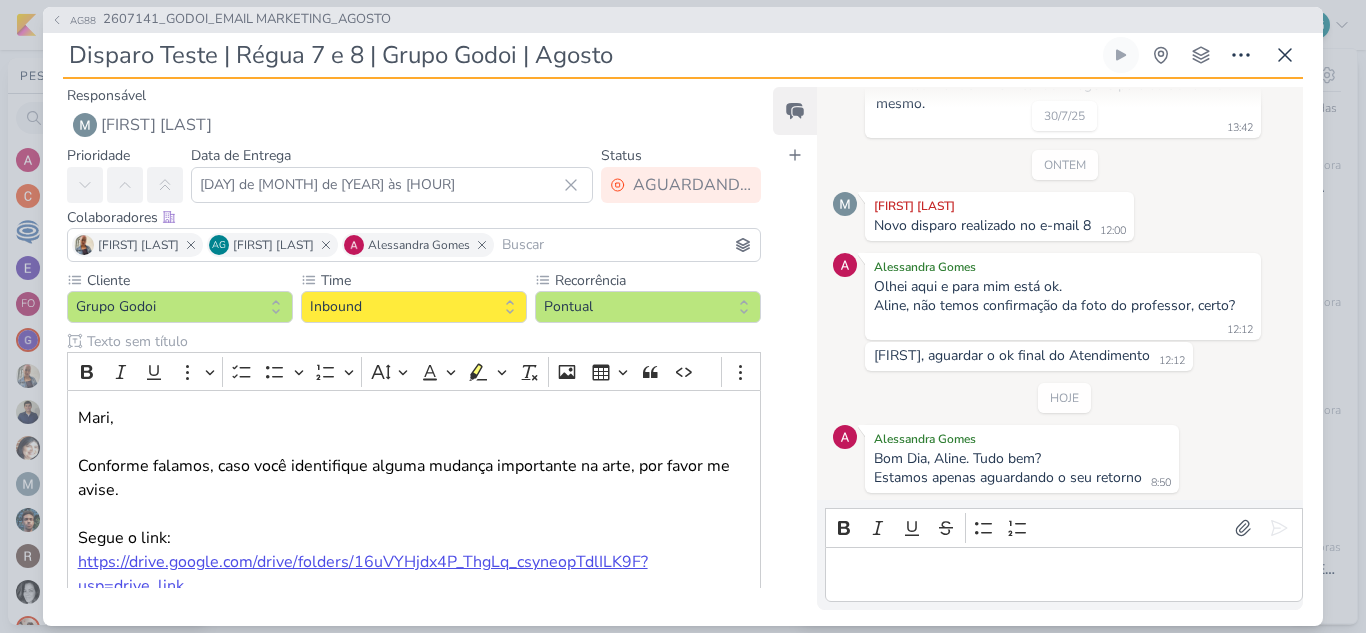click at bounding box center (1063, 574) 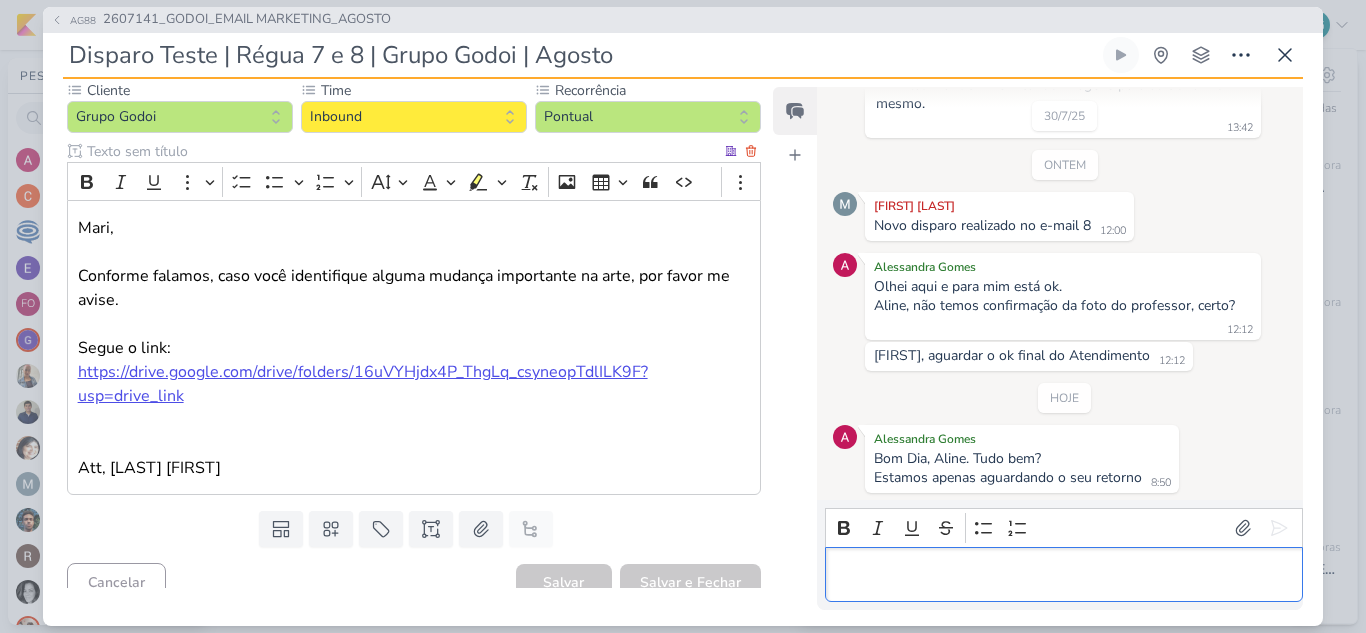 scroll, scrollTop: 208, scrollLeft: 0, axis: vertical 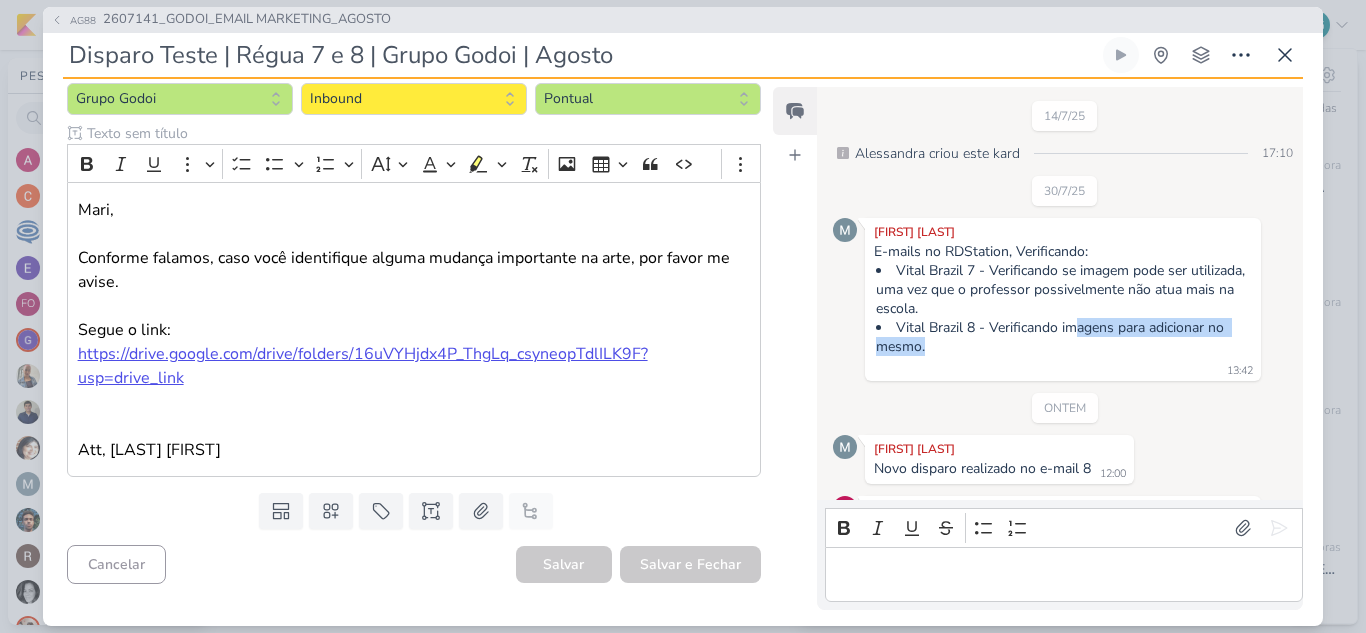 drag, startPoint x: 1075, startPoint y: 330, endPoint x: 1117, endPoint y: 337, distance: 42.579338 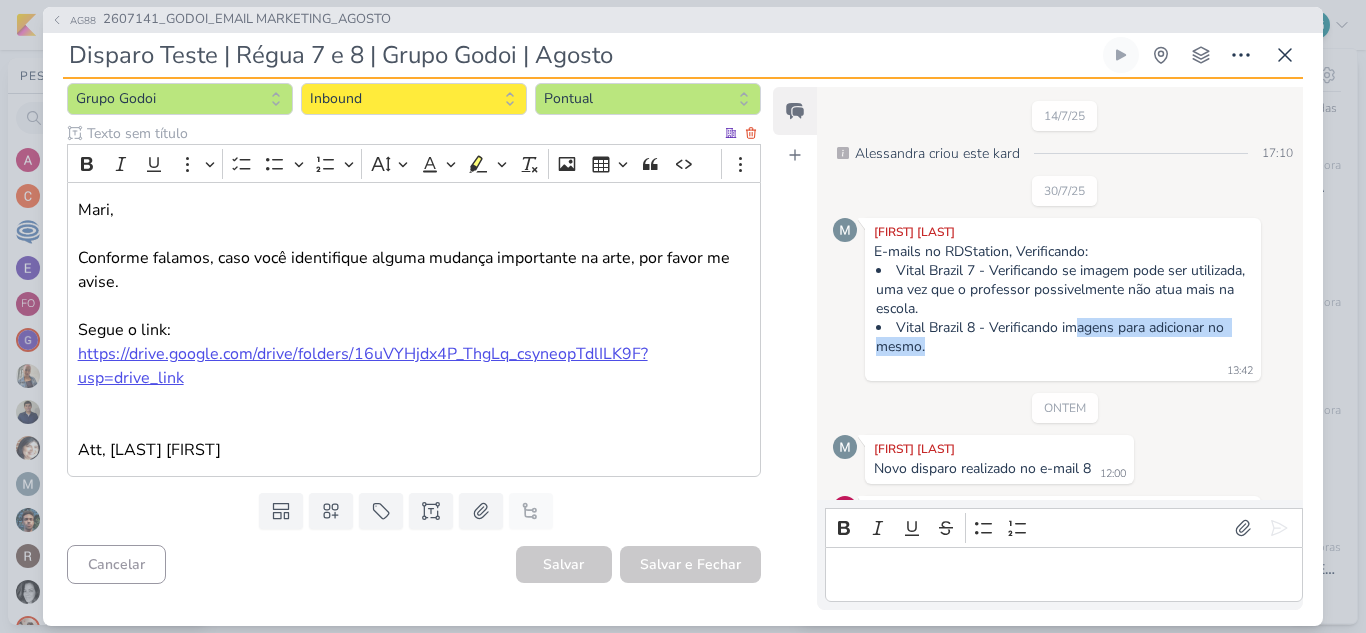 scroll, scrollTop: 108, scrollLeft: 0, axis: vertical 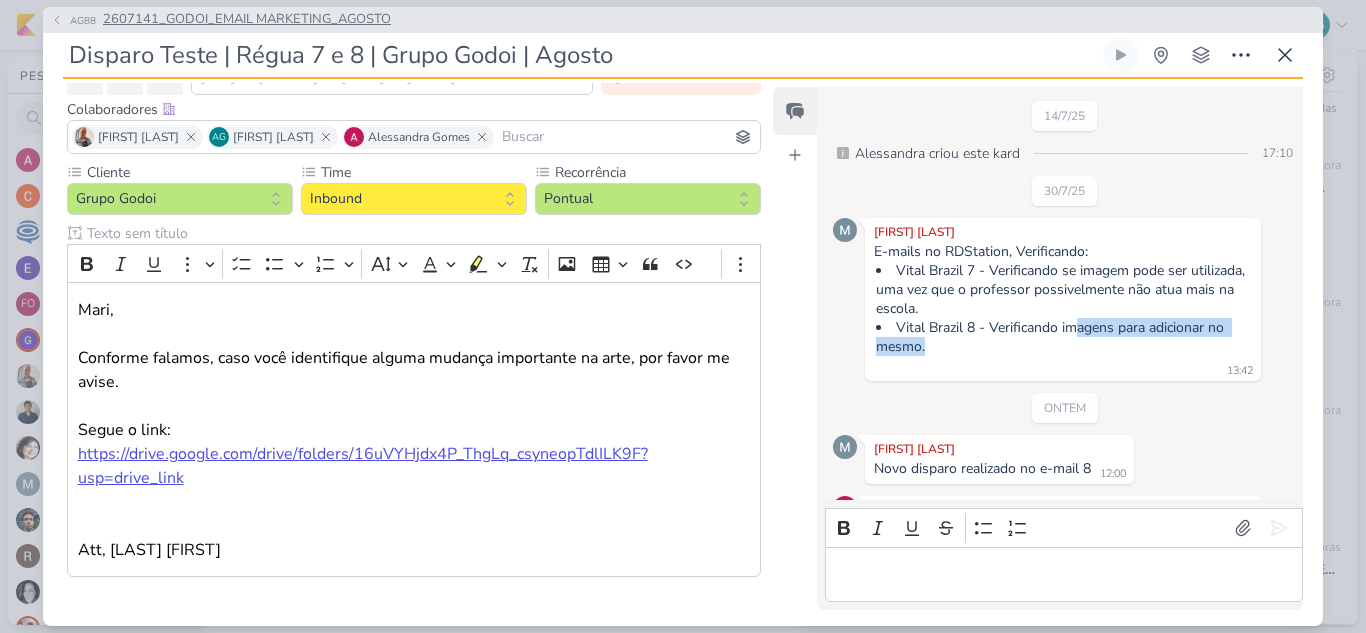 click on "2607141_GODOI_EMAIL MARKETING_AGOSTO" at bounding box center (247, 20) 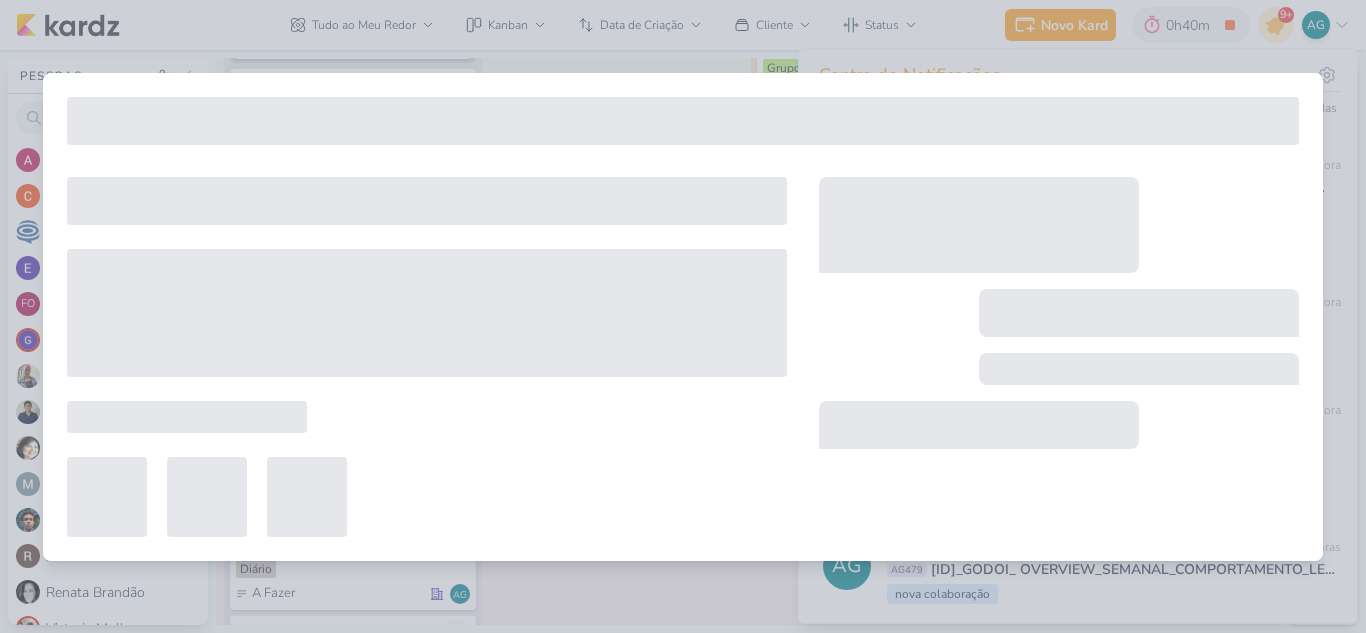 type on "2607141_GODOI_EMAIL MARKETING_AGOSTO" 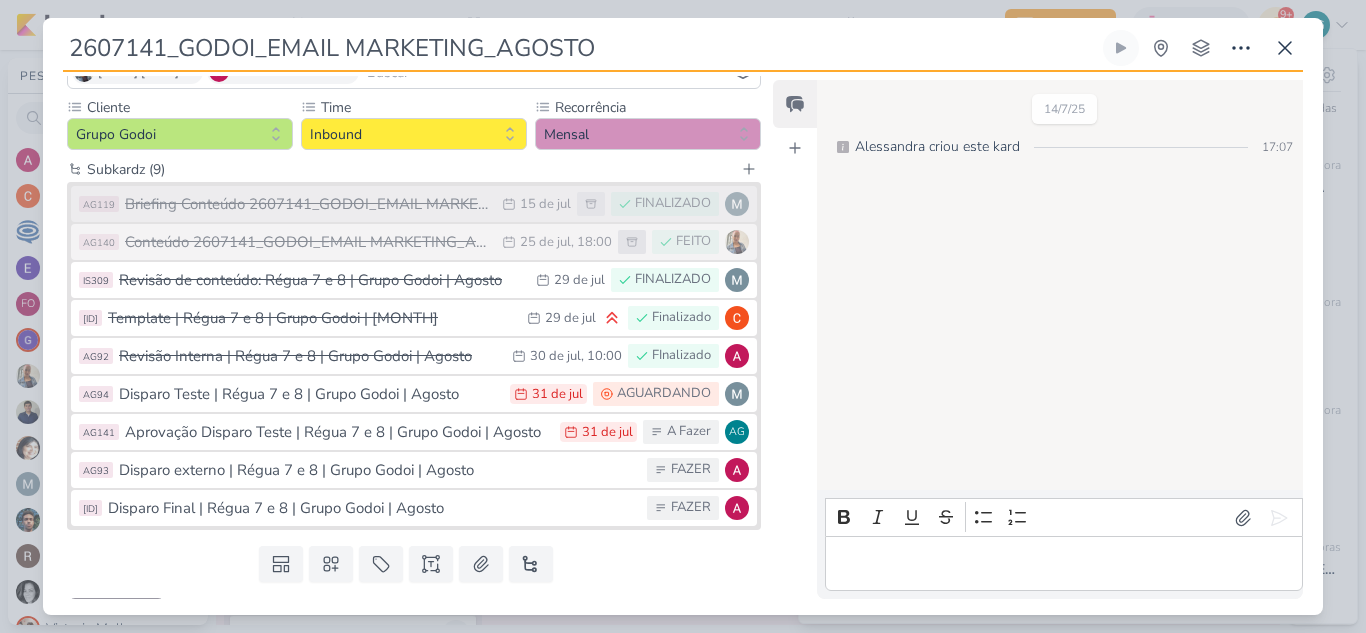 scroll, scrollTop: 200, scrollLeft: 0, axis: vertical 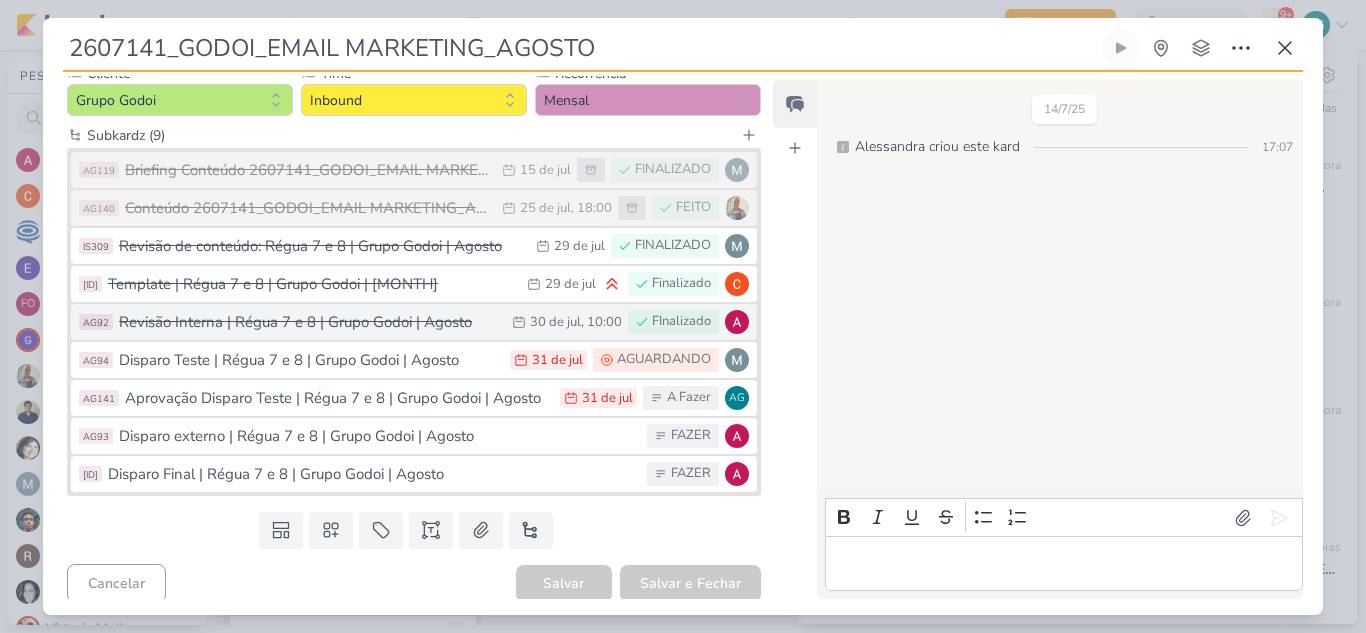 click on "Revisão Interna | Régua 7 e 8 | Grupo Godoi | Agosto" at bounding box center (310, 322) 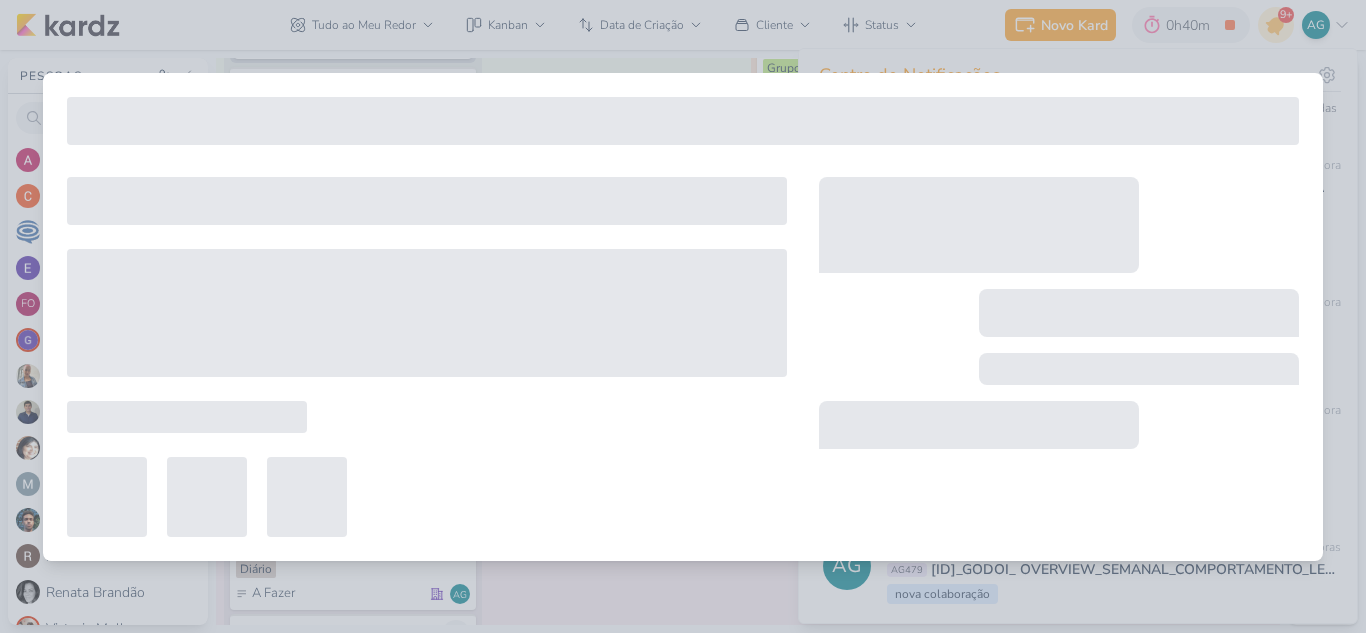type on "Revisão Interna | Régua 7 e 8 | Grupo Godoi | Agosto" 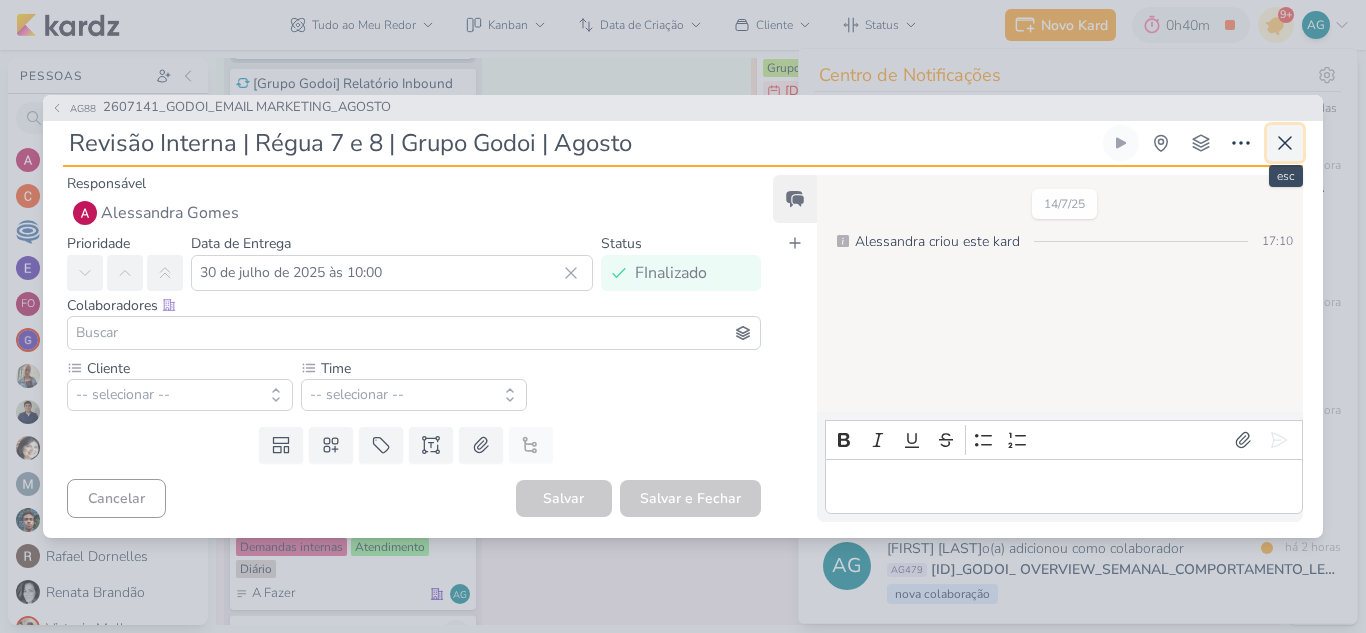 click 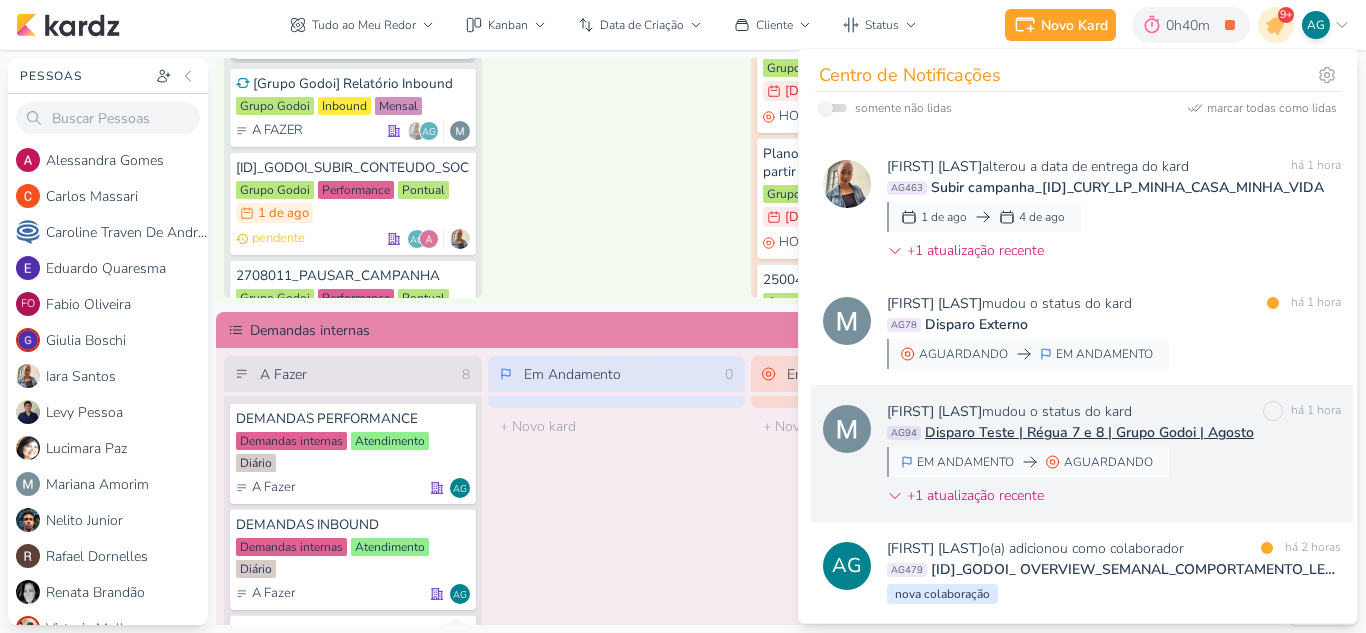 click on "Disparo Teste | Régua 7 e 8 | Grupo Godoi | Agosto" at bounding box center [1089, 432] 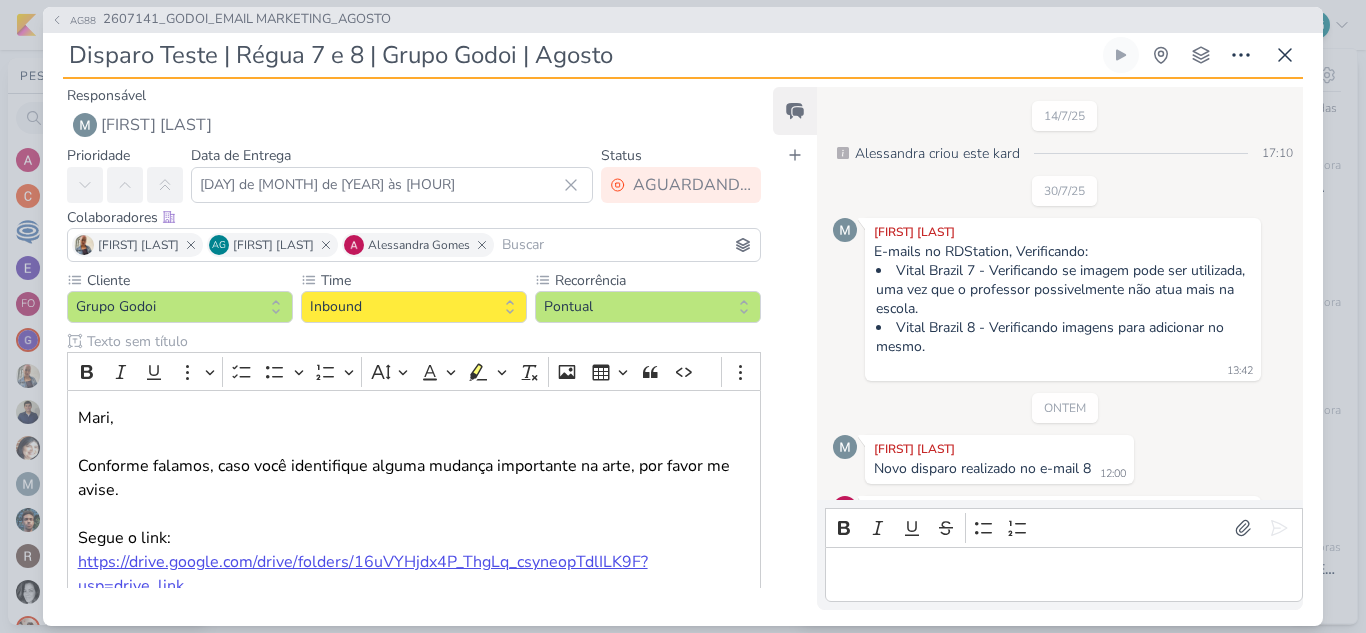 scroll, scrollTop: 243, scrollLeft: 0, axis: vertical 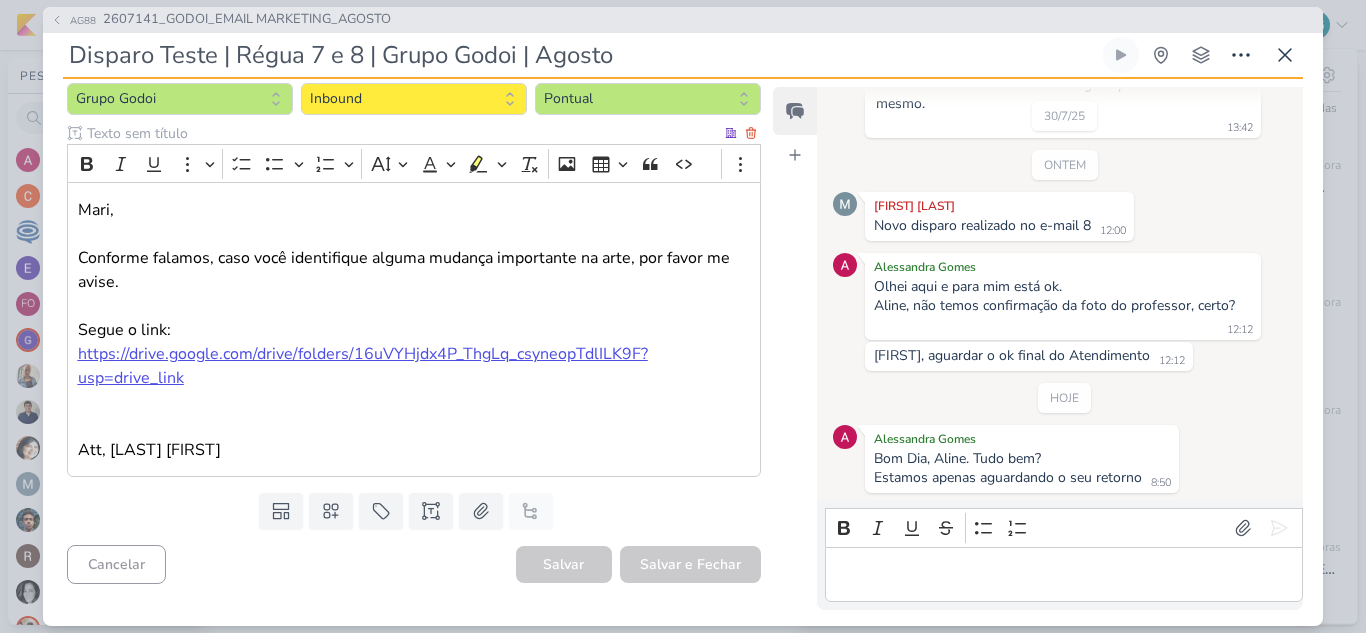 click on "https://drive.google.com/drive/folders/16uVYHjdx4P_ThgLq_csyneopTdlILK9F?usp=drive_link" at bounding box center (363, 366) 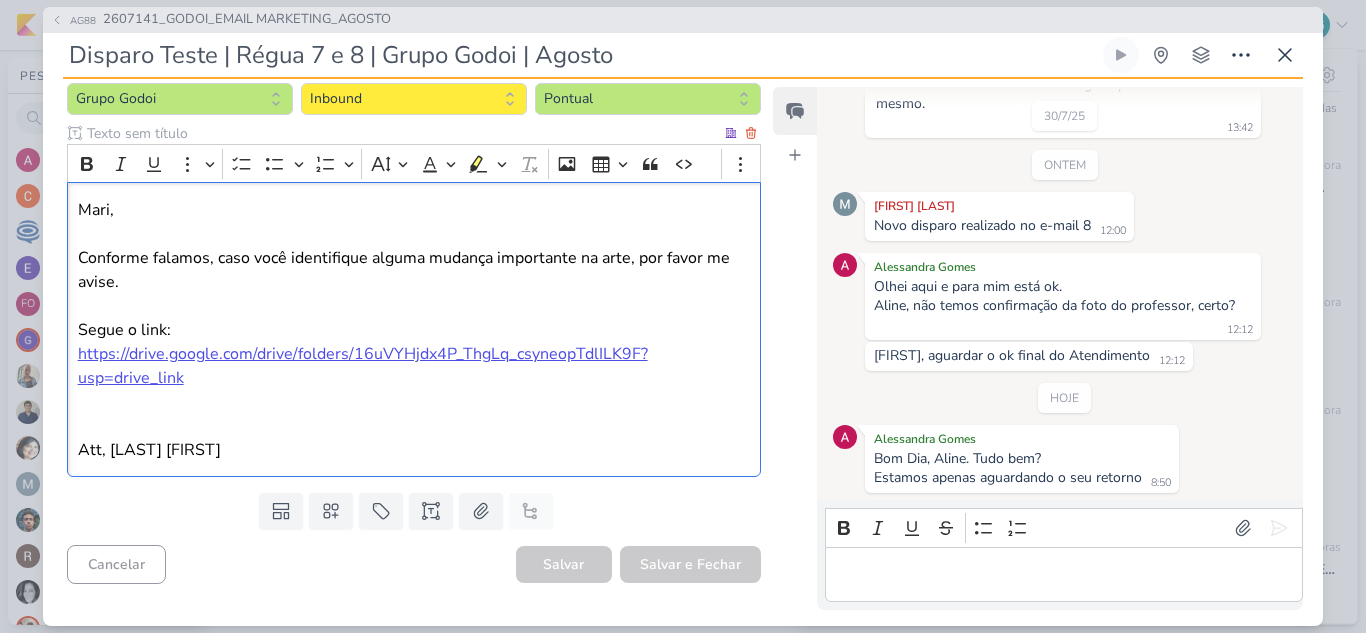 click on "[FIRST], Conforme falamos, caso você identifique alguma mudança importante na arte, por favor me avise. Segue o link: https://drive.google.com/drive/folders/16uVYHjdx4P_ThgLq_csyneopTdlILK9F?usp=drive_link Att, [LAST] [FIRST]" at bounding box center [414, 330] 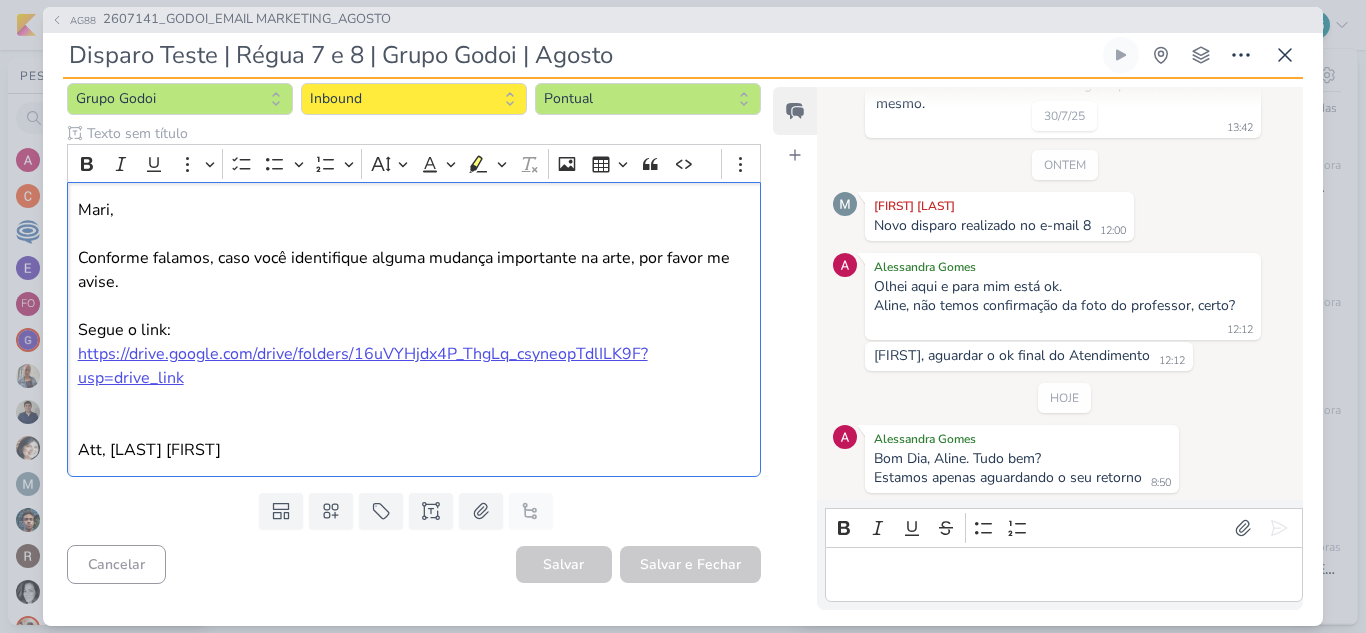 click at bounding box center [1063, 574] 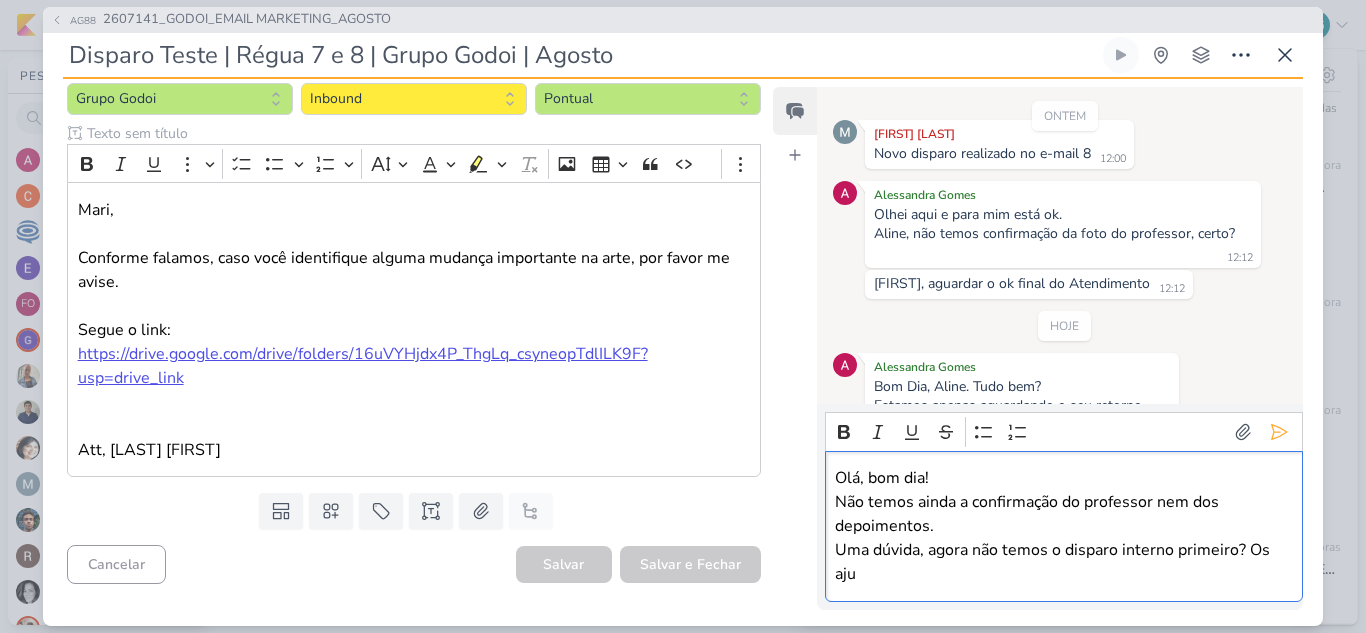 scroll, scrollTop: 339, scrollLeft: 0, axis: vertical 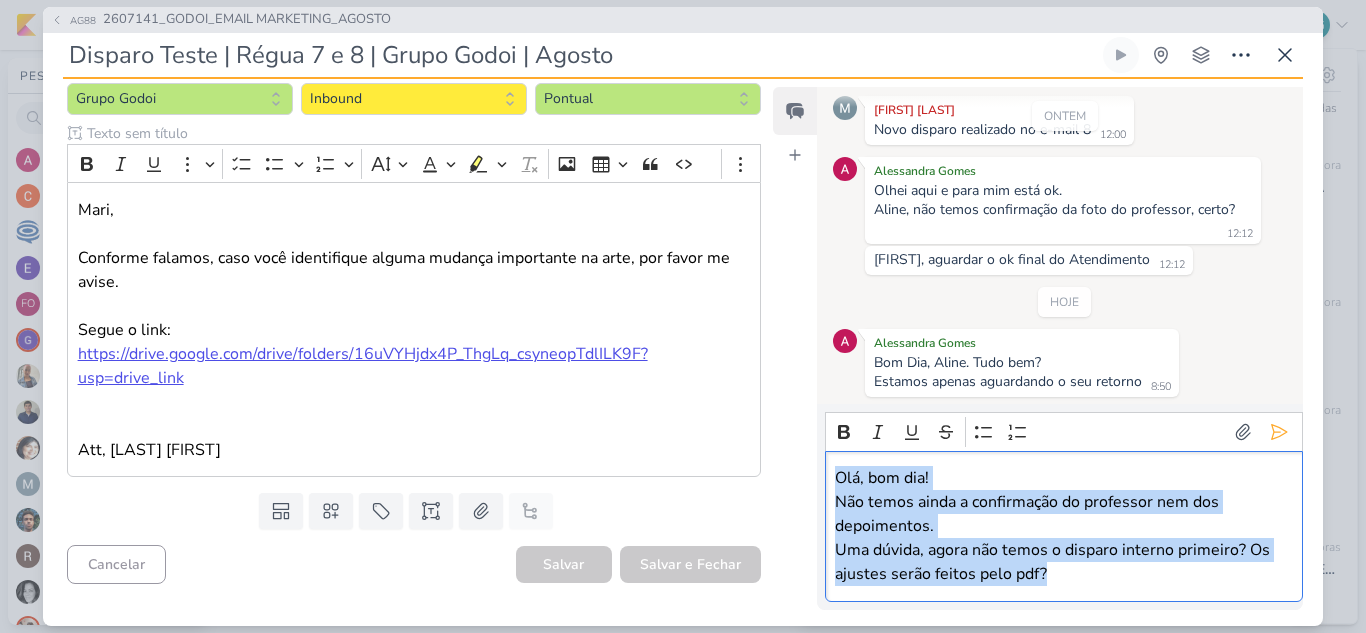 drag, startPoint x: 1144, startPoint y: 573, endPoint x: 776, endPoint y: 453, distance: 387.07104 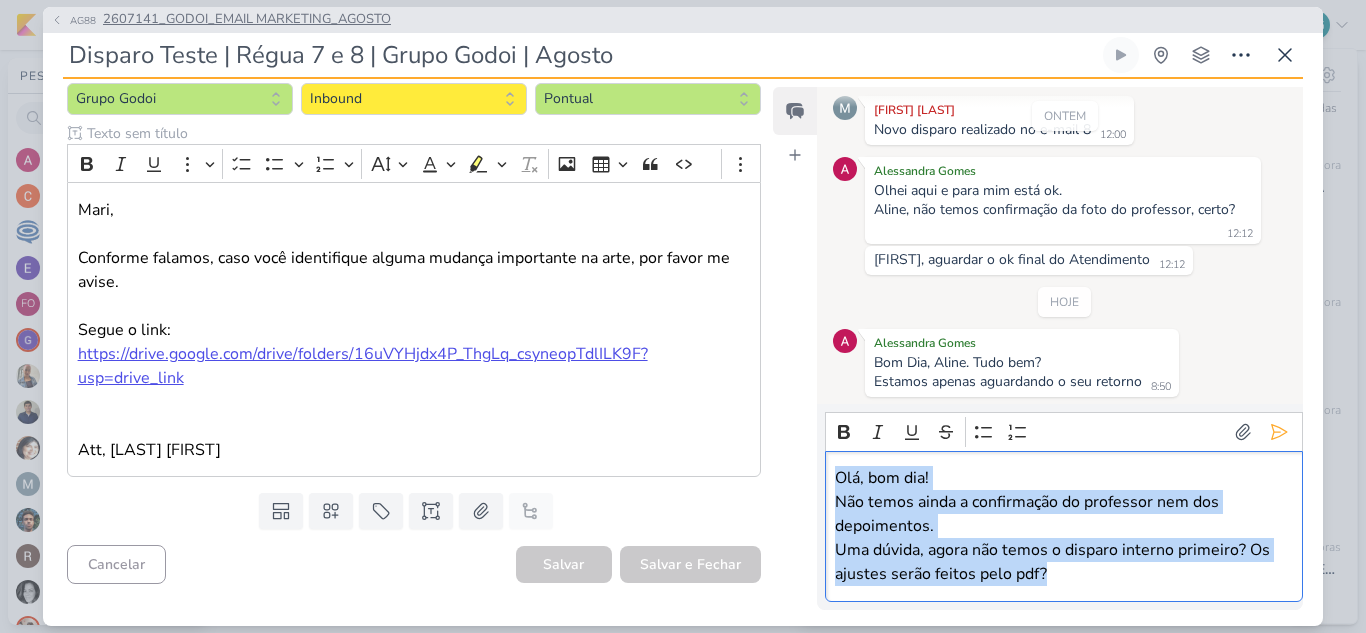 click on "2607141_GODOI_EMAIL MARKETING_AGOSTO" at bounding box center [247, 20] 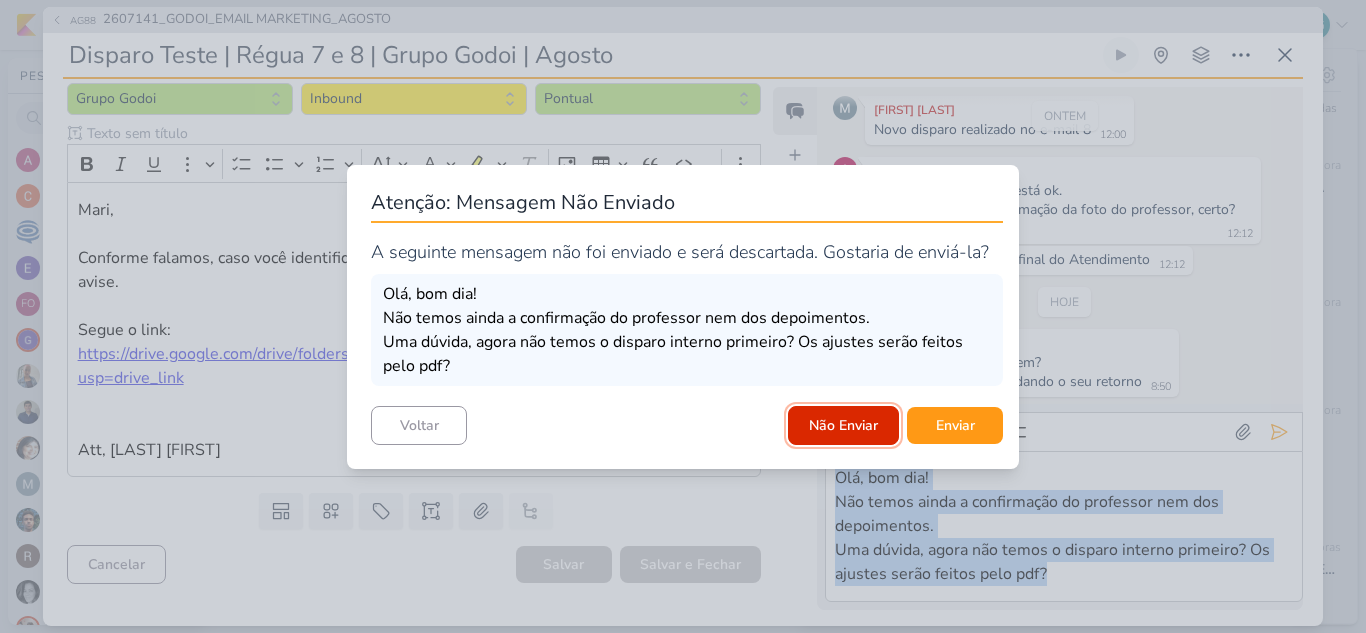 click on "Não Enviar" at bounding box center (843, 425) 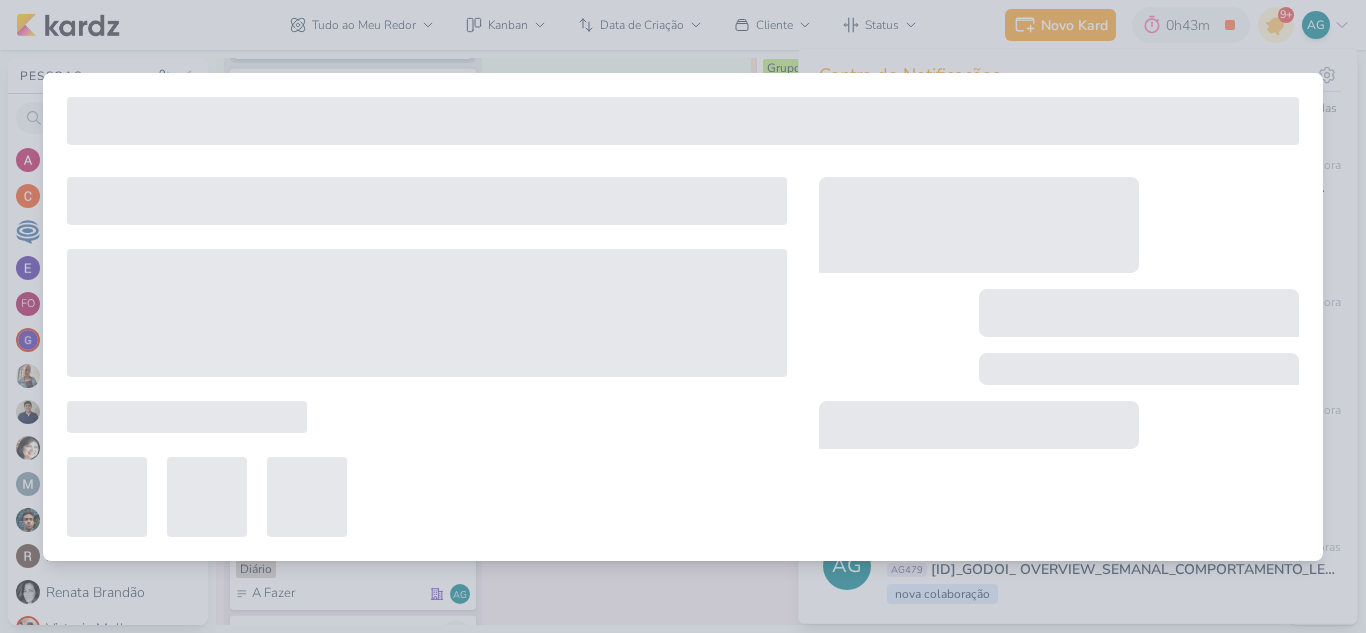 scroll, scrollTop: 0, scrollLeft: 0, axis: both 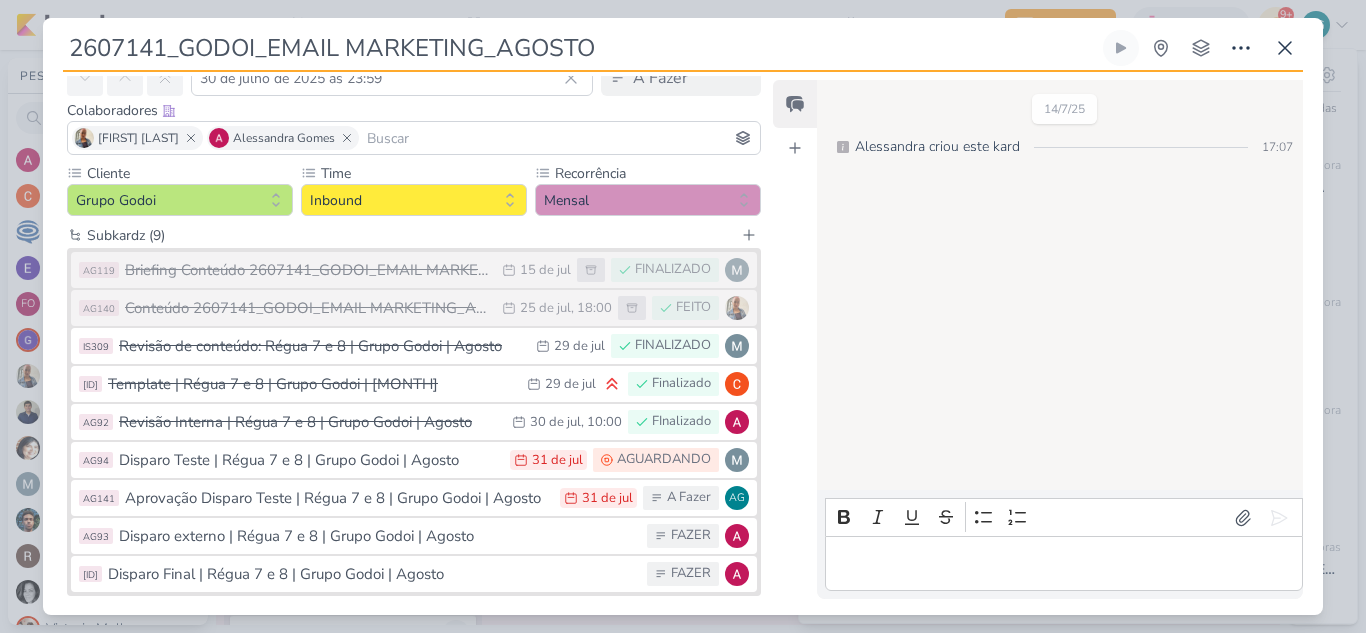 click on "Disparo Teste | Régua 7 e 8 | Grupo Godoi | Agosto" at bounding box center [309, 460] 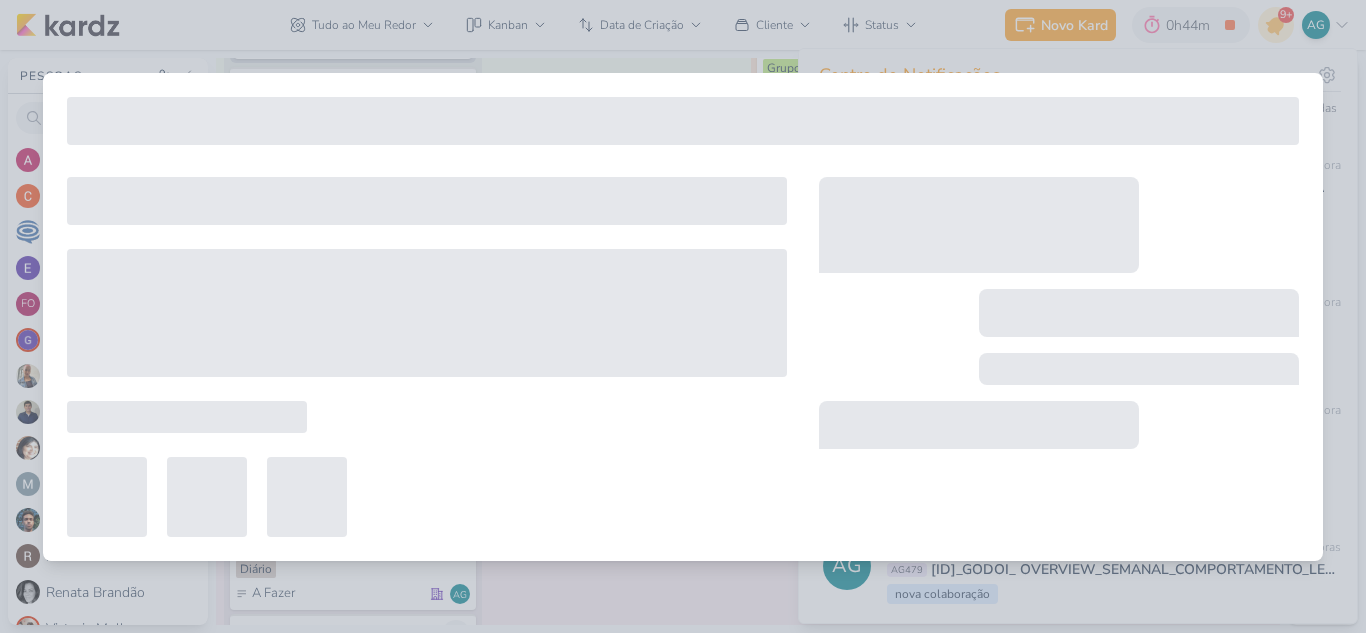 type on "Disparo Teste | Régua 7 e 8 | Grupo Godoi | Agosto" 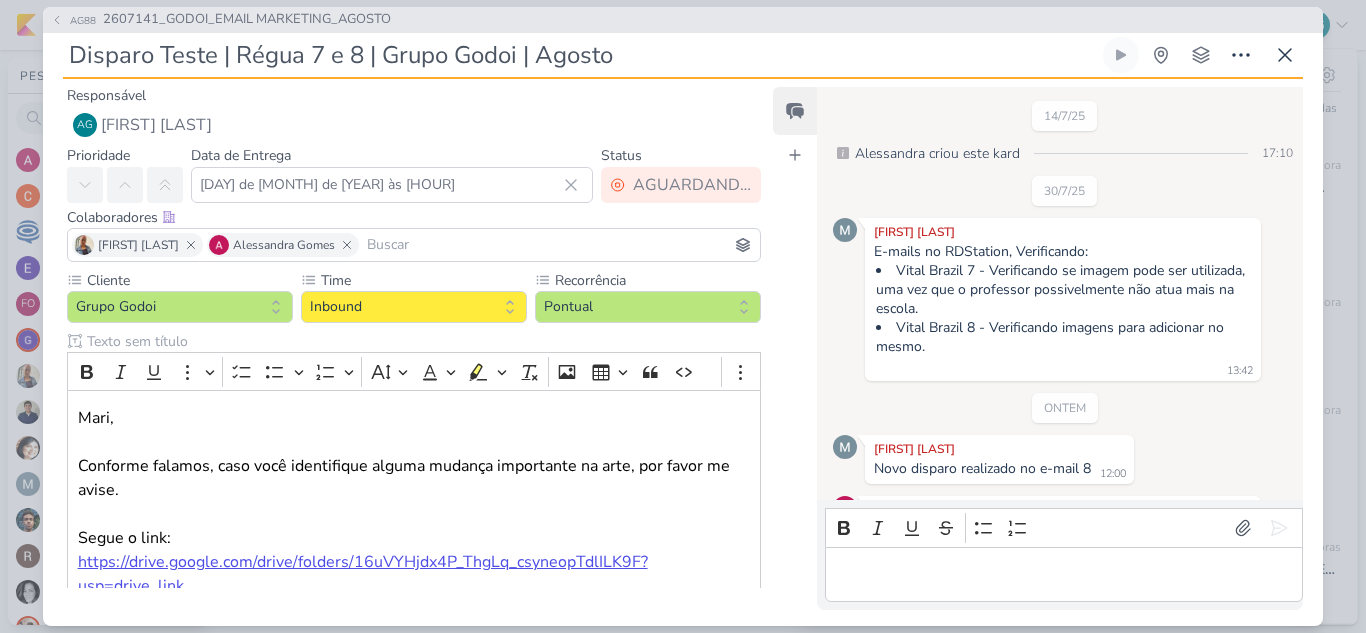 scroll, scrollTop: 243, scrollLeft: 0, axis: vertical 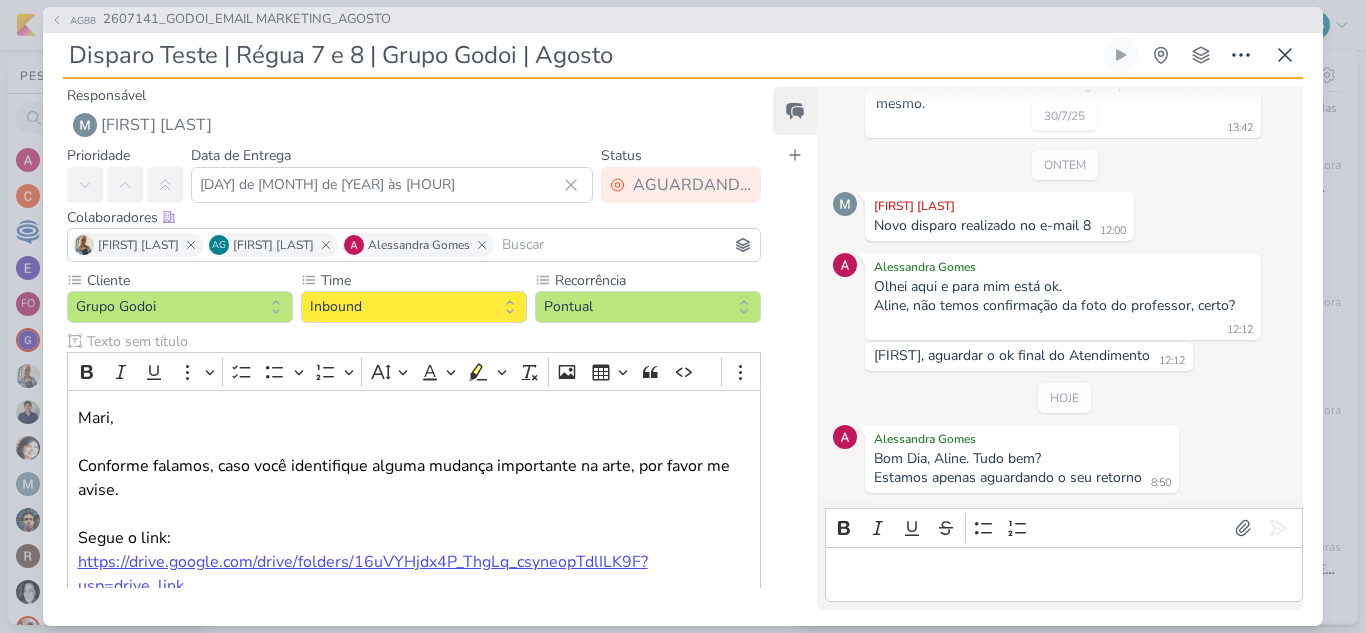 click at bounding box center [1063, 574] 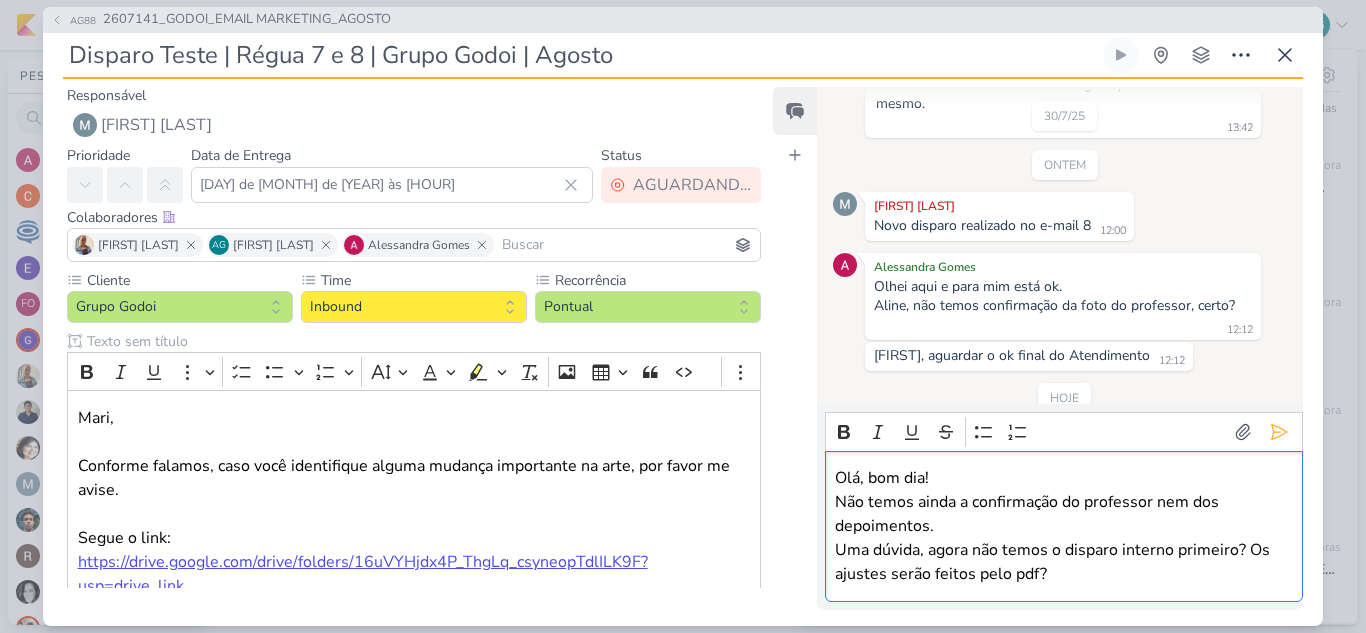 scroll, scrollTop: 339, scrollLeft: 0, axis: vertical 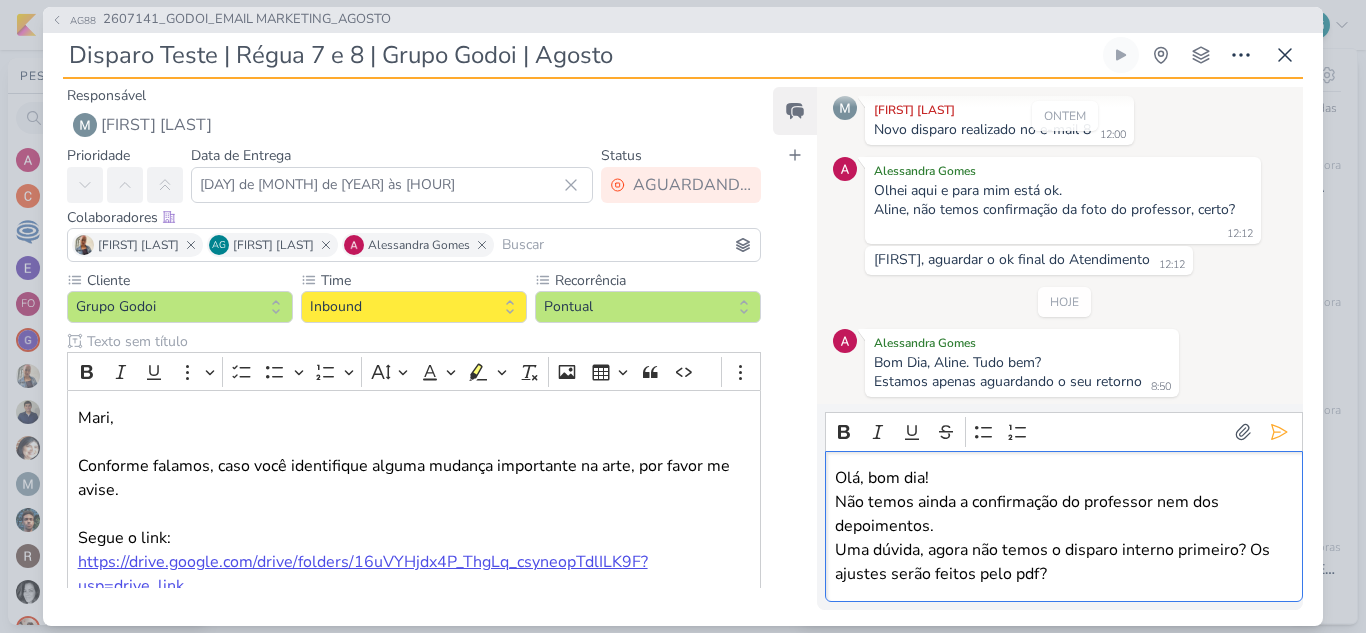 click on "Não temos ainda a confirmação do professor nem dos depoimentos." at bounding box center [1063, 514] 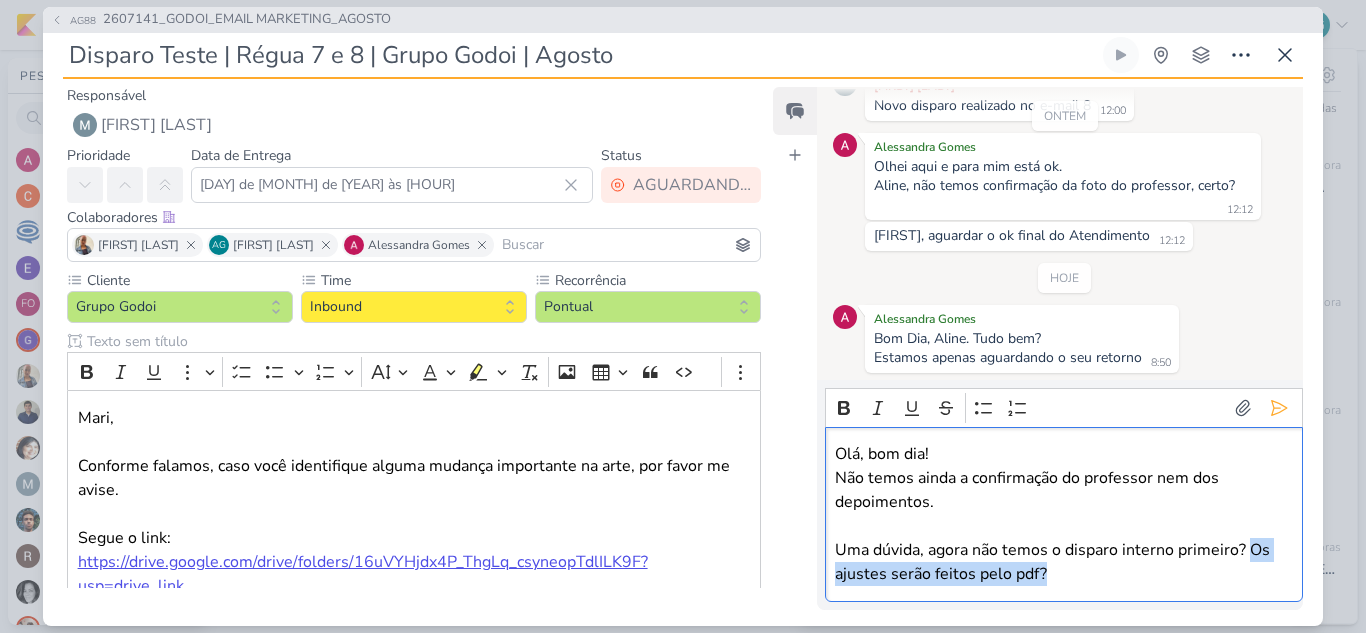 drag, startPoint x: 1249, startPoint y: 547, endPoint x: 1262, endPoint y: 566, distance: 23.021729 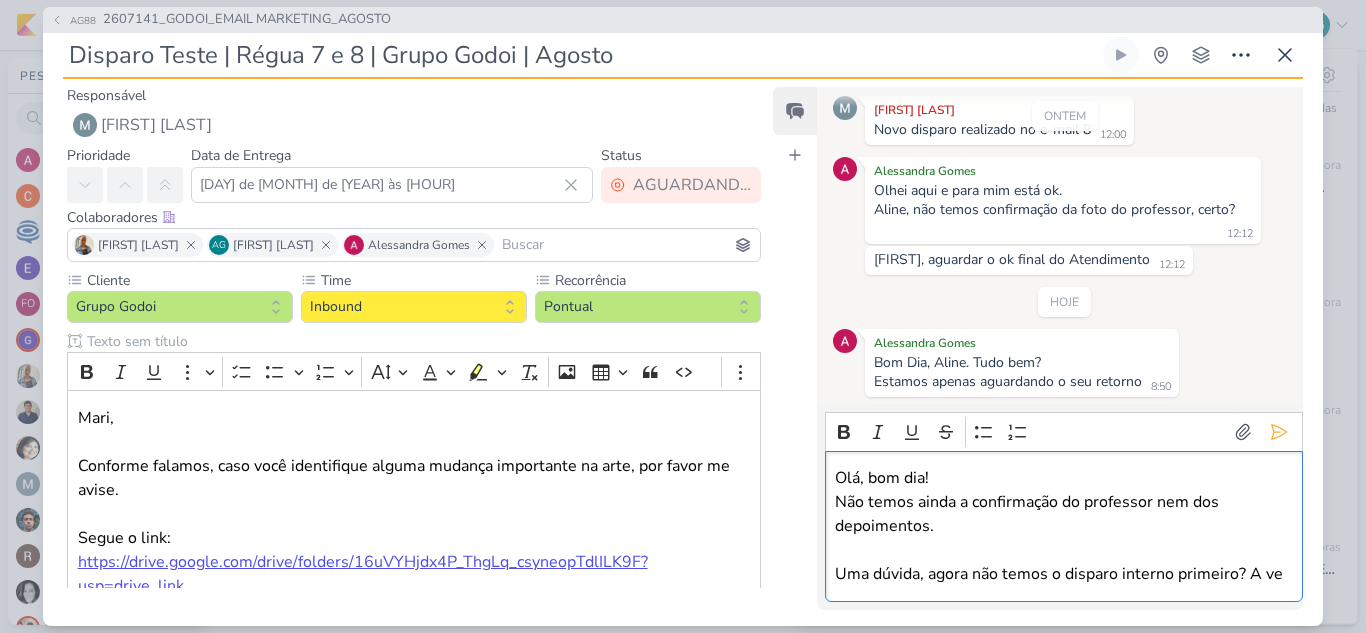scroll, scrollTop: 363, scrollLeft: 0, axis: vertical 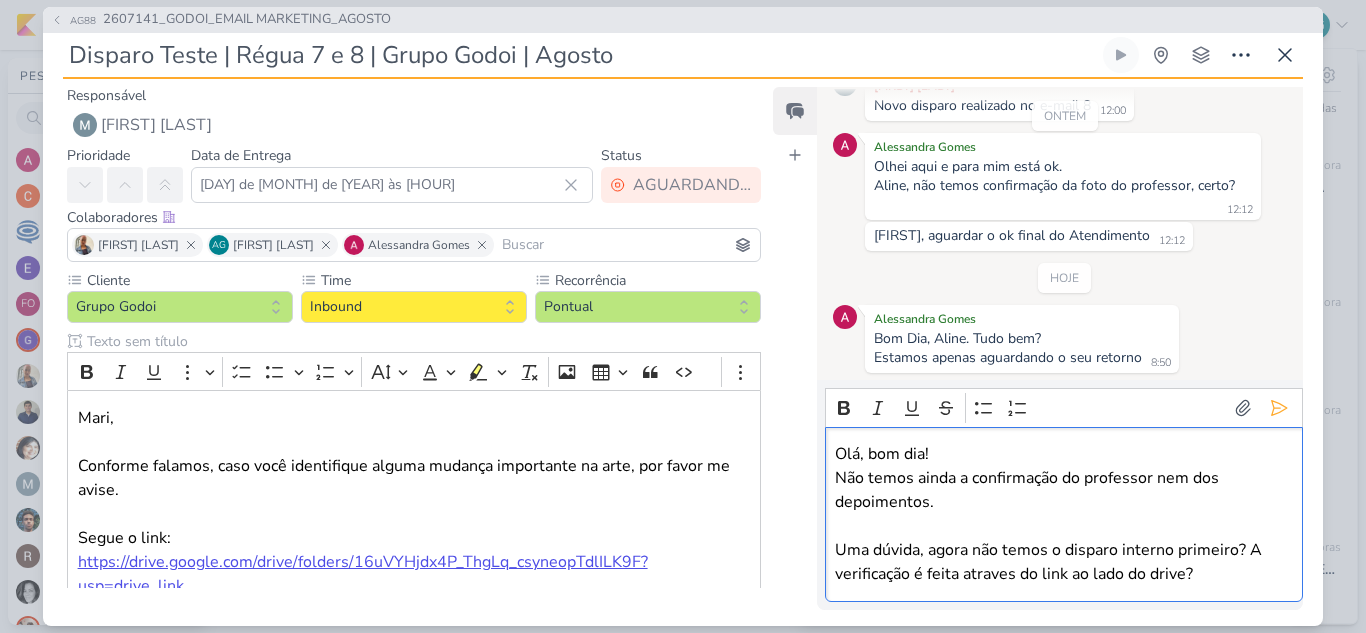 click on "Uma dúvida, agora não temos o disparo interno primeiro? A verificação é feita atraves do link ao lado do drive?" at bounding box center (1063, 562) 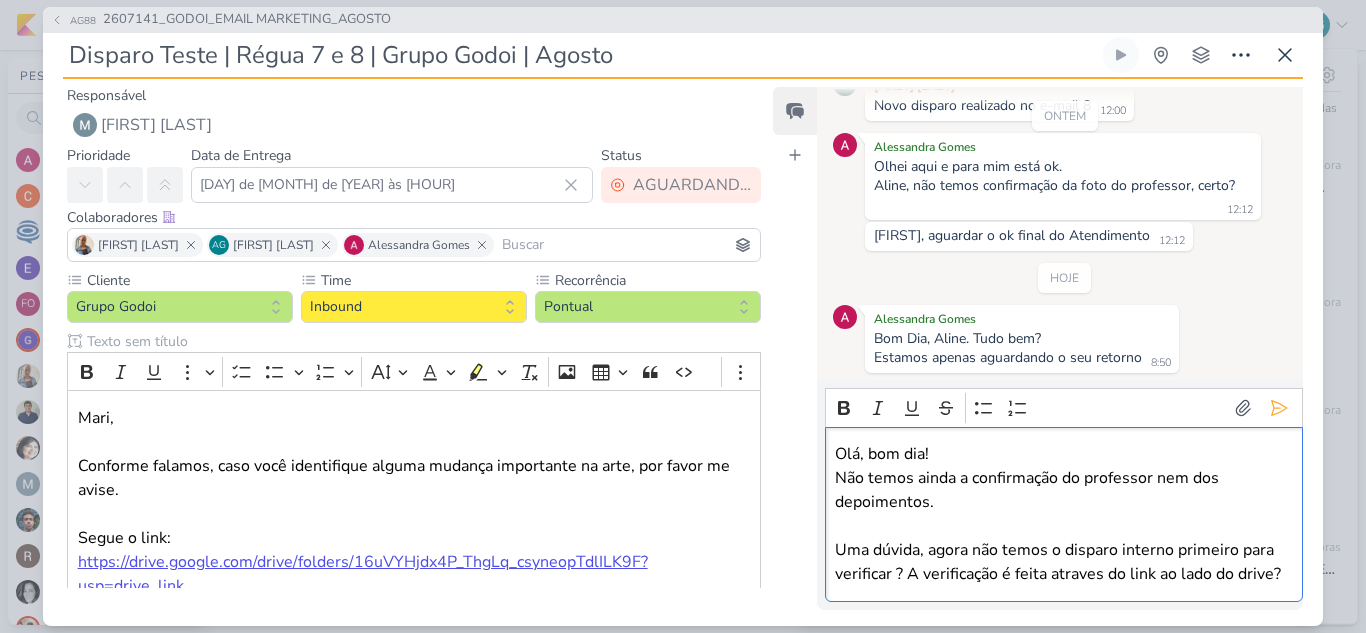 scroll, scrollTop: 387, scrollLeft: 0, axis: vertical 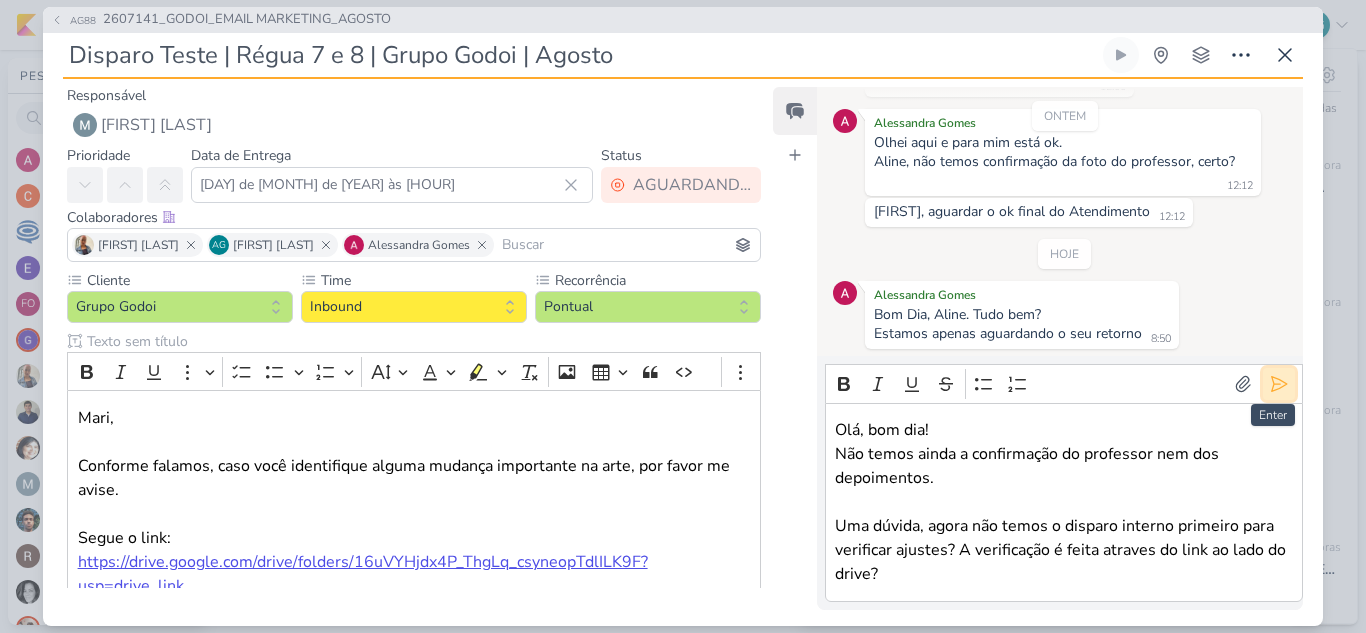 click 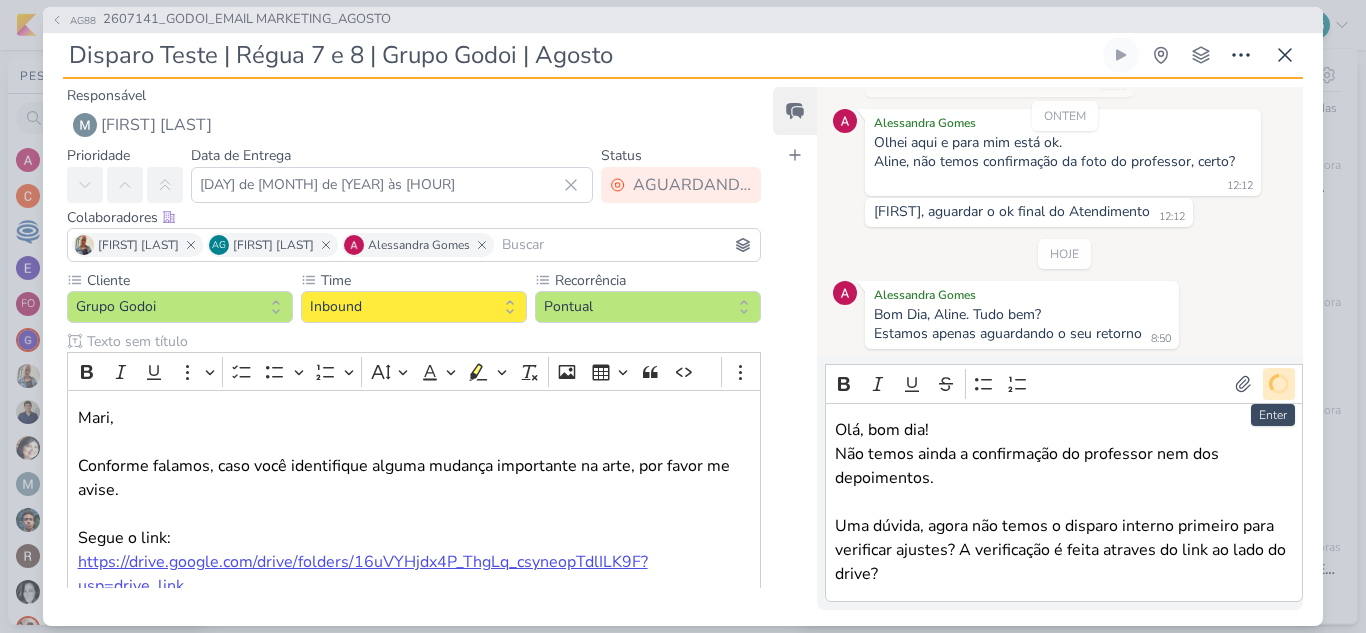scroll, scrollTop: 379, scrollLeft: 0, axis: vertical 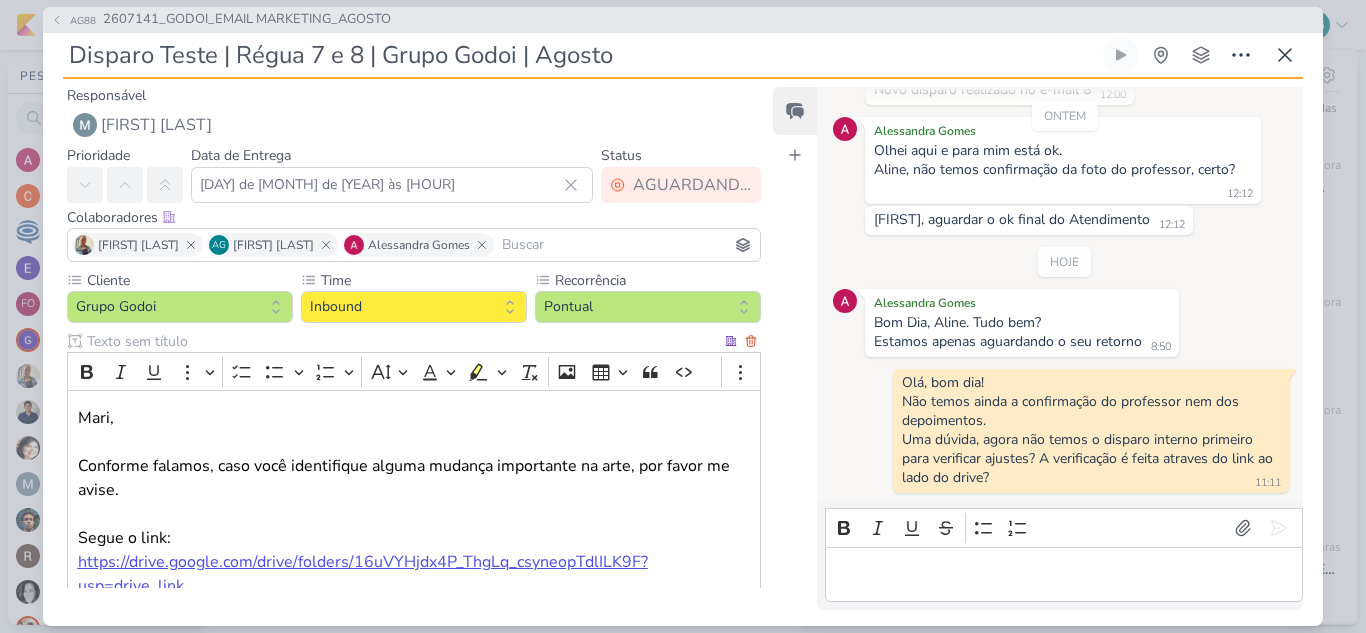 click on "https://drive.google.com/drive/folders/16uVYHjdx4P_ThgLq_csyneopTdlILK9F?usp=drive_link" at bounding box center [363, 574] 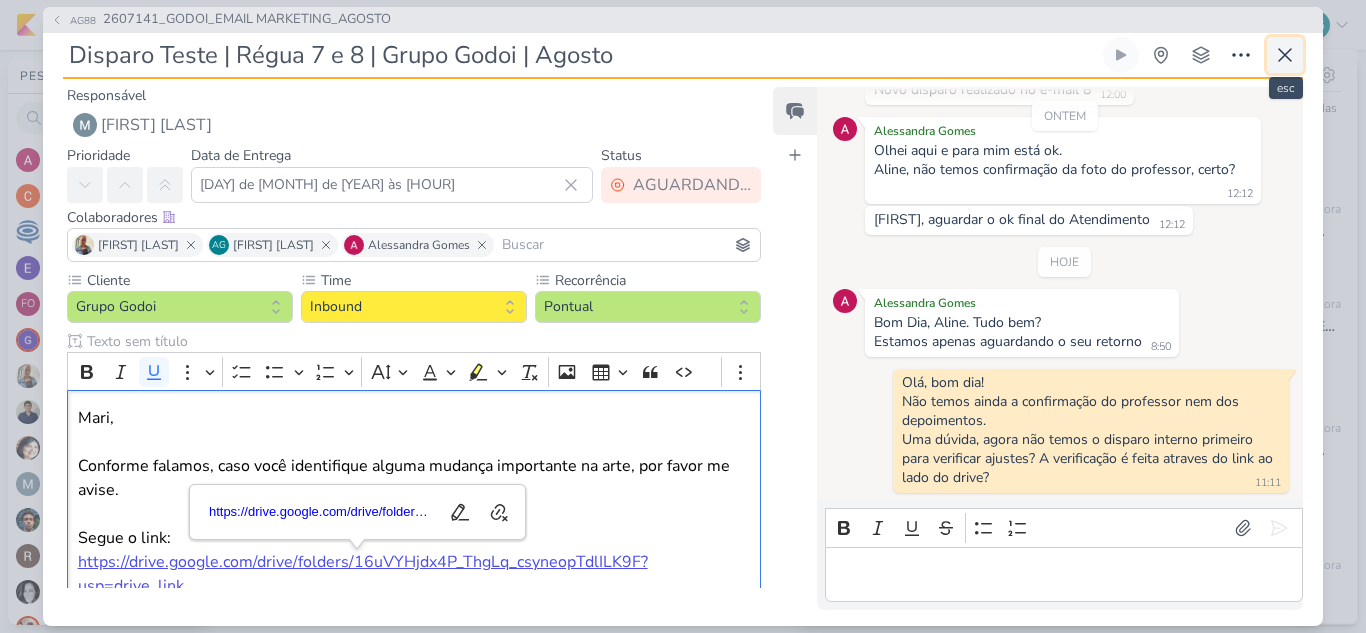 click 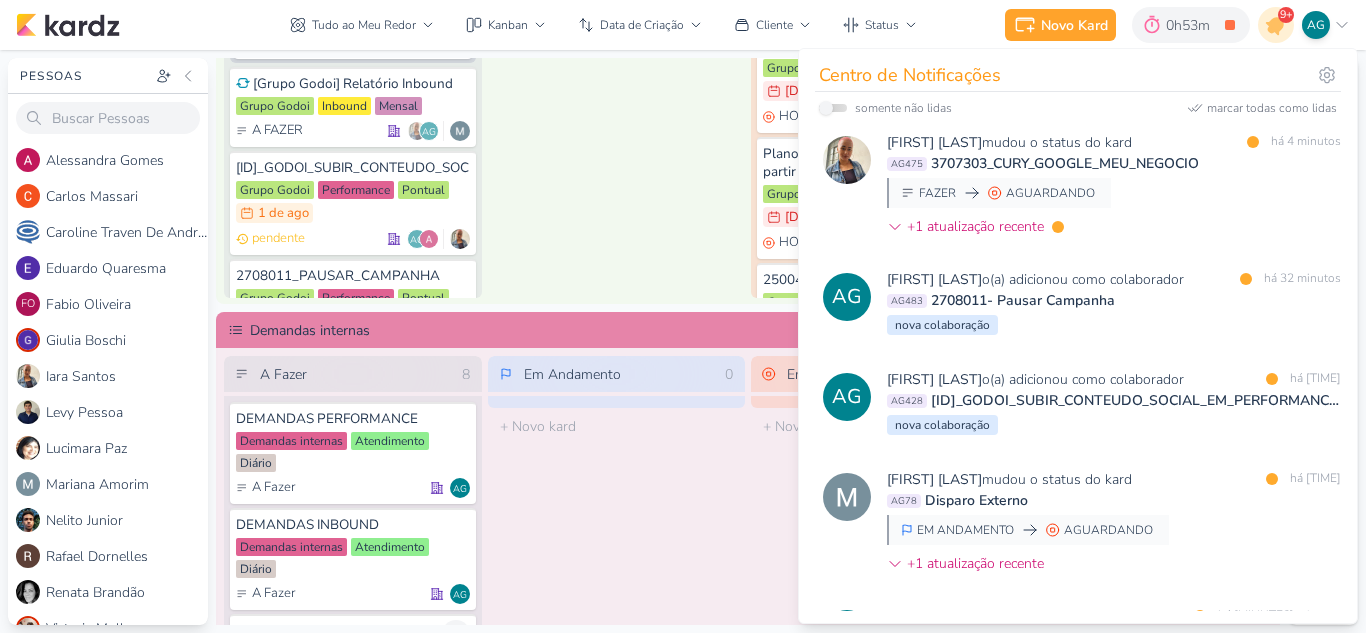 scroll, scrollTop: 0, scrollLeft: 0, axis: both 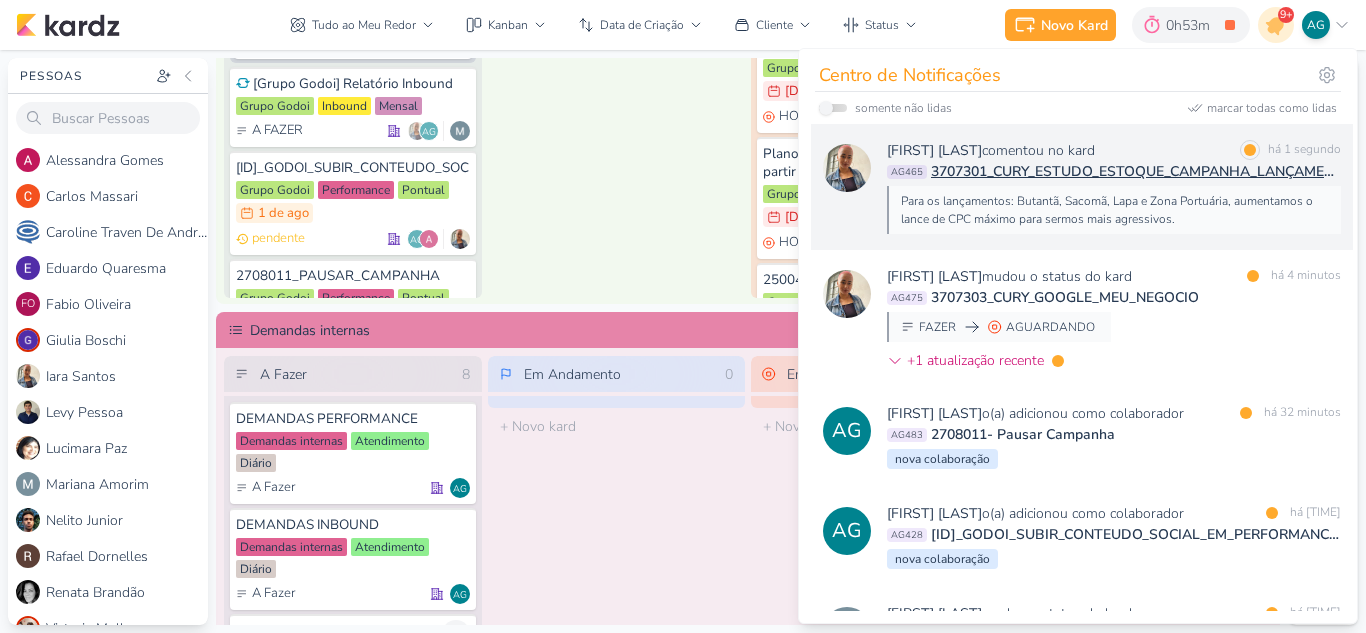 click on "Para os lançamentos: Butantã, Sacomã, Lapa e Zona Portuária, aumentamos o lance de CPC máximo para sermos mais agressivos." at bounding box center [1113, 210] 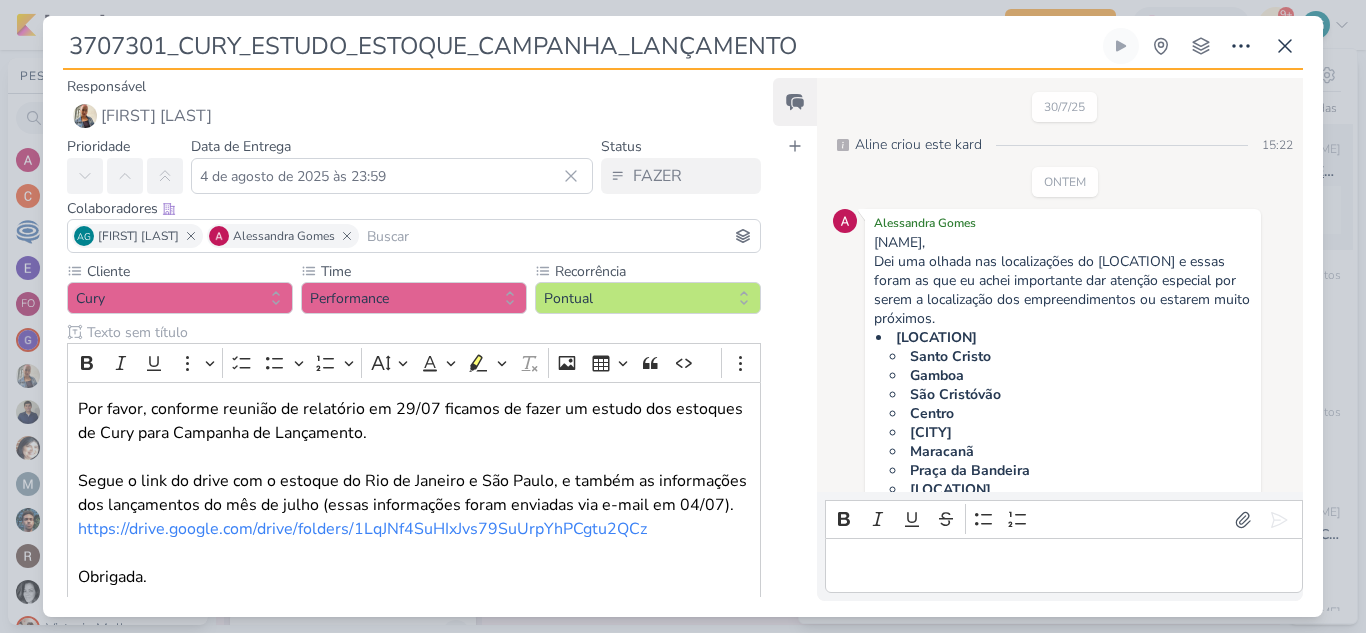 scroll, scrollTop: 630, scrollLeft: 0, axis: vertical 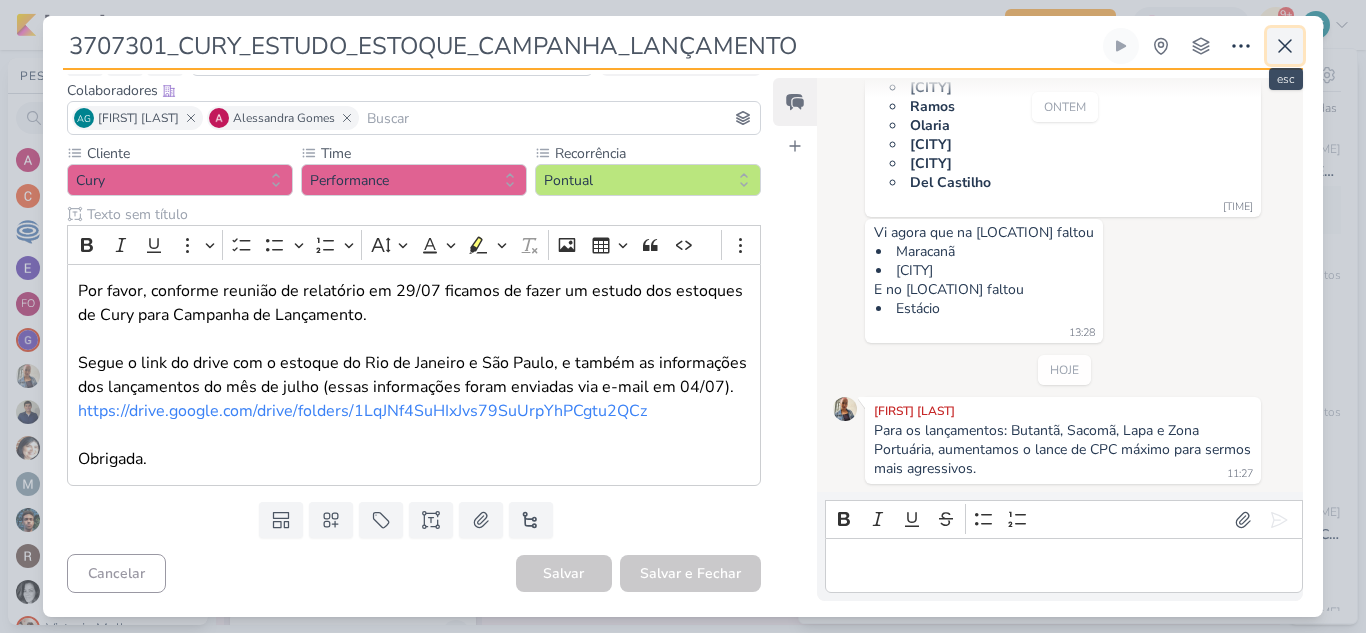 click 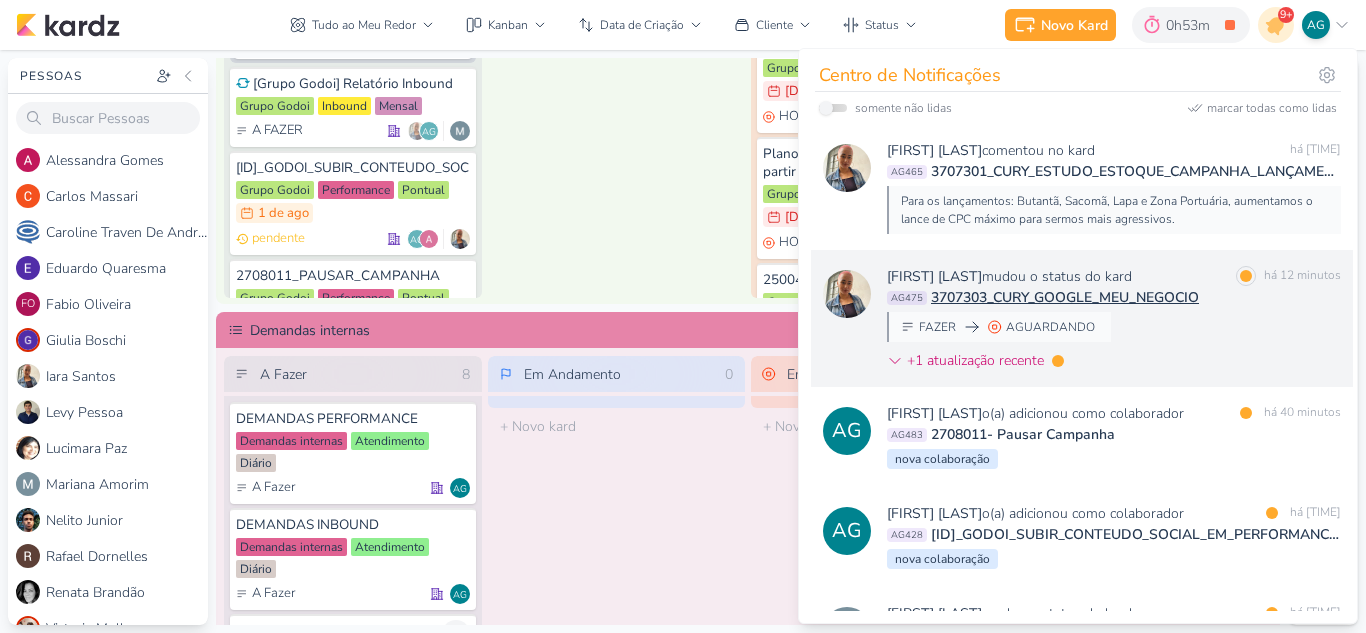 click on "[FIRST] [LAST]  mudou o status do kard
marcar como lida
há [TIME]
[ID]
[ID]_CURY_GOOGLE_MEU_NEGOCIO
FAZER
AGUARDANDO
+1 atualização recente" at bounding box center [1114, 322] 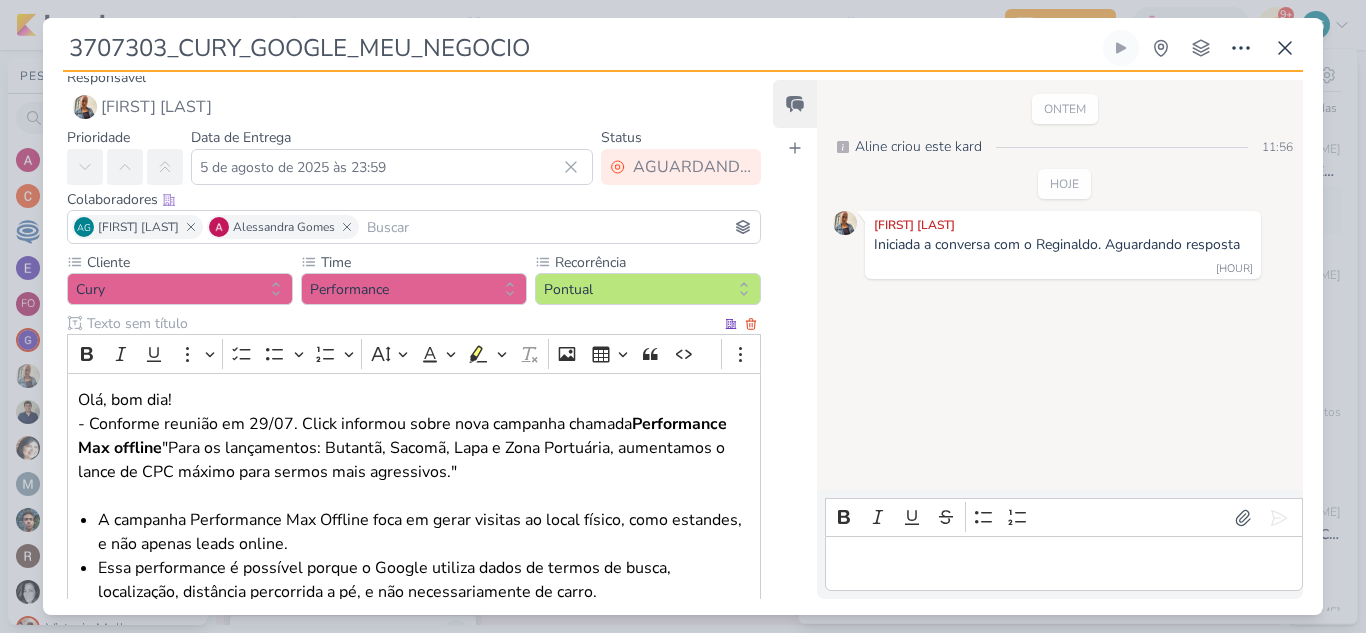 scroll, scrollTop: 0, scrollLeft: 0, axis: both 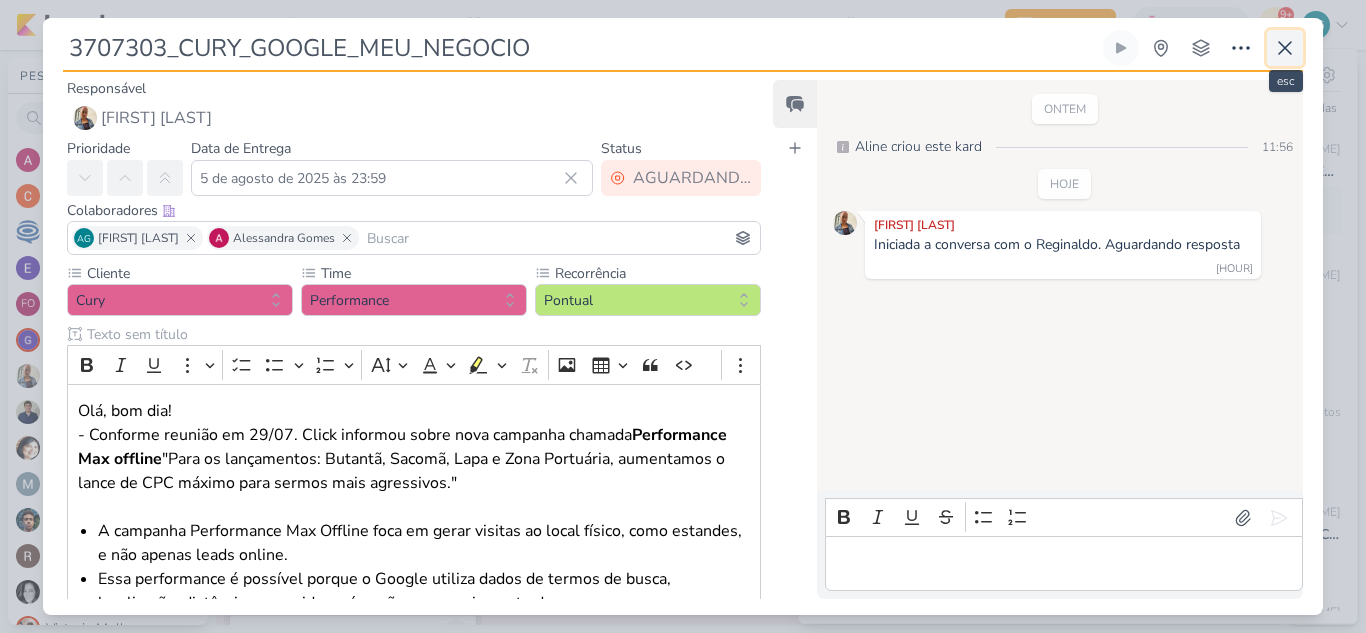click 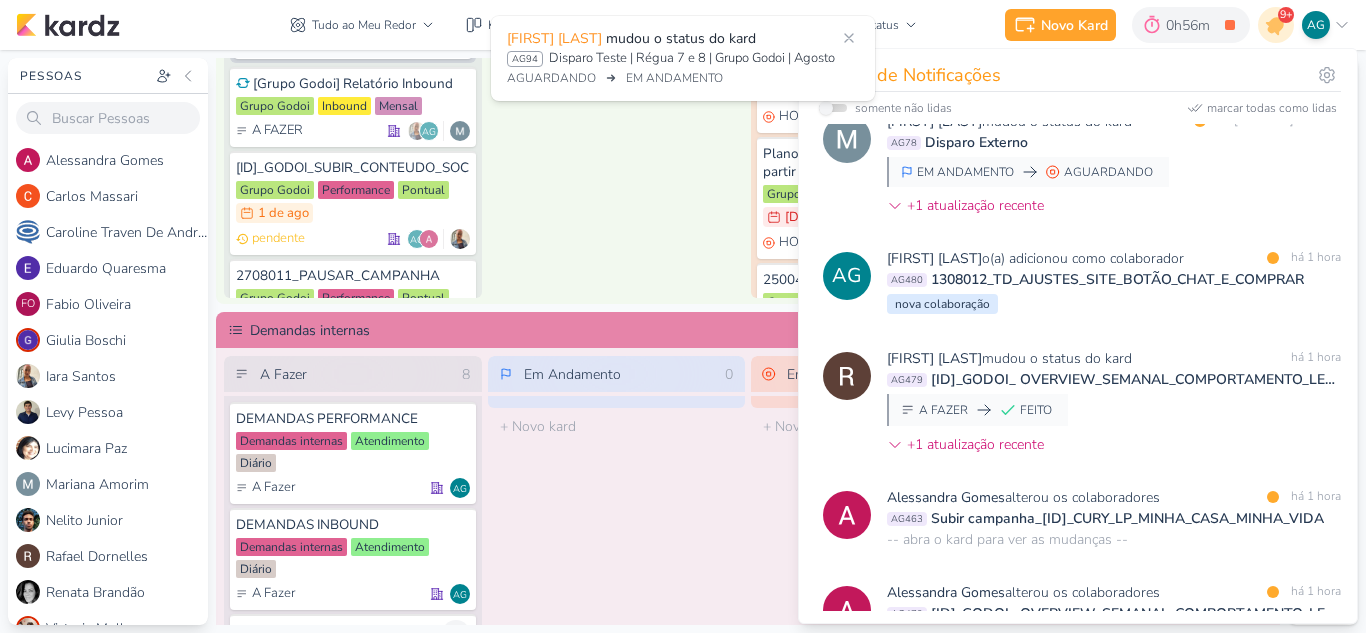 scroll, scrollTop: 0, scrollLeft: 0, axis: both 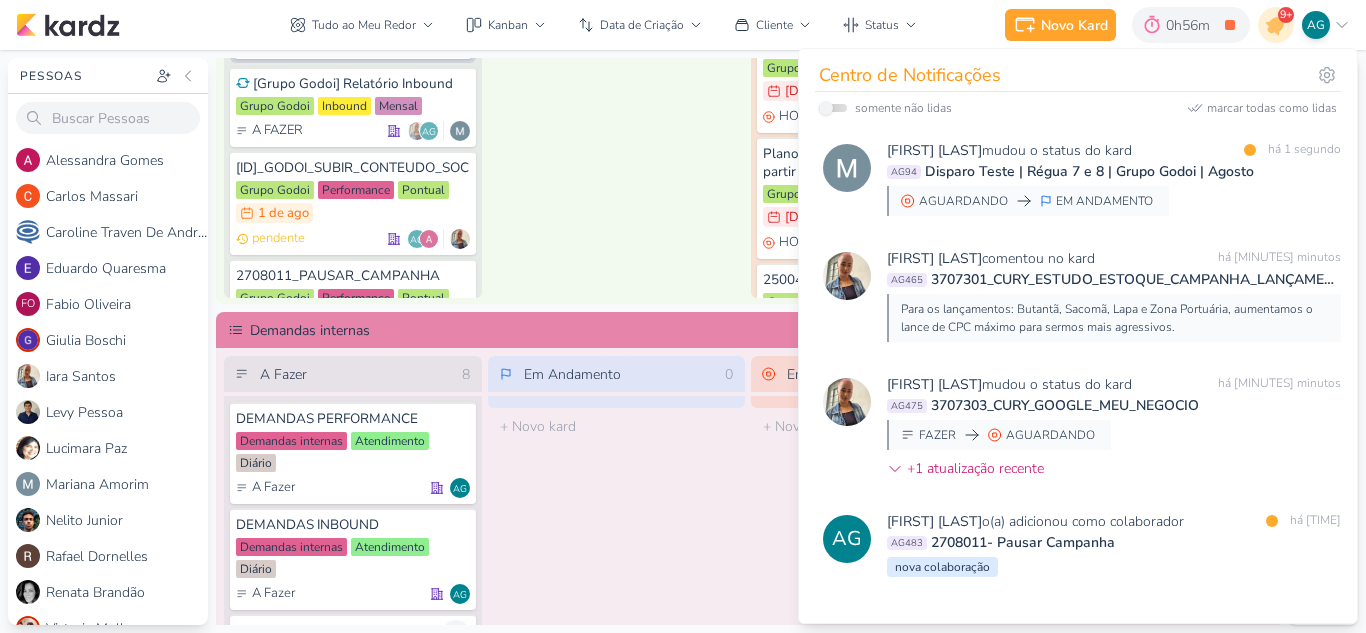 click on "Em Andamento
[NUMBER]
[ID]
[ID]_GODOI_EMAIL MARKETING_AGOSTO
Disparo Teste | Régua 7 e 8 | Grupo Godoi | Agosto
Grupo Godoi
Inbound
Pontual
[DATE]
[DATE]
EM ANDAMENTO" at bounding box center (617, 38) 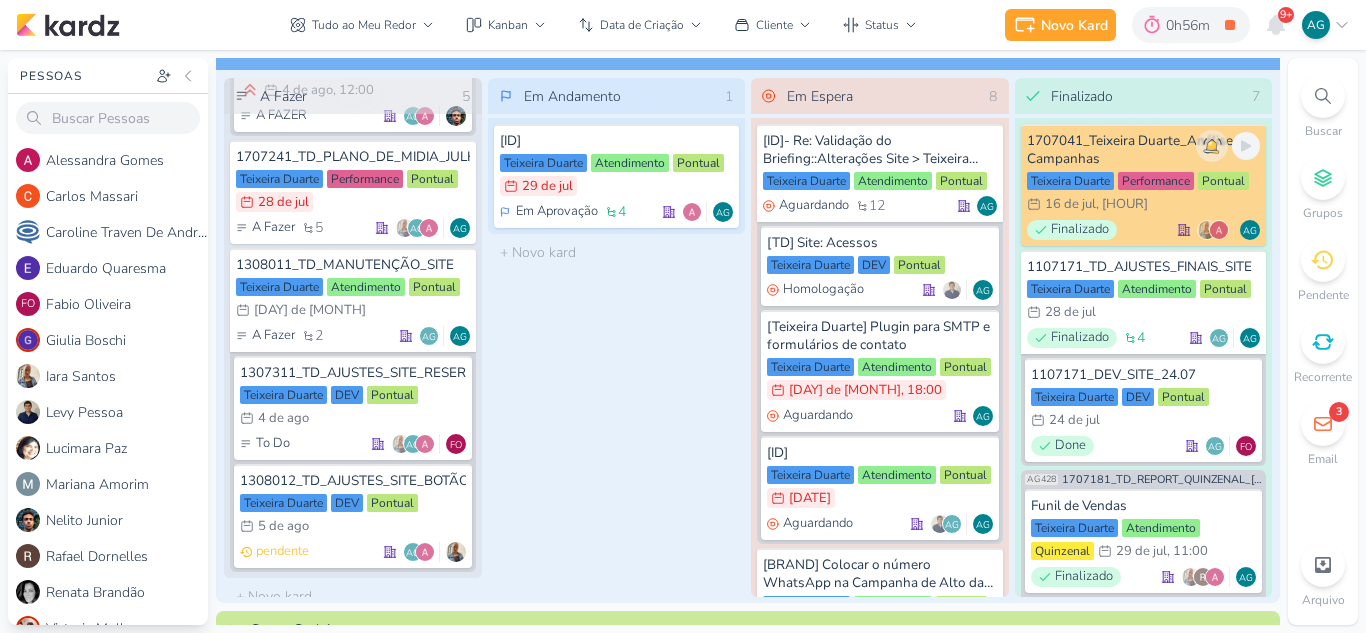 scroll, scrollTop: 0, scrollLeft: 0, axis: both 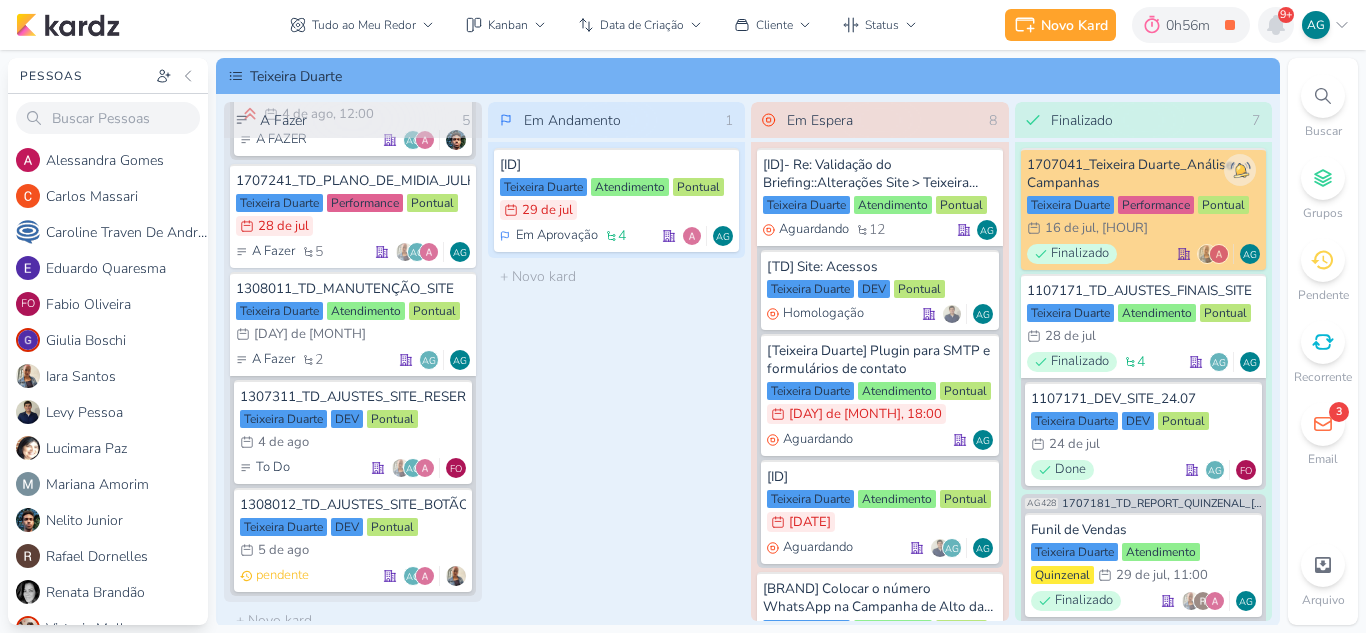 click 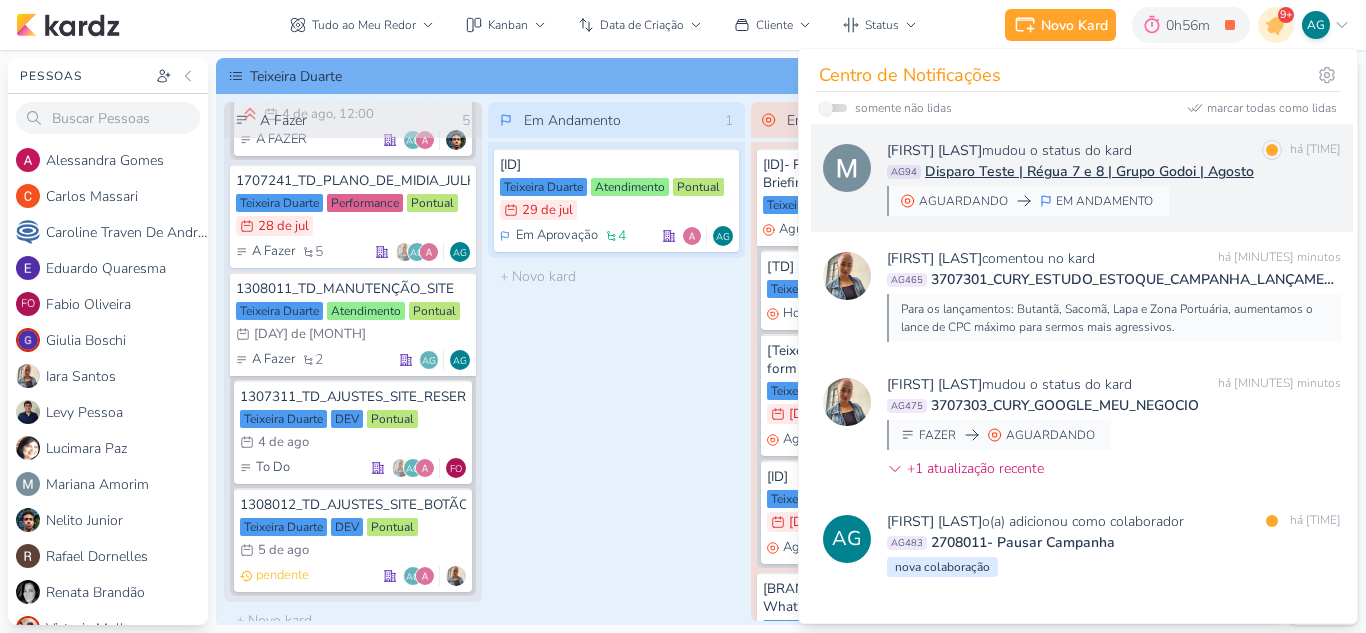 click on "[NAME]  mudou o status do kard
marcar como lida
há [SECONDS] segundos
AG94
Disparo Teste | Régua 7 e 8 | Grupo Godoi | Agosto
AGUARDANDO
EM ANDAMENTO" at bounding box center [1114, 178] 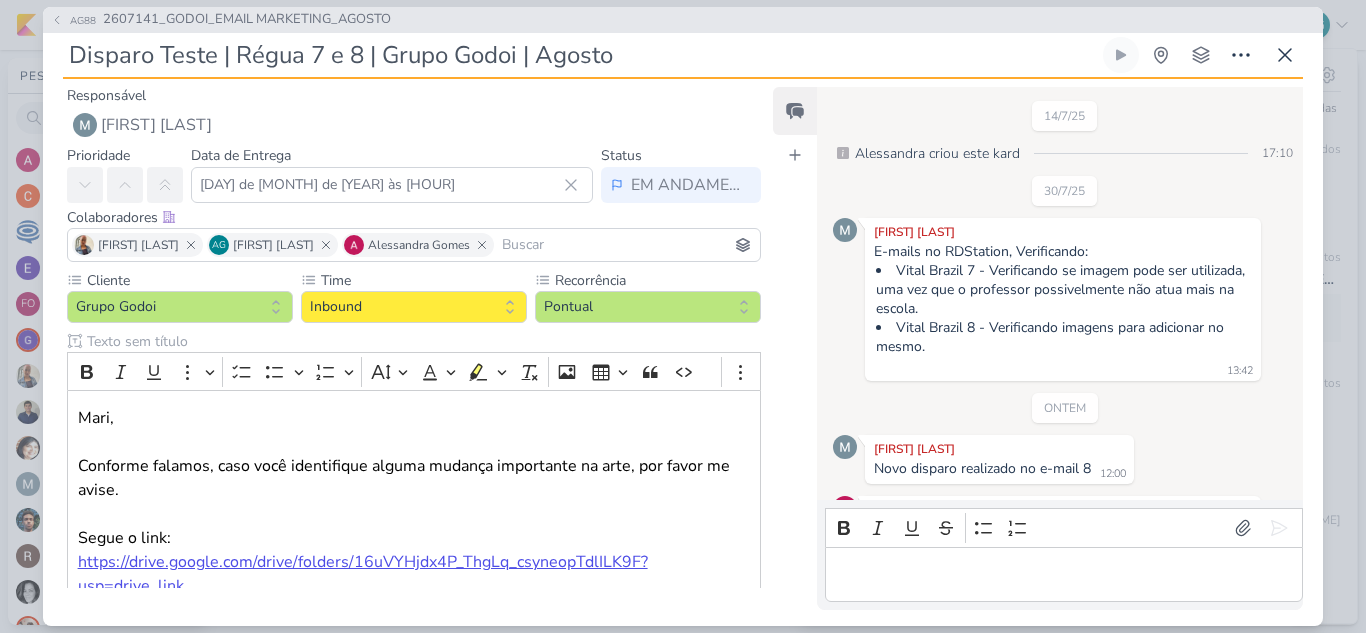 scroll, scrollTop: 379, scrollLeft: 0, axis: vertical 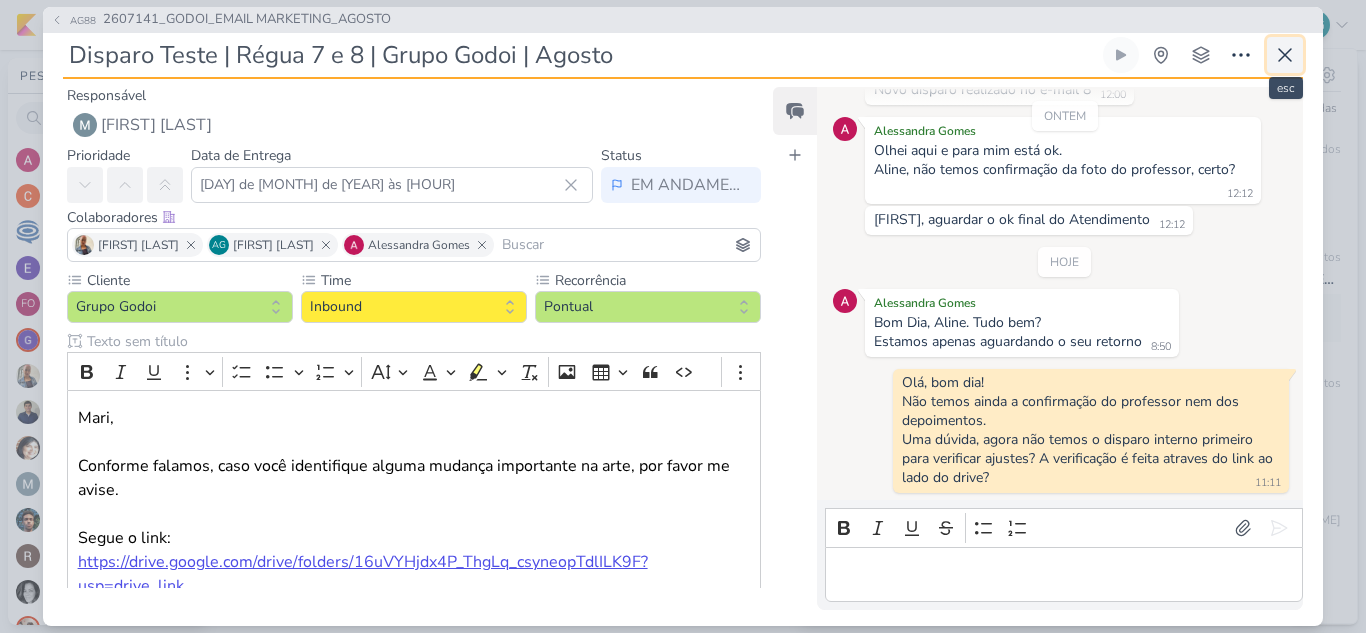 click 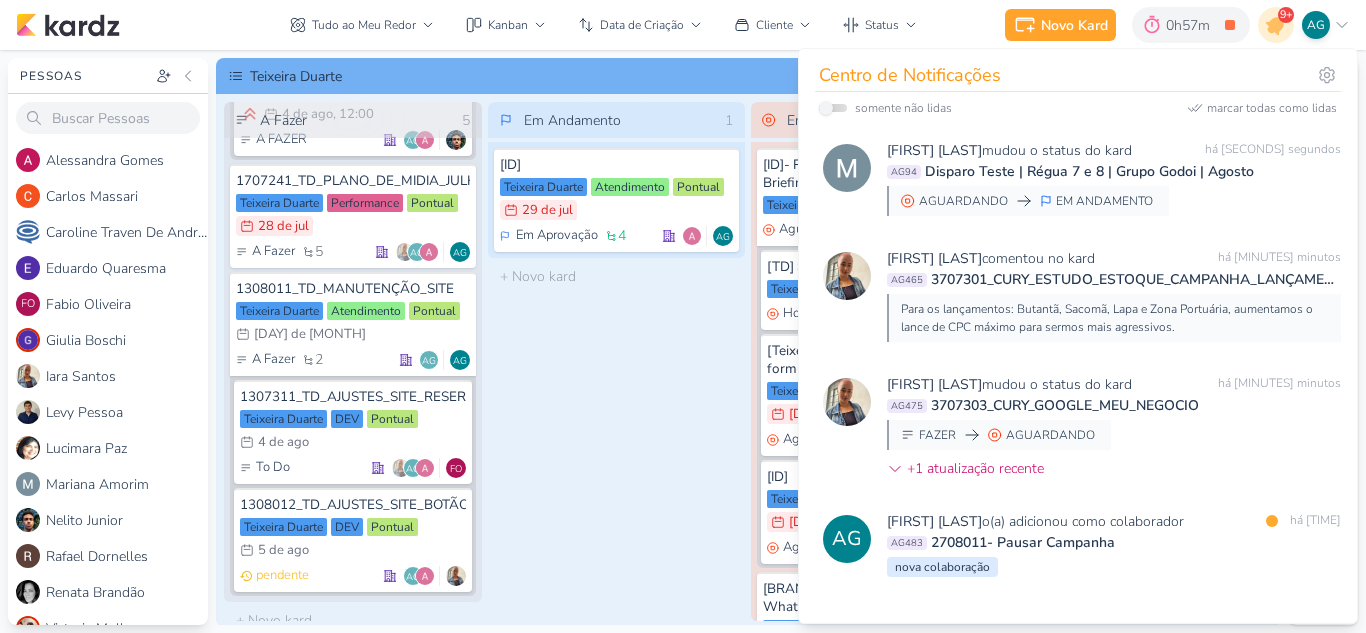 click on "Em Andamento
1
1307291_TD_PONTOS_ALINHAMENTO_VIRADA_SITE
Teixeira Duarte
Atendimento
Pontual
29/7
29 de jul
Em Aprovação
4" at bounding box center [617, 361] 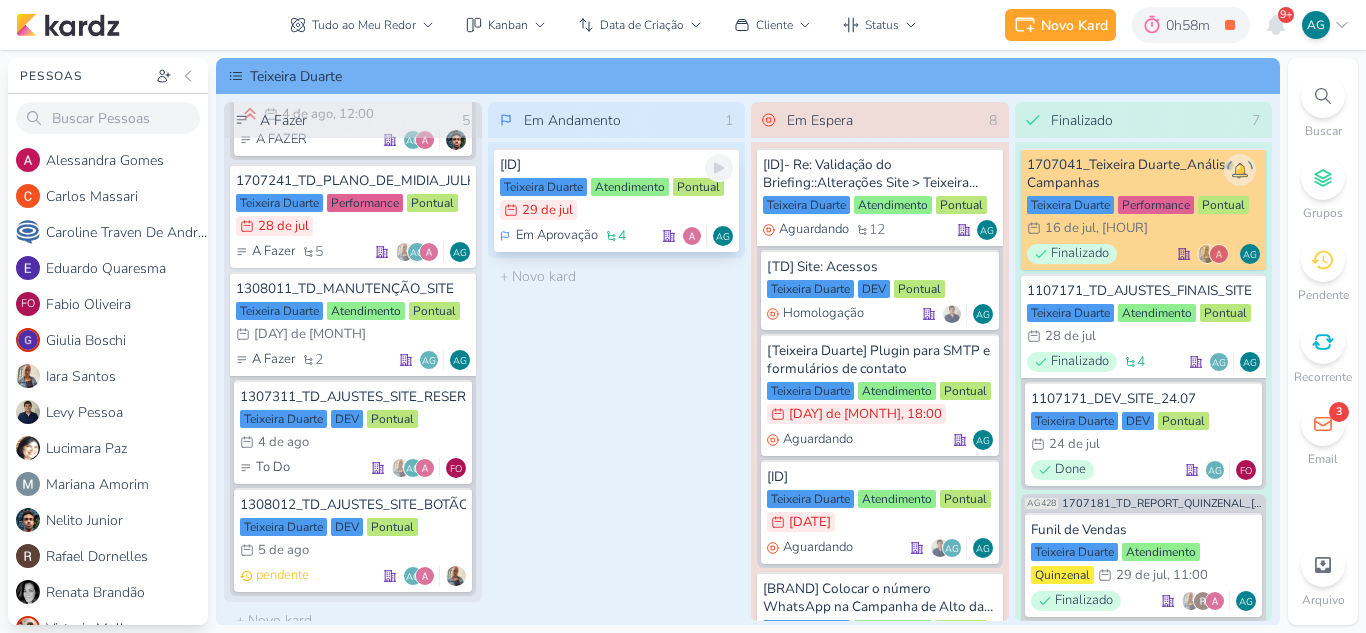 click on "[ID]" at bounding box center (617, 165) 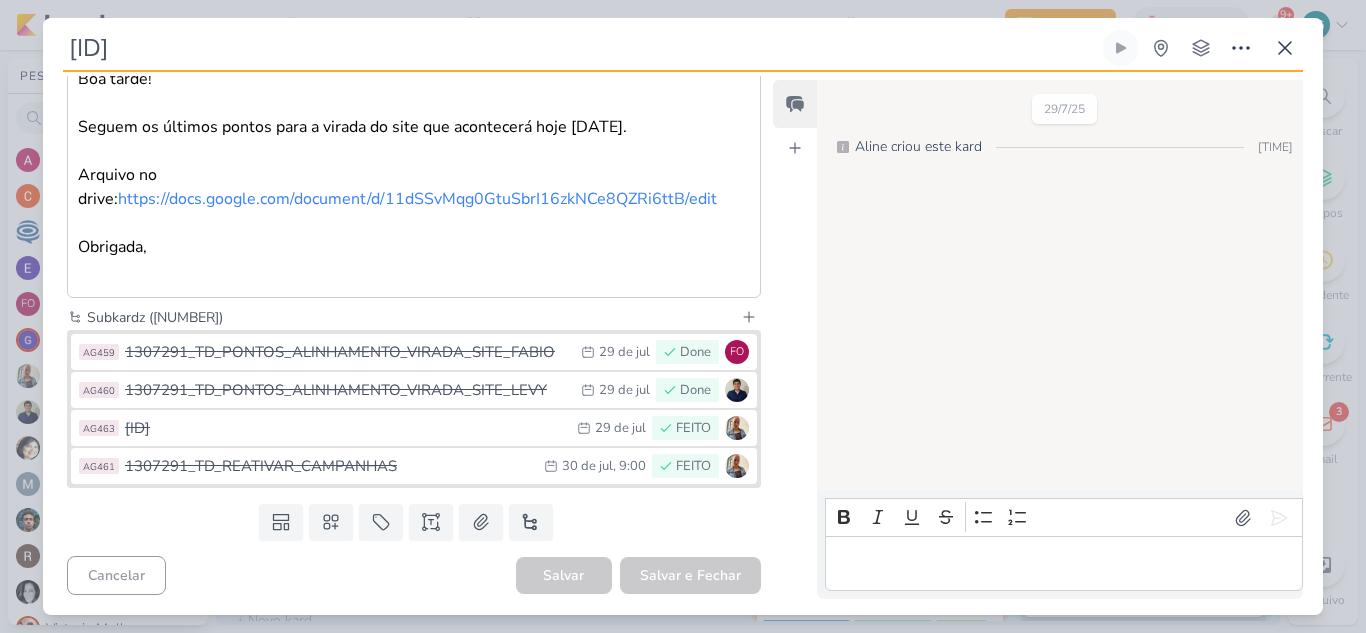 scroll, scrollTop: 0, scrollLeft: 0, axis: both 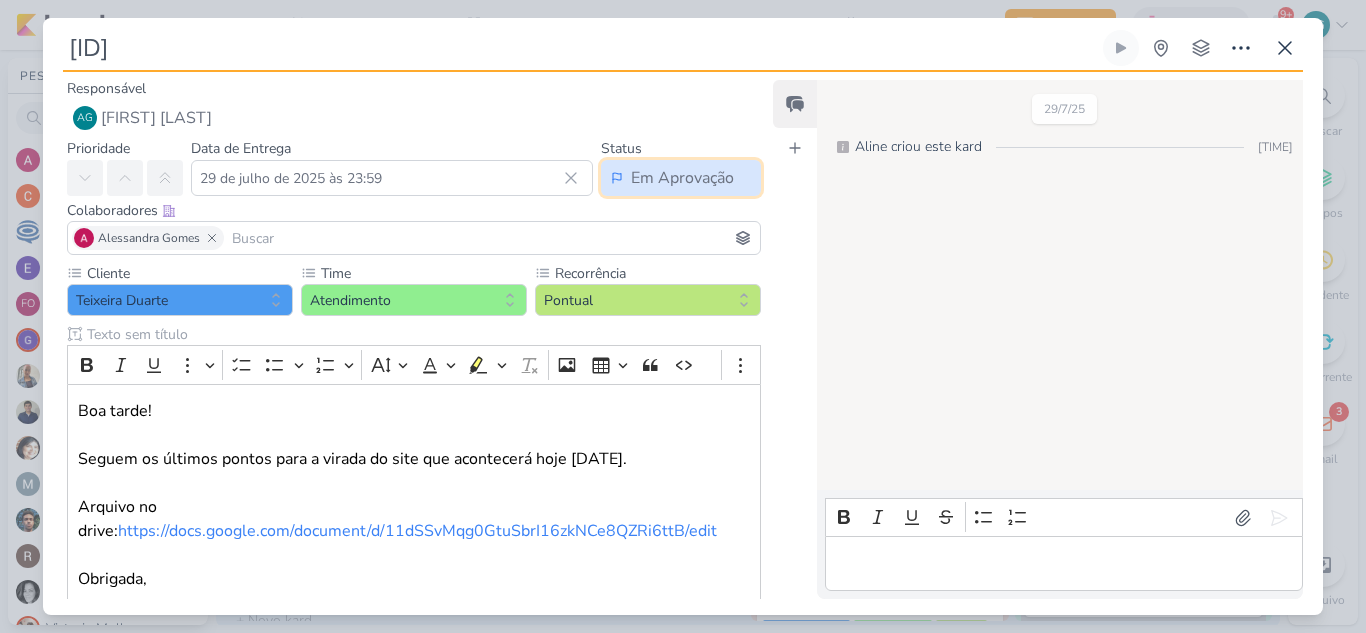 click on "Em Aprovação" at bounding box center (682, 178) 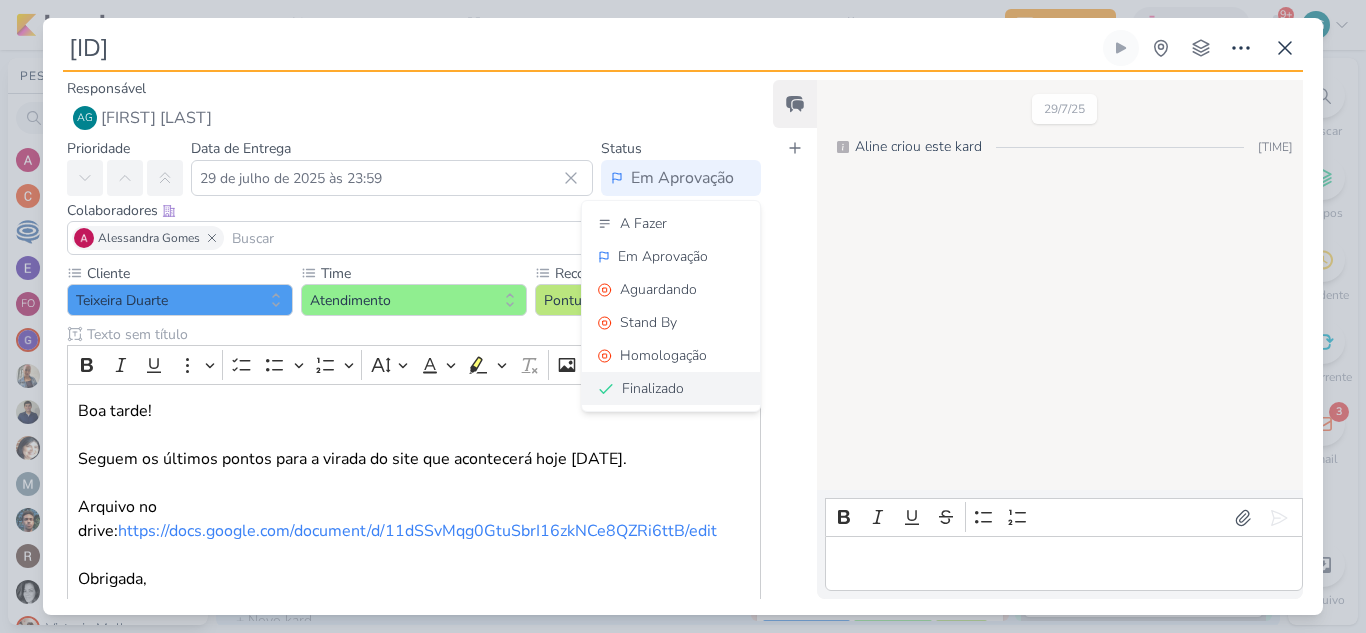 click on "Finalizado" at bounding box center [653, 388] 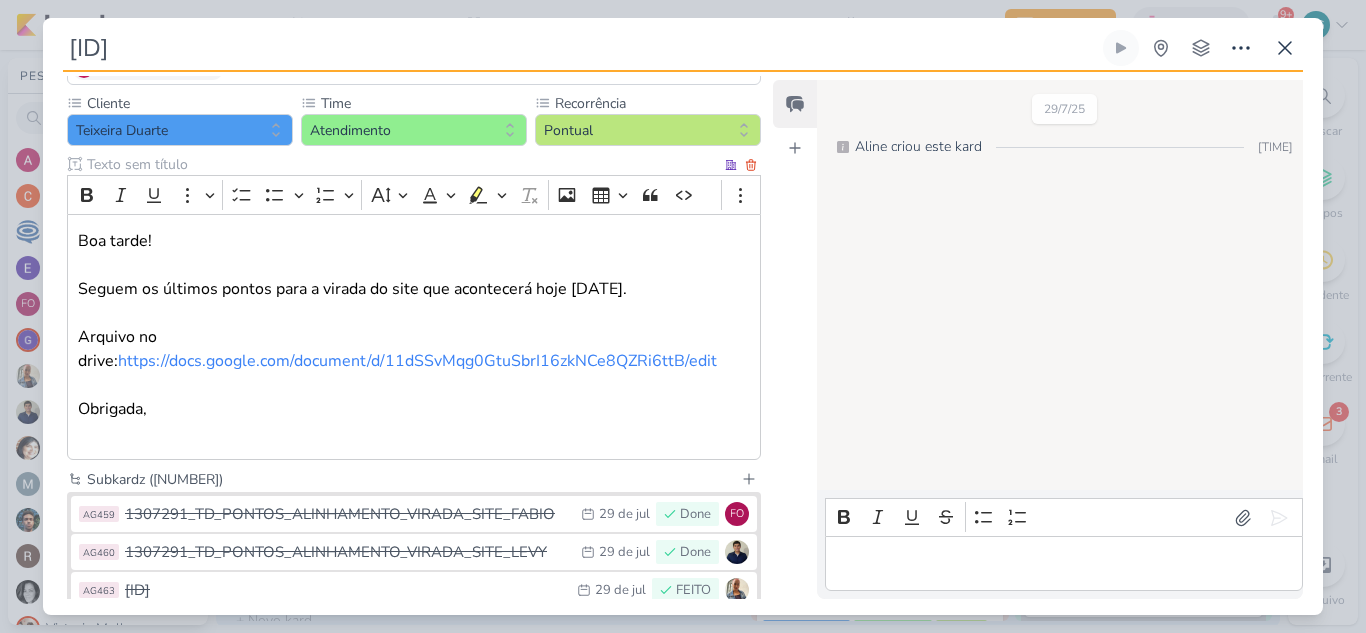 scroll, scrollTop: 332, scrollLeft: 0, axis: vertical 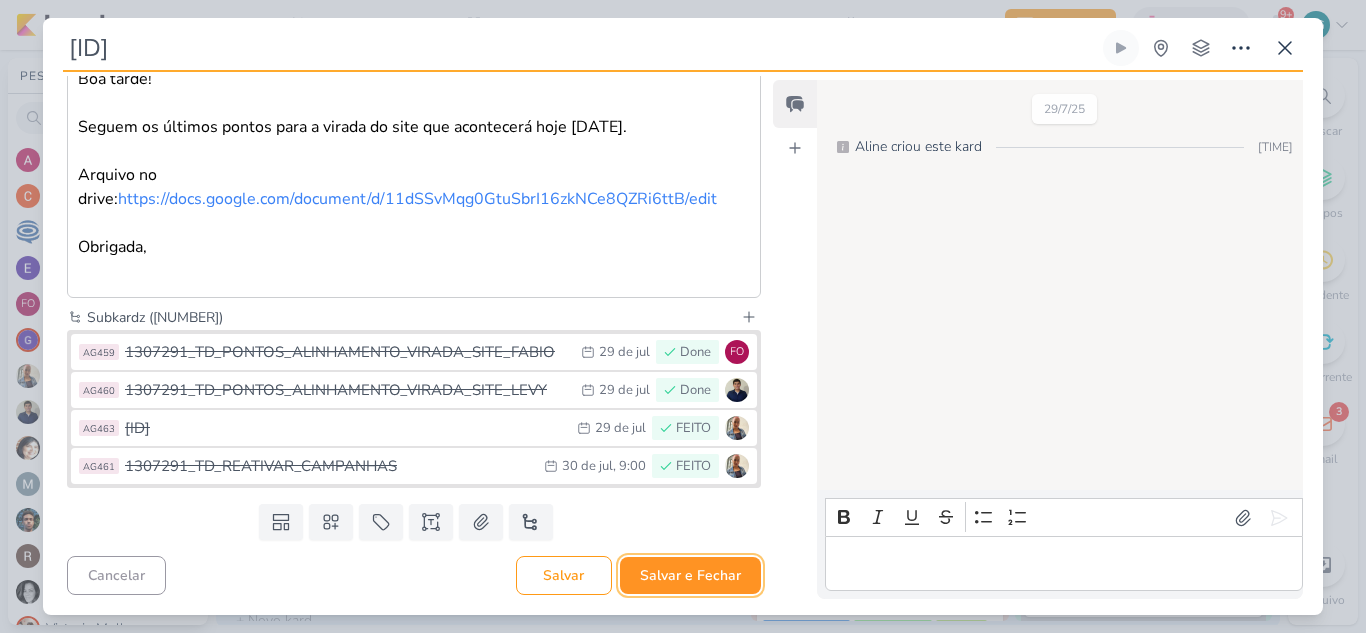 click on "Salvar e Fechar" at bounding box center [690, 575] 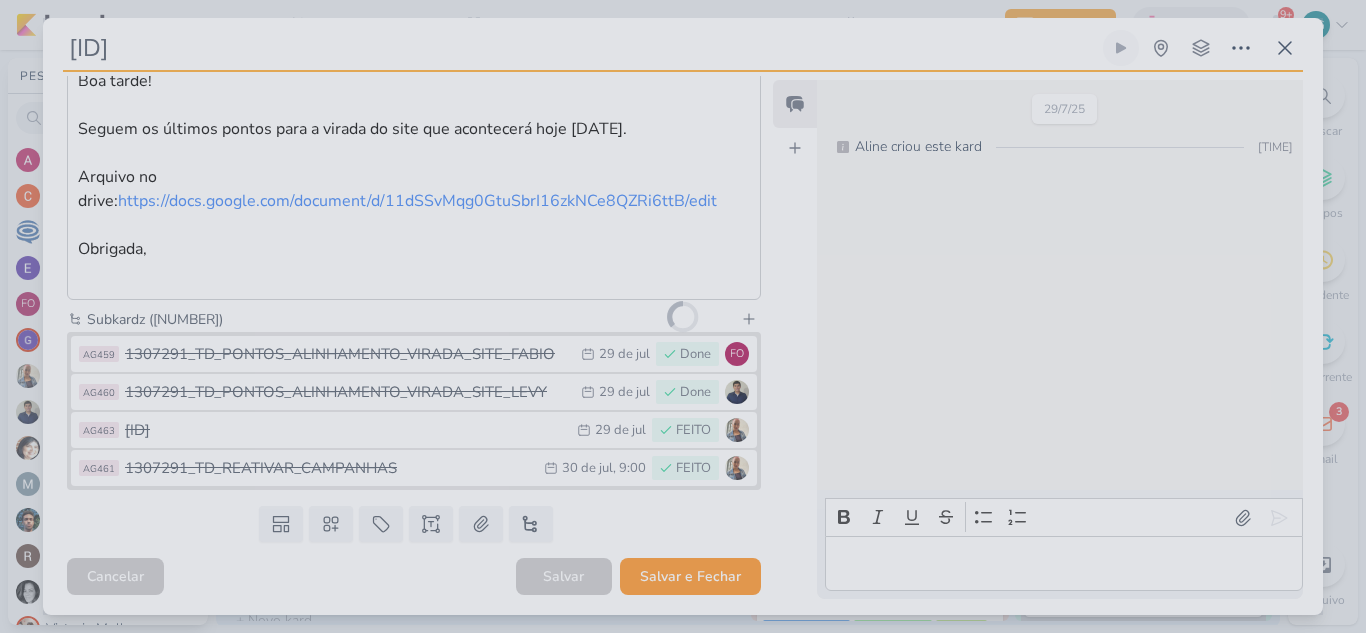 scroll, scrollTop: 330, scrollLeft: 0, axis: vertical 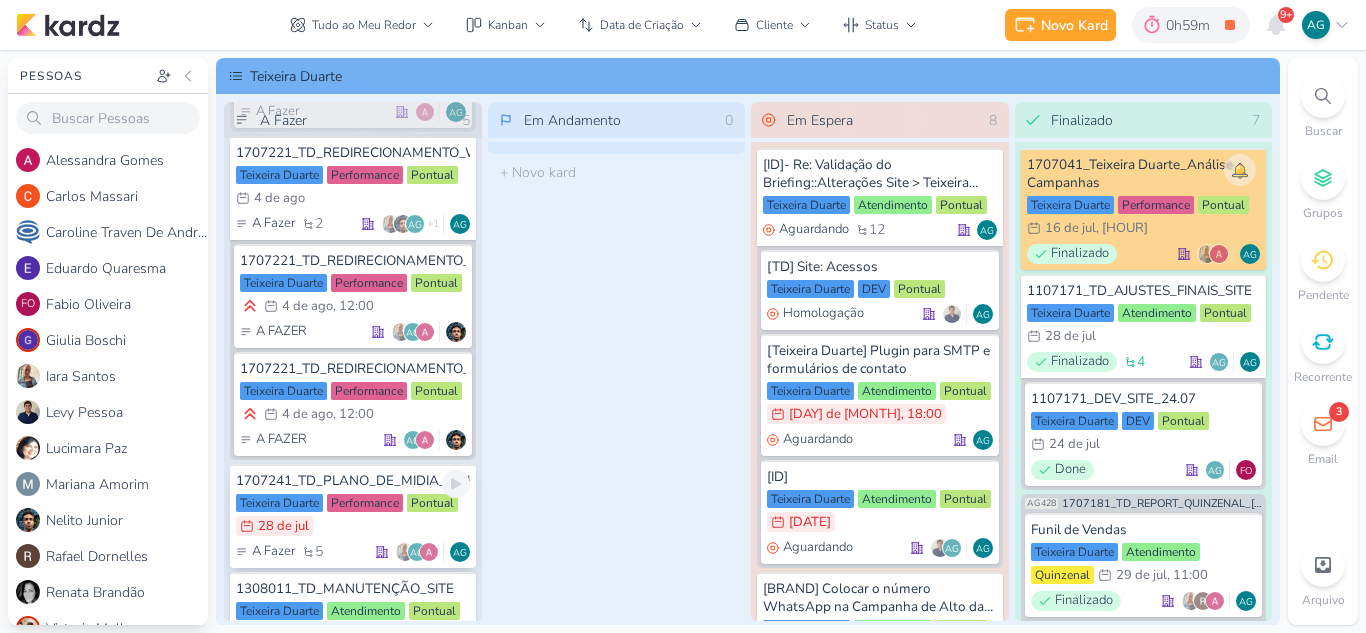 click on "1707241_TD_PLANO_DE_MIDIA_JULHO" at bounding box center (353, 481) 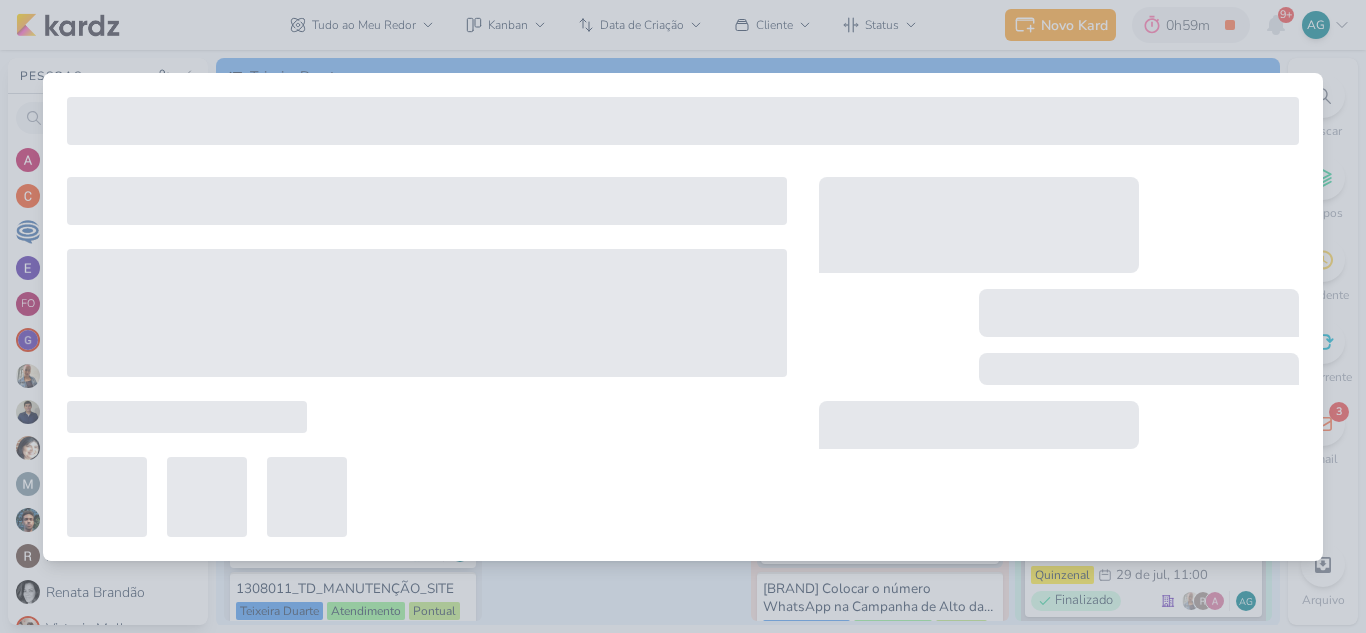 type on "1707241_TD_PLANO_DE_MIDIA_JULHO" 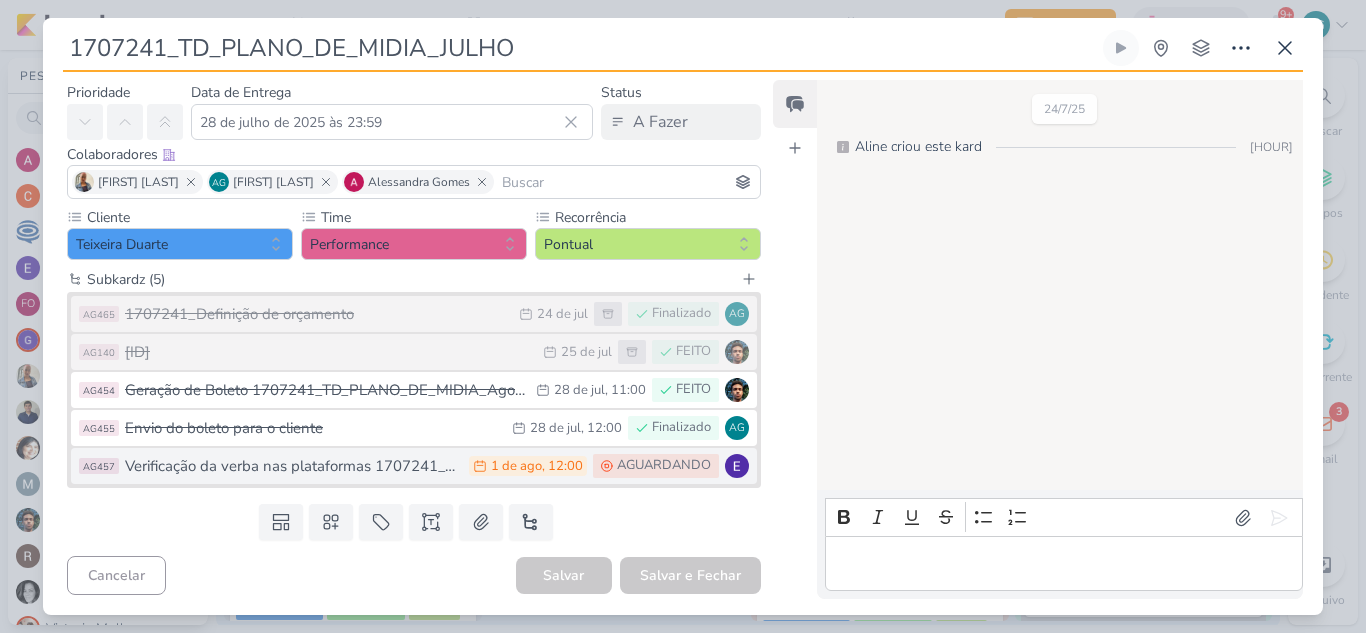 scroll, scrollTop: 0, scrollLeft: 0, axis: both 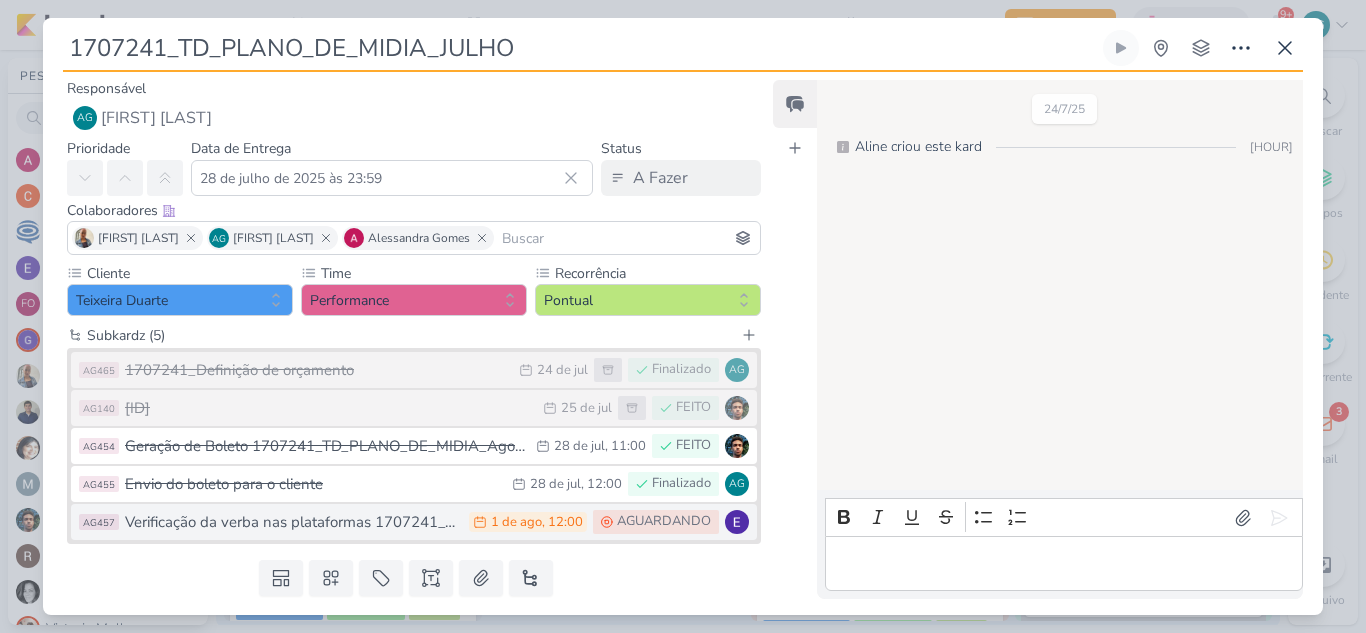 click on "Verificação da verba nas plataformas 1707241_TD_PLANO_DE_MIDIA_AGOSTO" at bounding box center (292, 522) 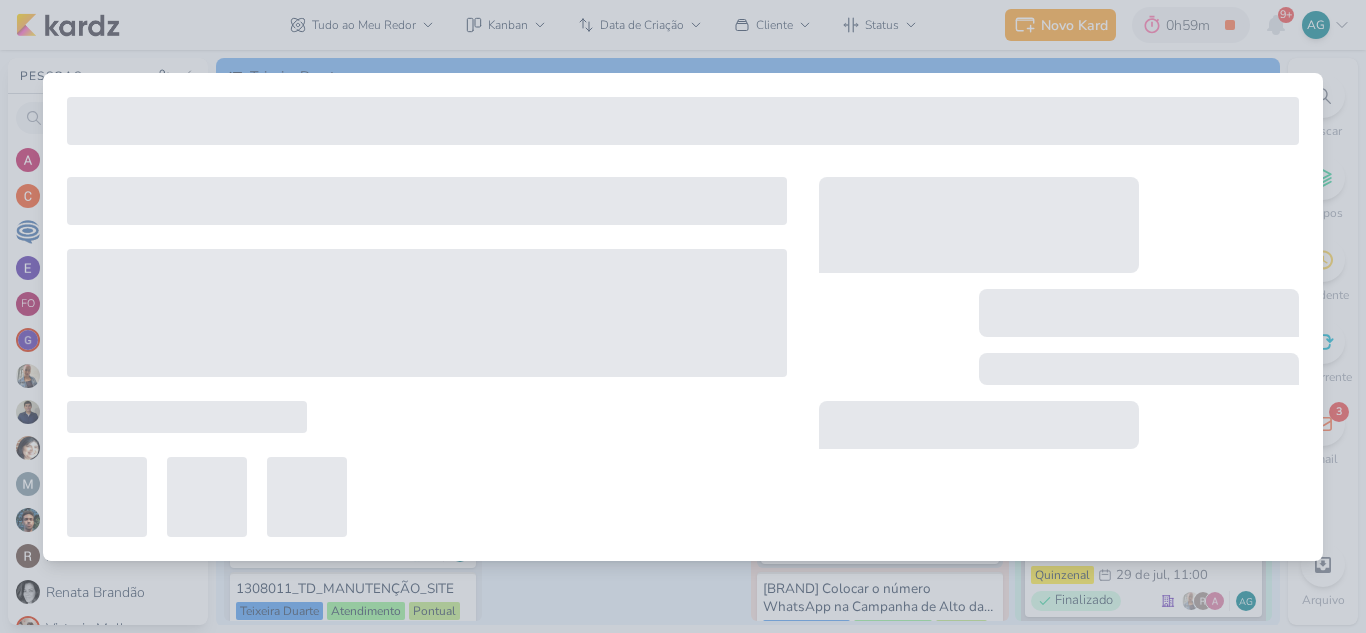 type on "Verificação da verba nas plataformas 1707241_TD_PLANO_DE_MIDIA_AGOSTO" 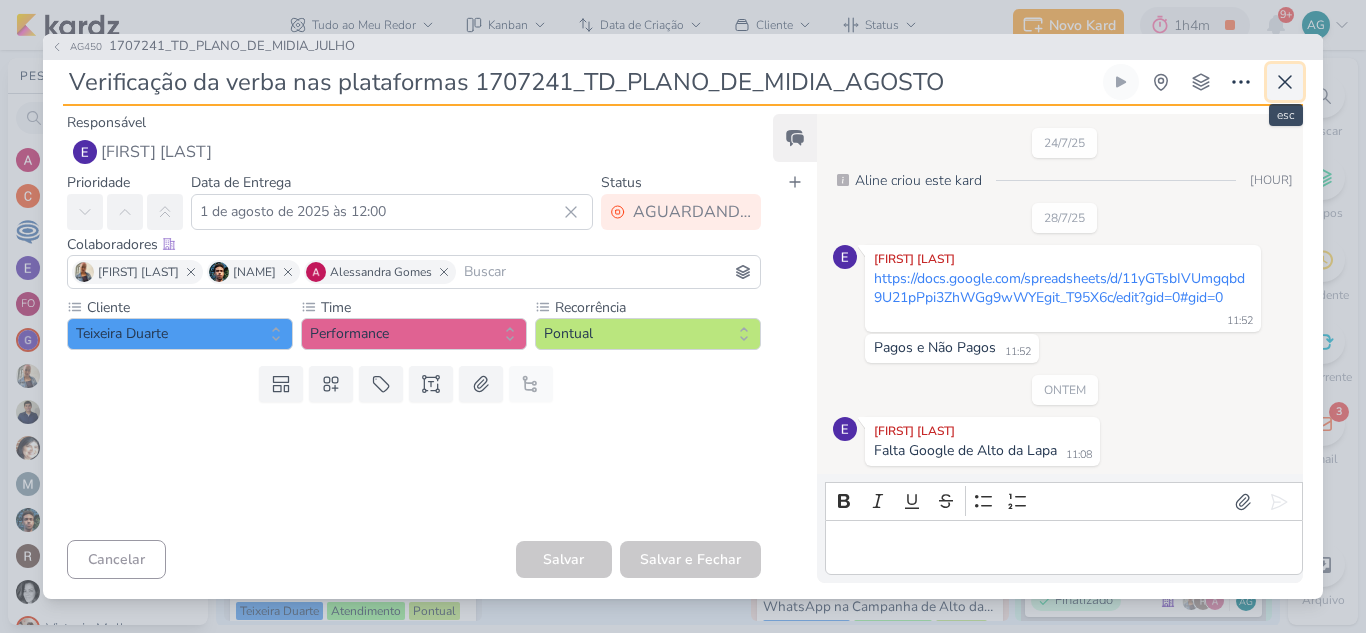 click 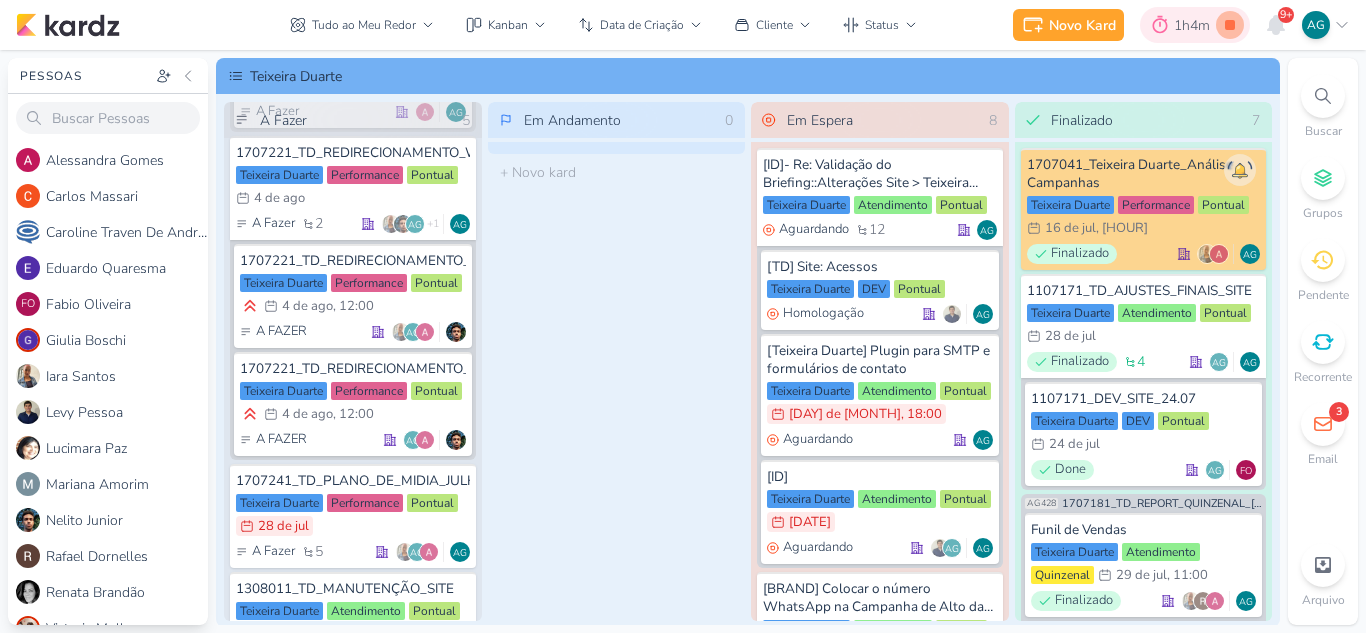 click 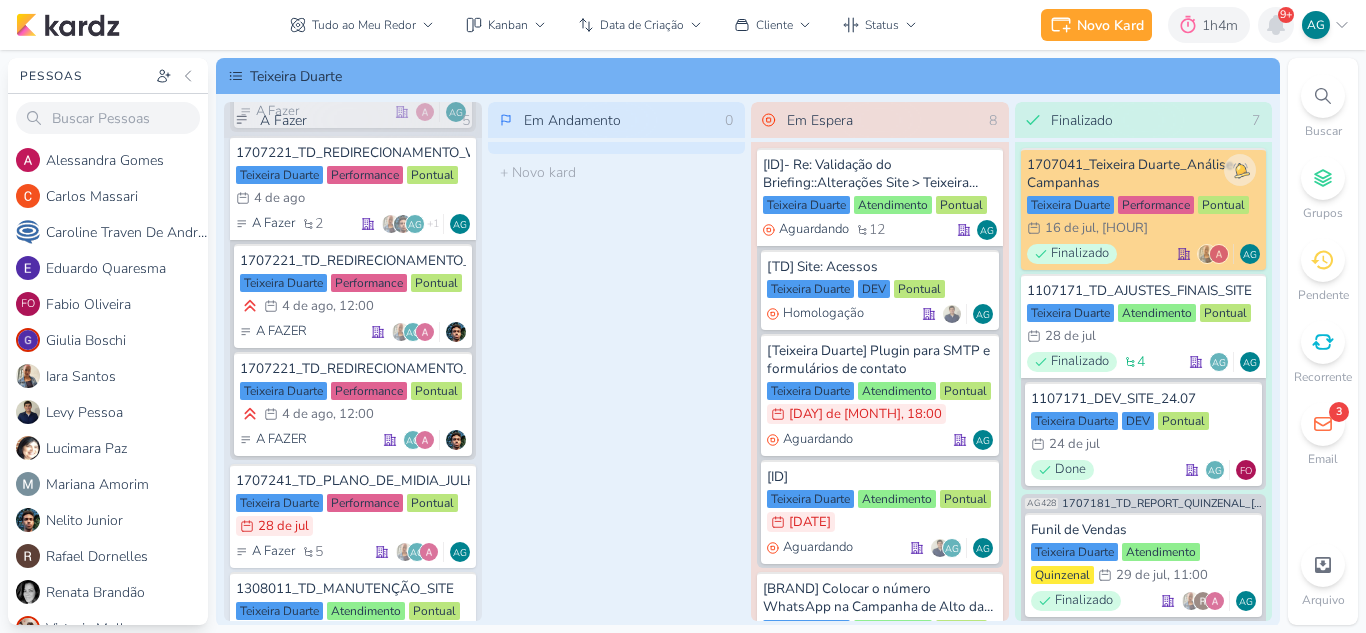click 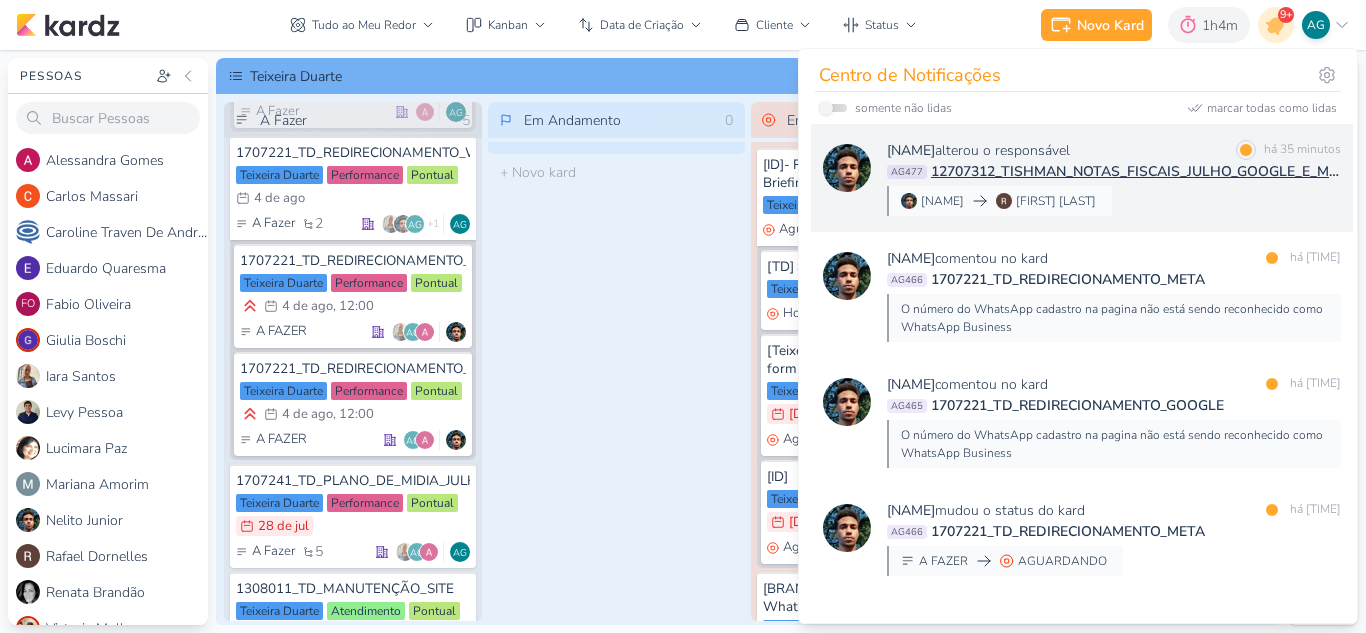 click on "Nelito Junior  alterou o responsável
marcar como lida
há 35 minutos
AG477
12707311_TISHMAN_NOTAS_FISCAIS_JULHO_GOOGLE_E_META
Nelito Junior
Rafael Dornelles" at bounding box center [1114, 178] 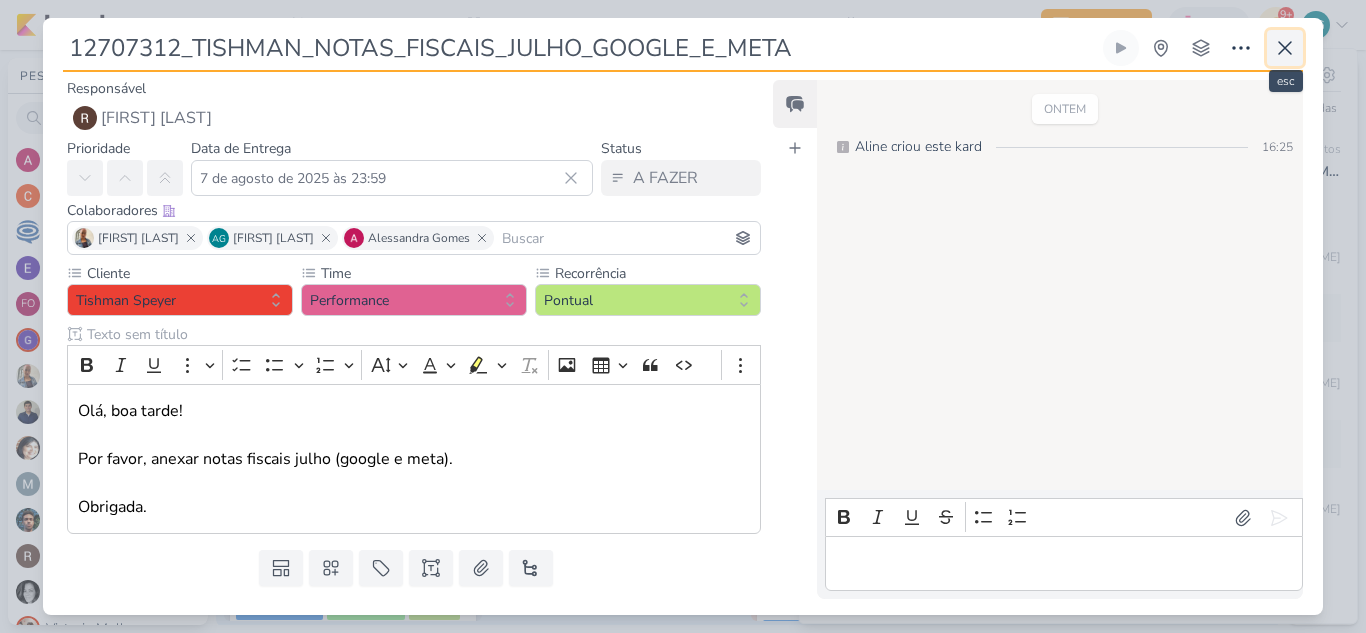 click 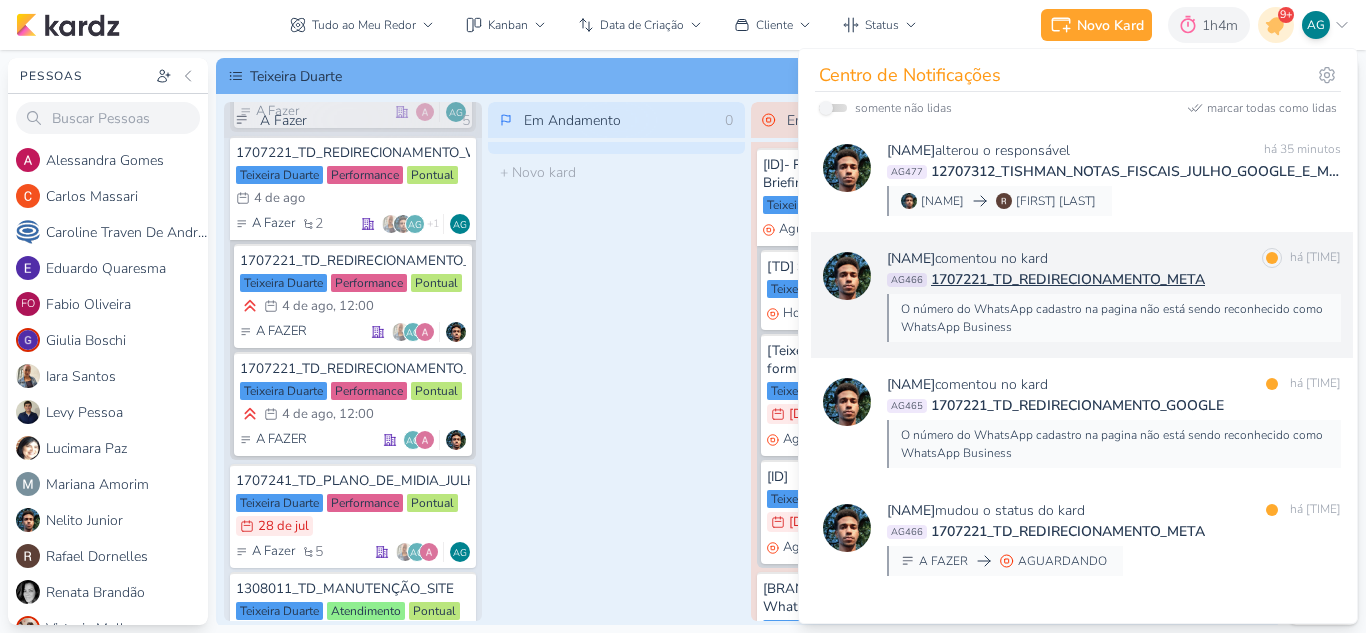 click on "O número do WhatsApp cadastro na pagina não está sendo reconhecido como WhatsApp Business" at bounding box center [1114, 318] 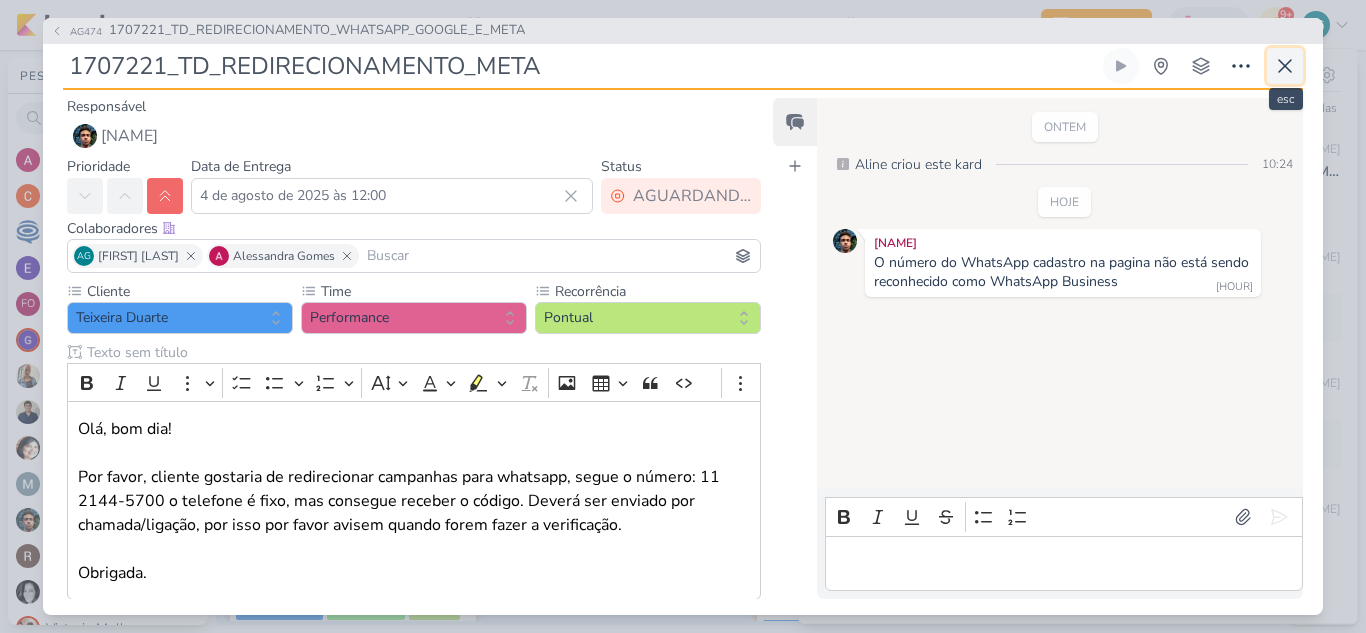 click 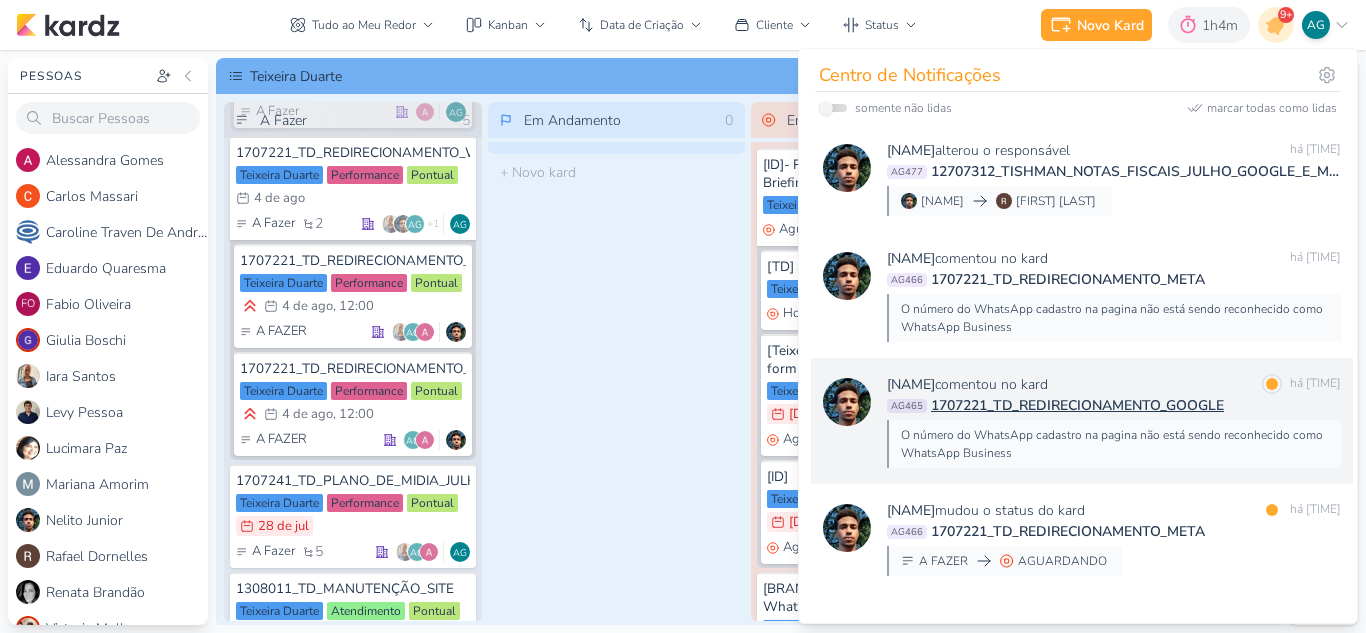 click on "O número do WhatsApp cadastro na pagina não está sendo reconhecido como WhatsApp Business" at bounding box center (1113, 444) 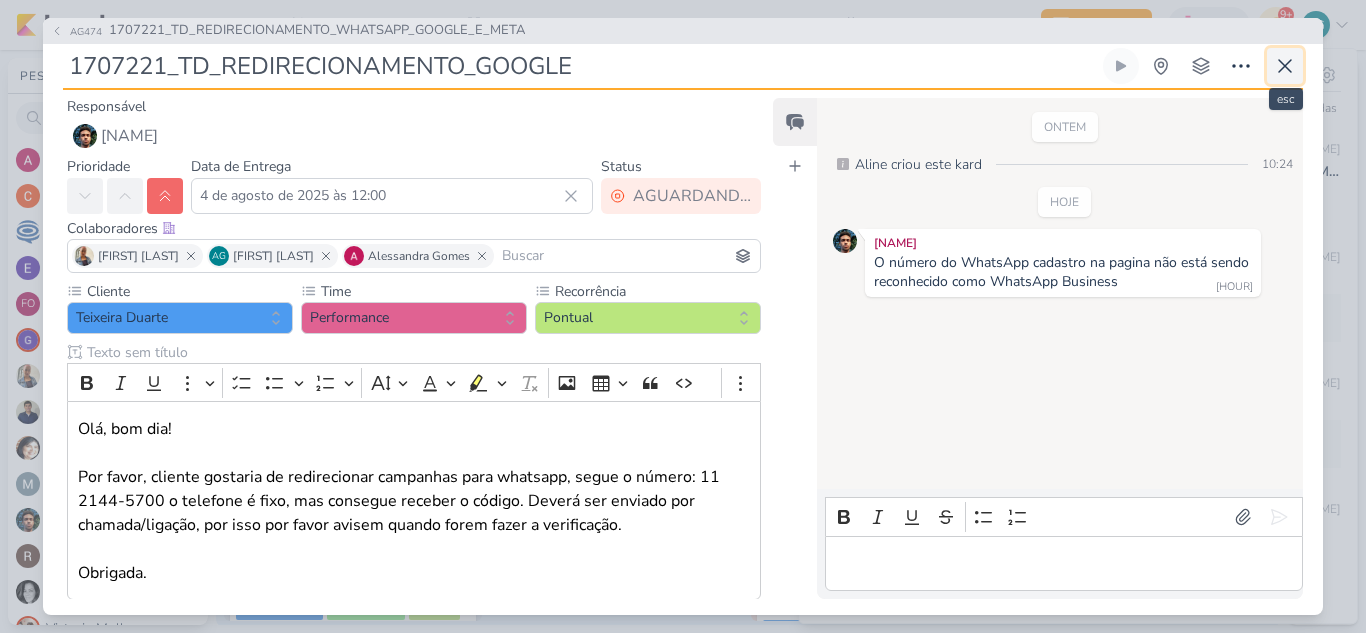 click 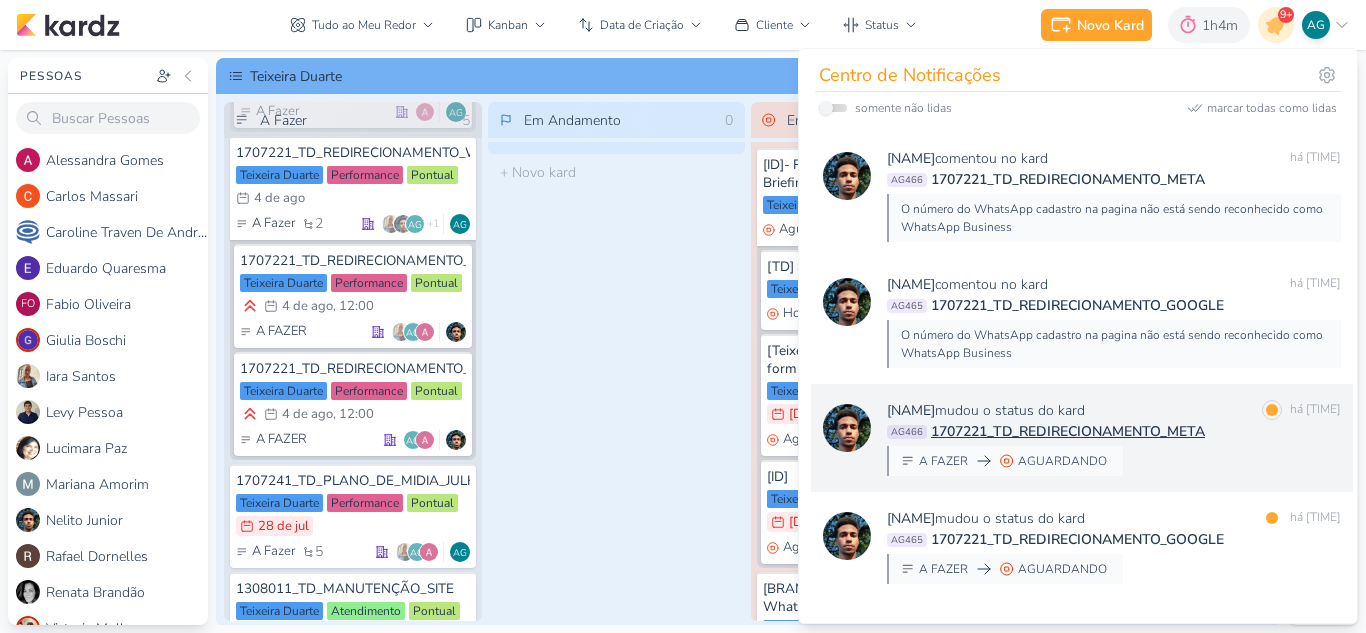 scroll, scrollTop: 300, scrollLeft: 0, axis: vertical 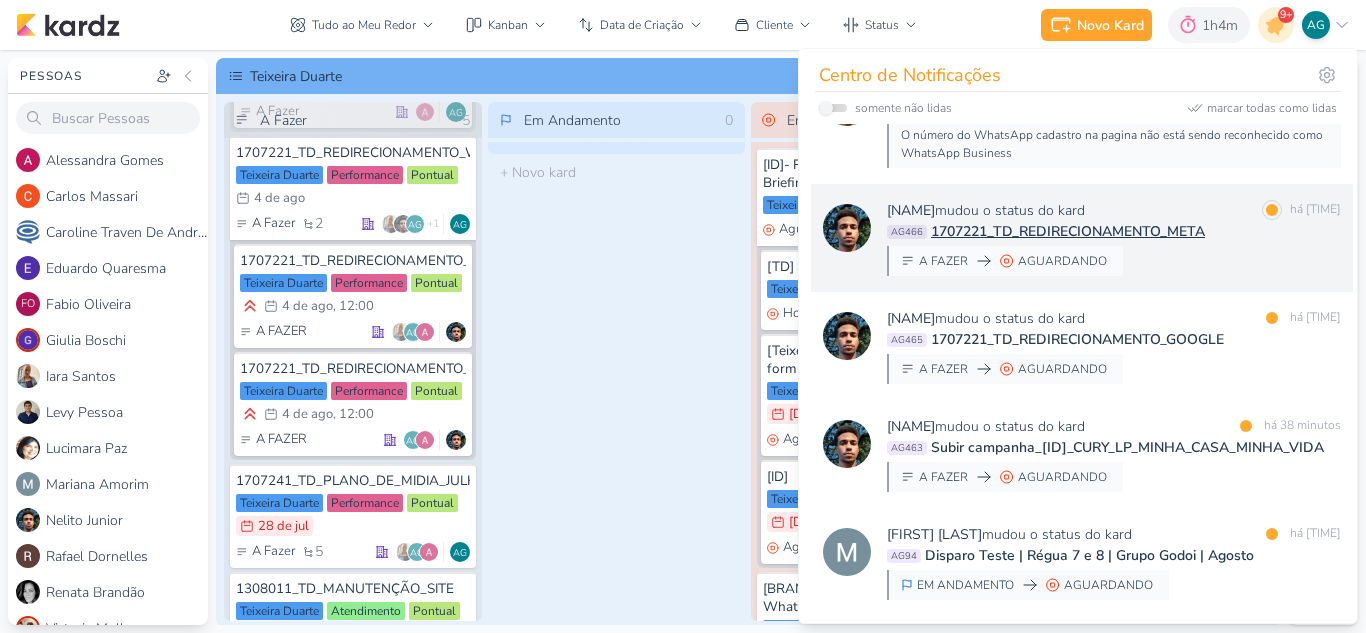 click on "Nelito Junior mudou o status do kard marcar como lida há [TIME] AG463 Subir campanha_2500435_CURY_LP_MINHA_CASA_MINHA_VIDA A FAZER AGUARDANDO" at bounding box center (1114, 454) 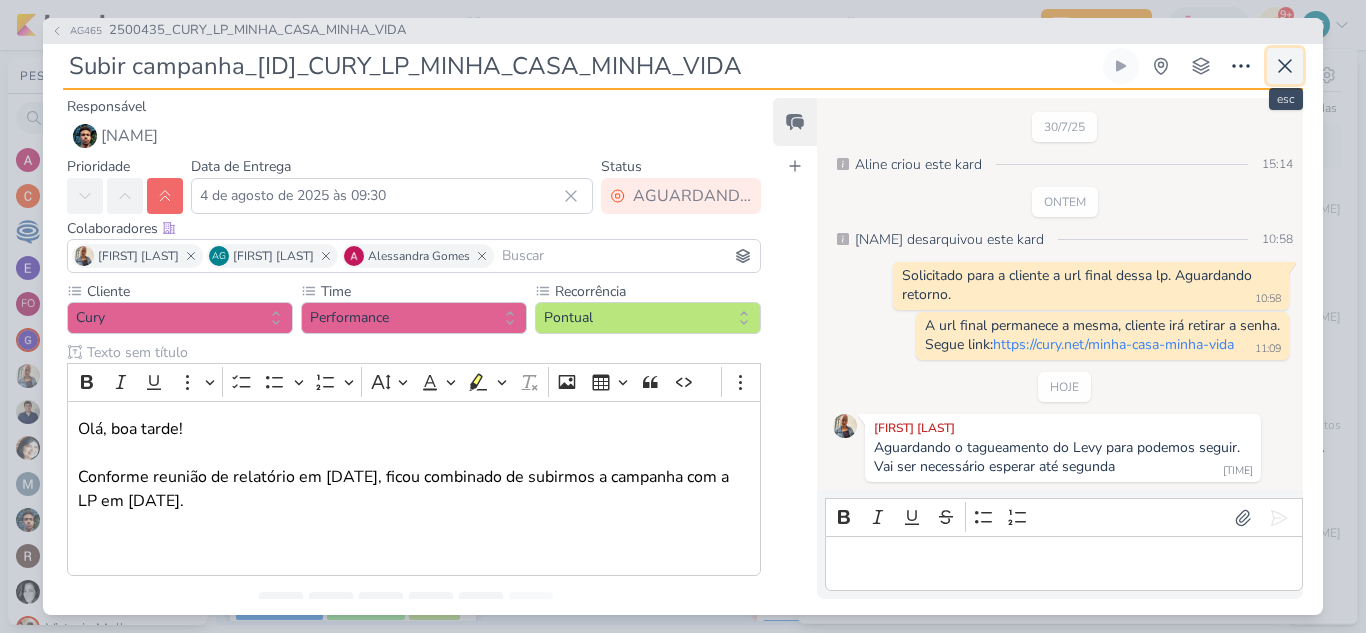 click 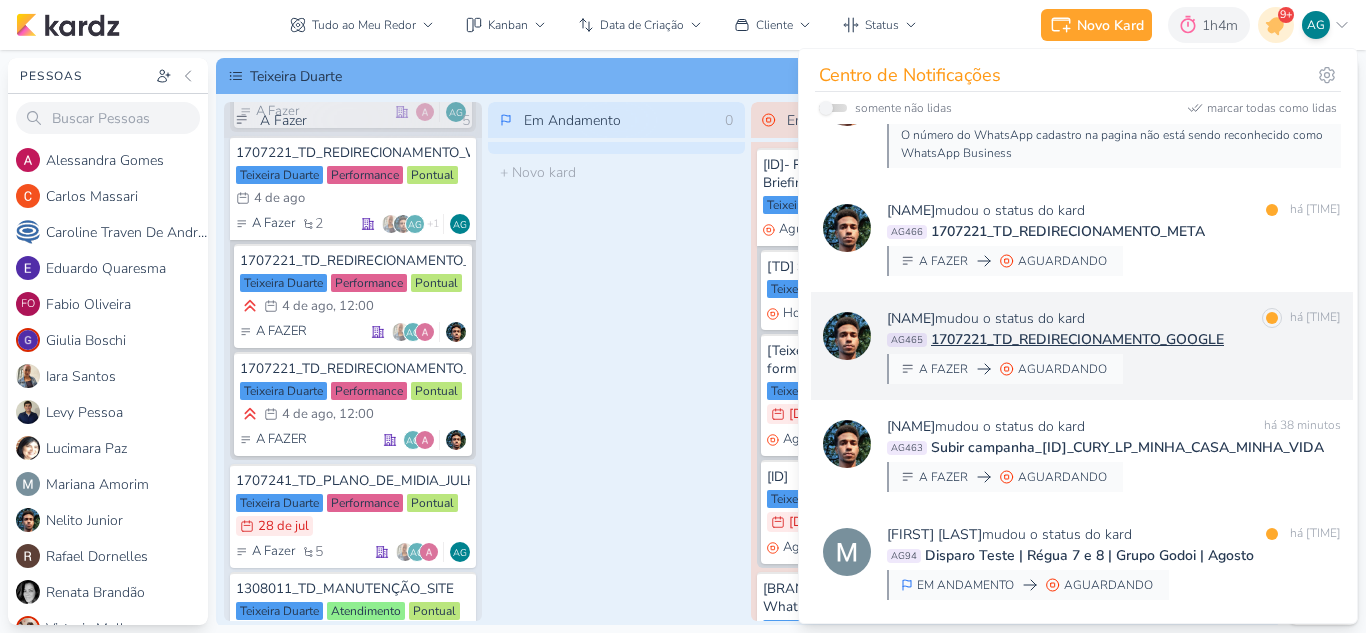 scroll, scrollTop: 400, scrollLeft: 0, axis: vertical 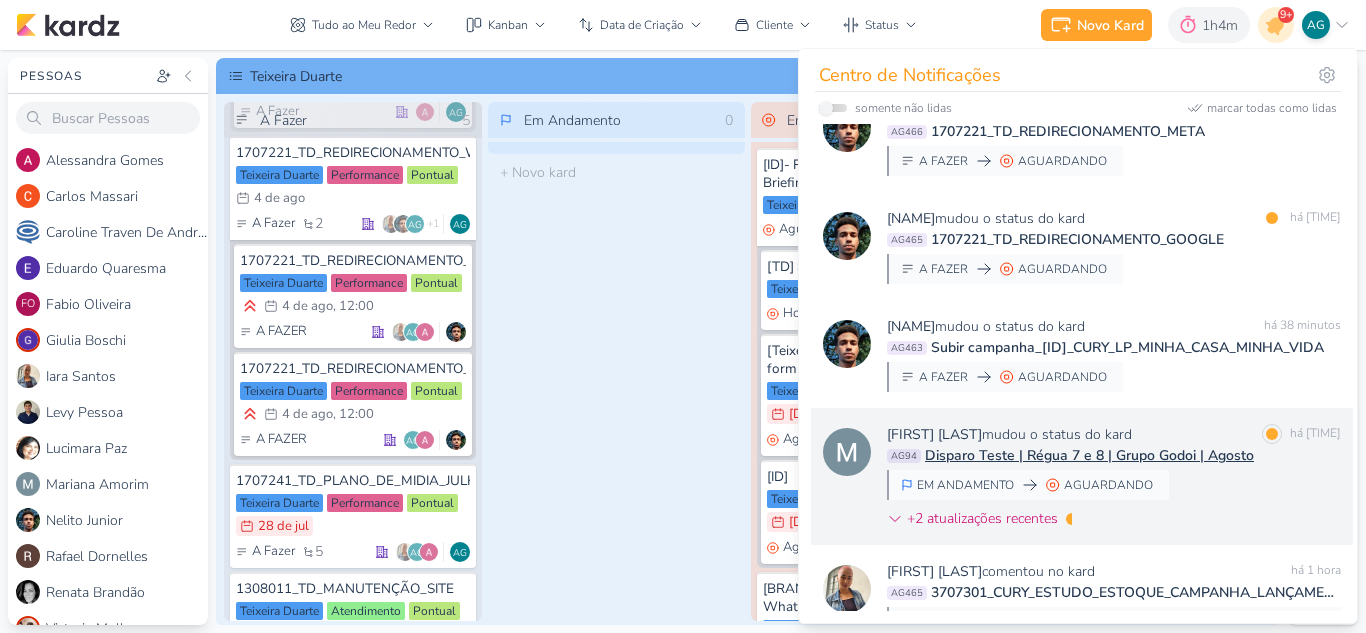 click on "Mariana Amorim  mudou o status do kard
marcar como lida
há 50 minutos
AG94
Disparo Teste | Régua 7 e 8 | Grupo Godoi | Agosto
EM ANDAMENTO
AGUARDANDO" at bounding box center (1114, 480) 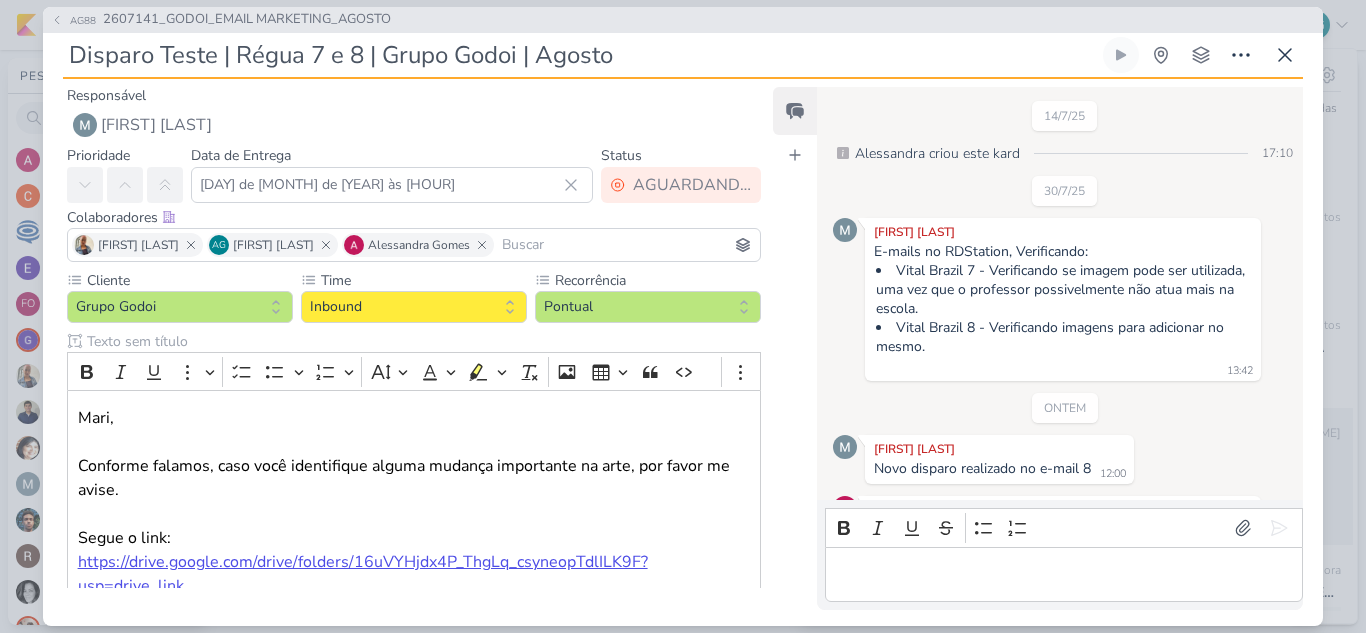 scroll, scrollTop: 459, scrollLeft: 0, axis: vertical 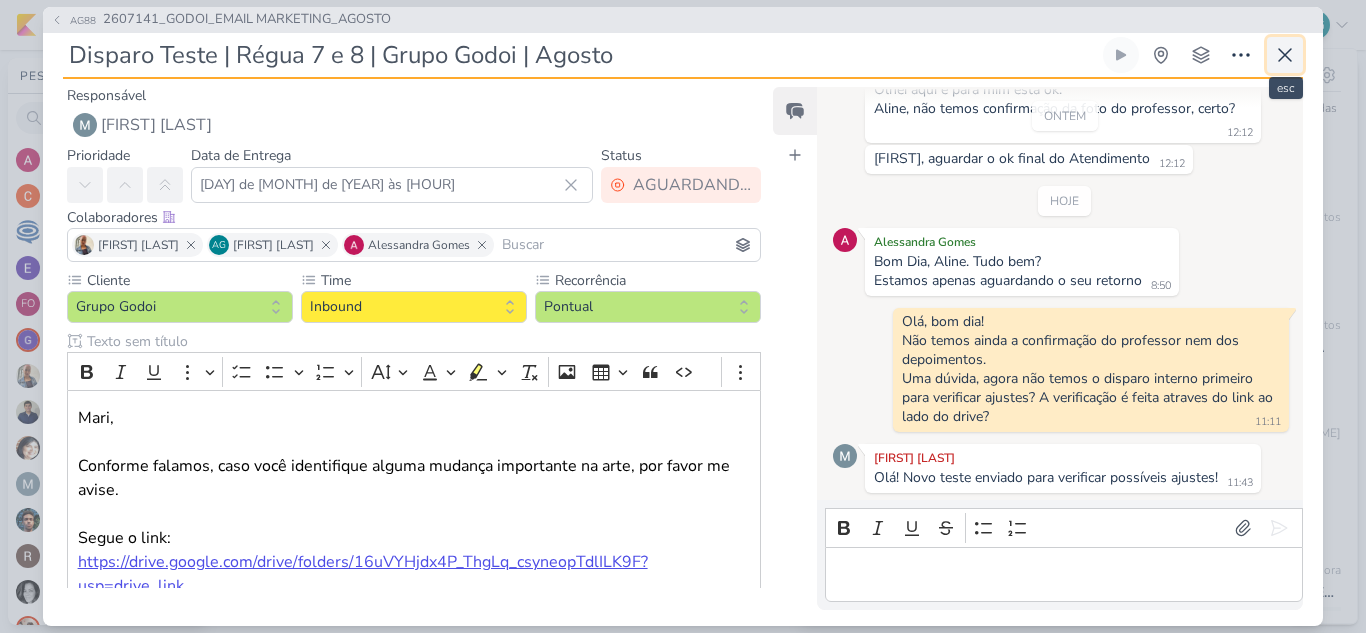 click 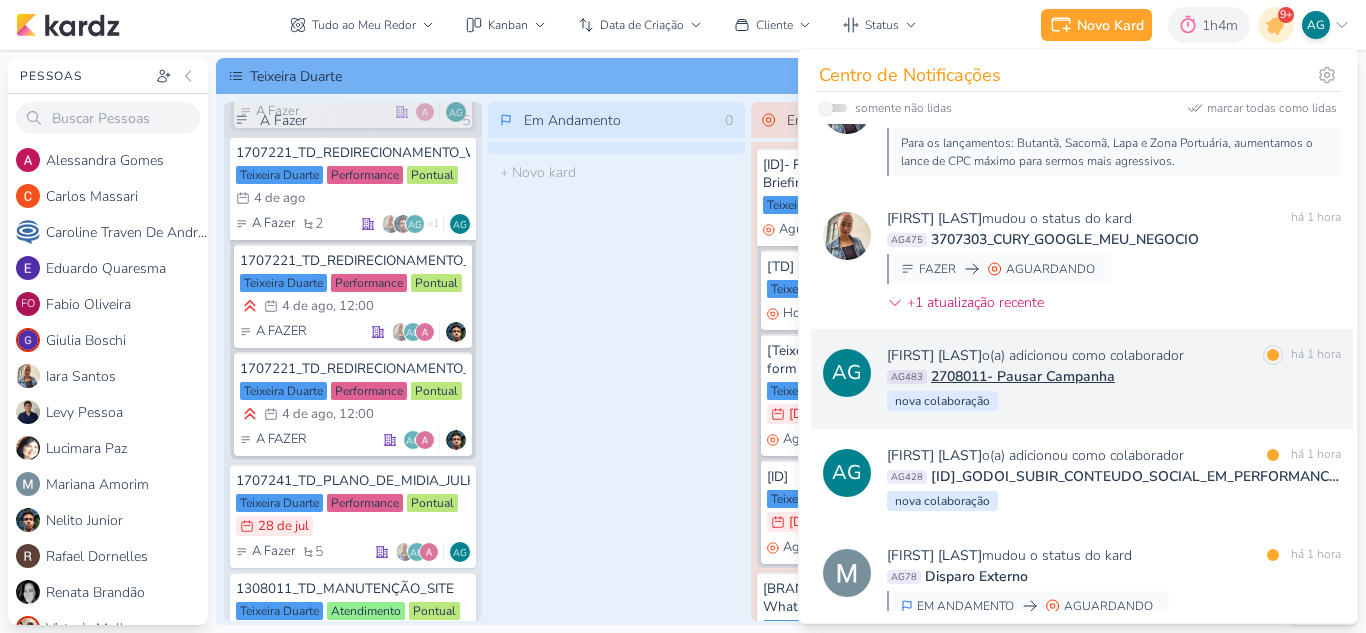 scroll, scrollTop: 900, scrollLeft: 0, axis: vertical 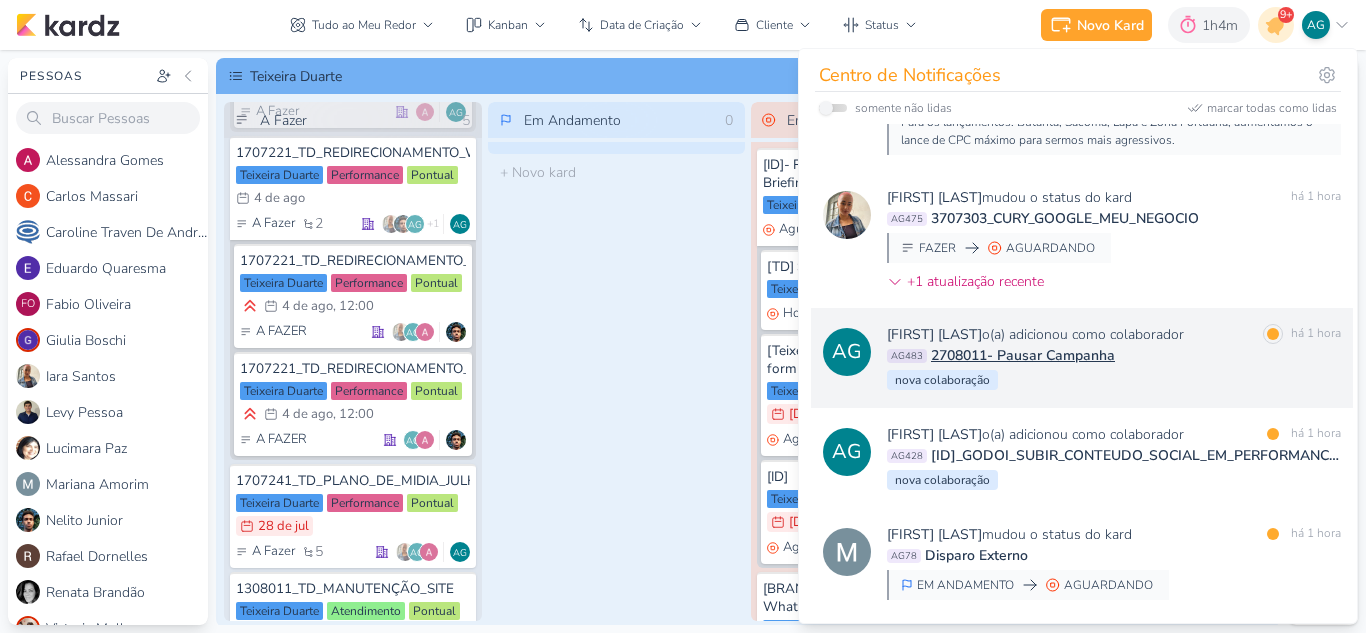 click on "[FIRST] [LAST]  o(a) adicionou como colaborador
marcar como lida
há [HOUR] hora
AG483
[ID]- Pausar Campanha
nova colaboração" at bounding box center (1114, 358) 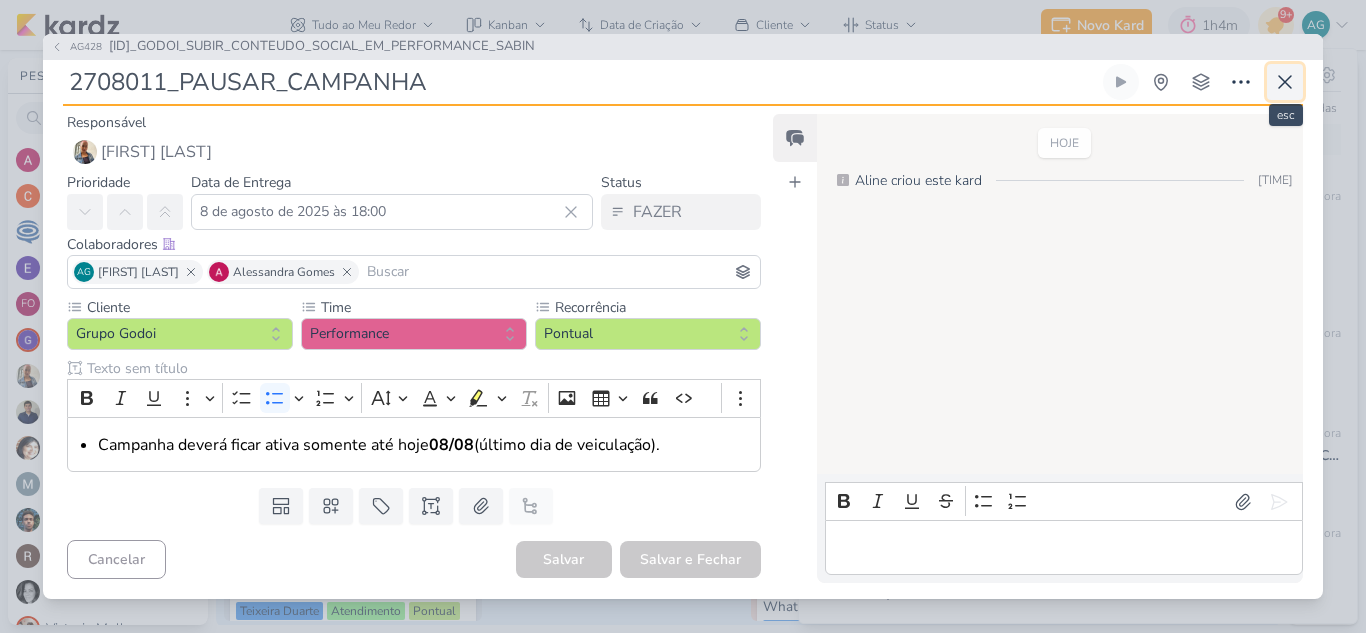 click 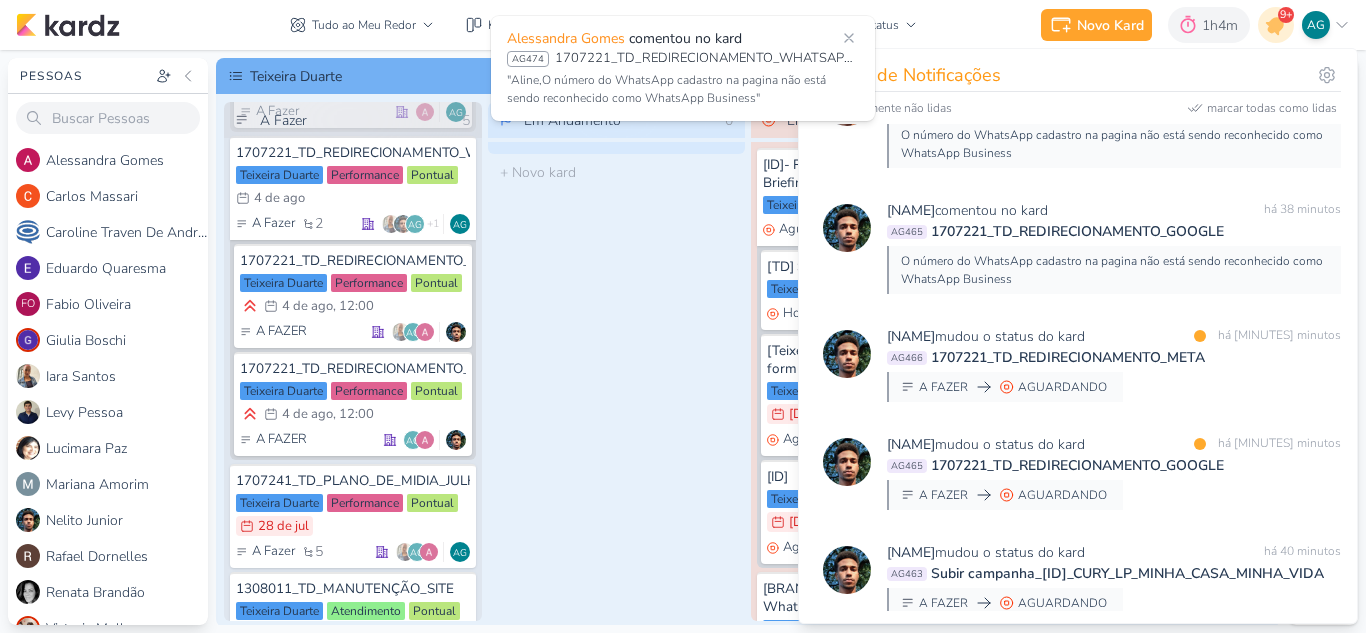 scroll, scrollTop: 0, scrollLeft: 0, axis: both 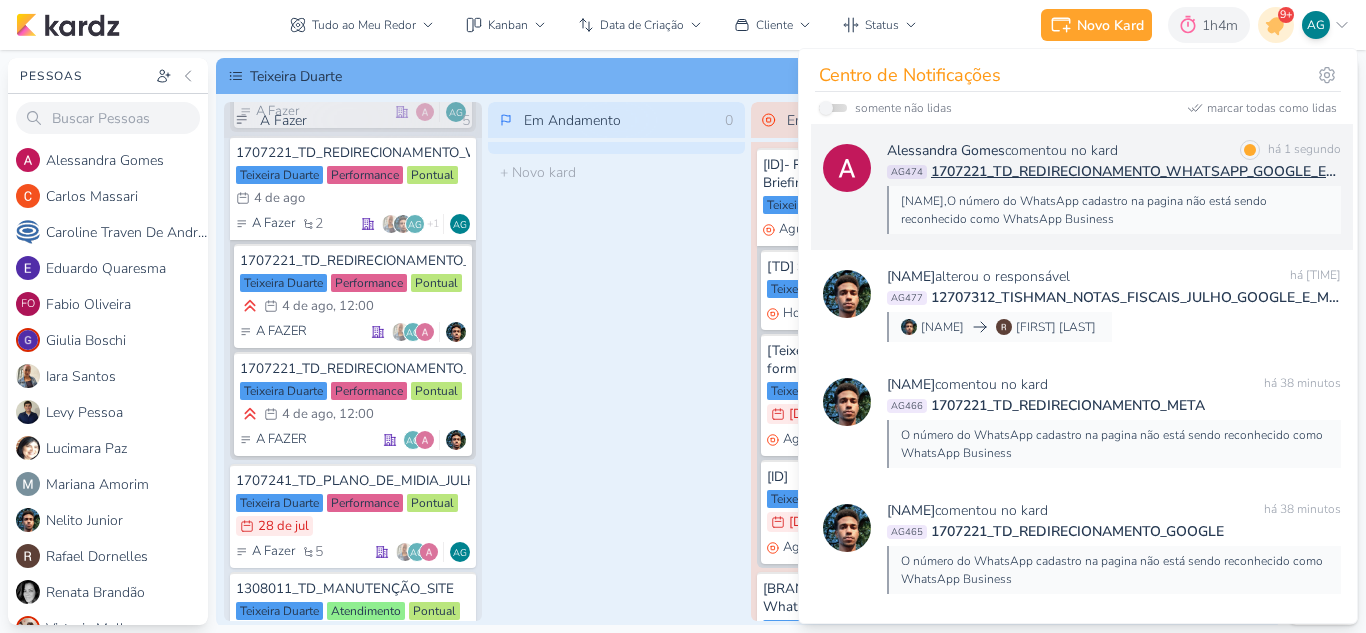 click on "[NAME],O número do WhatsApp cadastro na pagina não está sendo reconhecido como WhatsApp Business" at bounding box center [1113, 210] 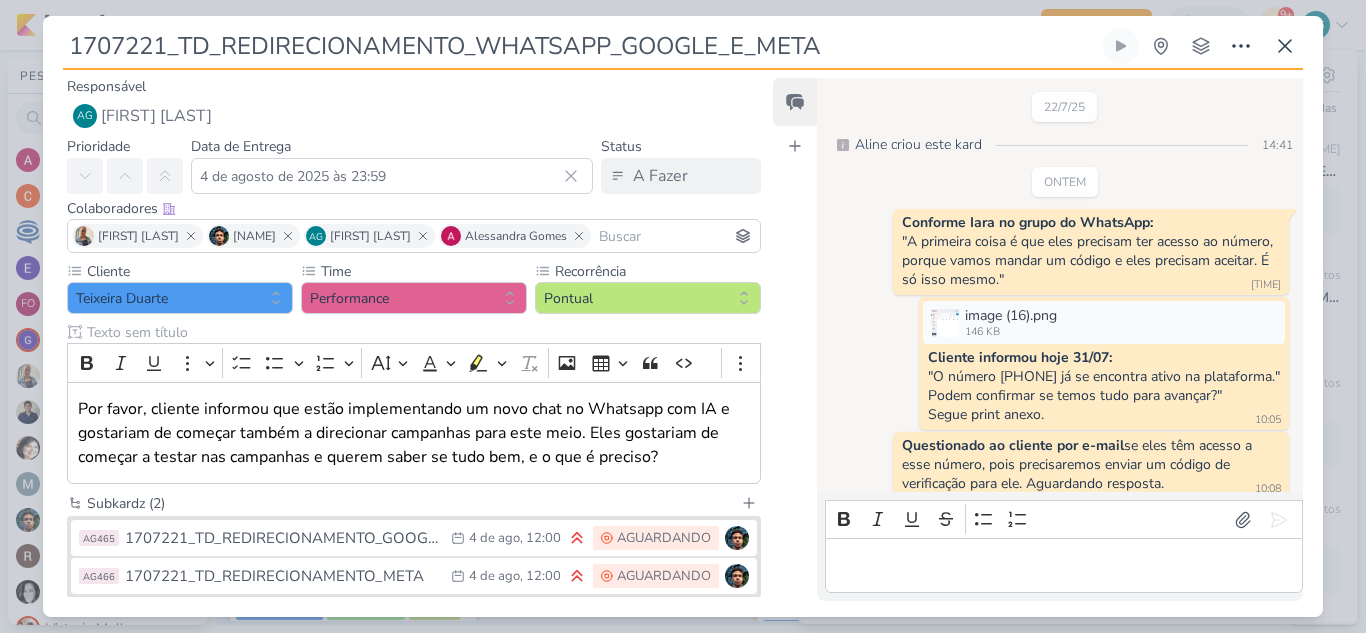 scroll, scrollTop: 351, scrollLeft: 0, axis: vertical 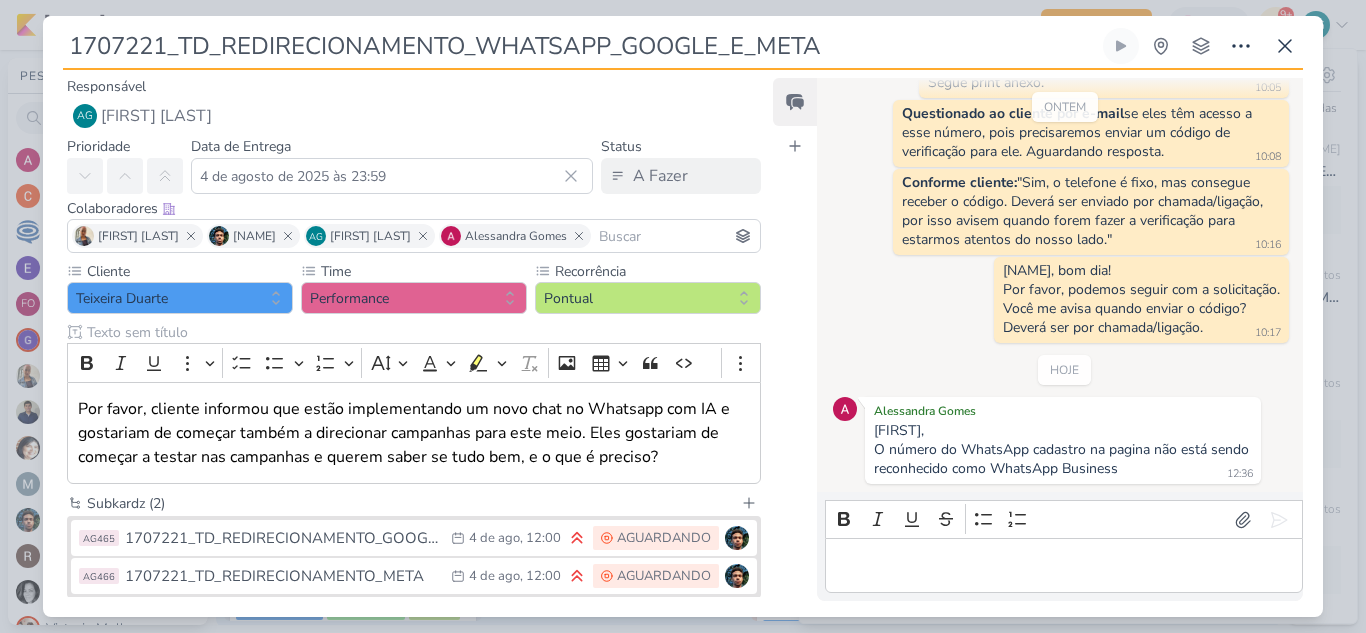 click at bounding box center [1063, 566] 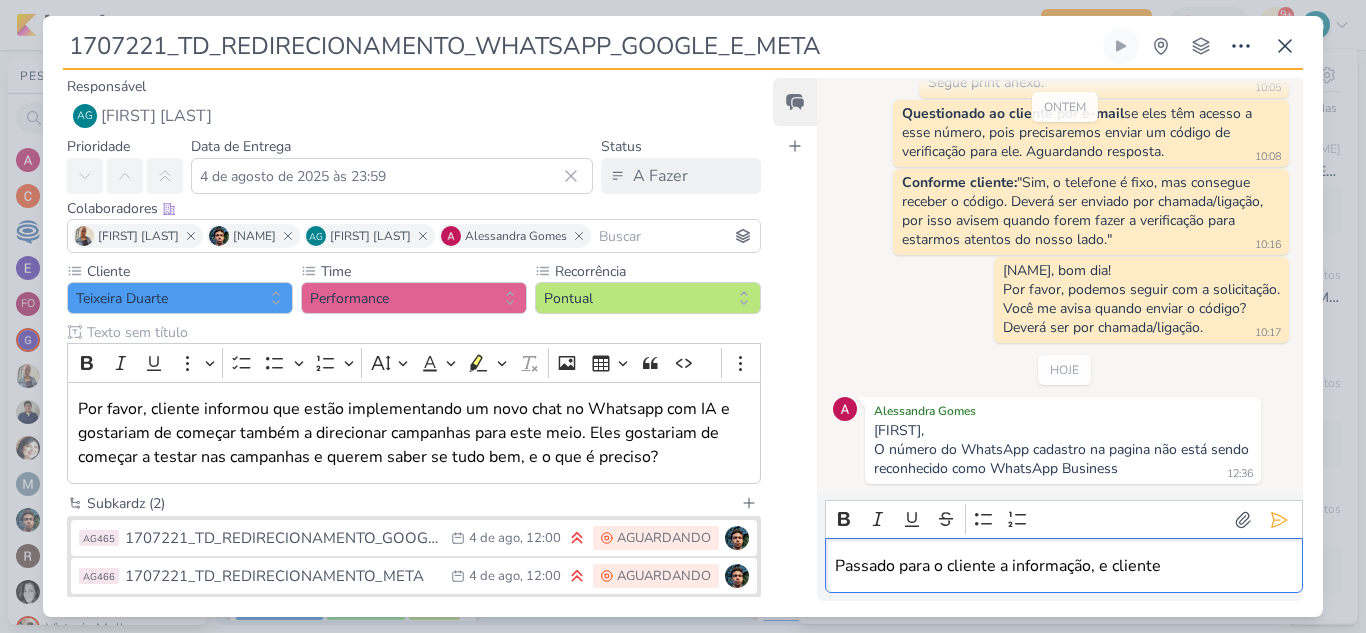scroll, scrollTop: 375, scrollLeft: 0, axis: vertical 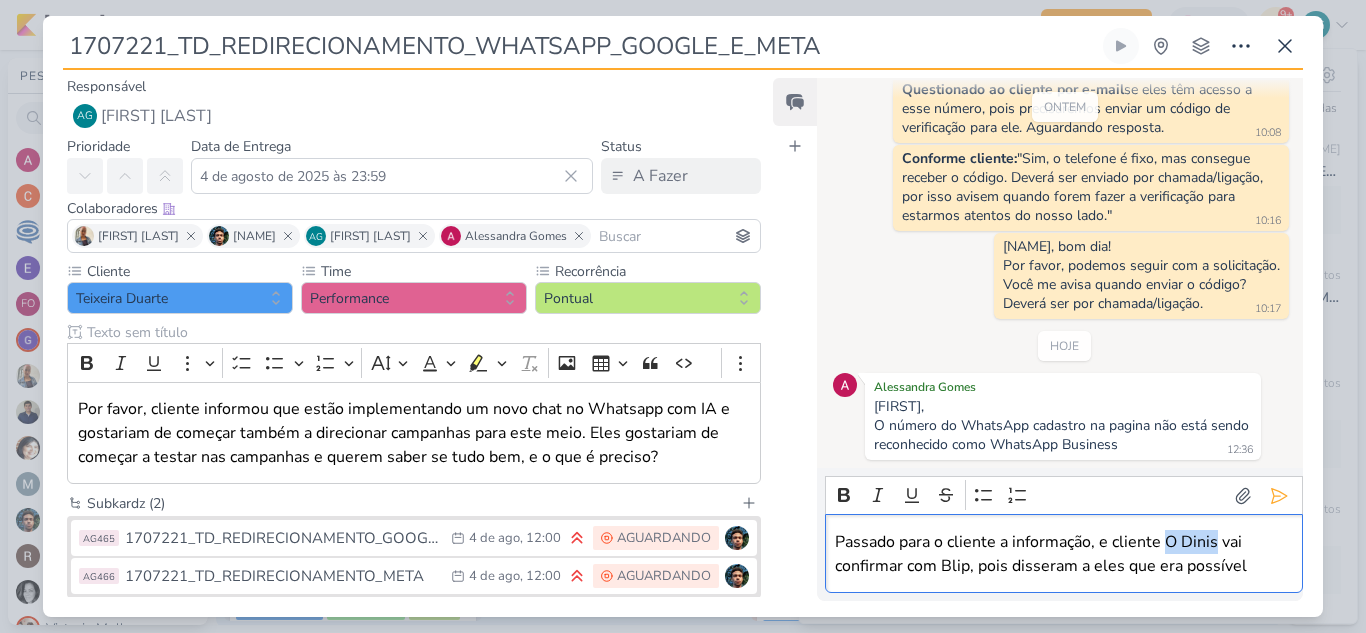 drag, startPoint x: 1166, startPoint y: 540, endPoint x: 1216, endPoint y: 541, distance: 50.01 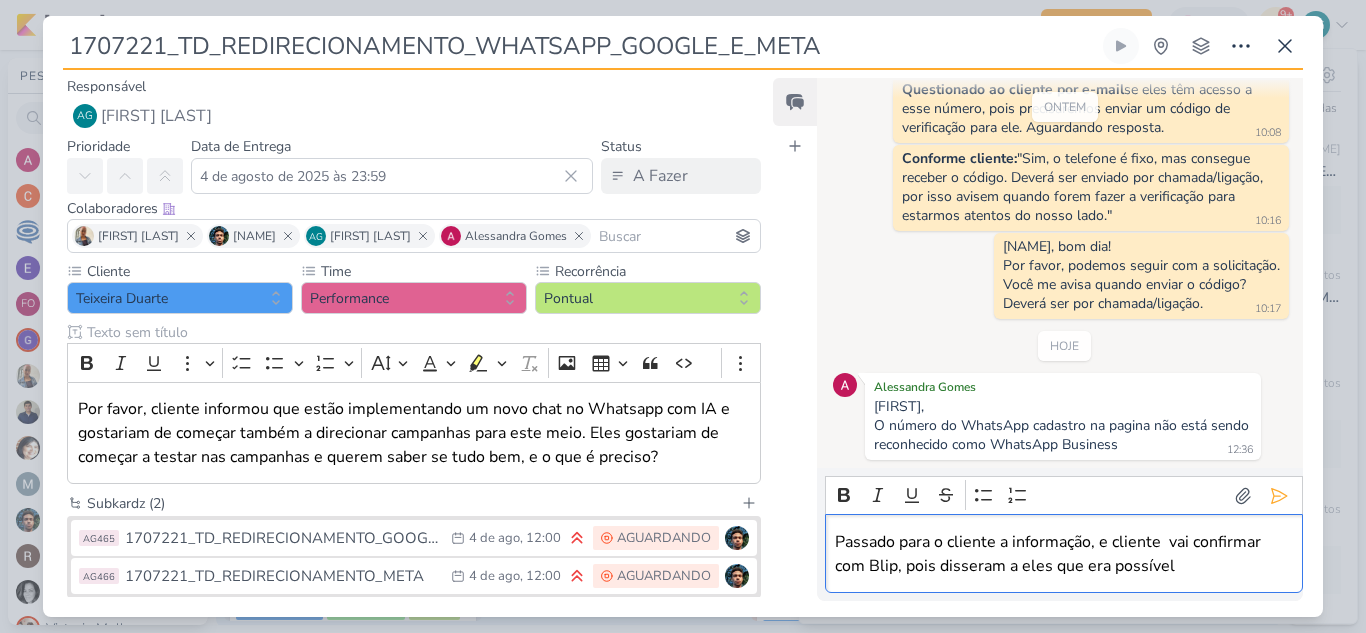 click on "Passado para o cliente a informação, e cliente  vai confirmar com Blip, pois disseram a eles que era possível" at bounding box center (1063, 554) 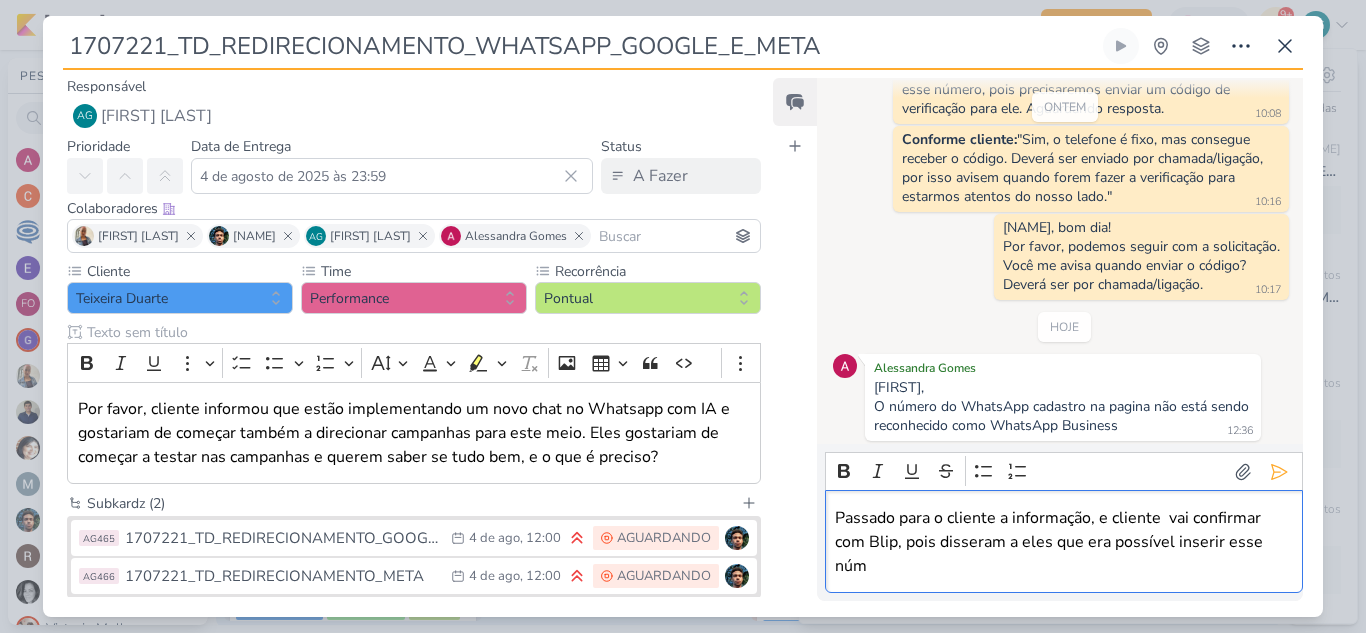 scroll, scrollTop: 399, scrollLeft: 0, axis: vertical 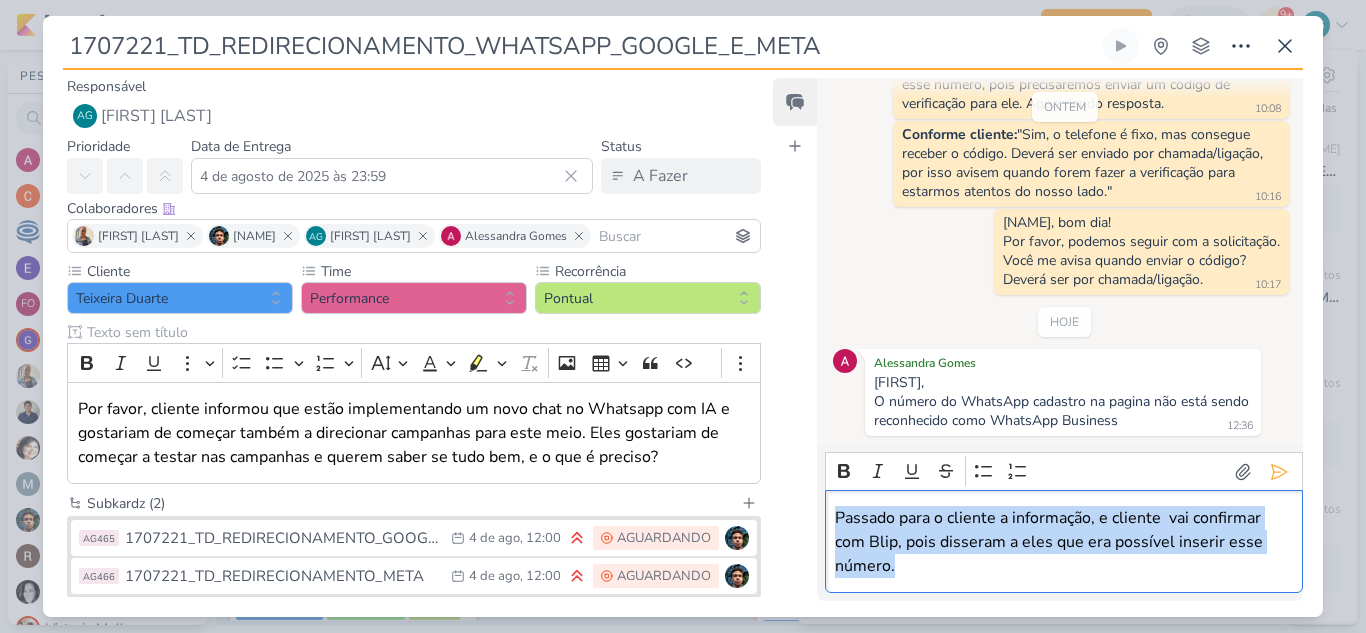 drag, startPoint x: 1001, startPoint y: 572, endPoint x: 802, endPoint y: 498, distance: 212.31345 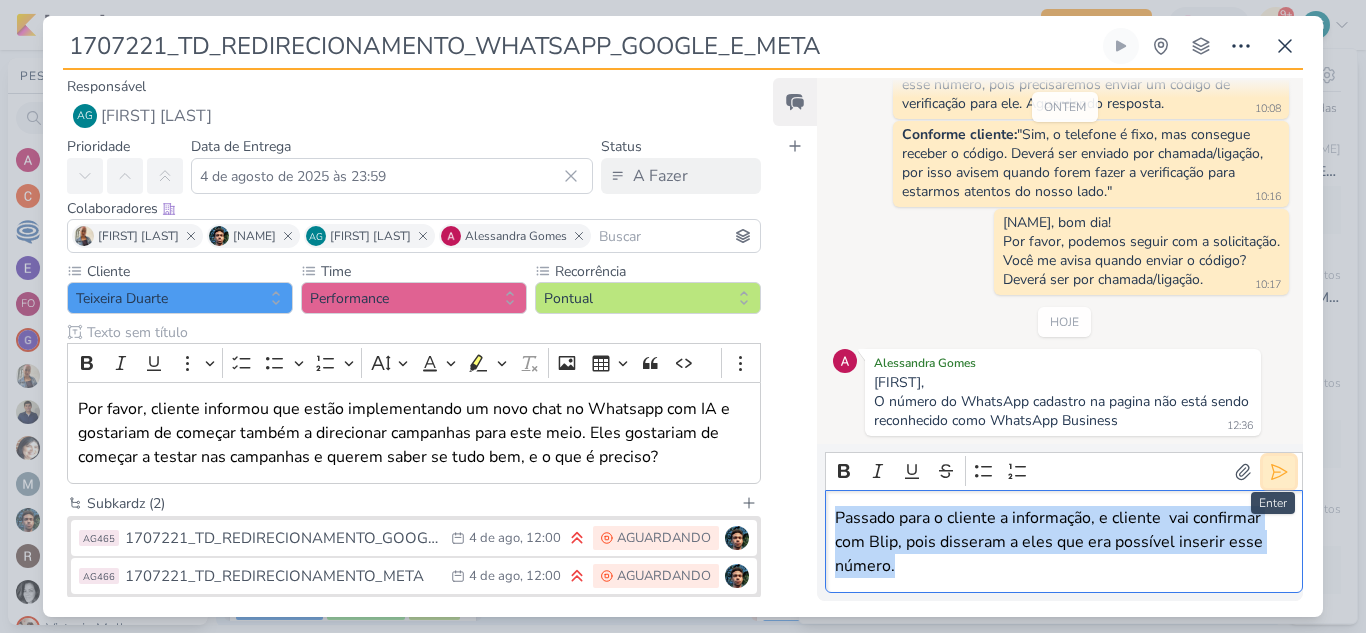 click 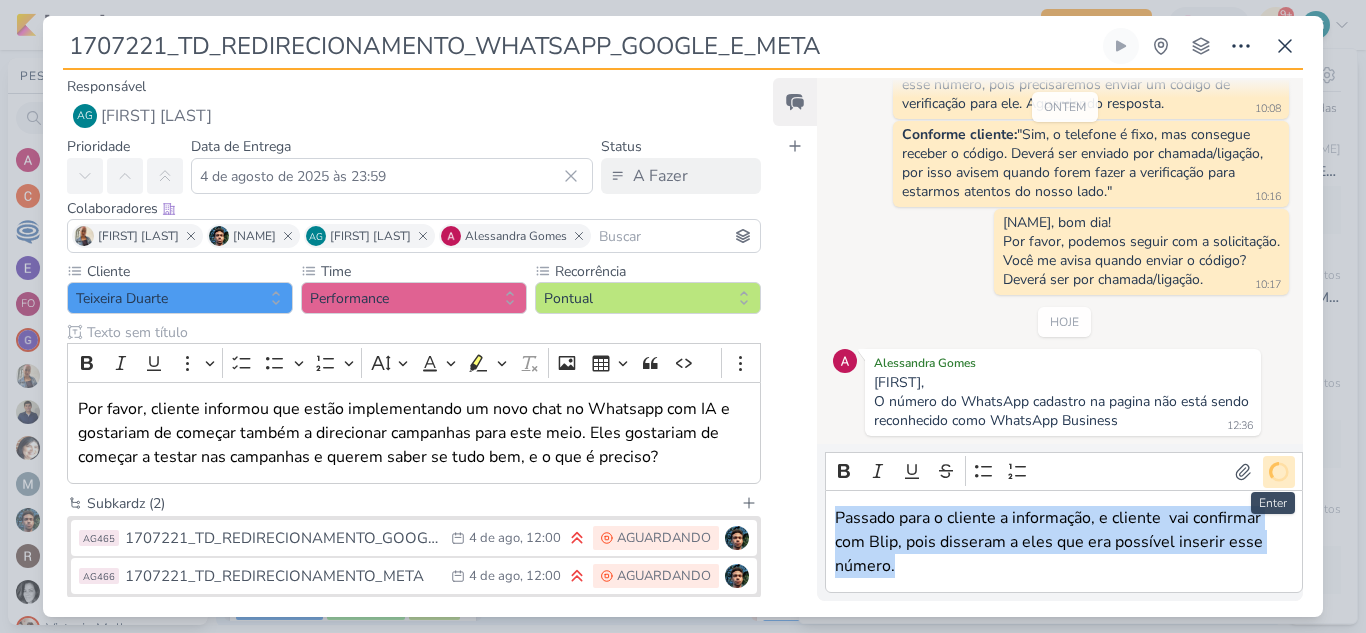 scroll, scrollTop: 430, scrollLeft: 0, axis: vertical 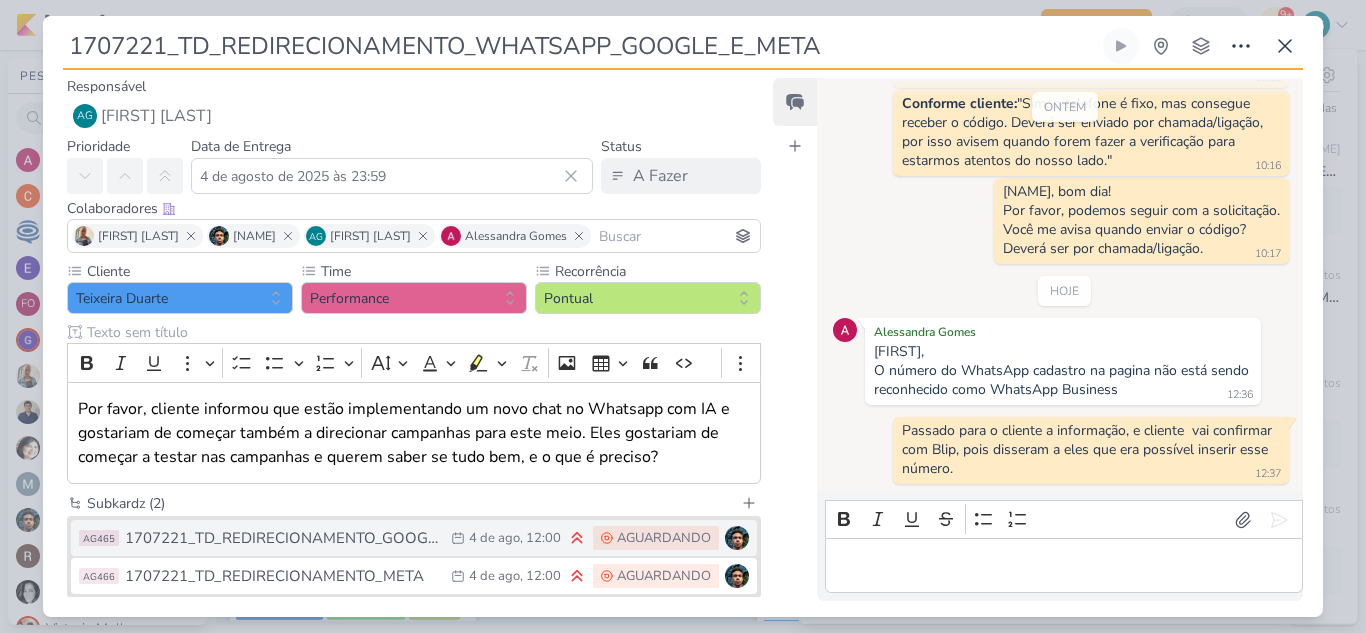 click on "1707221_TD_REDIRECIONAMENTO_GOOGLE" at bounding box center [283, 538] 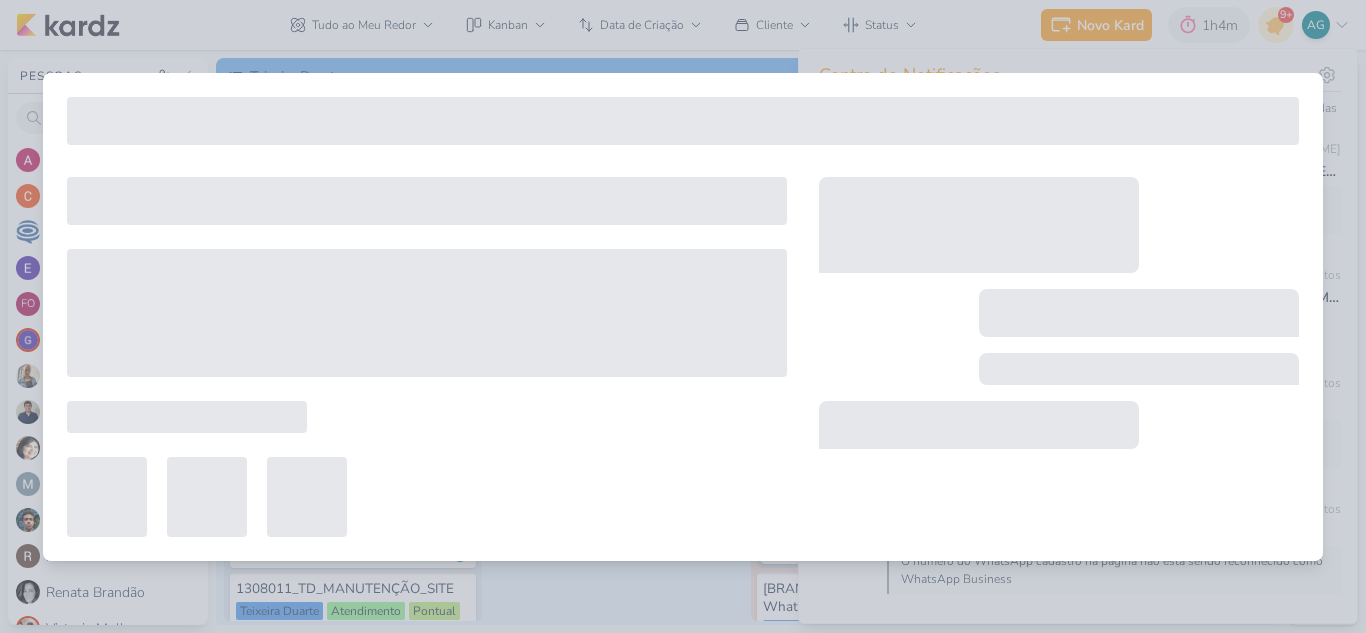 type on "1707221_TD_REDIRECIONAMENTO_GOOGLE" 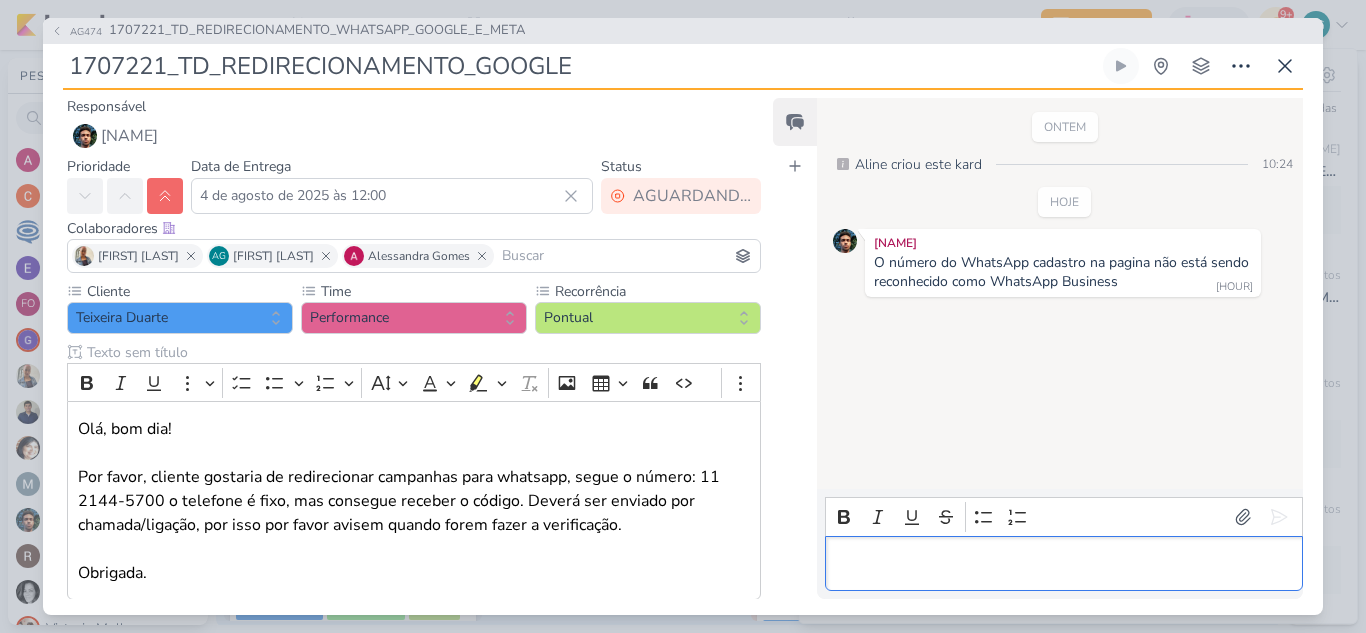 click at bounding box center (1063, 563) 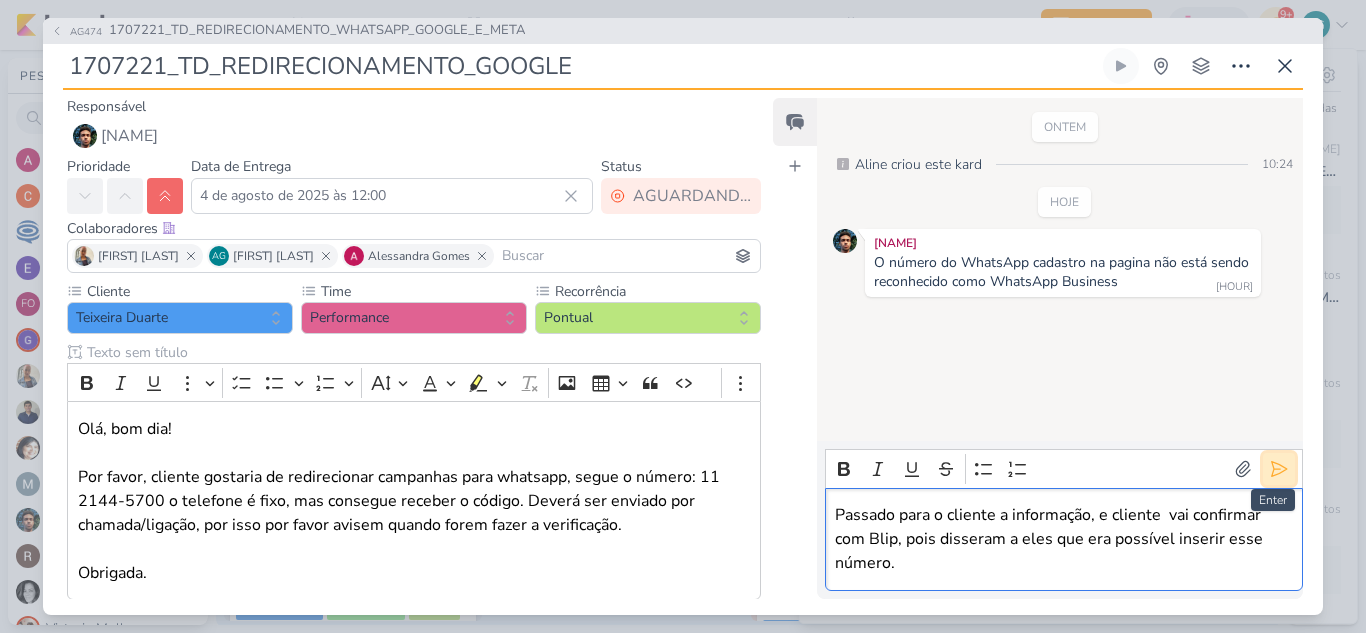 click 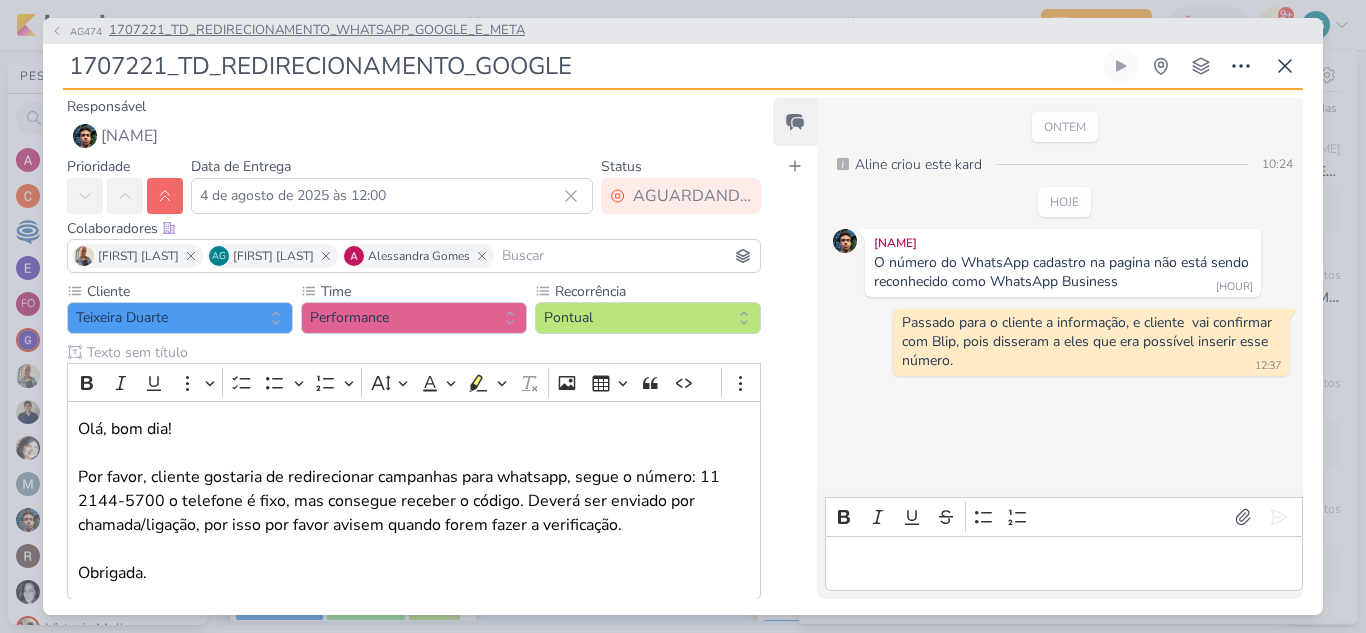 click on "1707221_TD_REDIRECIONAMENTO_WHATSAPP_GOOGLE_E_META" at bounding box center (317, 31) 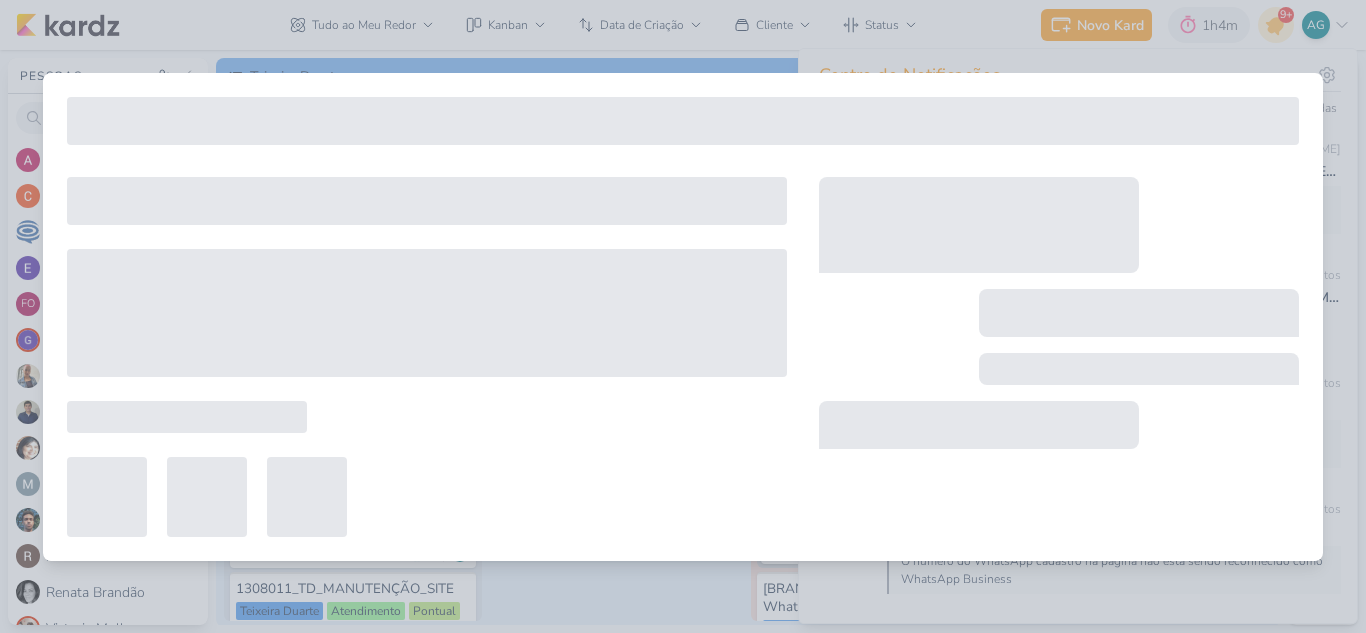 type on "1707221_TD_REDIRECIONAMENTO_WHATSAPP_GOOGLE_E_META" 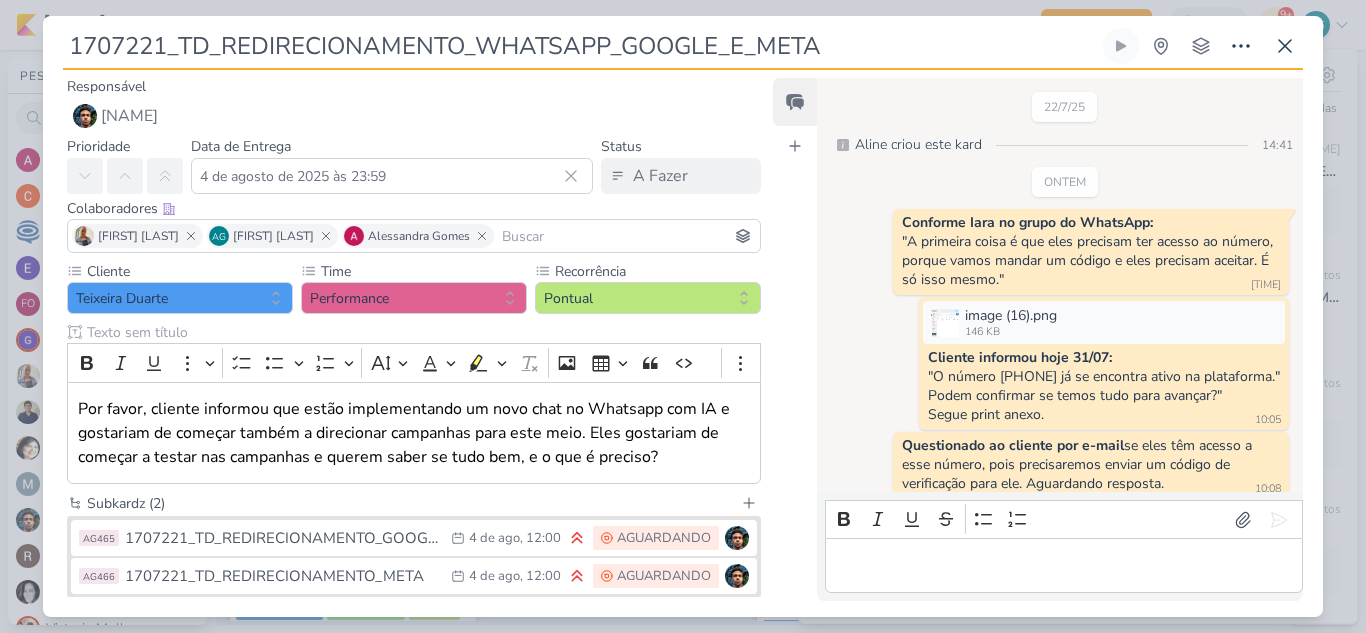 scroll, scrollTop: 430, scrollLeft: 0, axis: vertical 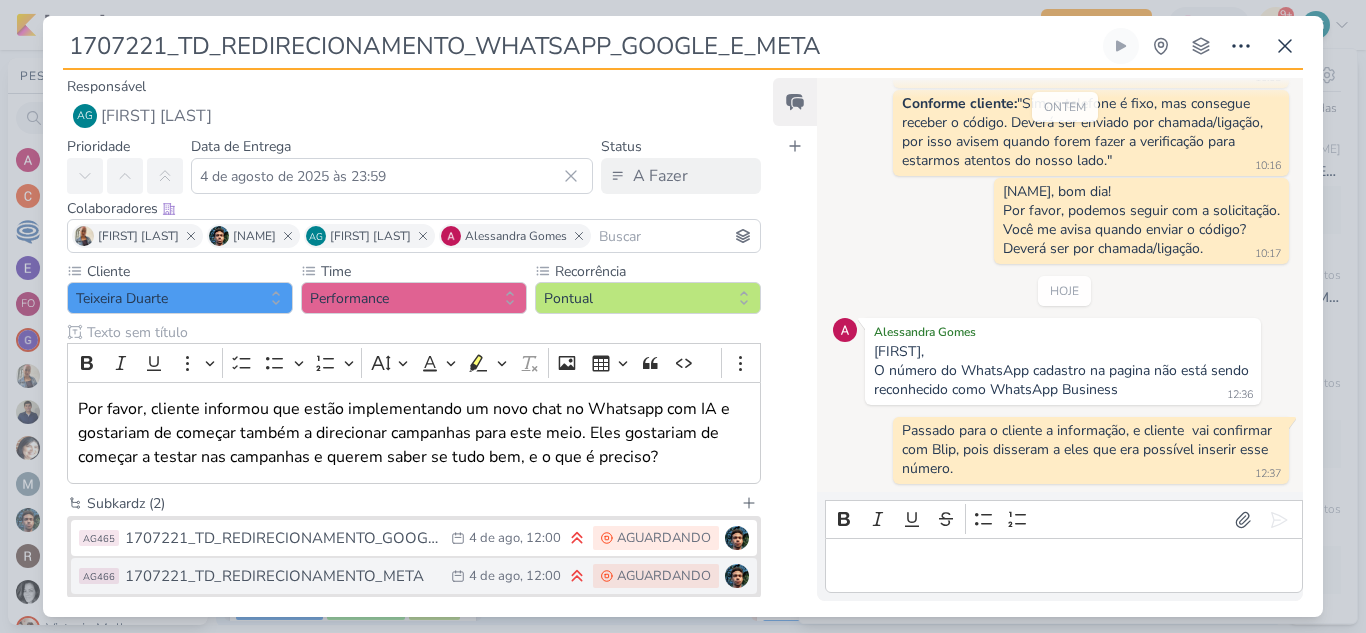 click on "1707221_TD_REDIRECIONAMENTO_META" at bounding box center [283, 576] 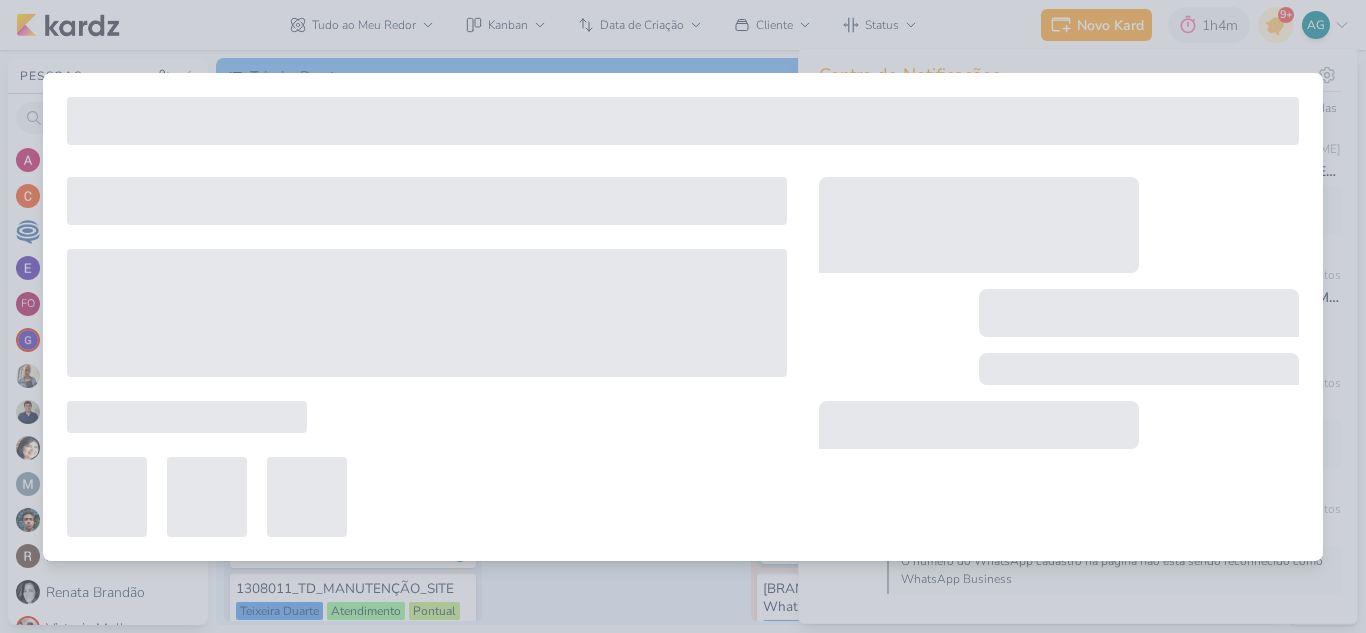 type on "1707221_TD_REDIRECIONAMENTO_META" 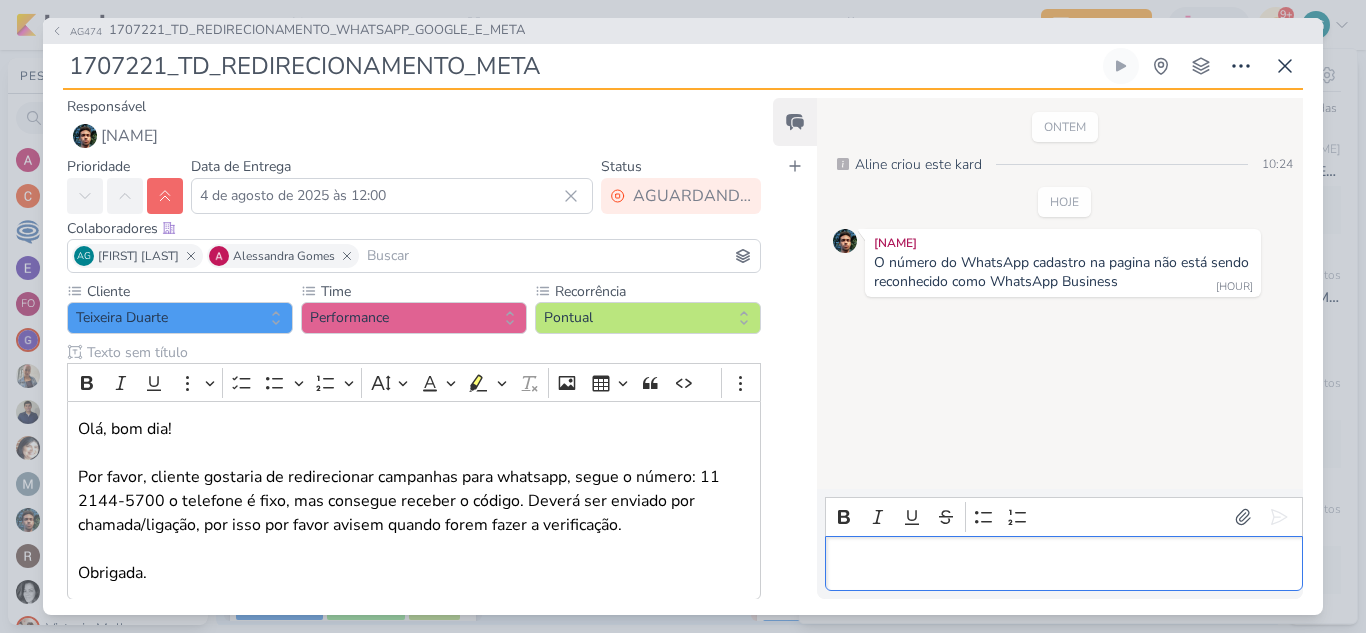 click at bounding box center (1064, 563) 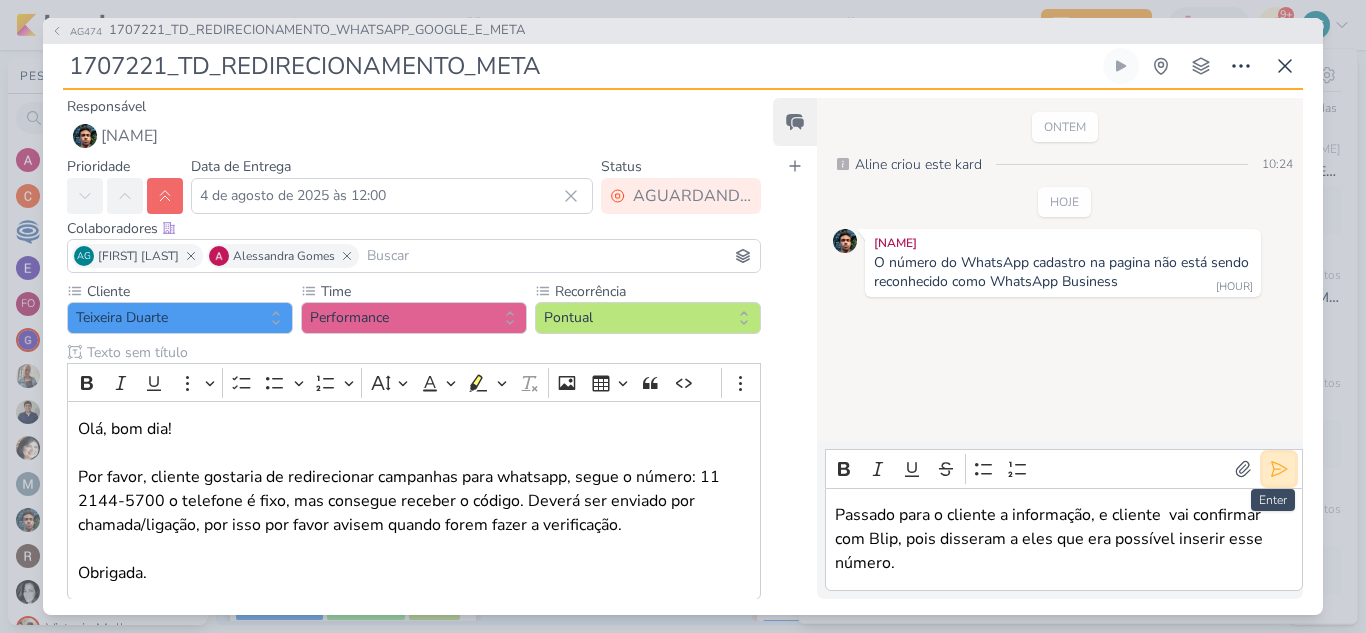 click 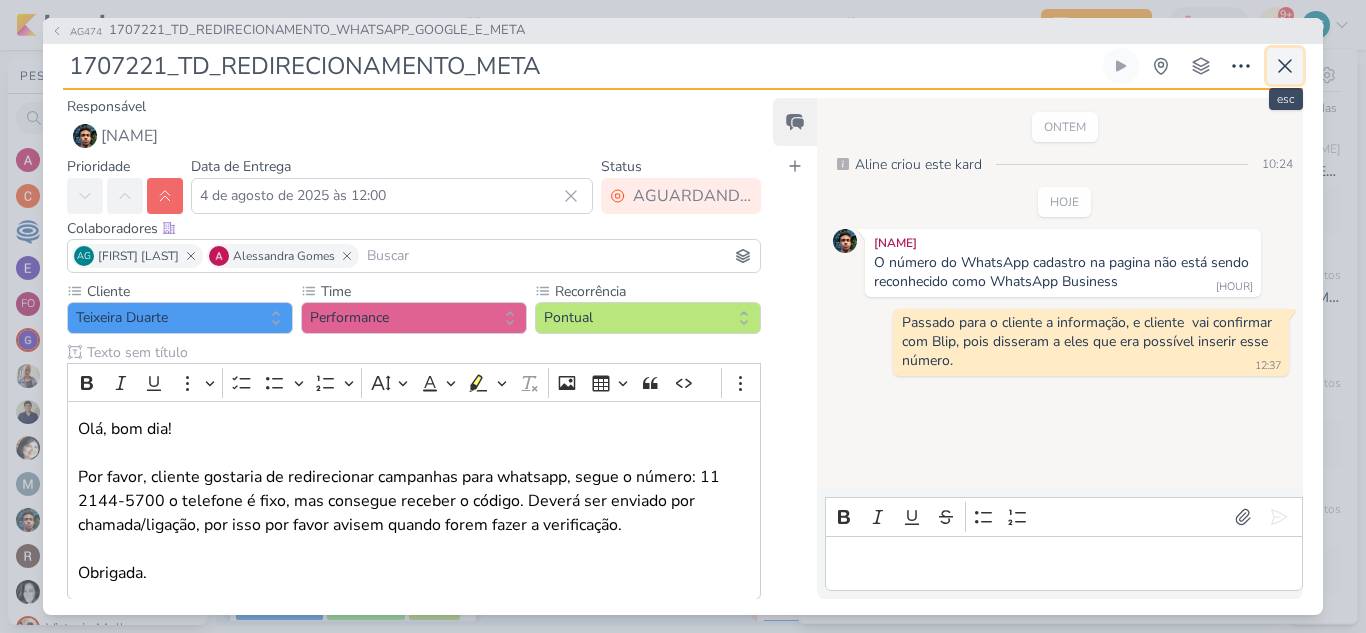 click 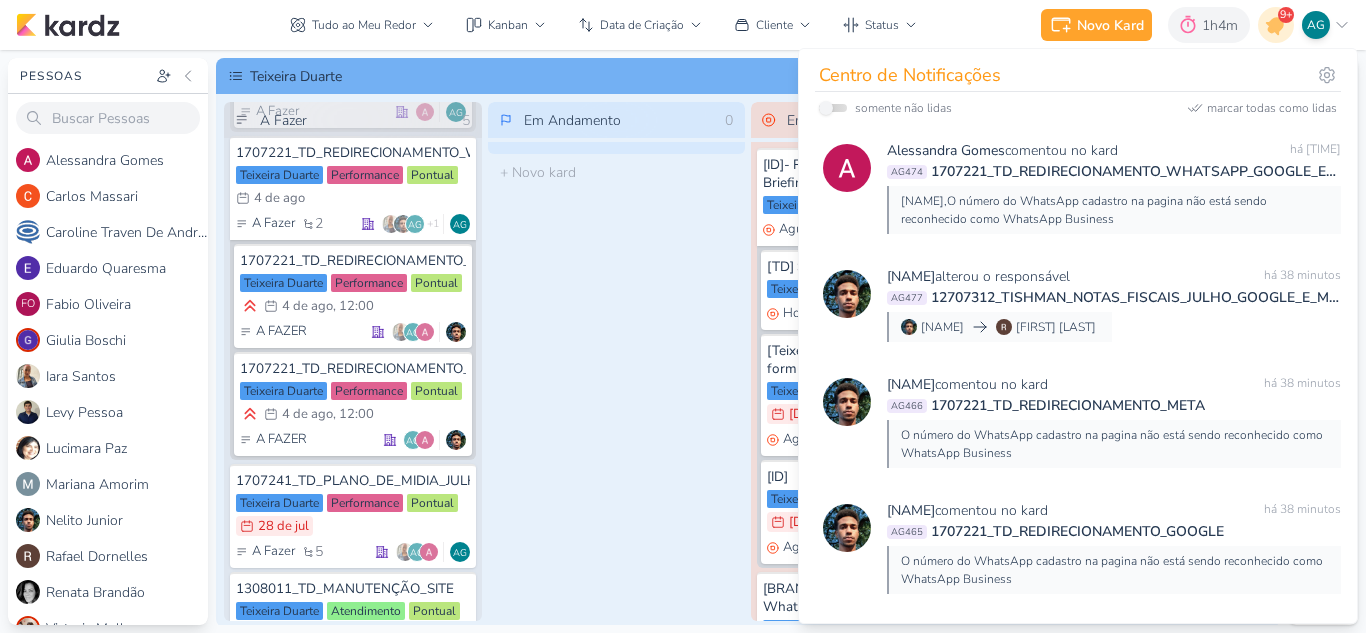 click on "Em Andamento
0
O título do kard deve ter menos que 100 caracteres" at bounding box center (617, 361) 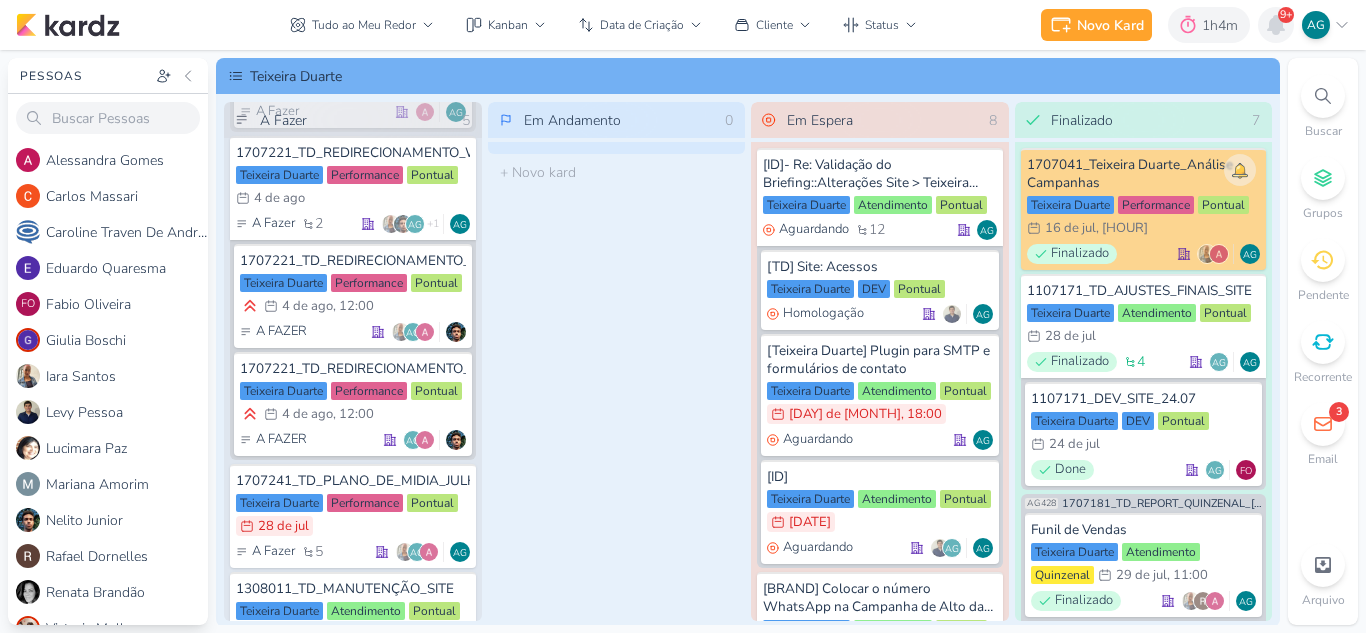 click 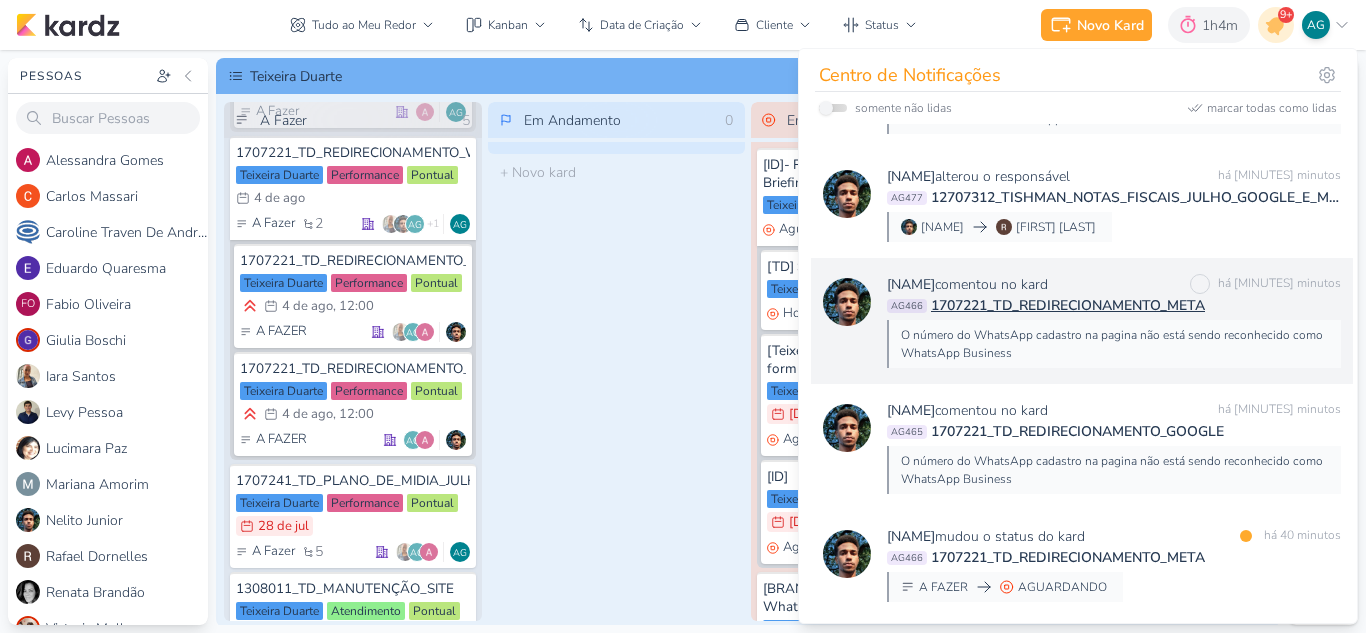 scroll, scrollTop: 0, scrollLeft: 0, axis: both 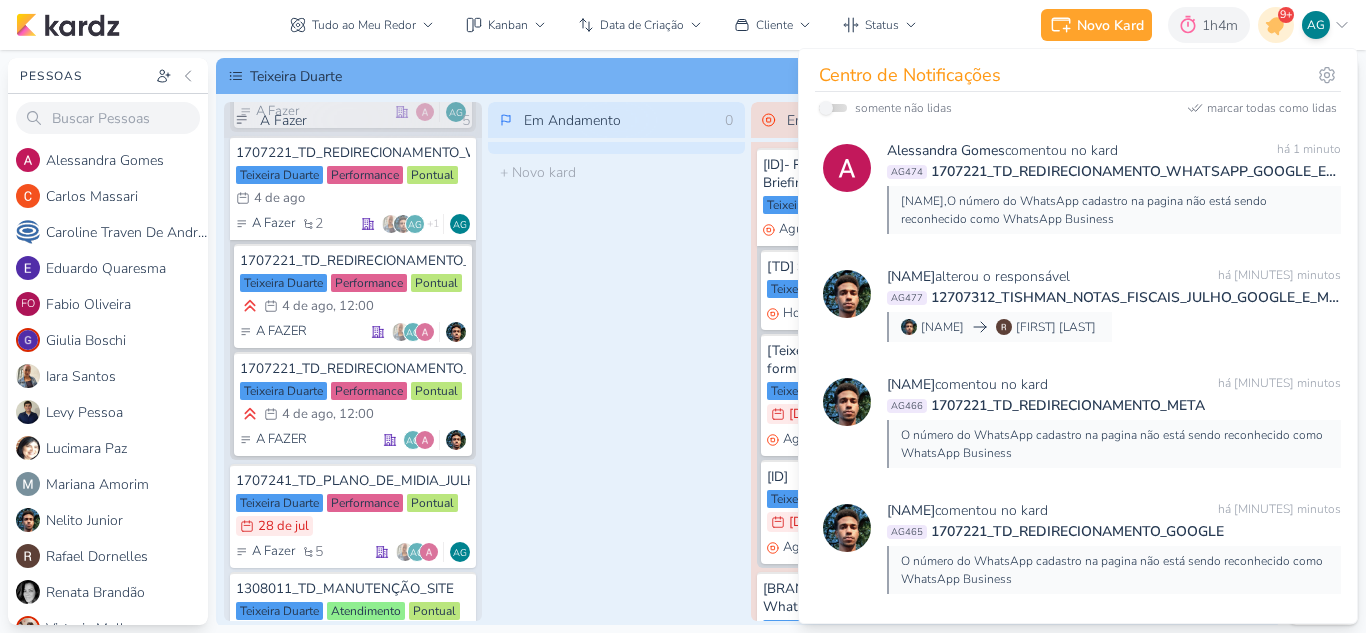 click on "Em Andamento
0
O título do kard deve ter menos que 100 caracteres" at bounding box center [617, 361] 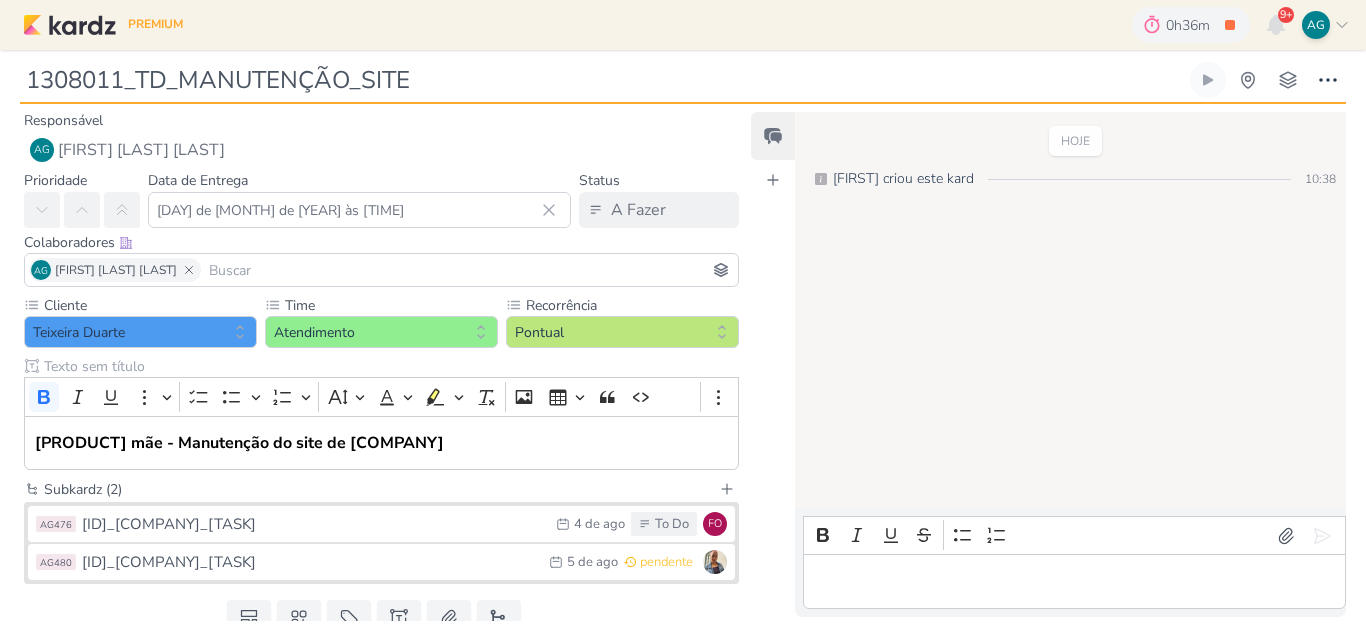 scroll, scrollTop: 0, scrollLeft: 0, axis: both 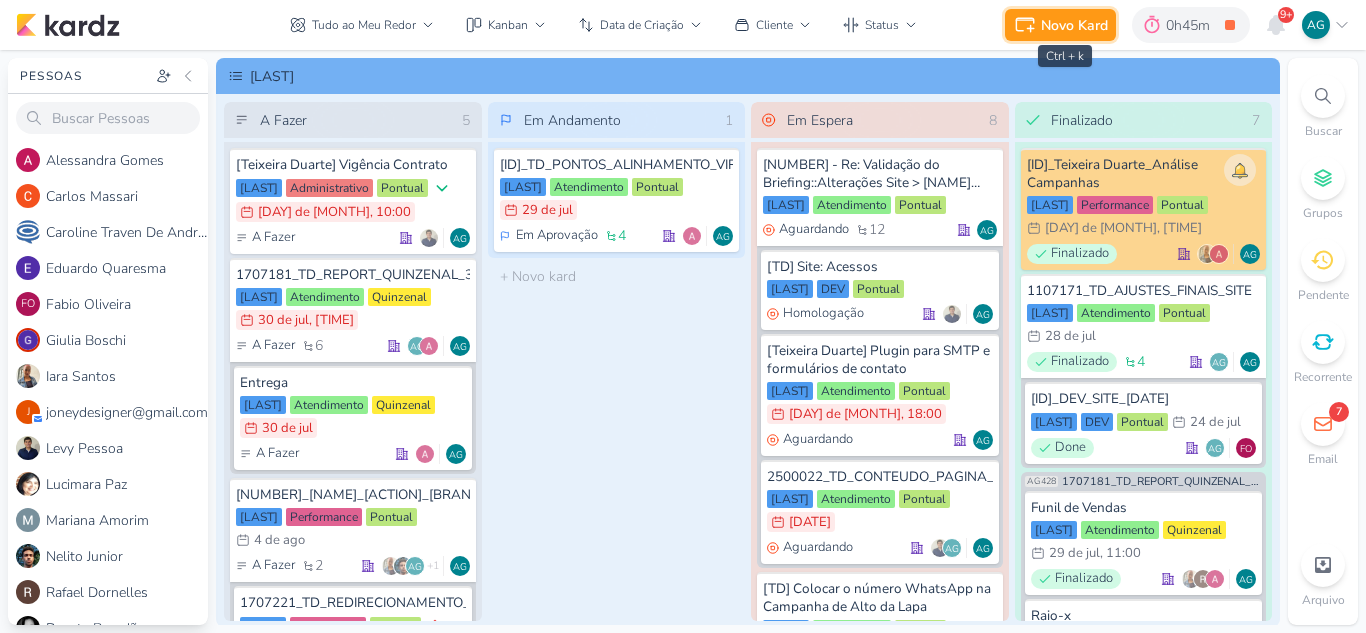 click on "Novo Kard" at bounding box center (1074, 25) 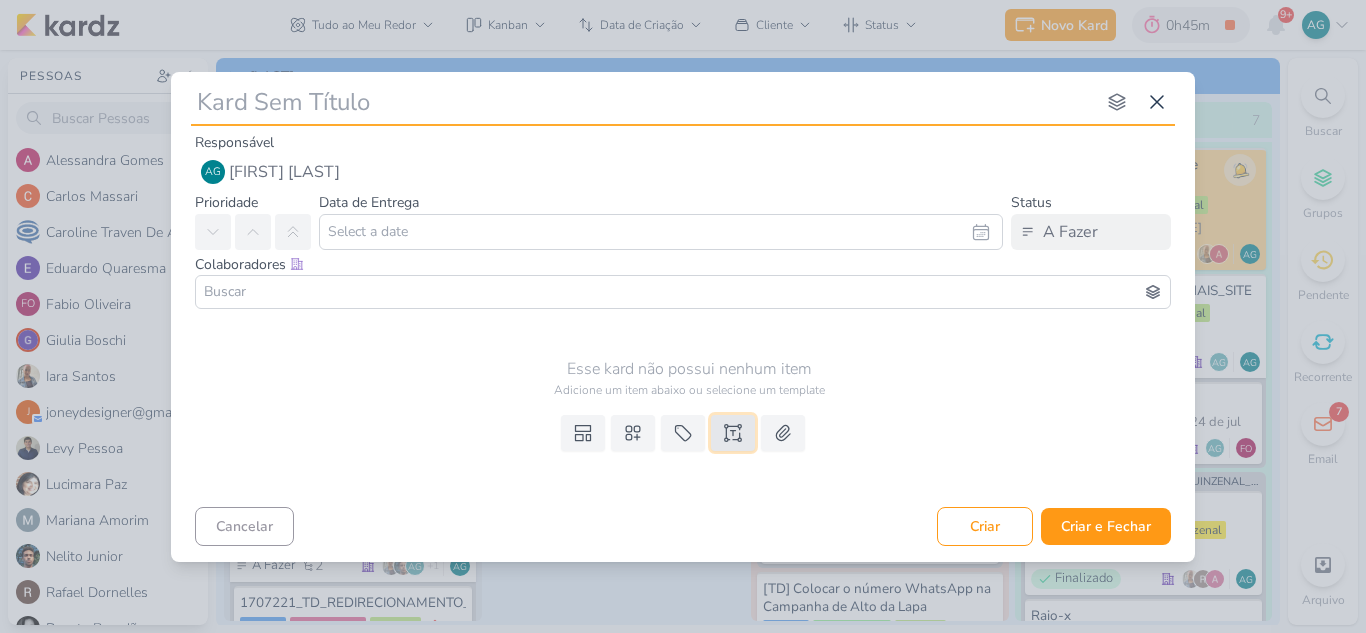 click at bounding box center (733, 433) 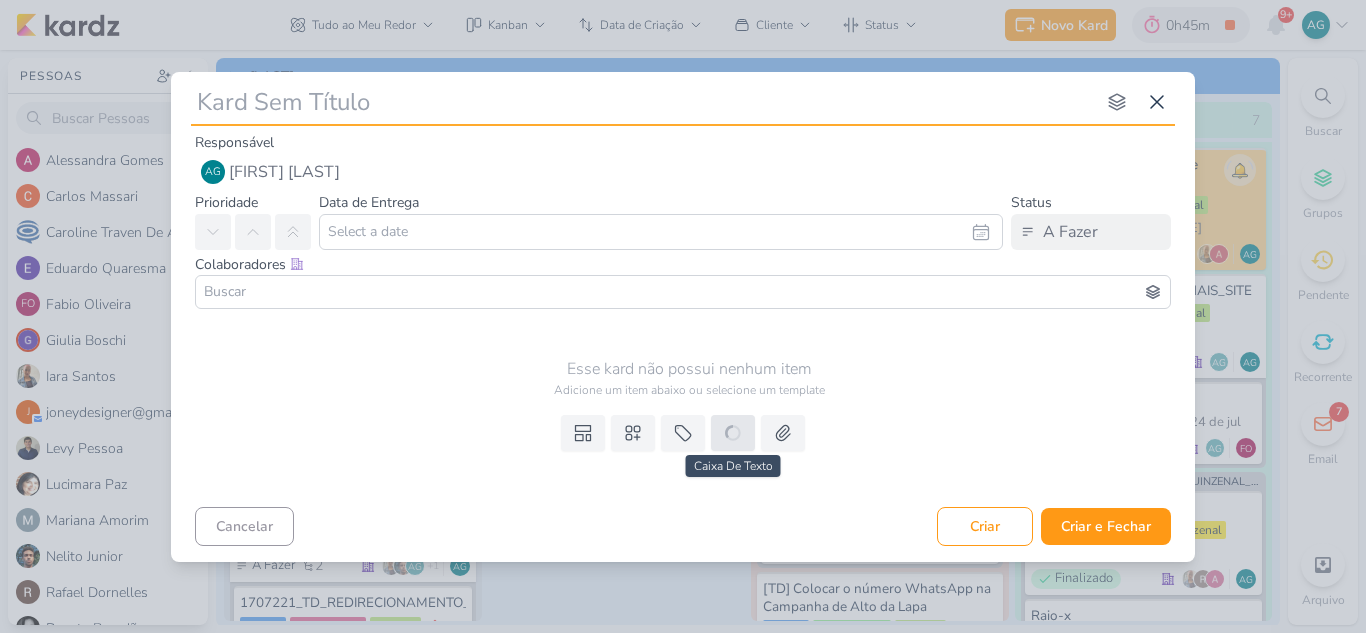 type 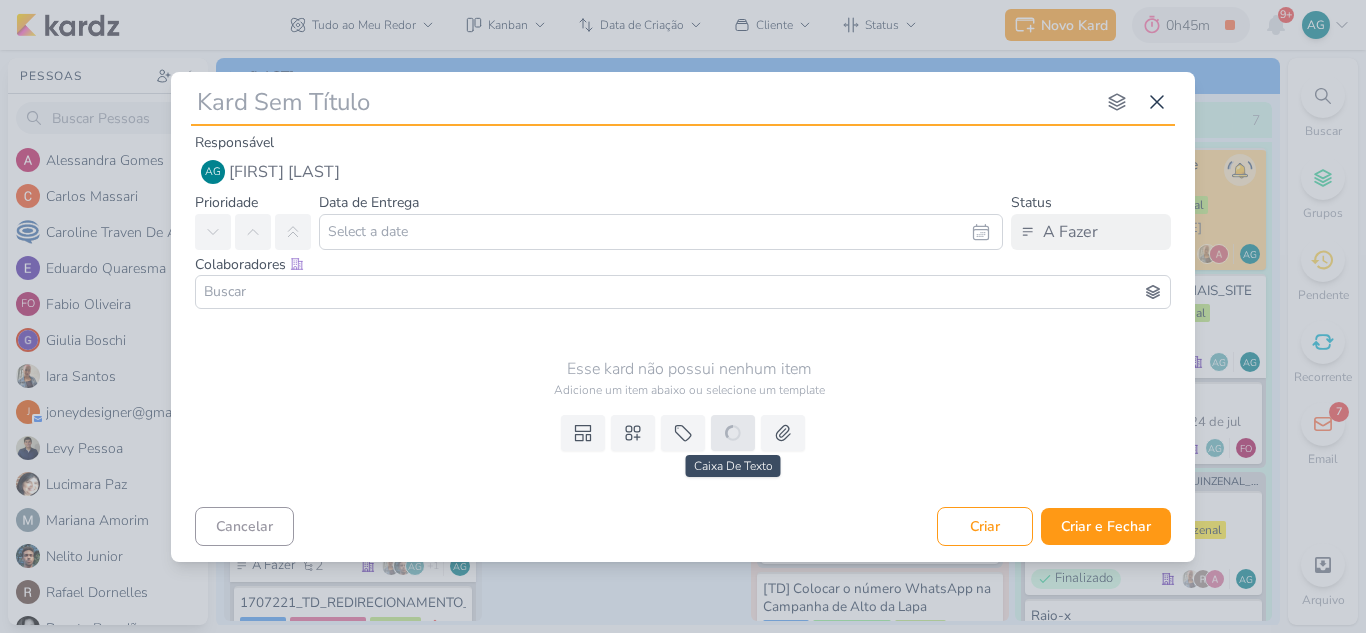 type 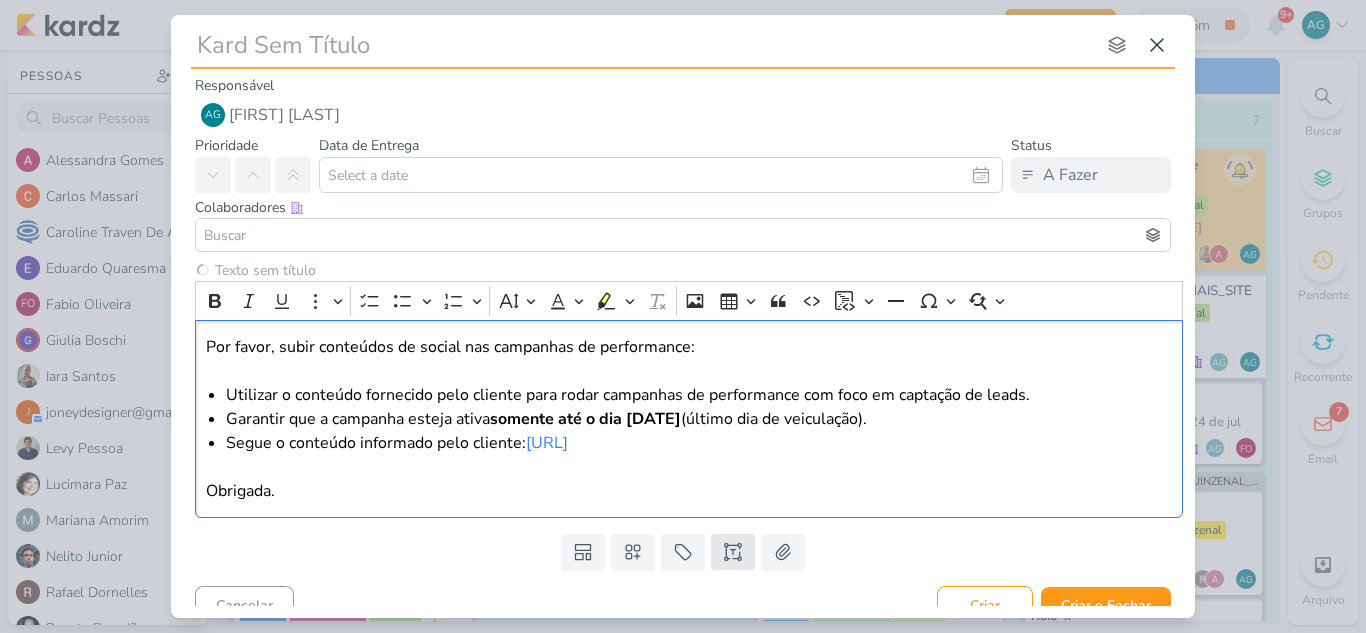 type 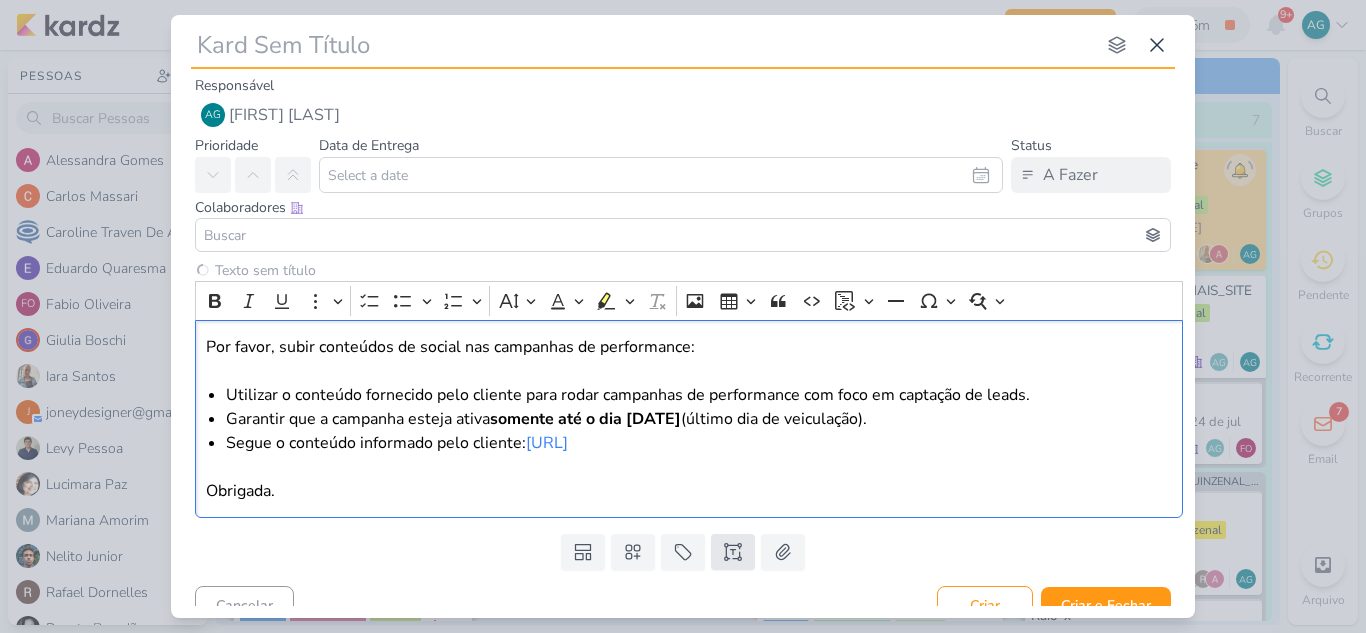 type 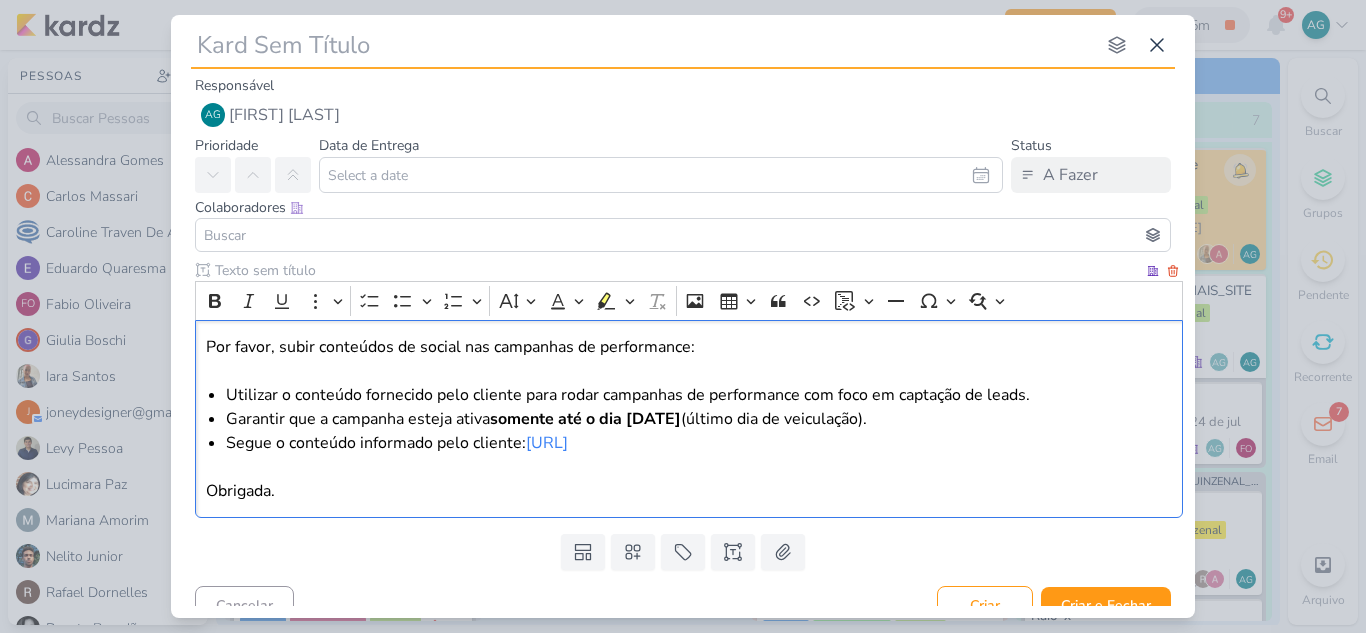 click on "Por favor, subir conteúdos de social nas campanhas de performance:" at bounding box center (689, 359) 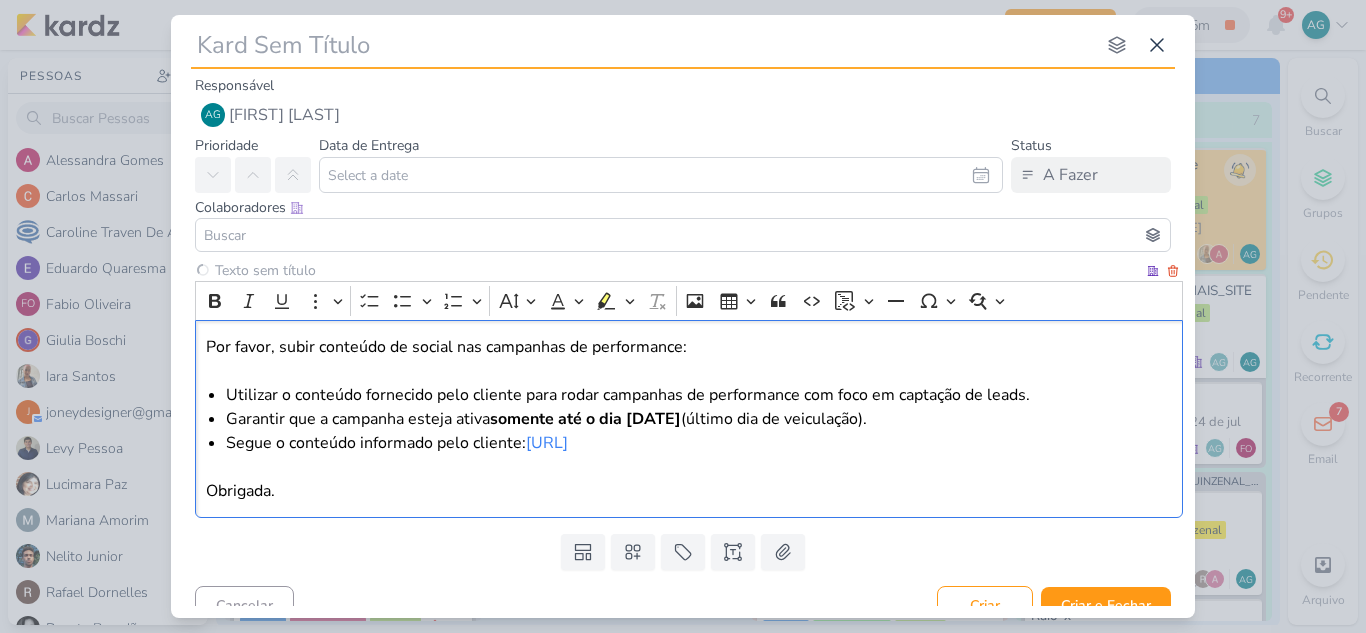 type 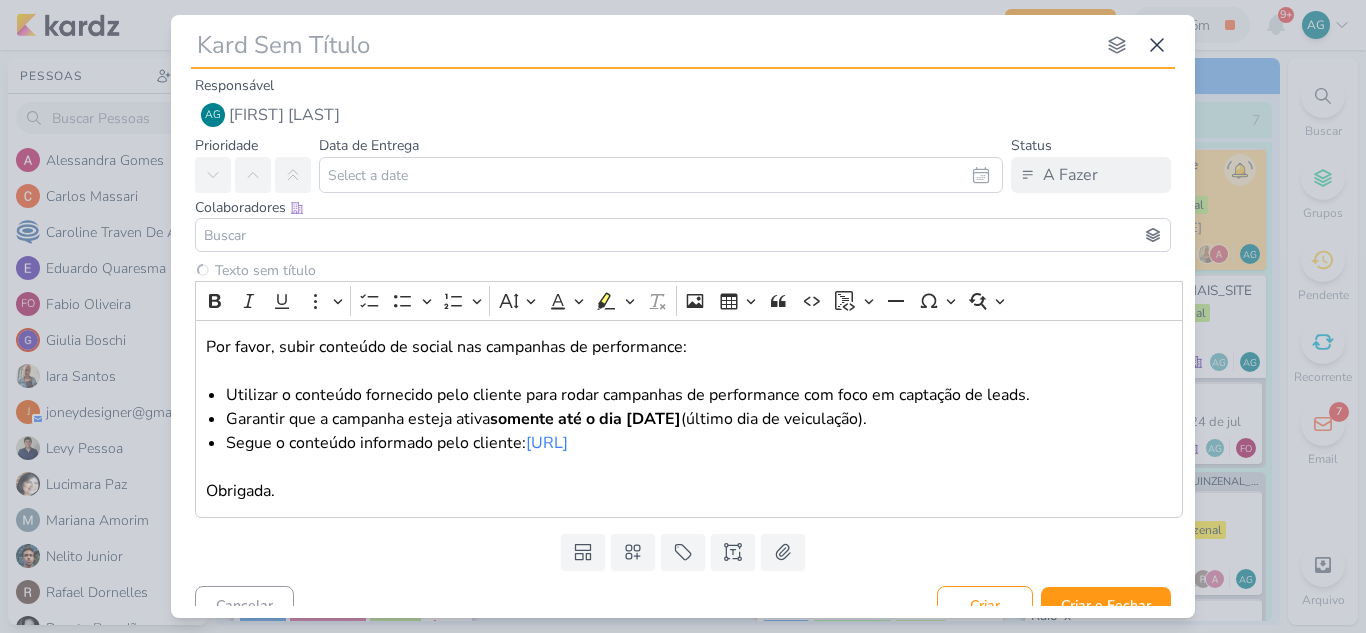 type 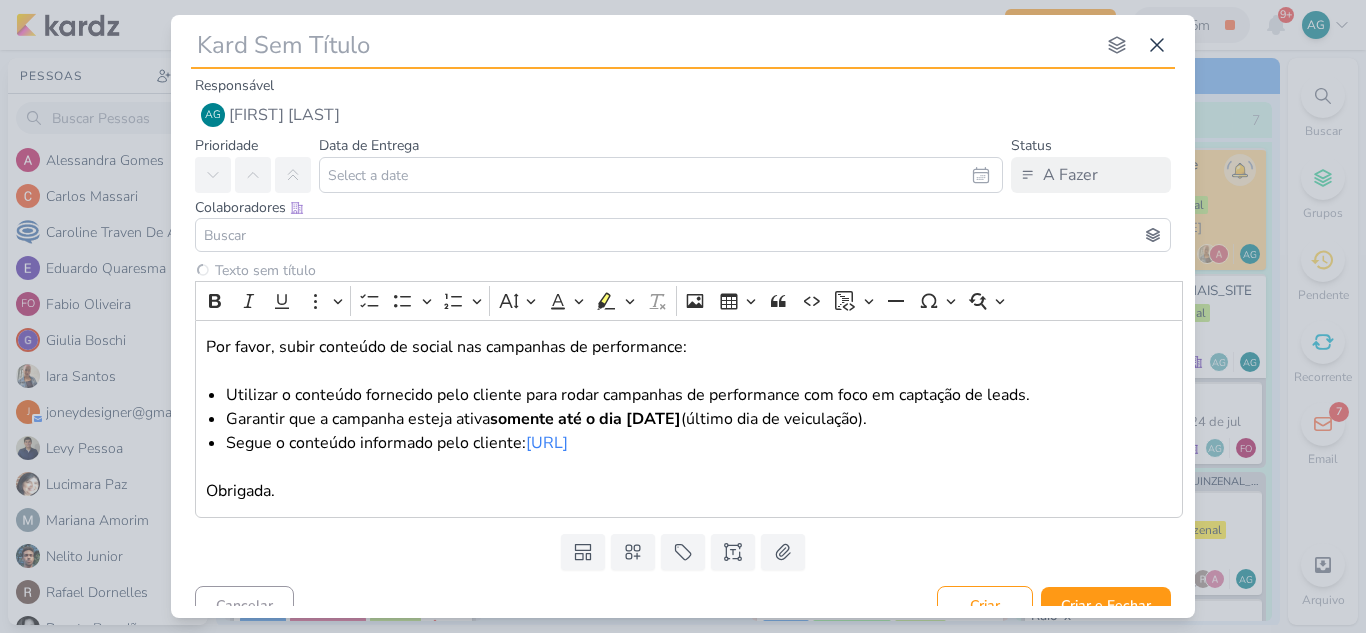 type 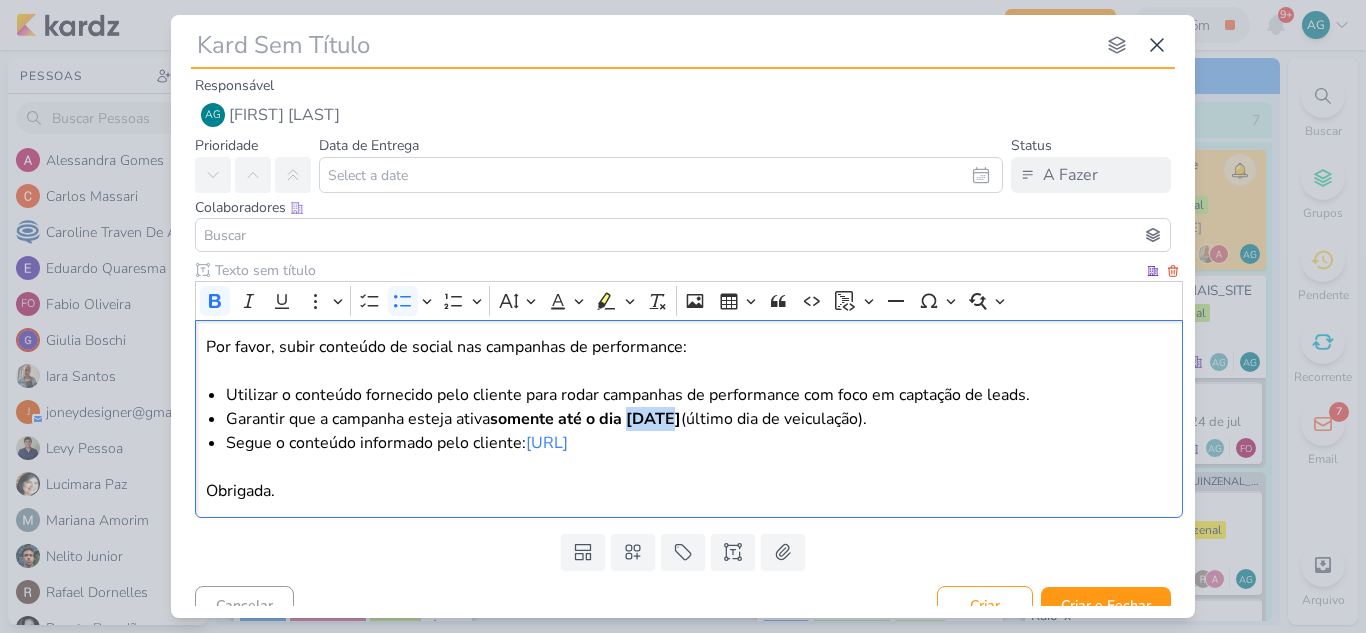 drag, startPoint x: 630, startPoint y: 416, endPoint x: 672, endPoint y: 416, distance: 42 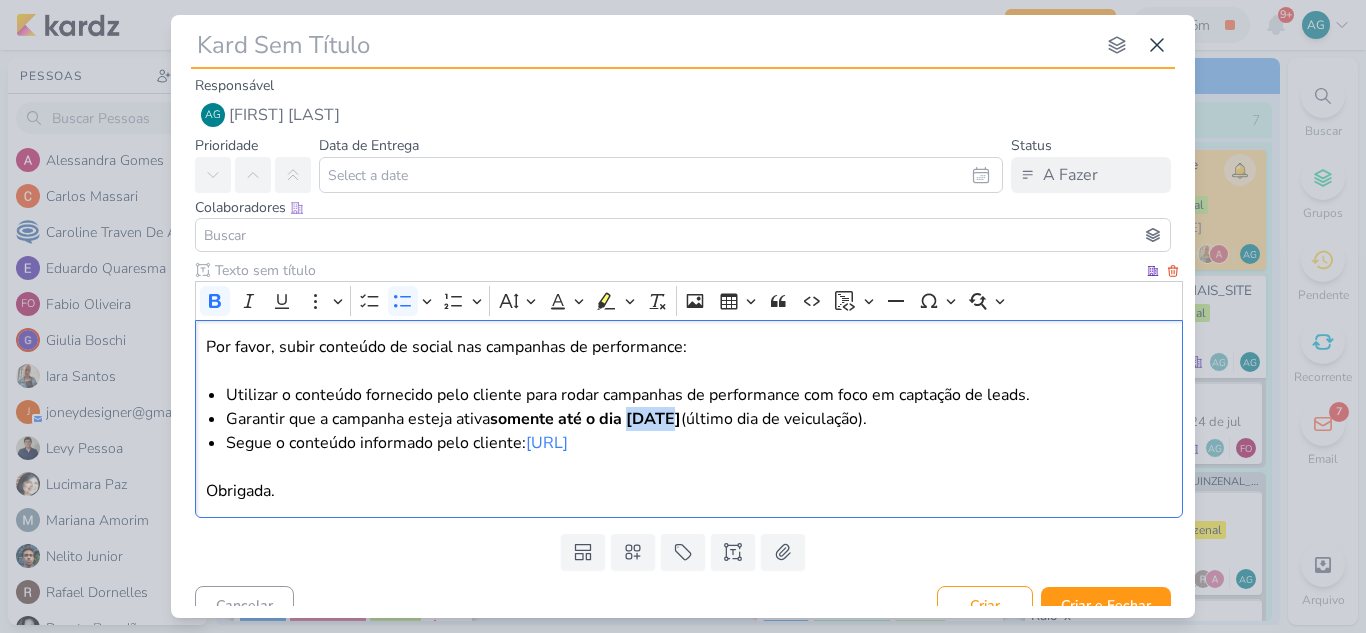 click on "somente até o dia [DATE]" at bounding box center [585, 419] 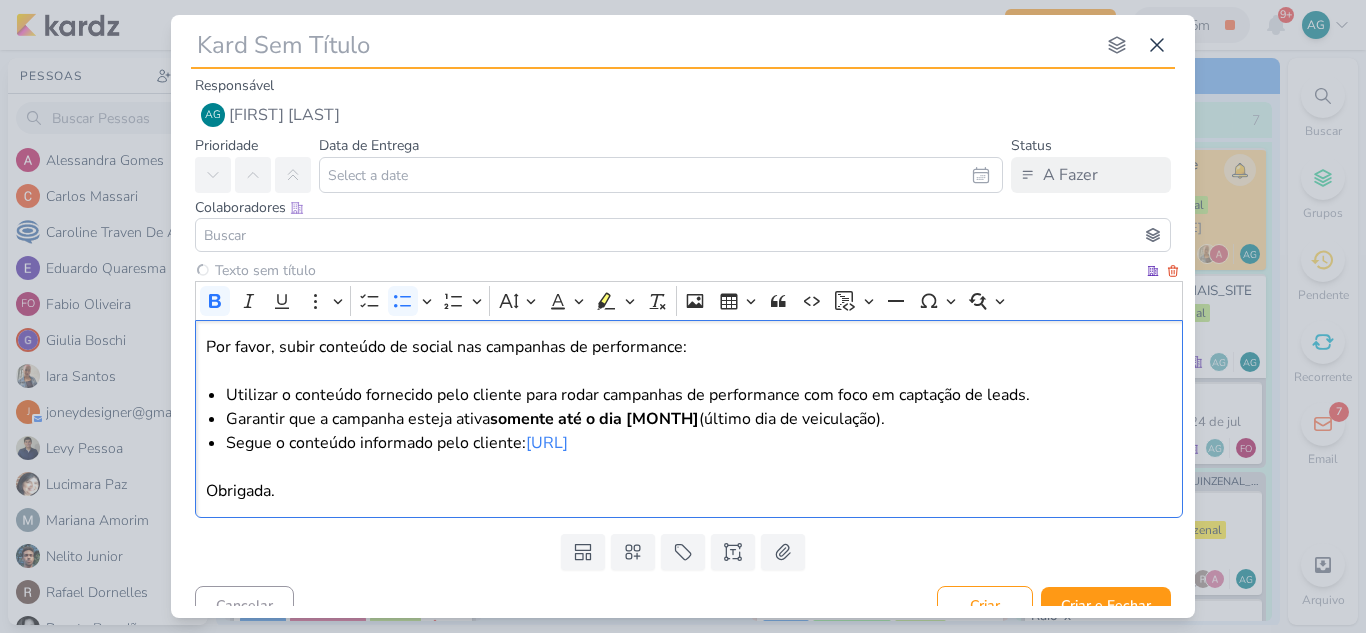 type 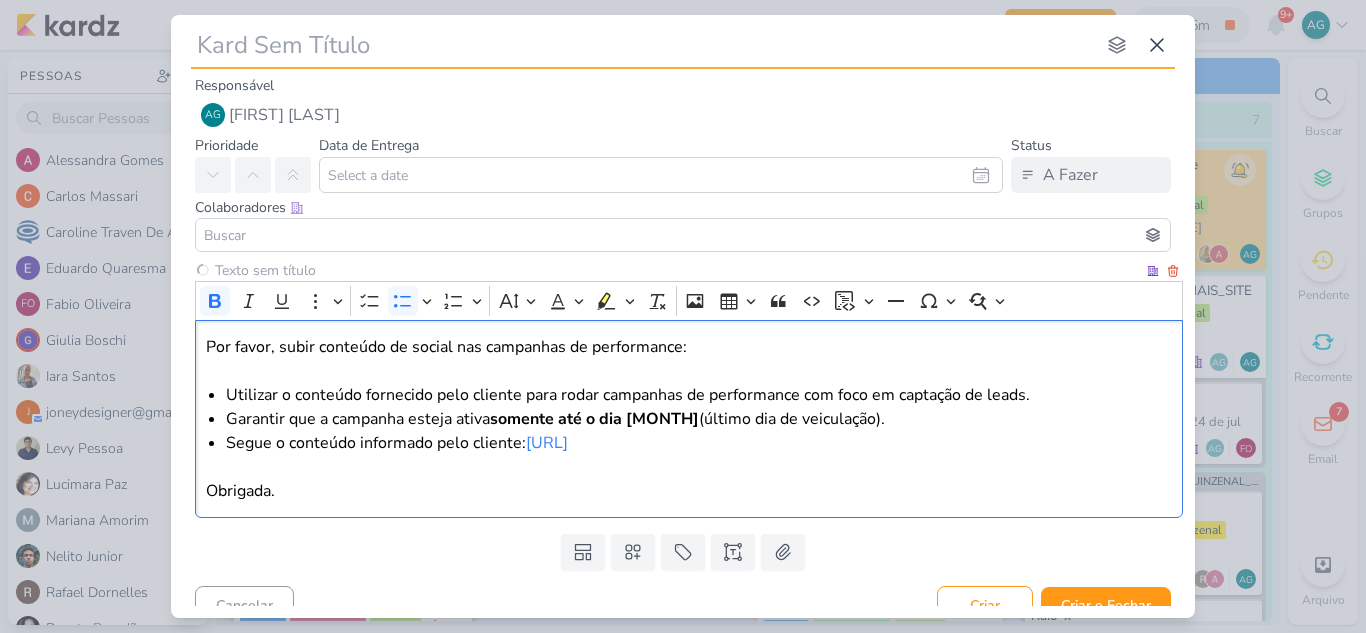 type 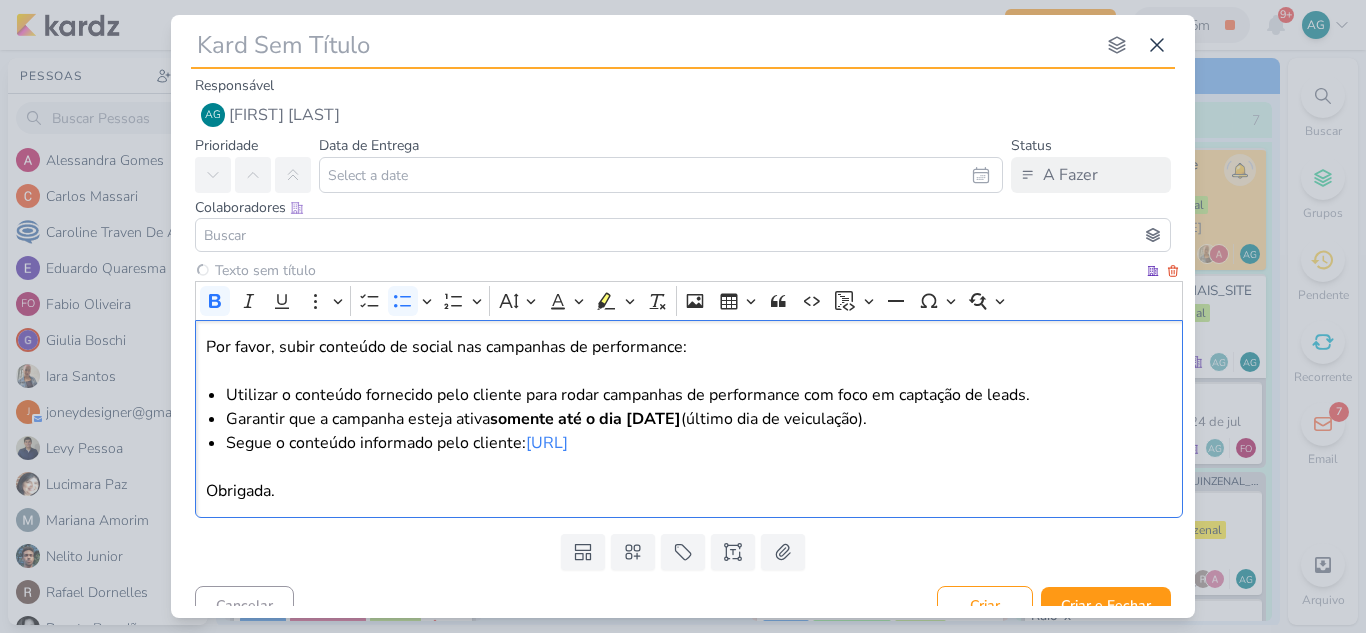 type 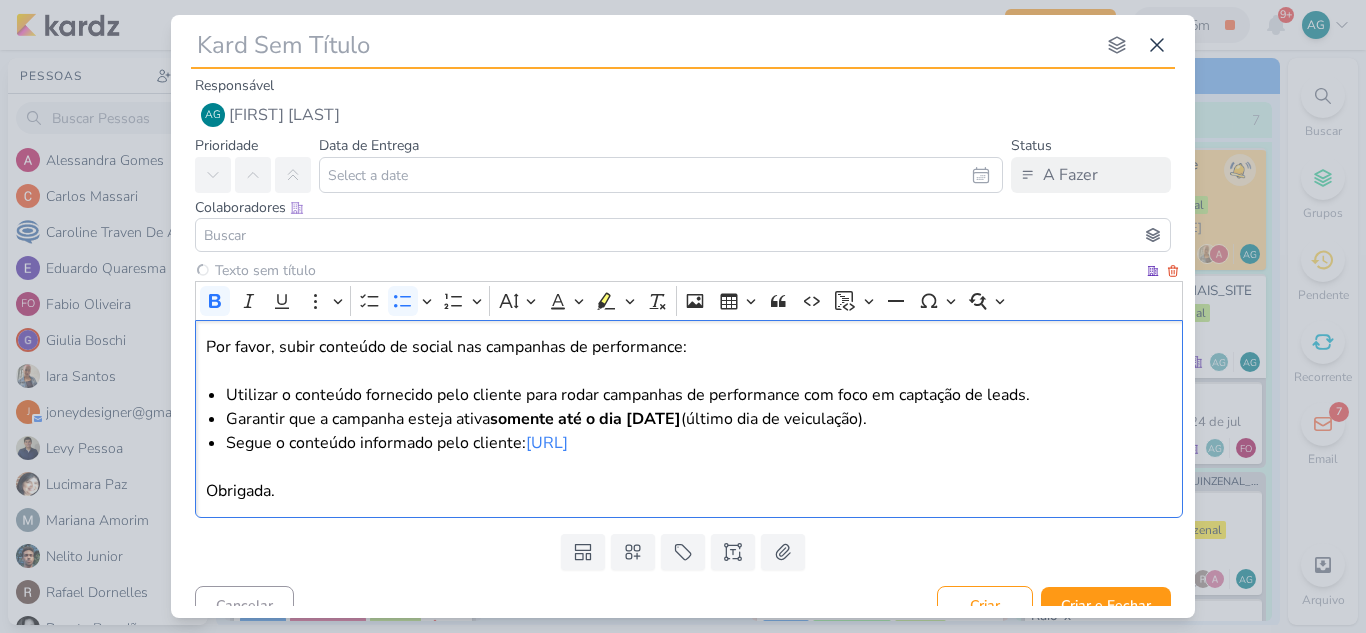 type 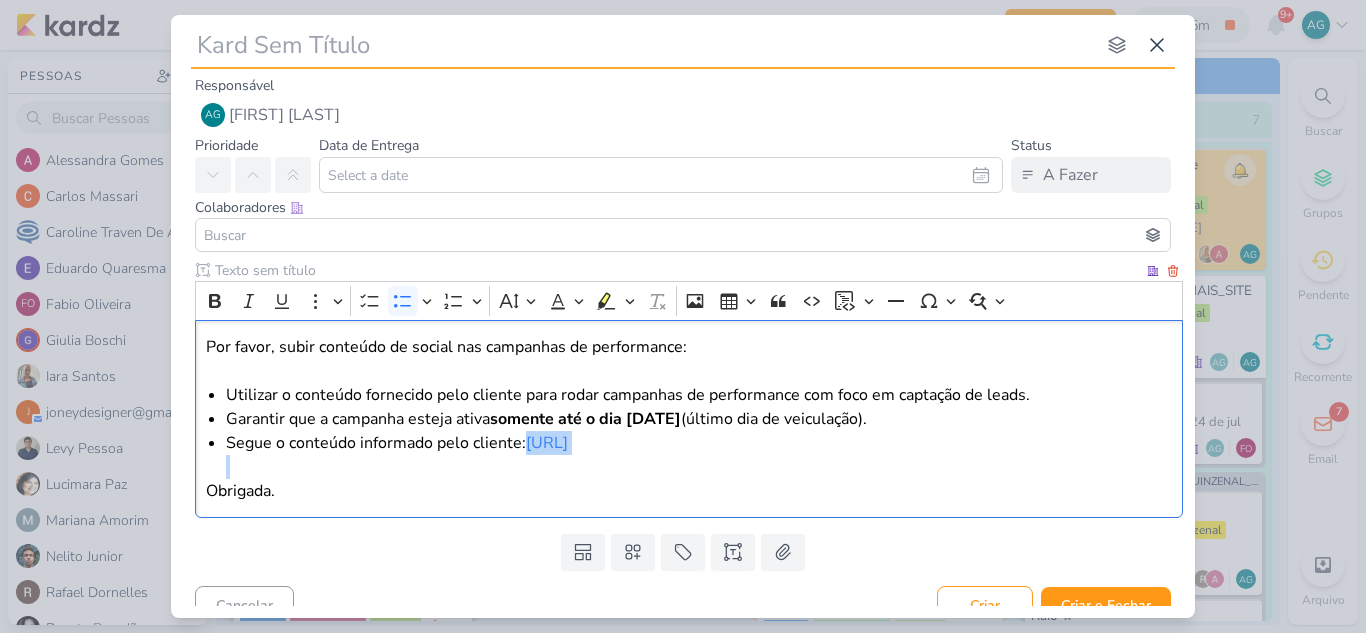drag, startPoint x: 525, startPoint y: 447, endPoint x: 1089, endPoint y: 462, distance: 564.19946 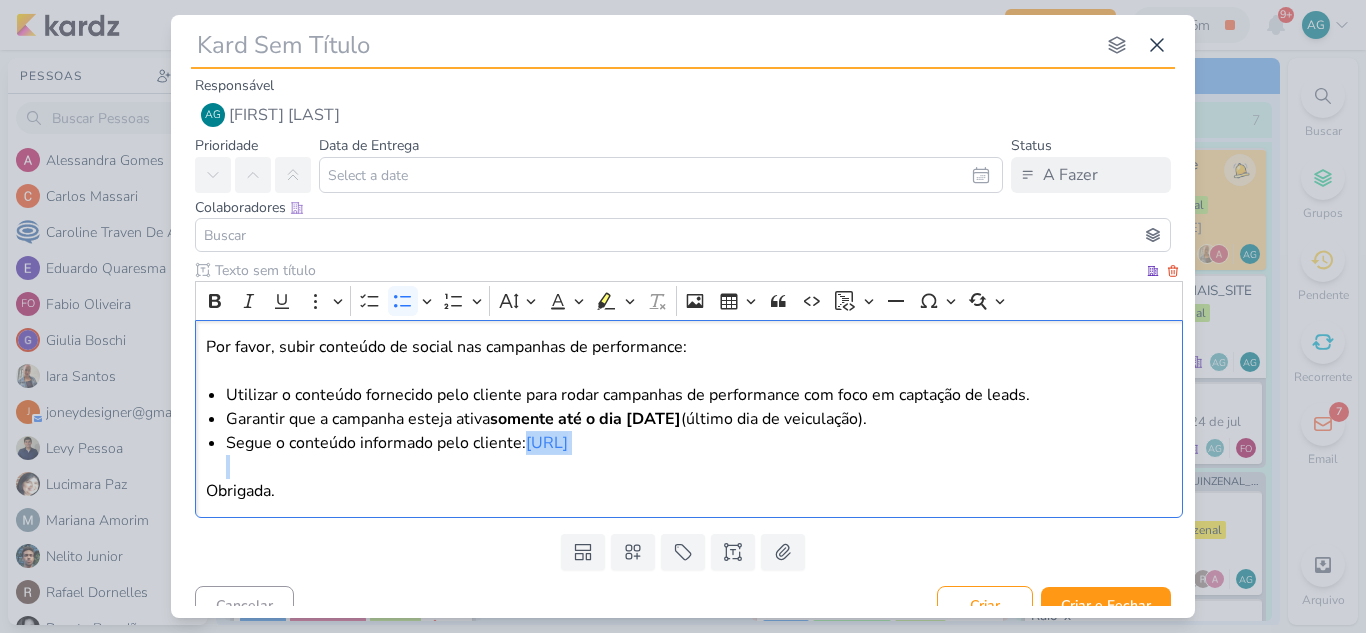 click on "Segue o conteúdo informado pelo cliente:  https://www.instagram.com/reel/DLYQPzJpH4O/?igsh=MTU5MGcybHl5NmkzeA==" at bounding box center [699, 455] 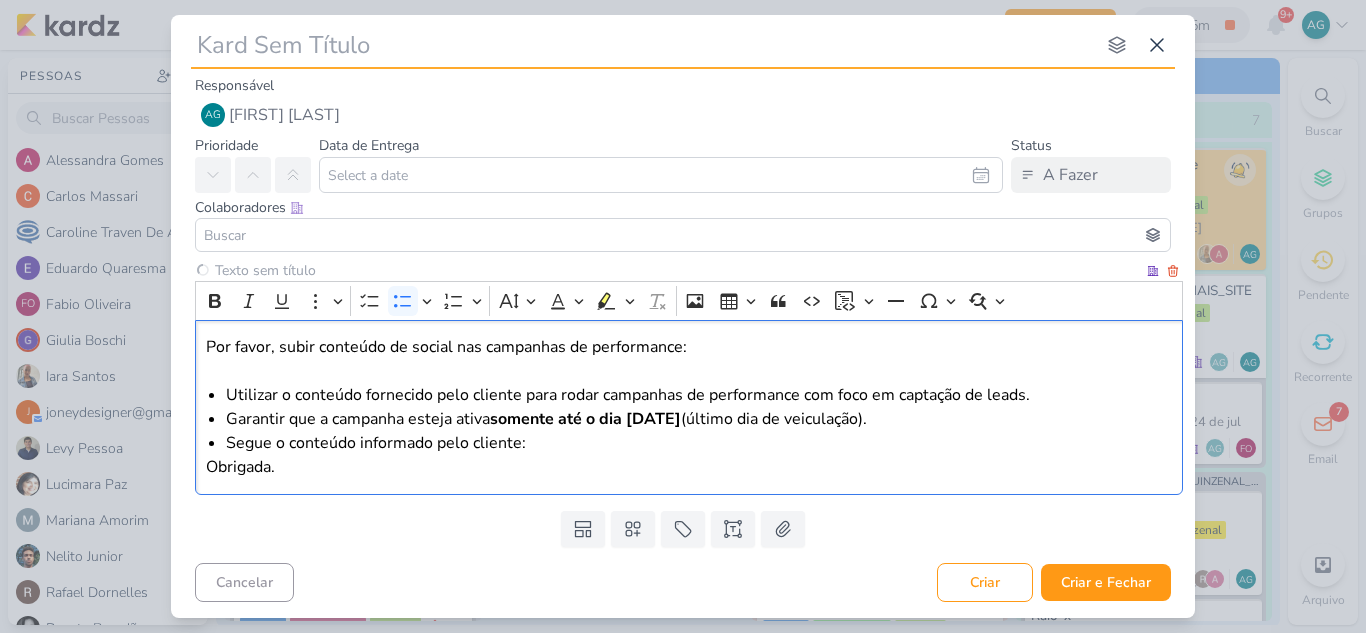 type 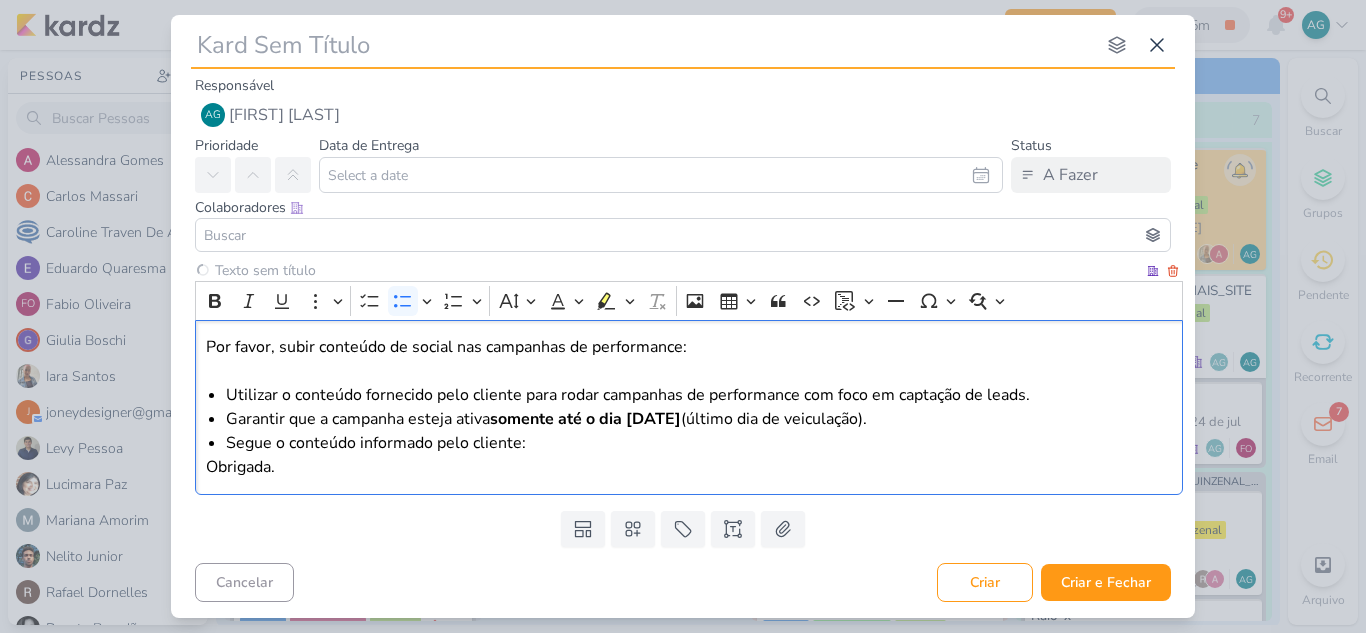 type 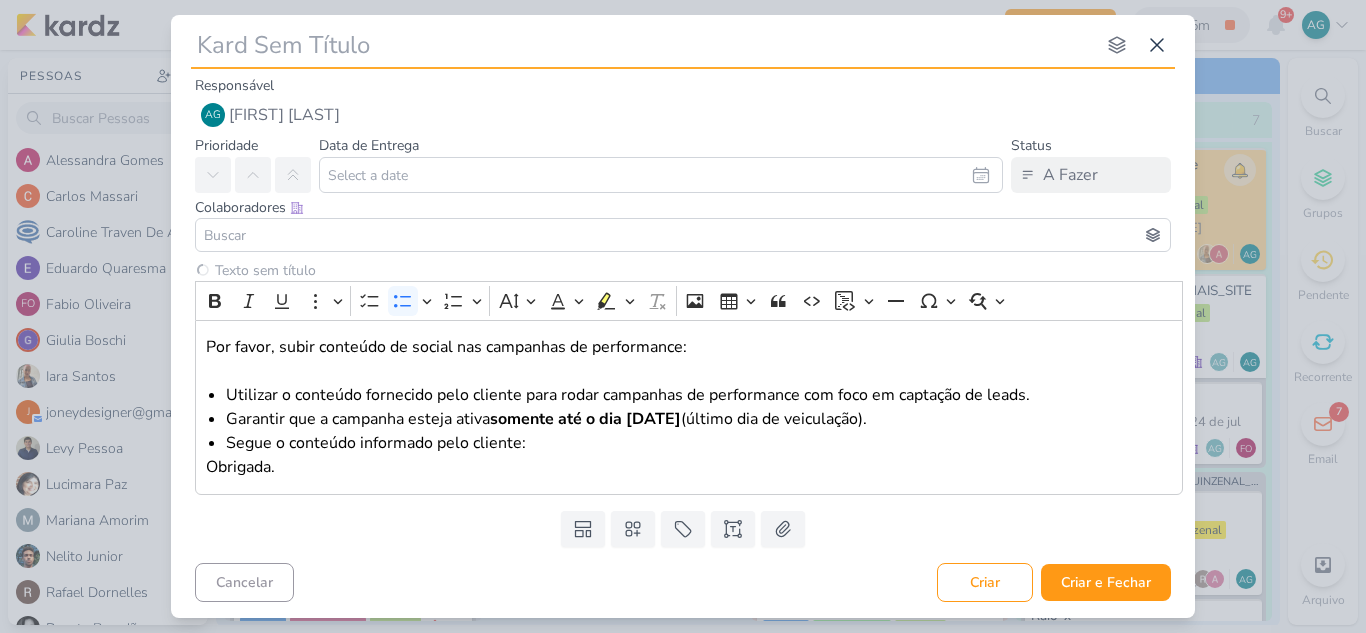 type 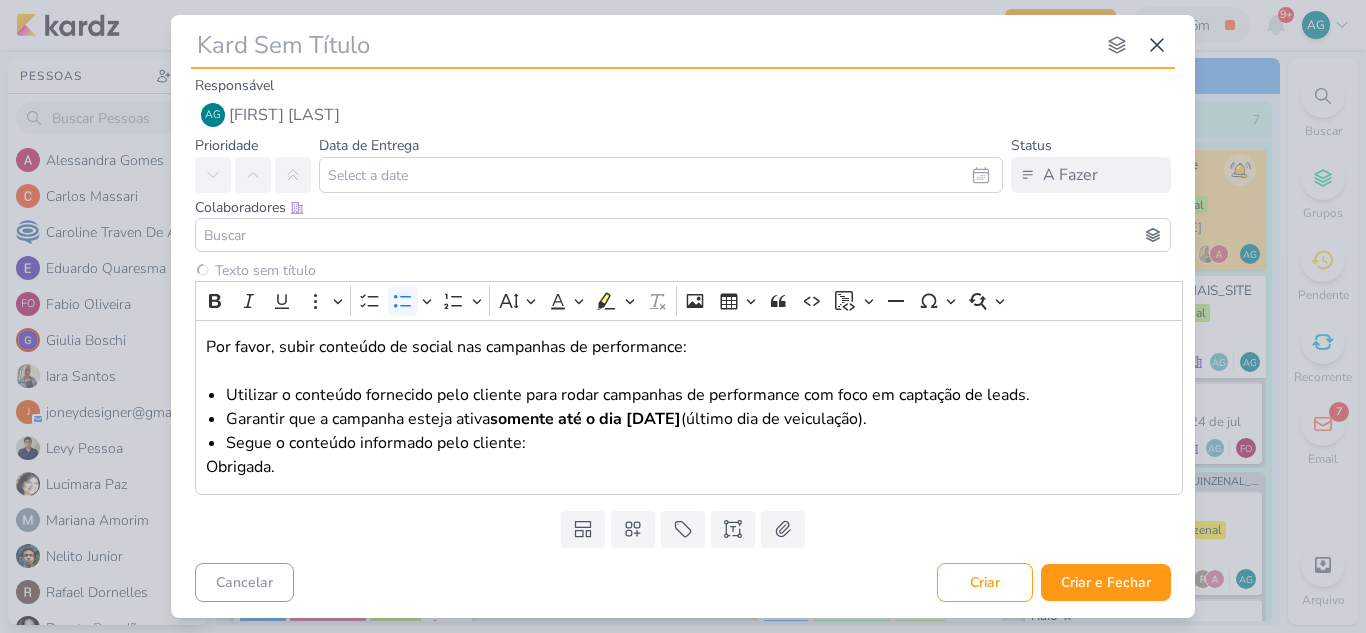 type 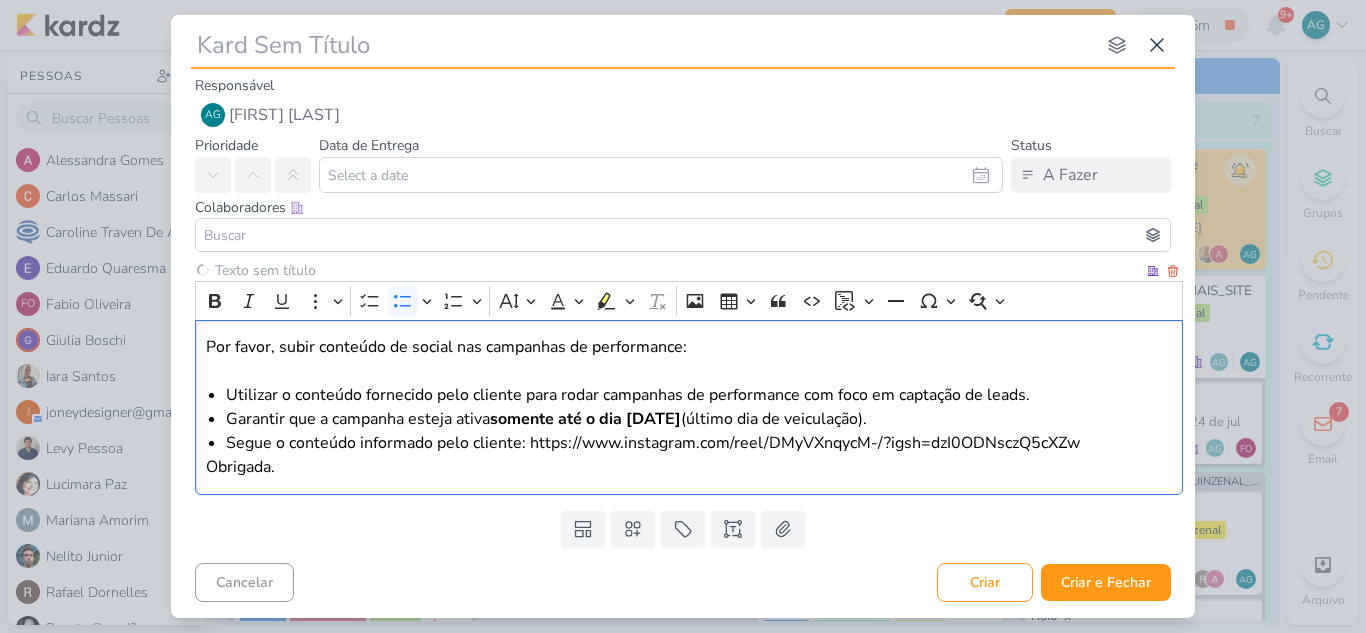 type 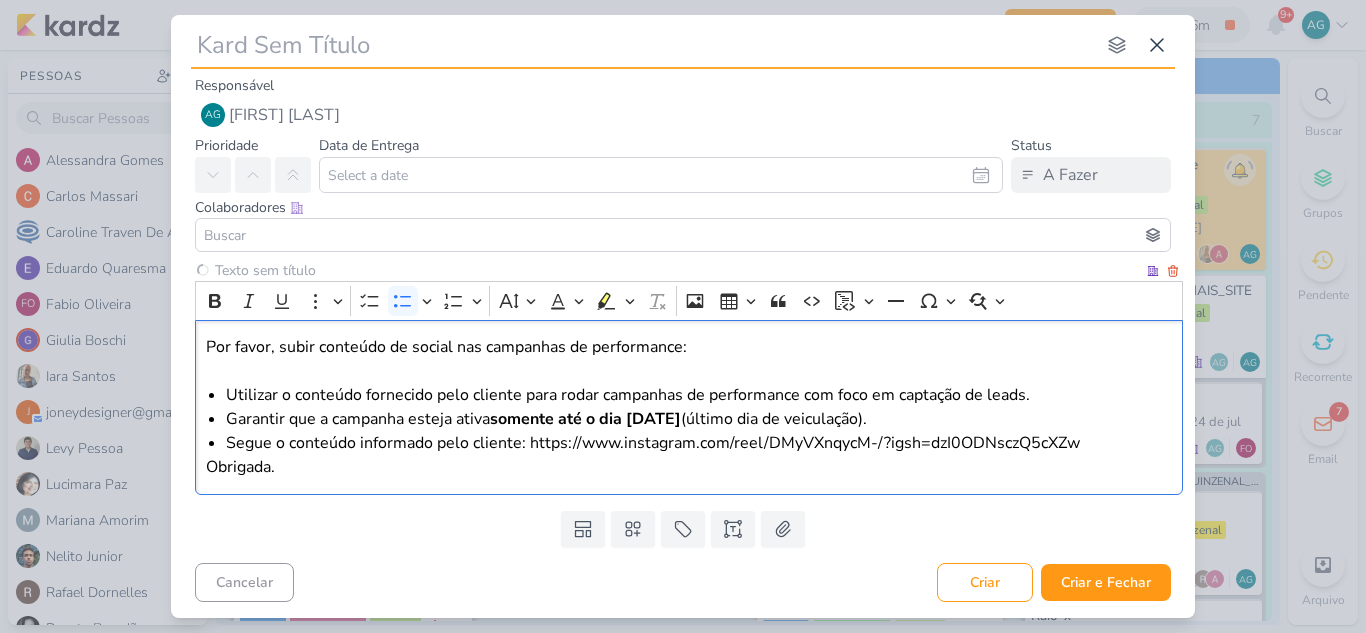 type 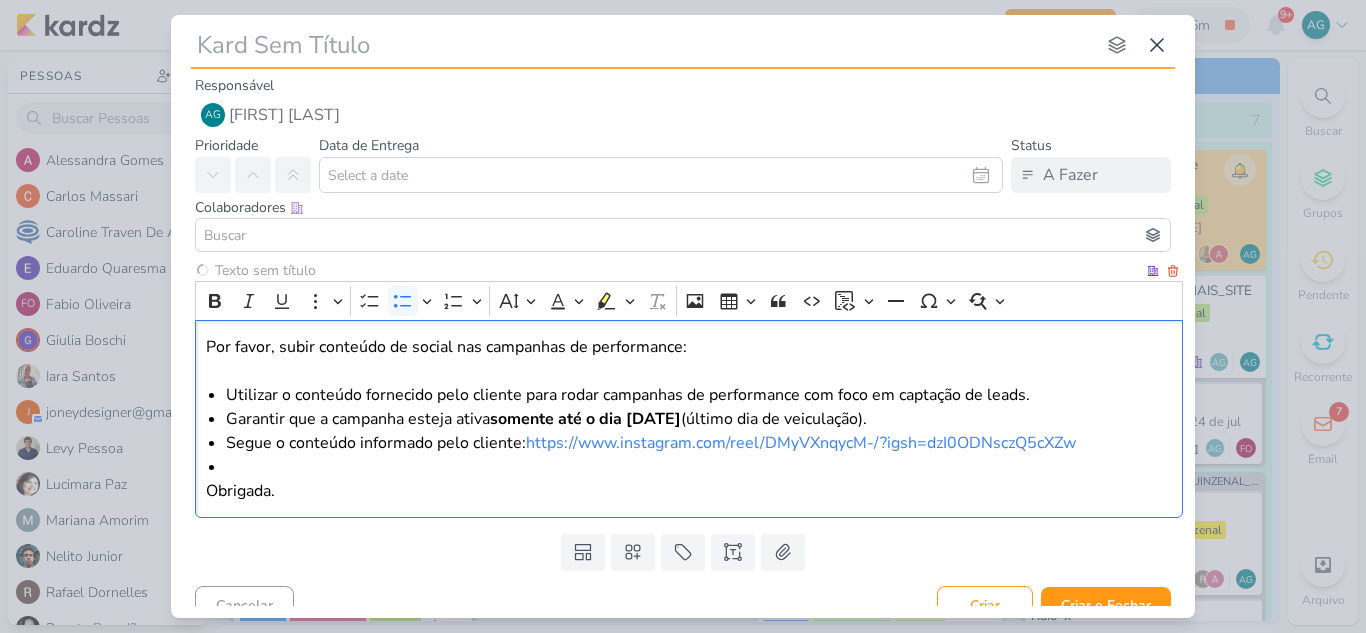 type 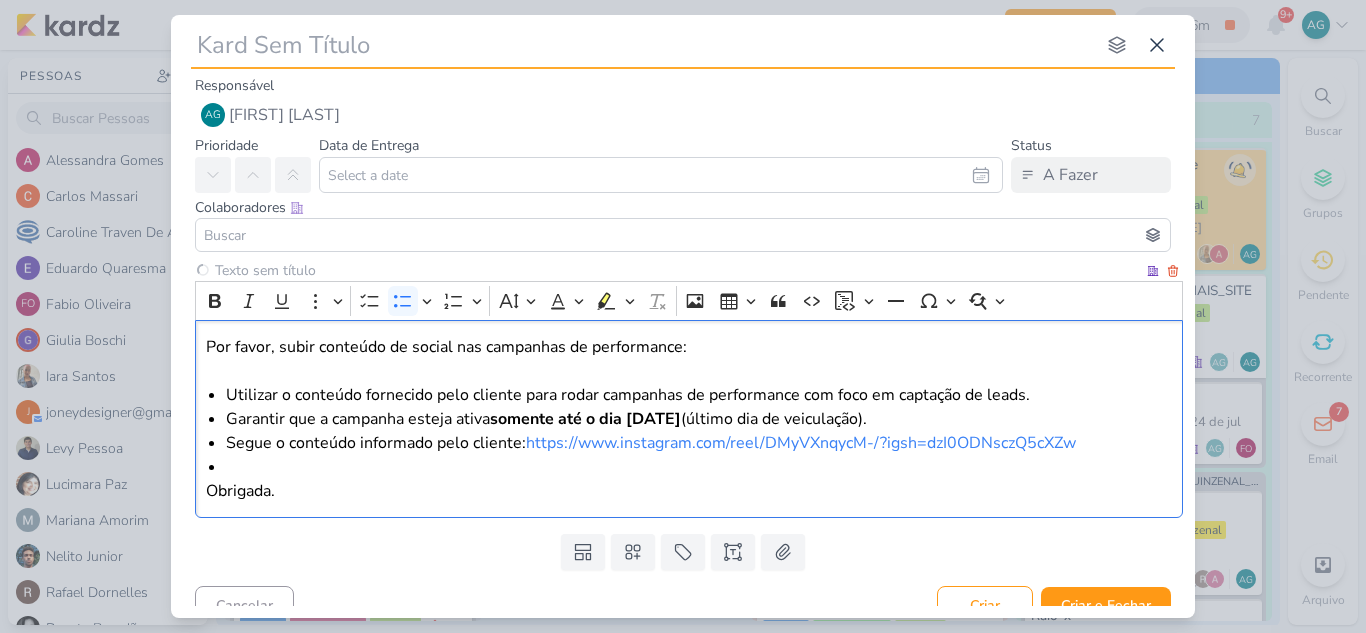 type 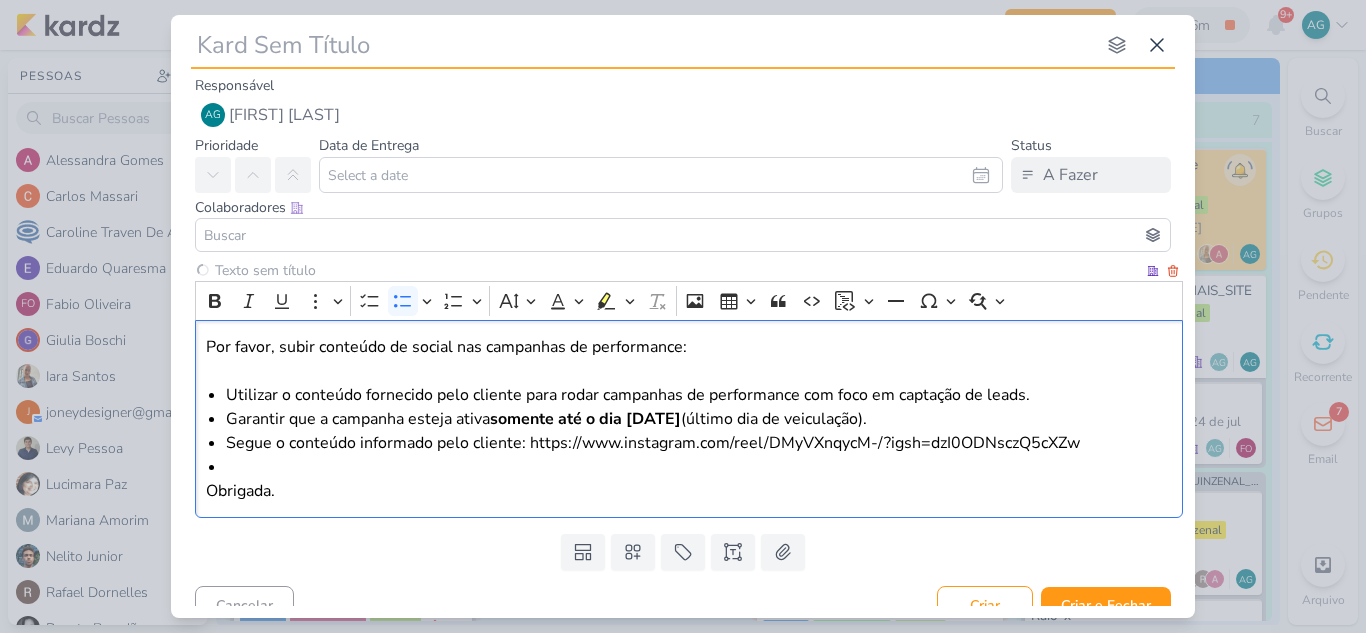 type 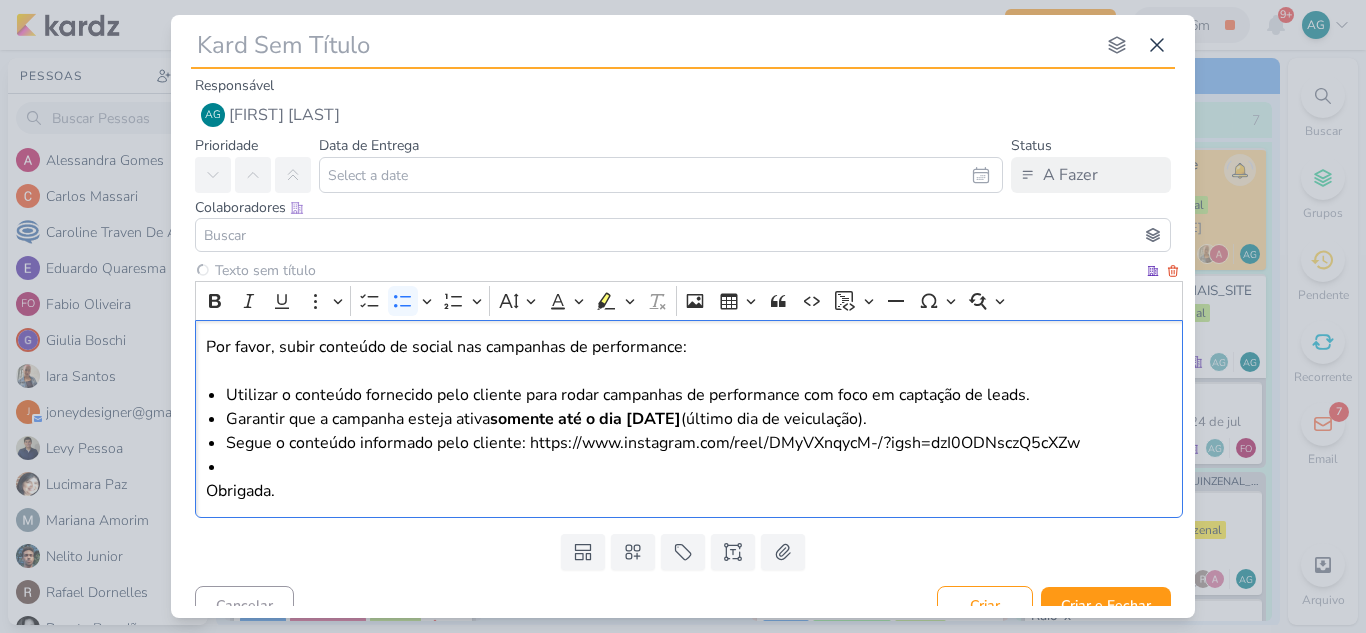 type 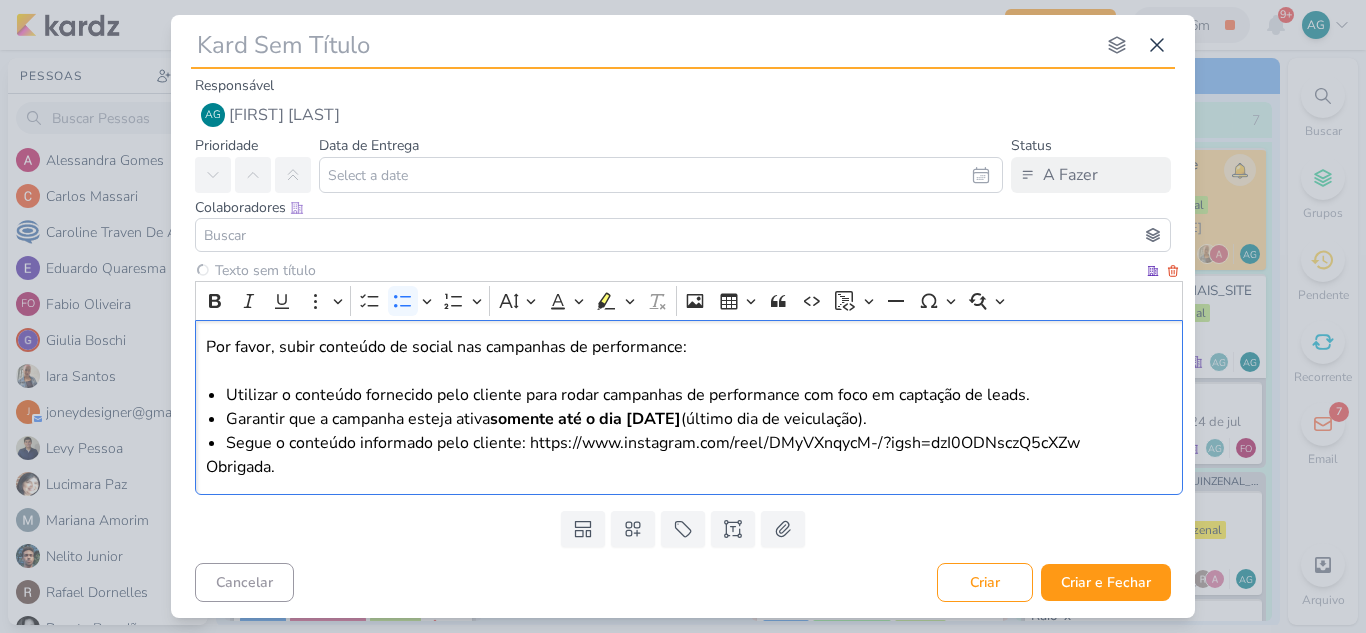 type 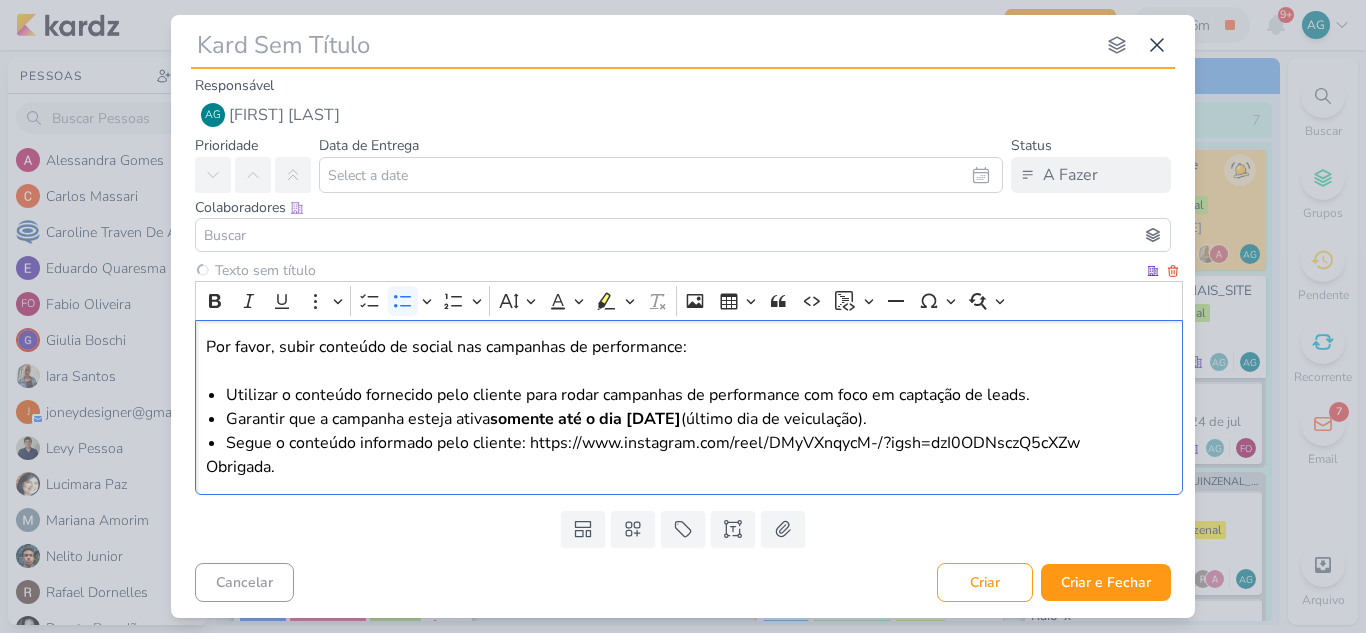 type 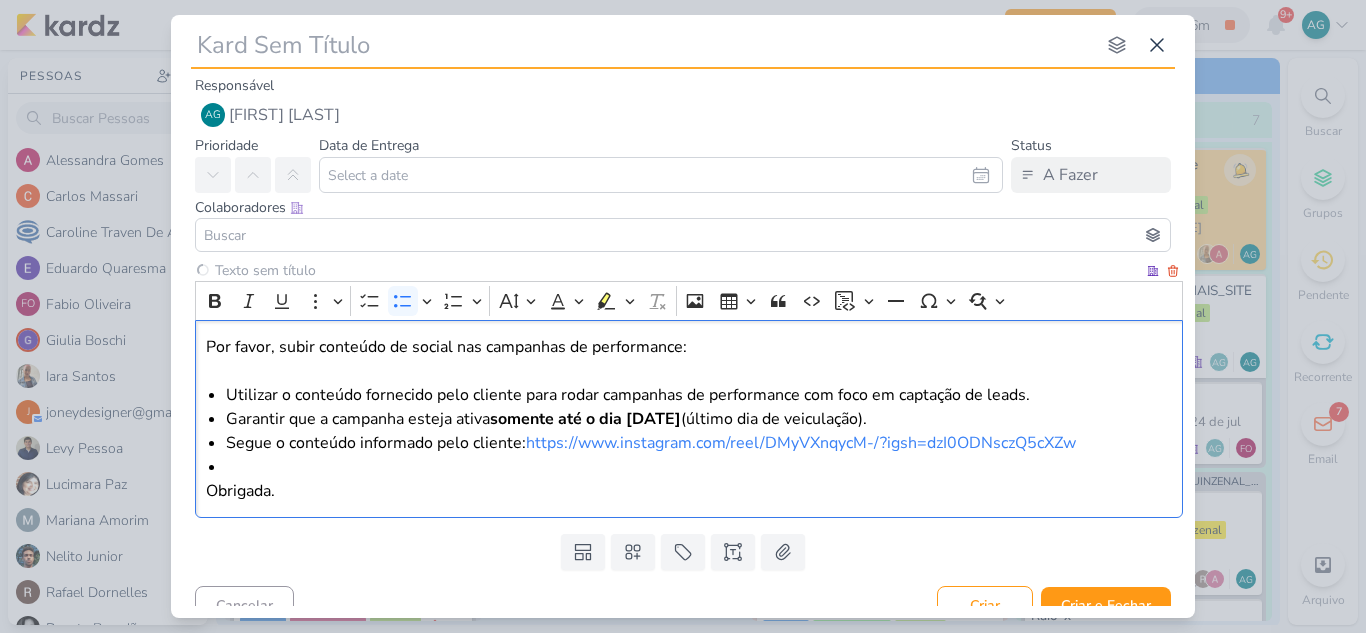 type 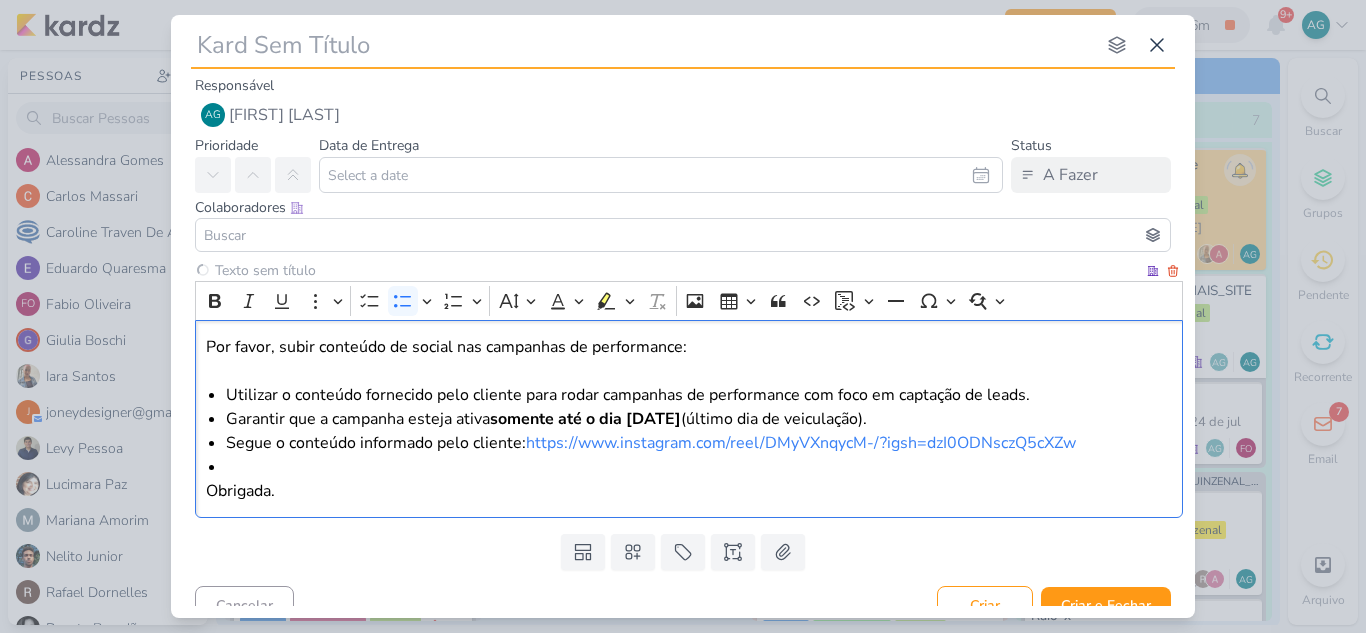 type 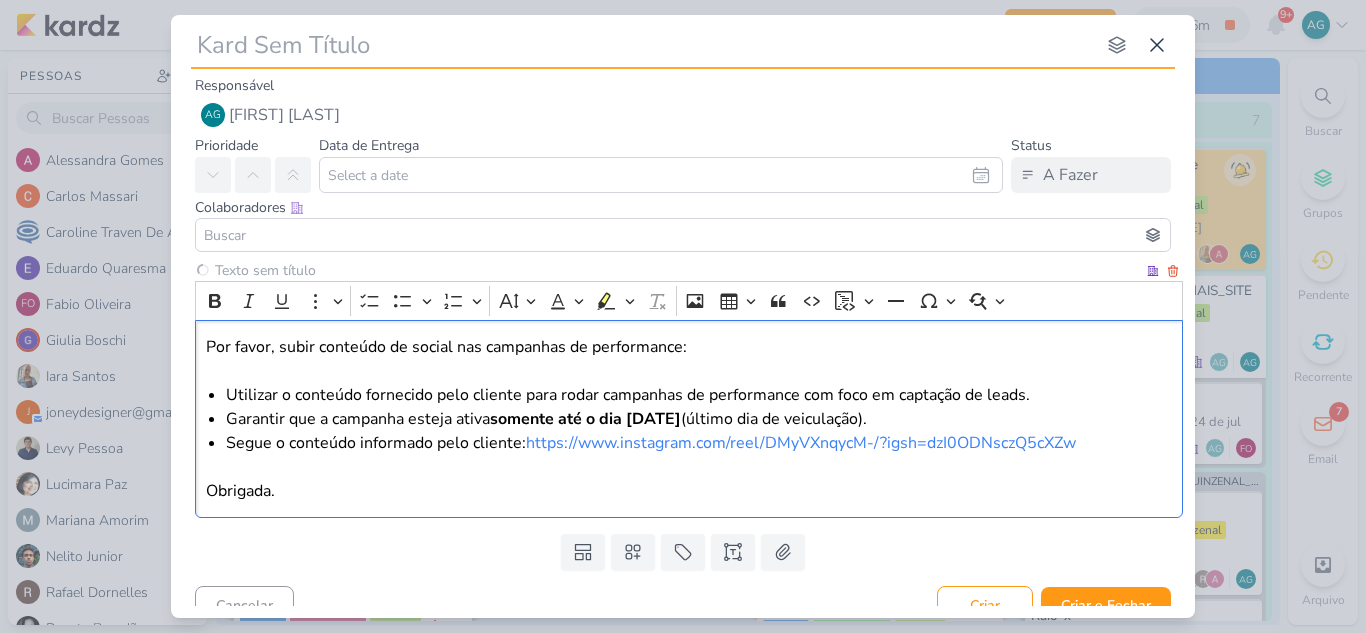 type 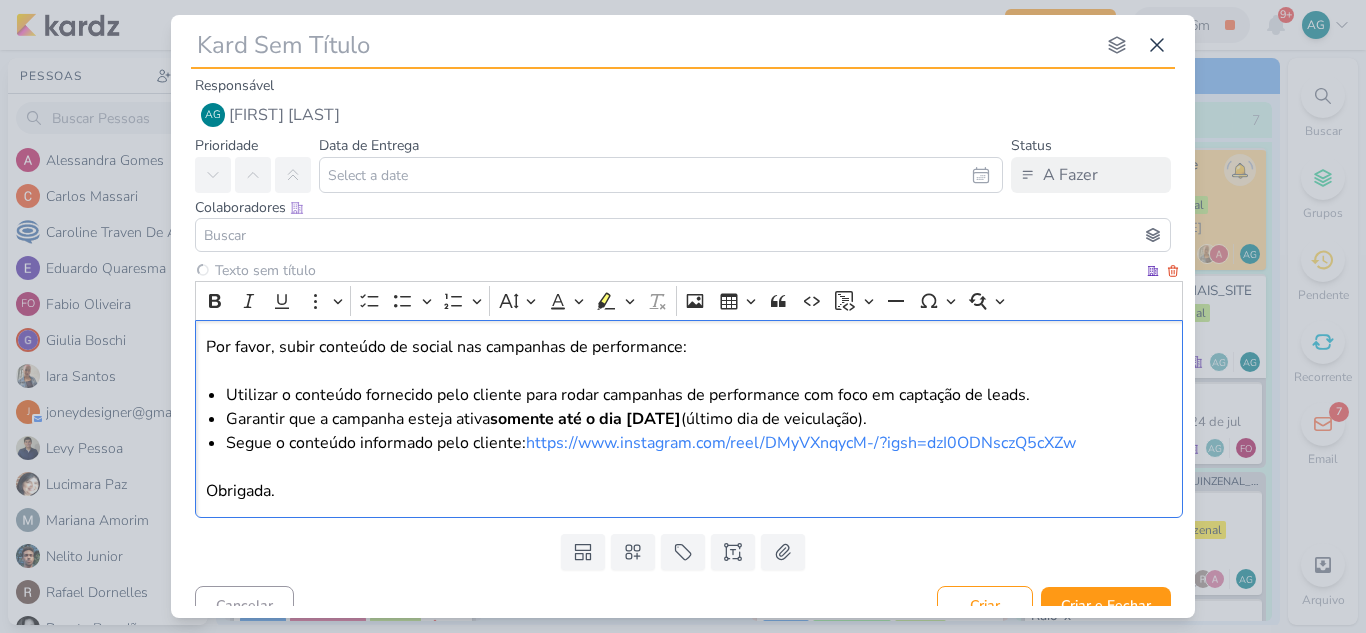 type 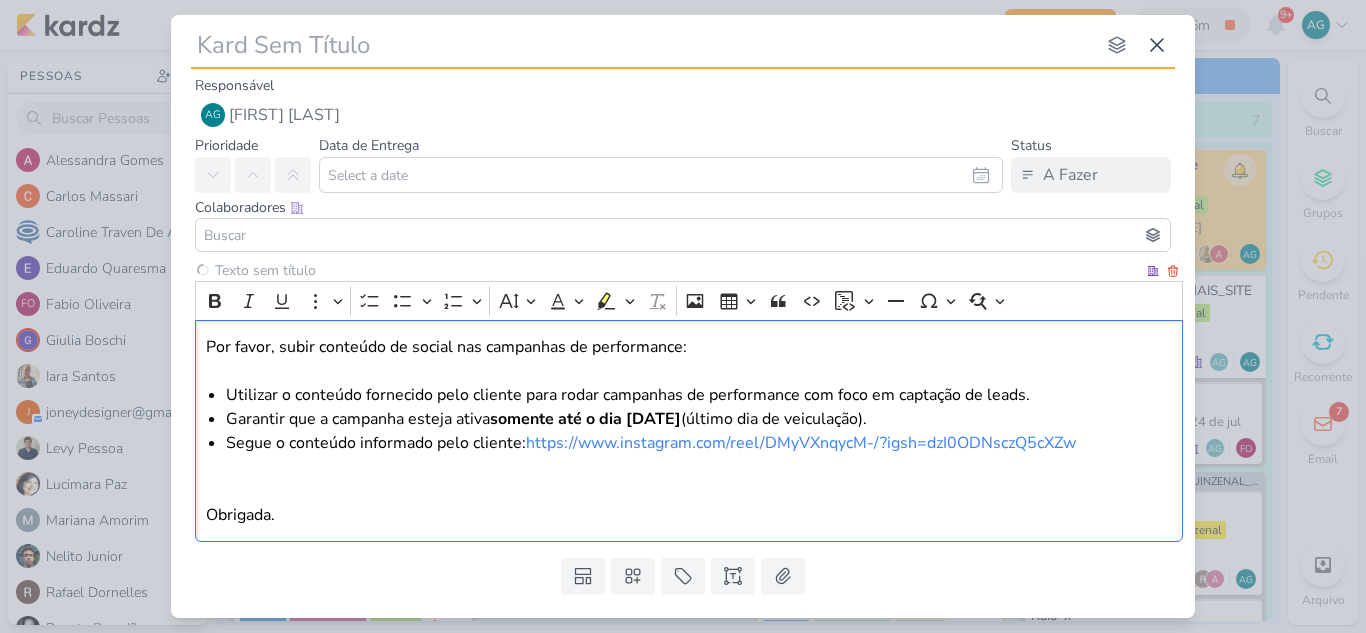 type 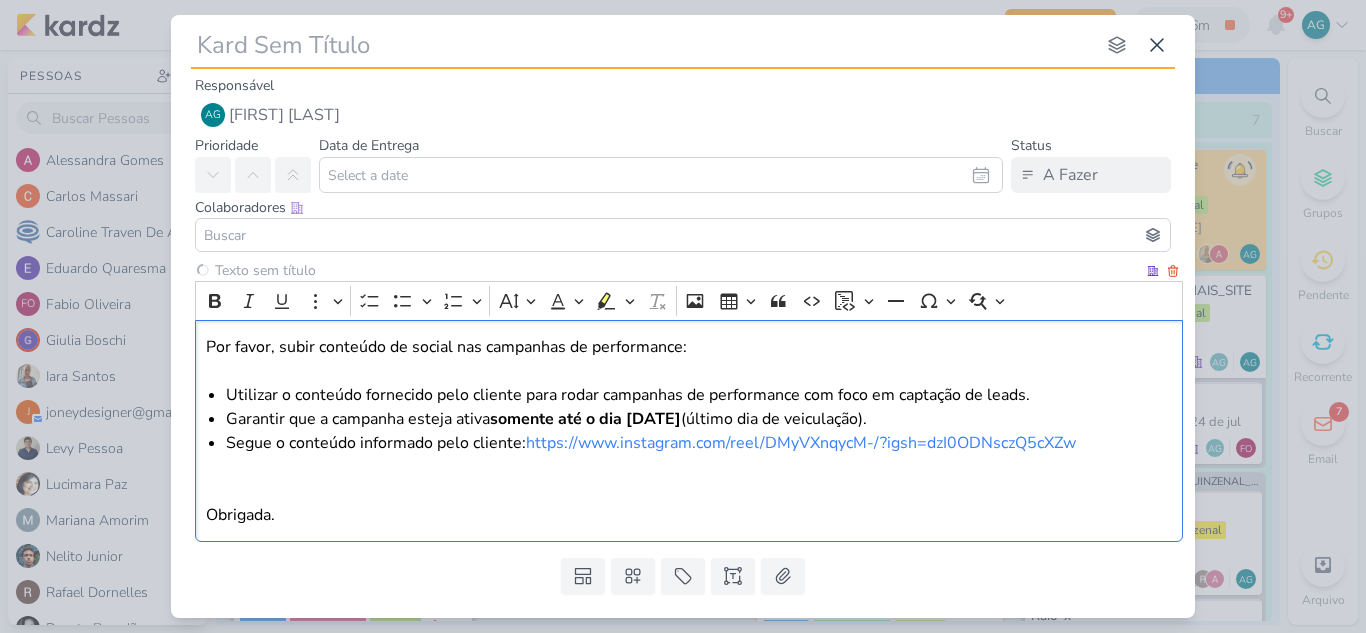 type 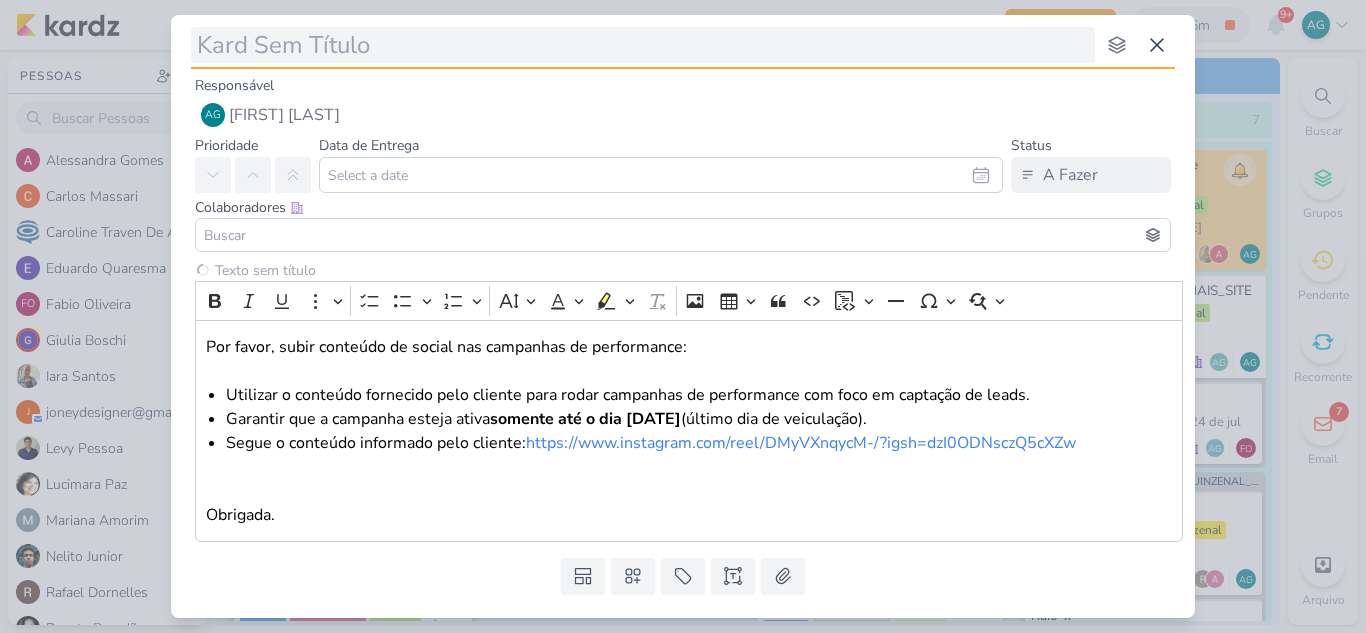 type 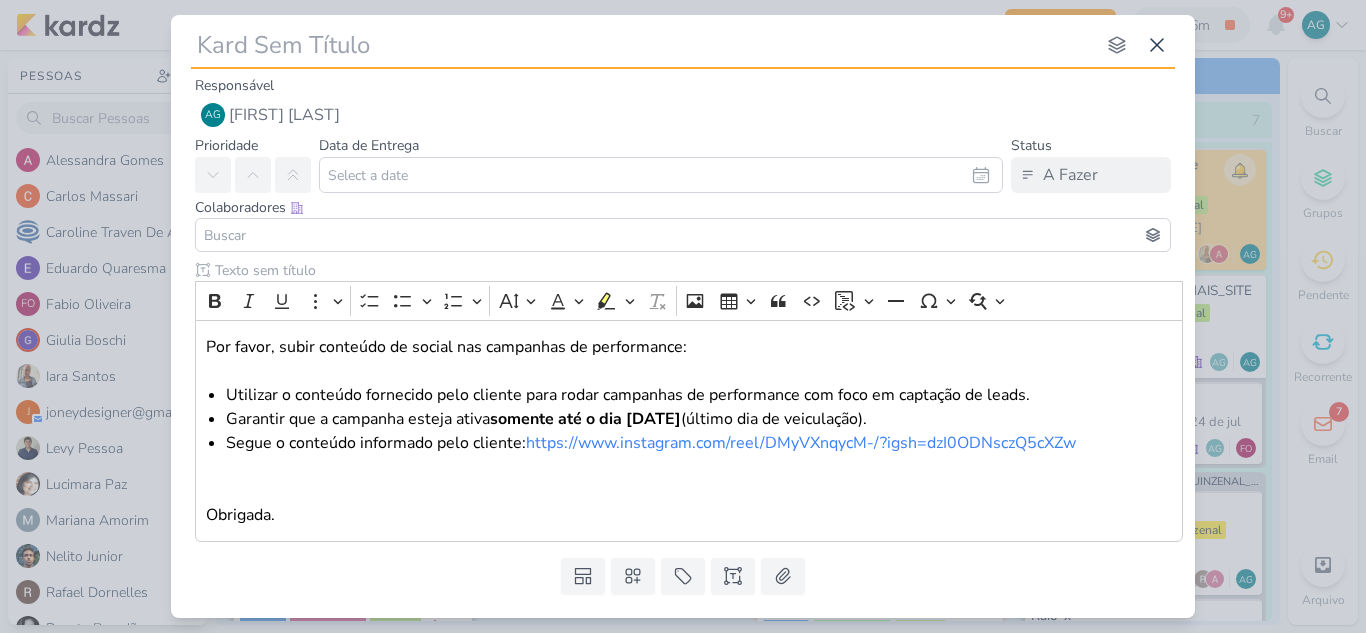 click at bounding box center (643, 45) 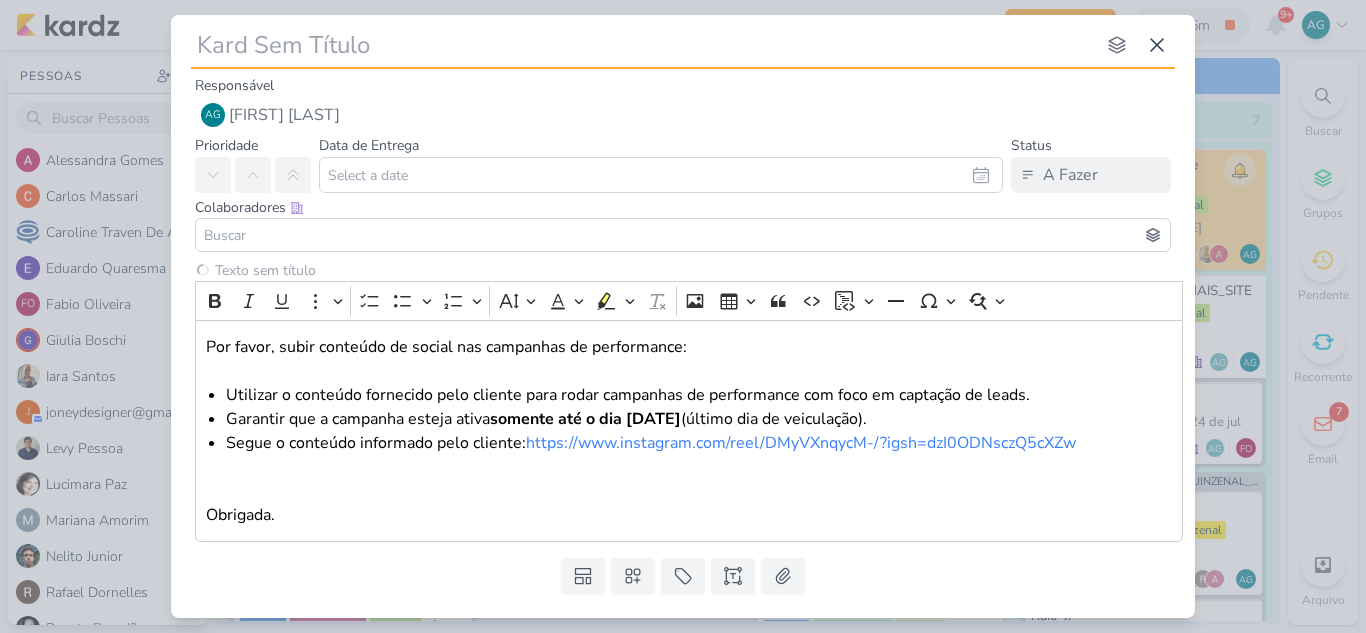 type 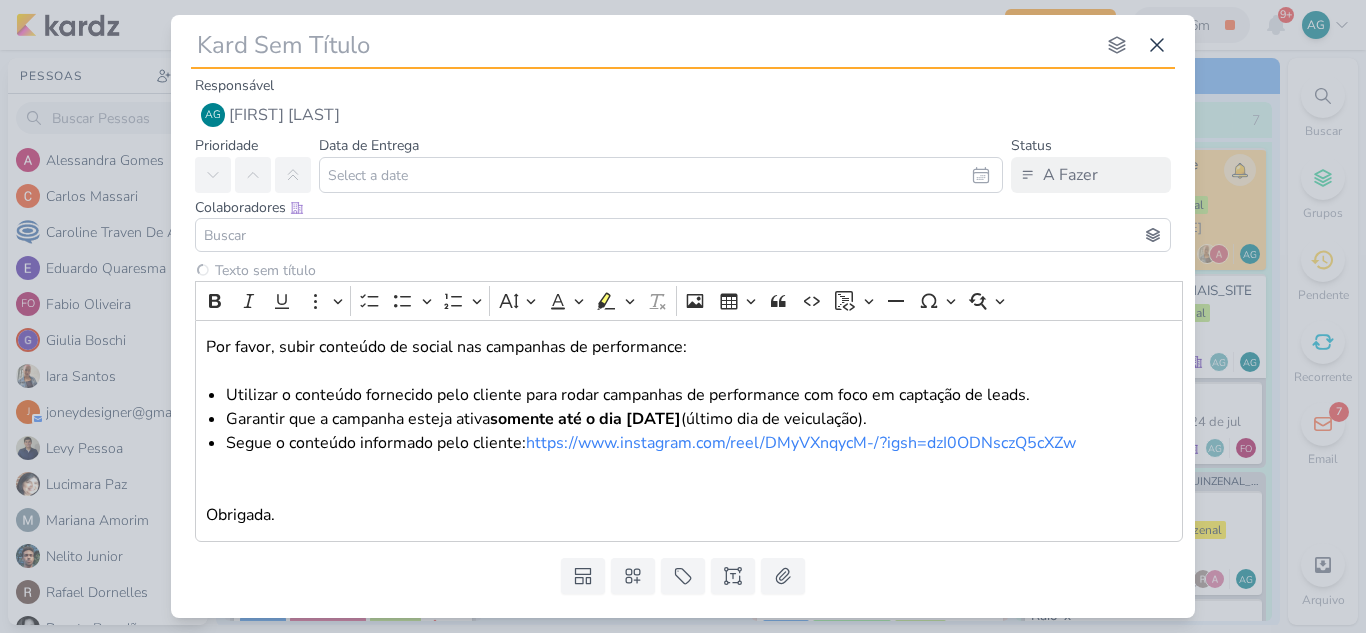 paste on "[ID]_GODOI_SUBIR_CONTEUDO_SOCIAL_EM_PERFORMANCE_SABIN" 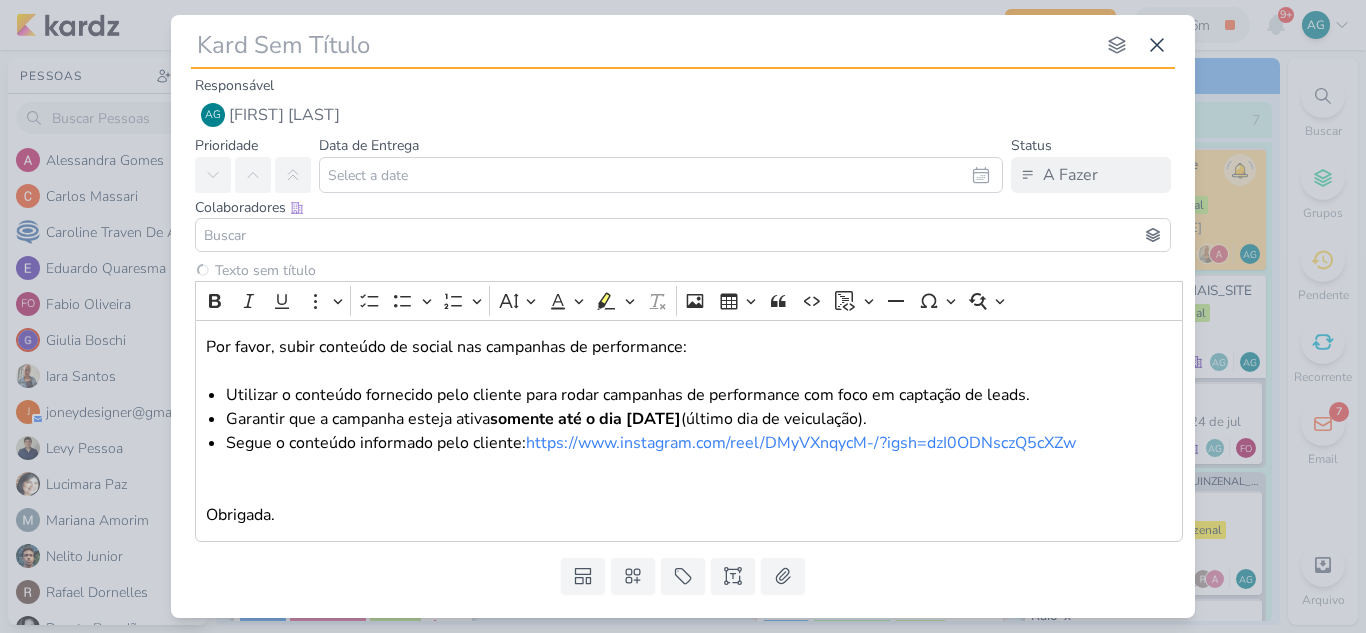 type on "[ID]_GODOI_SUBIR_CONTEUDO_SOCIAL_EM_PERFORMANCE_SABIN" 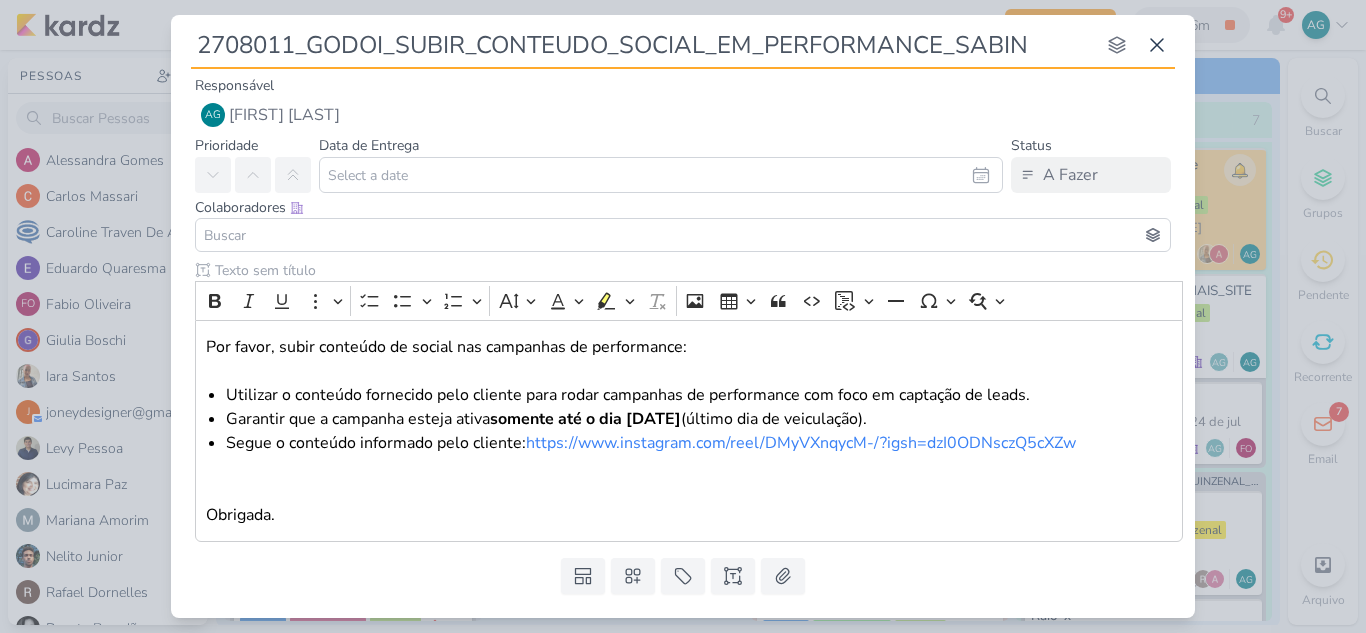 type 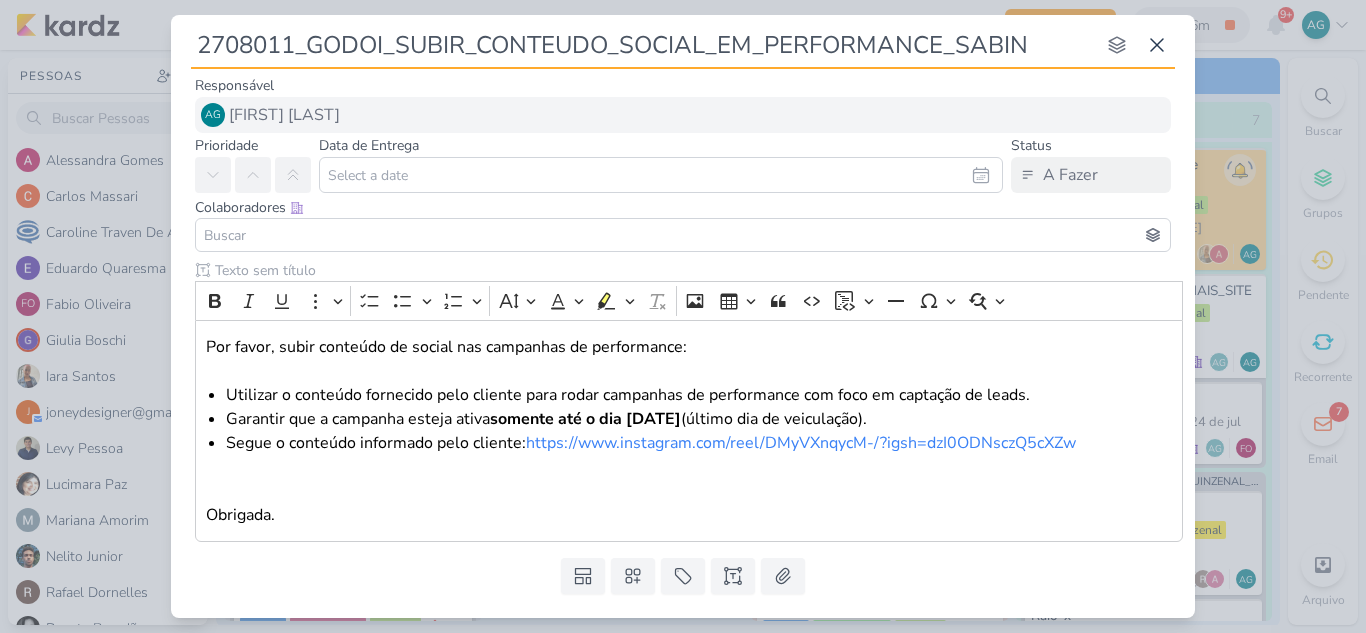 type on "[ID]_GODOI_SUBIR_CONTEUDO_SOCIAL_EM_PERFORMANCE_SABIN" 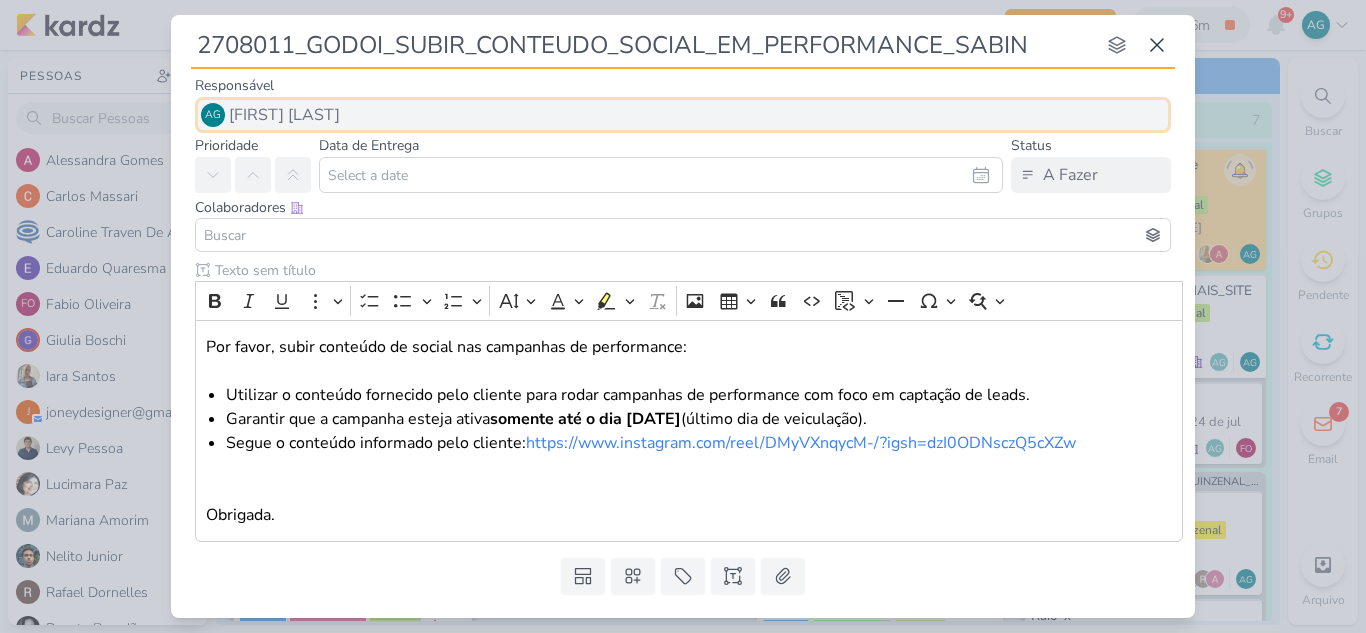 click on "[FIRST] [LAST]" at bounding box center [284, 115] 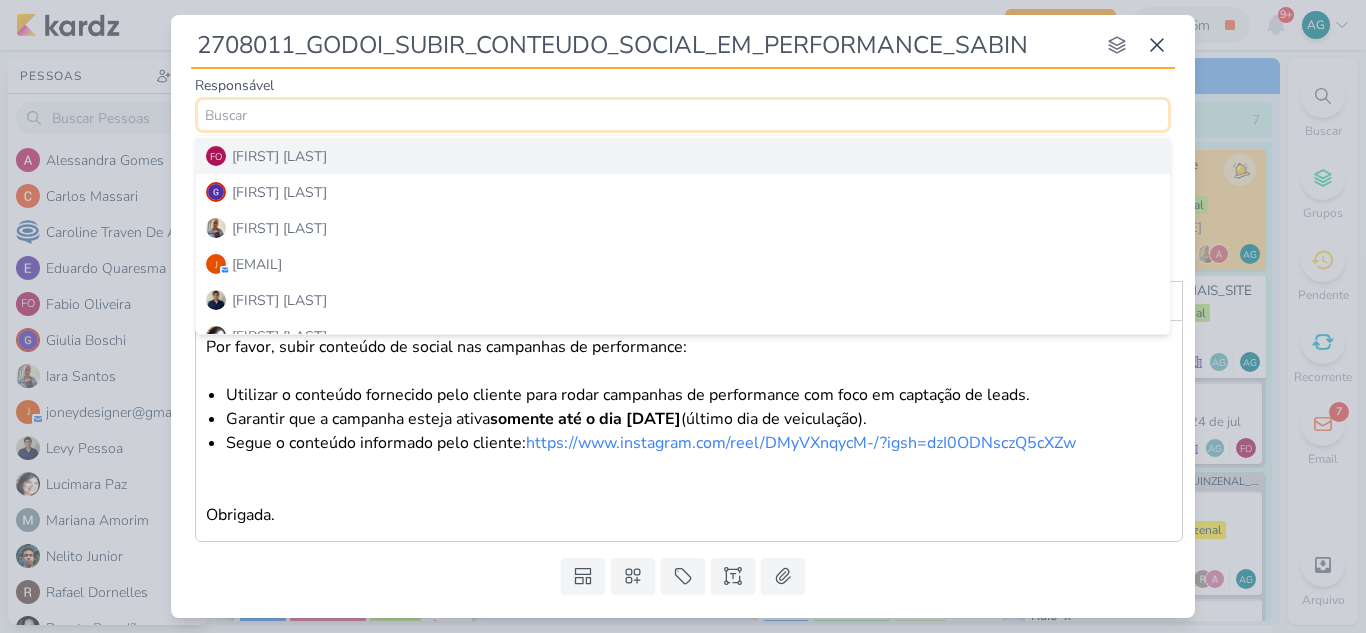 scroll, scrollTop: 200, scrollLeft: 0, axis: vertical 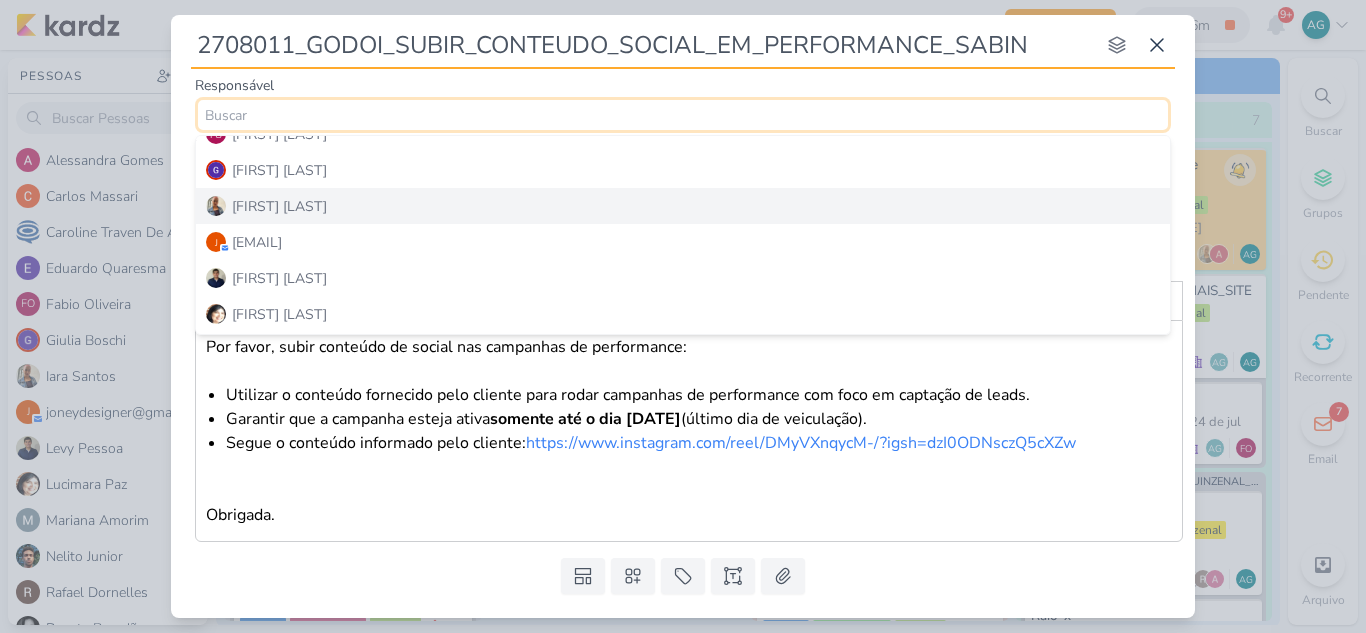 click on "[FIRST] [LAST]" at bounding box center [683, 206] 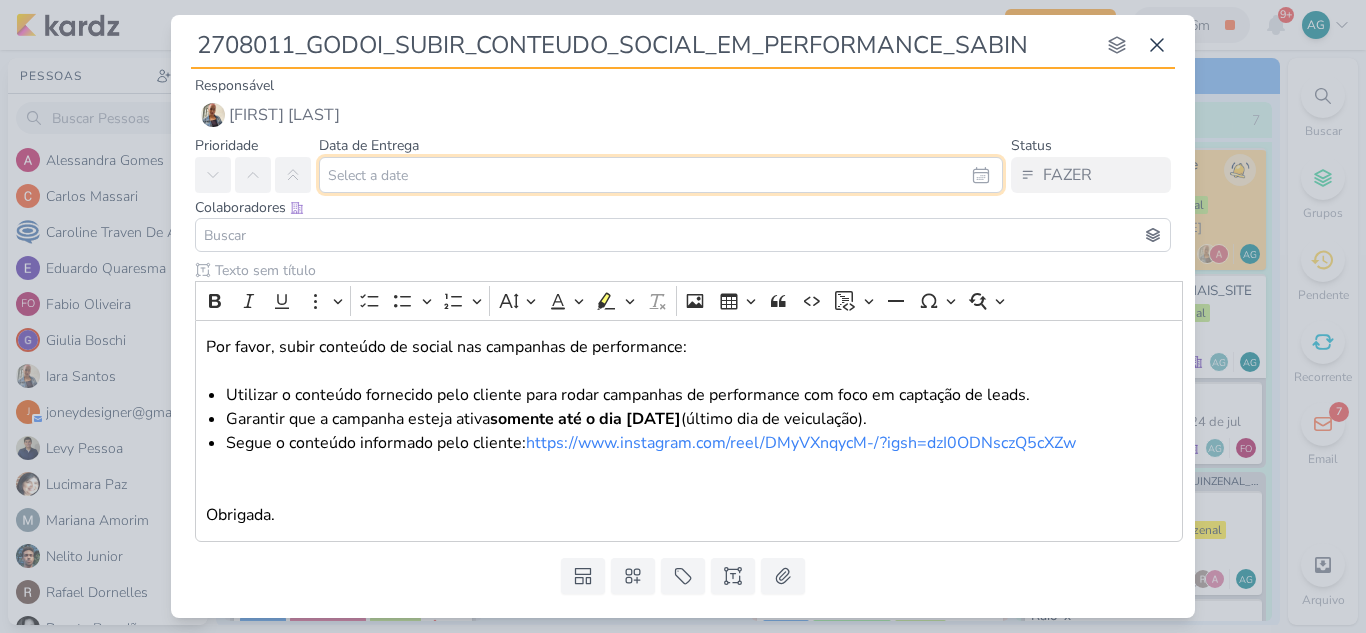 click at bounding box center (661, 175) 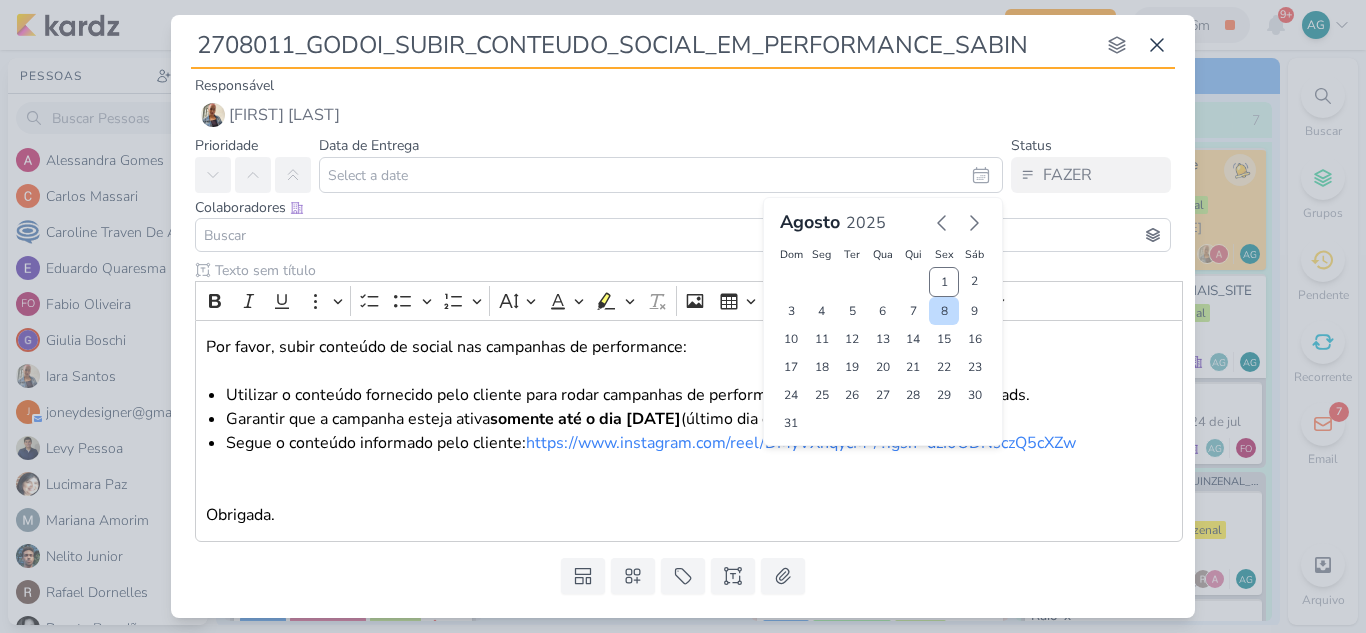 click on "8" at bounding box center [944, 311] 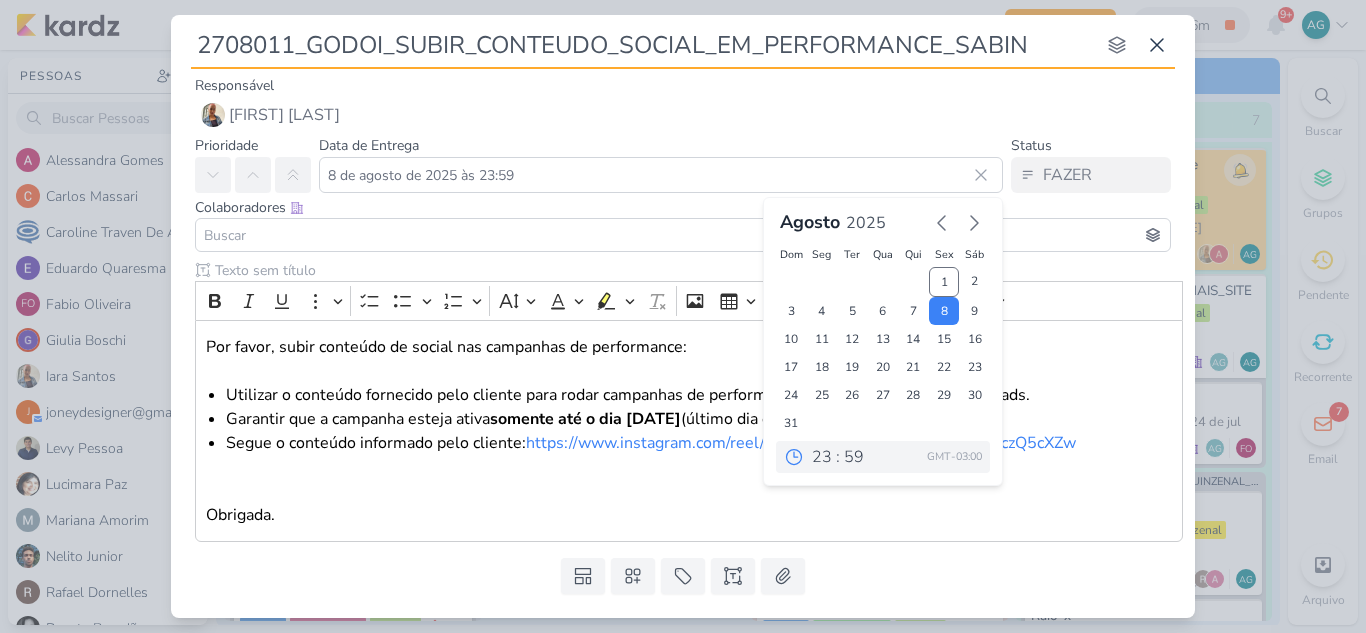 click at bounding box center [683, 235] 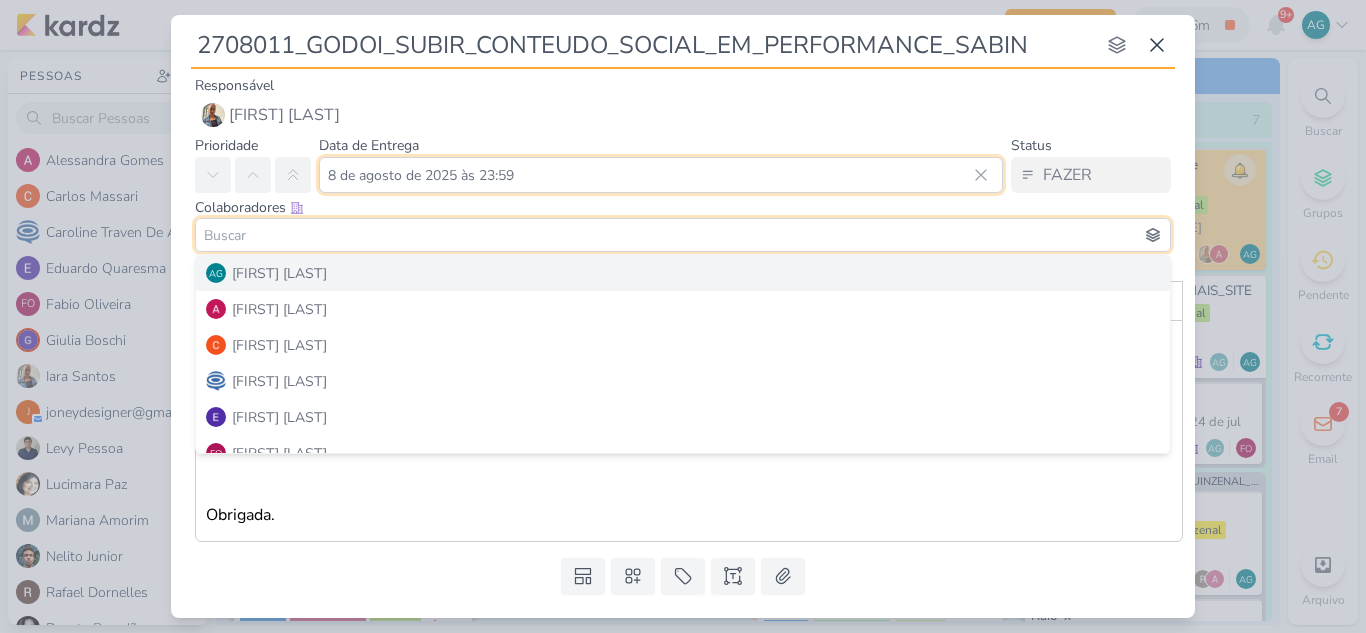 click on "8 de agosto de 2025 às 23:59" at bounding box center (661, 175) 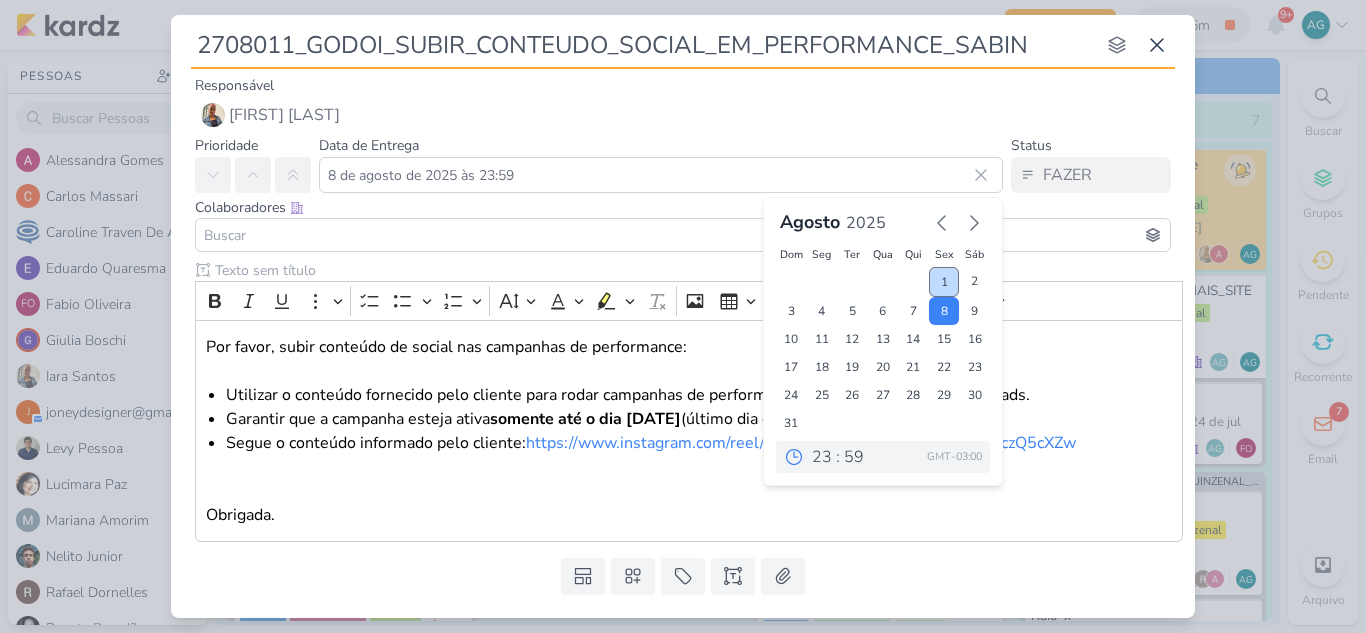 click on "1" at bounding box center (944, 282) 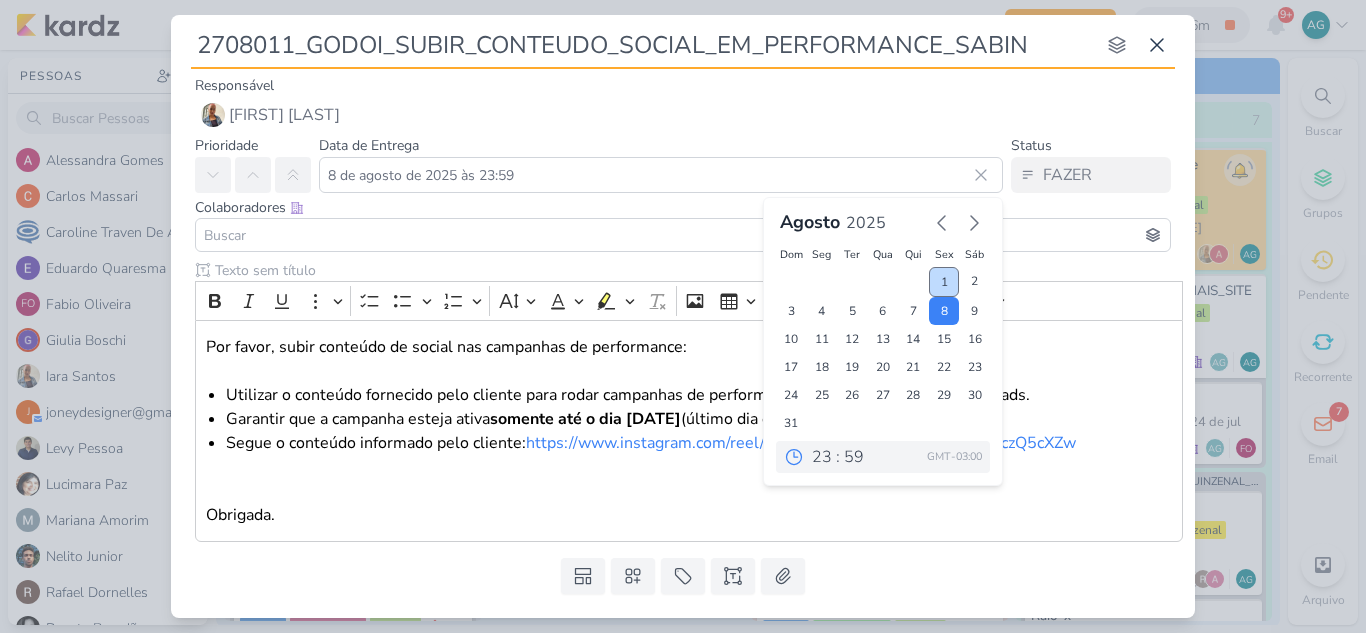 type on "1 de agosto de 2025 às 23:59" 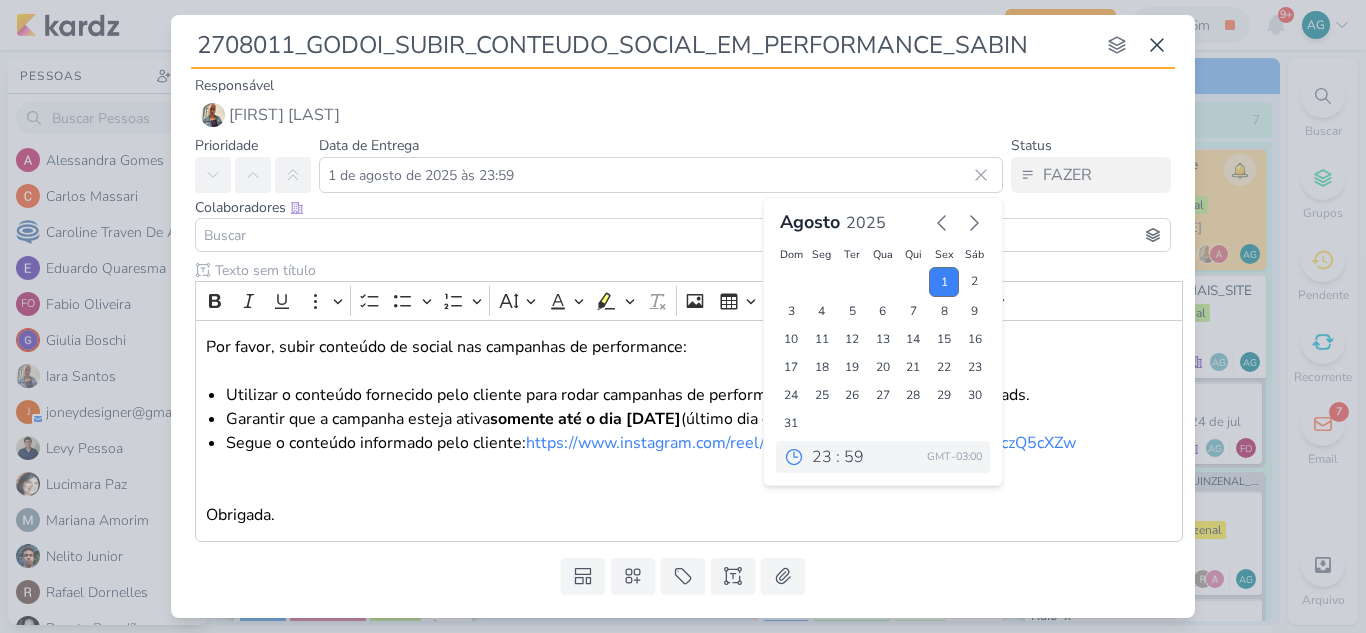 click at bounding box center [683, 235] 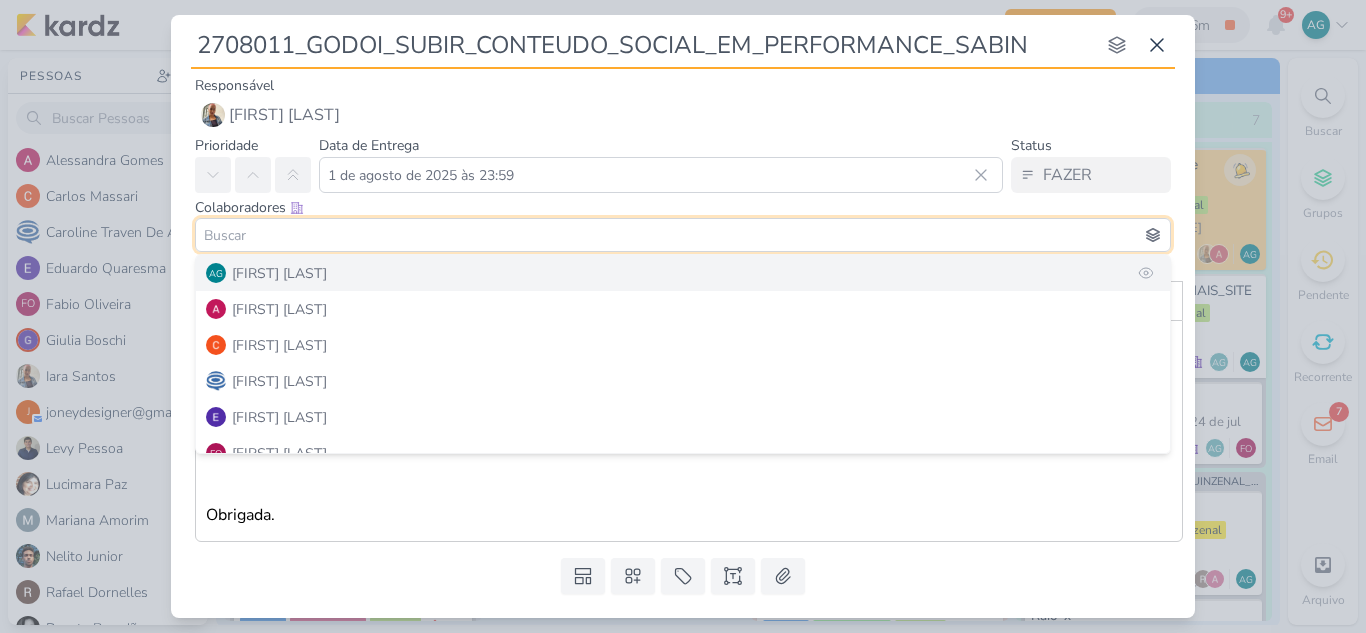 click on "[FIRST] [LAST]" at bounding box center [279, 273] 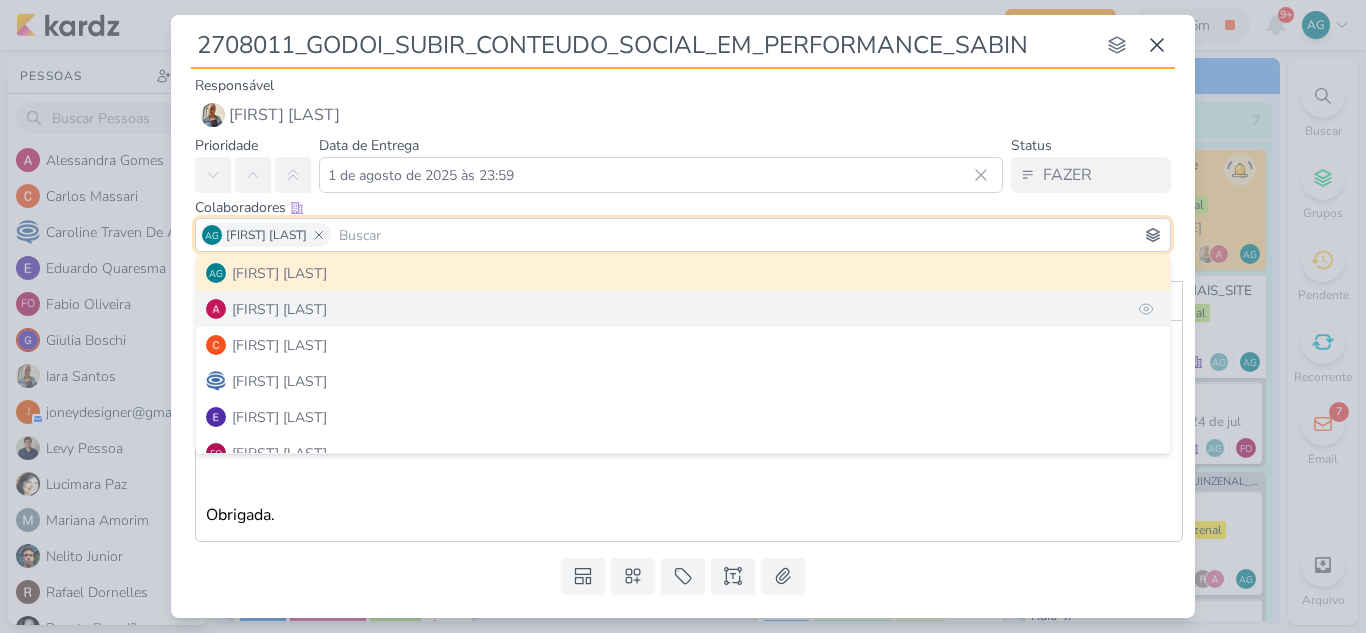 click on "Alessandra Gomes" at bounding box center (683, 309) 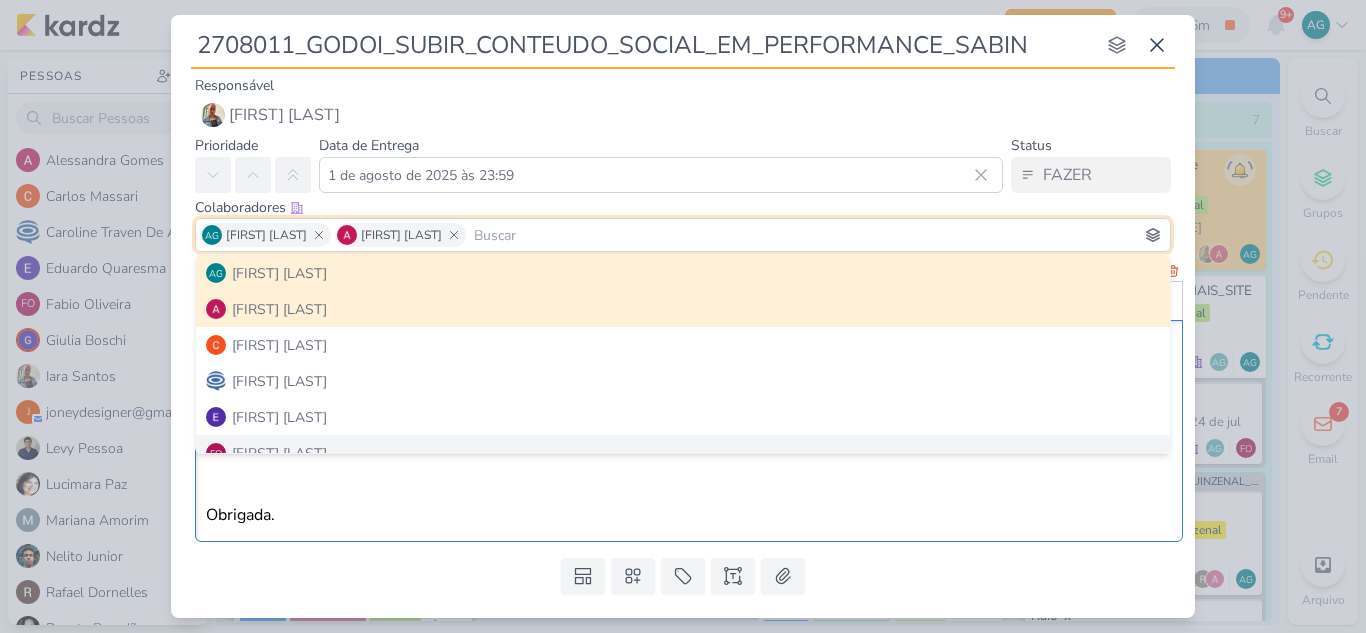 click on "Obrigada." at bounding box center [689, 515] 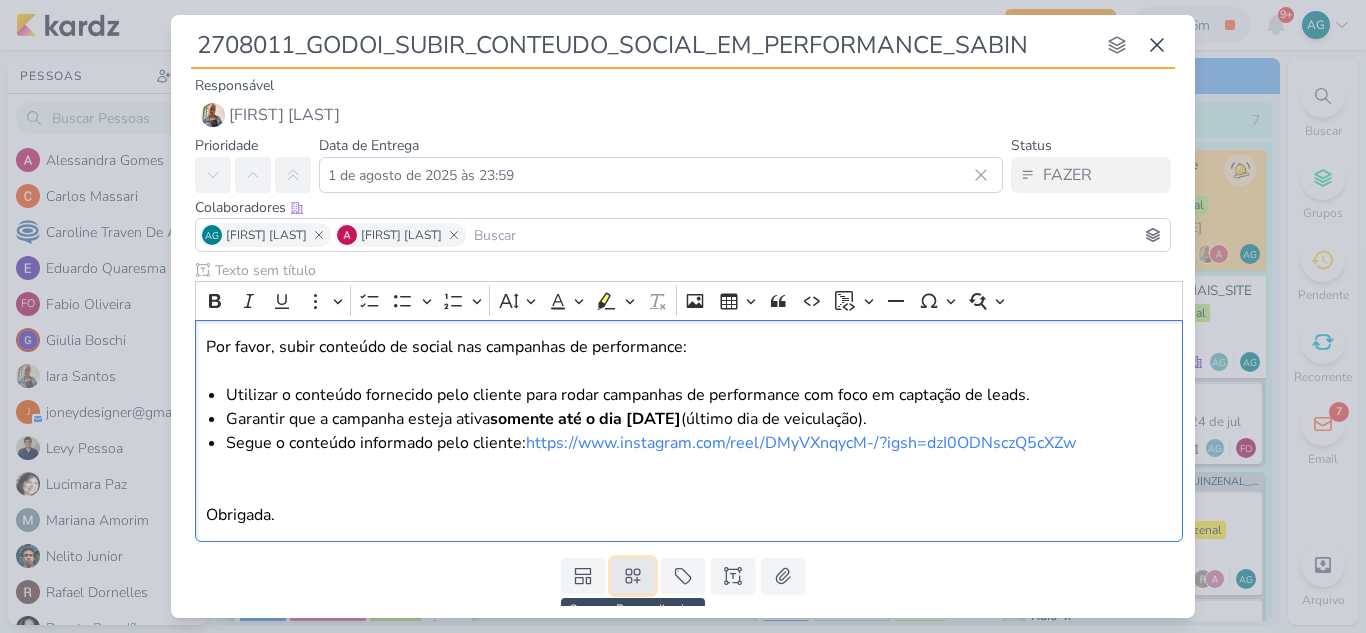 click 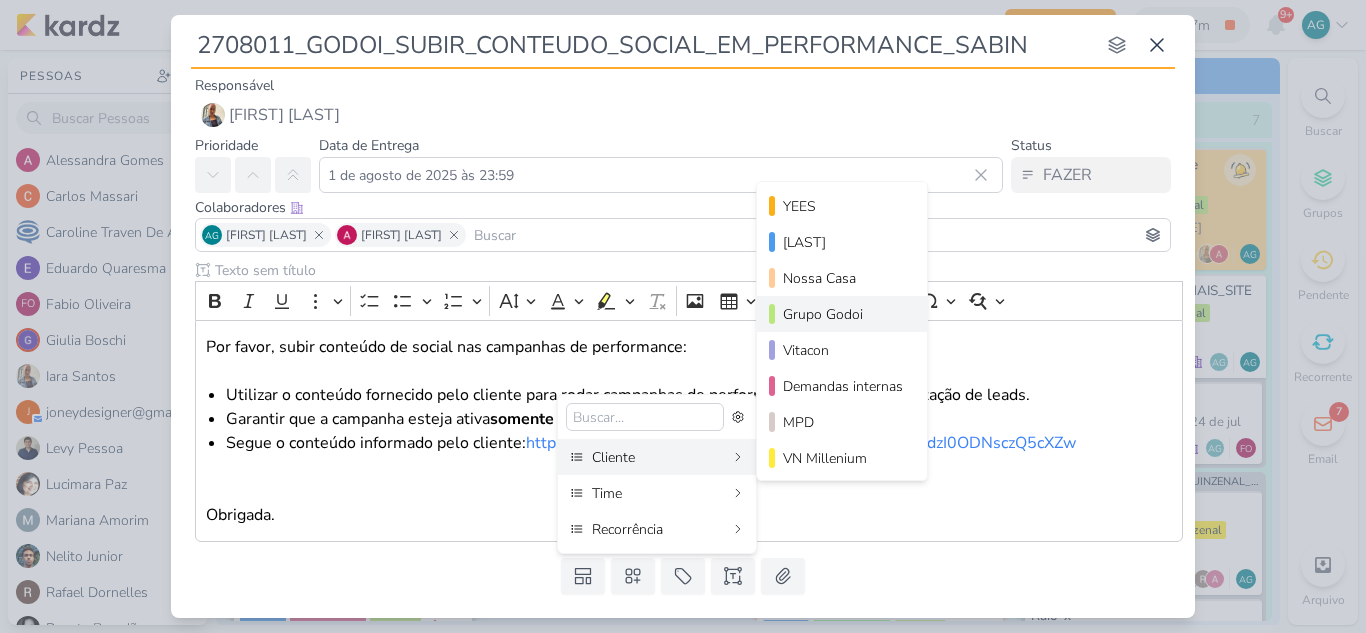 click on "Grupo Godoi" at bounding box center (843, 314) 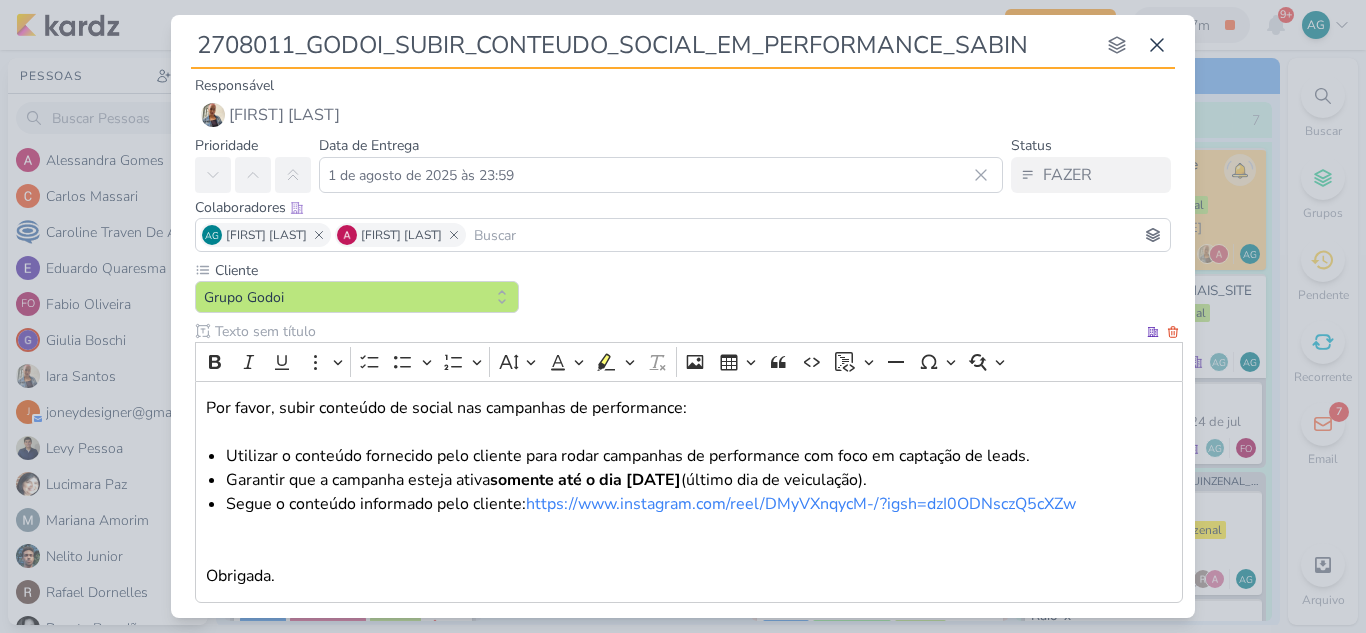 scroll, scrollTop: 108, scrollLeft: 0, axis: vertical 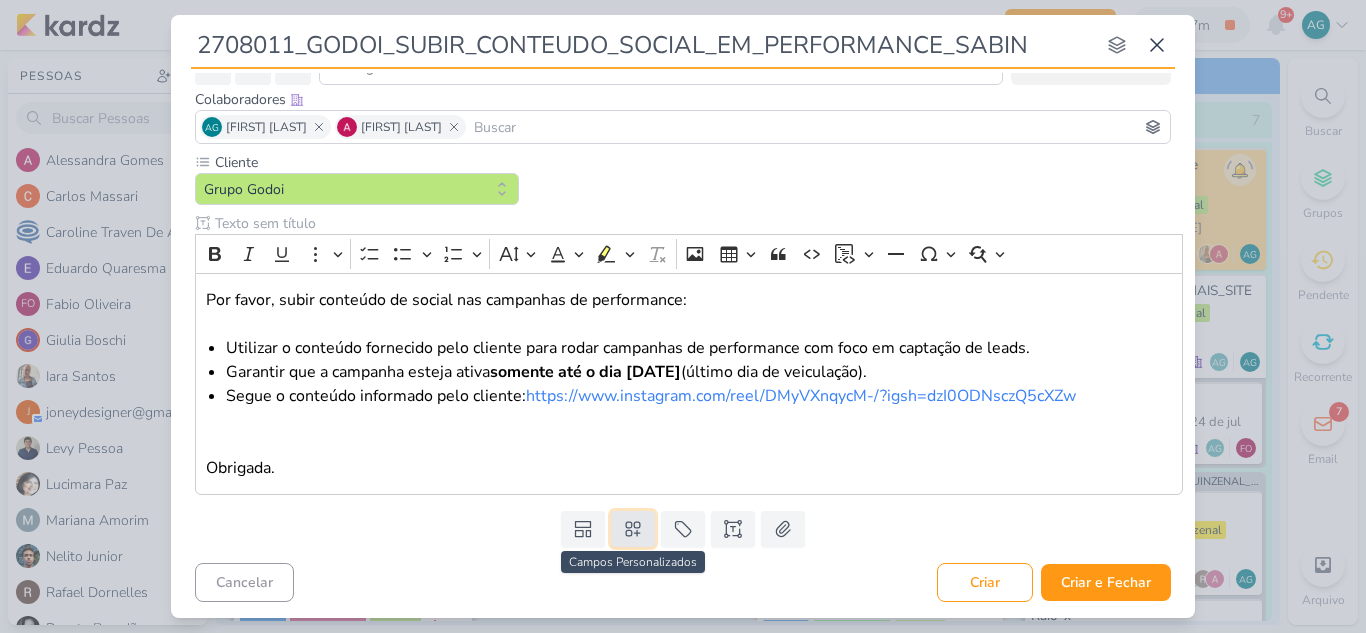 click 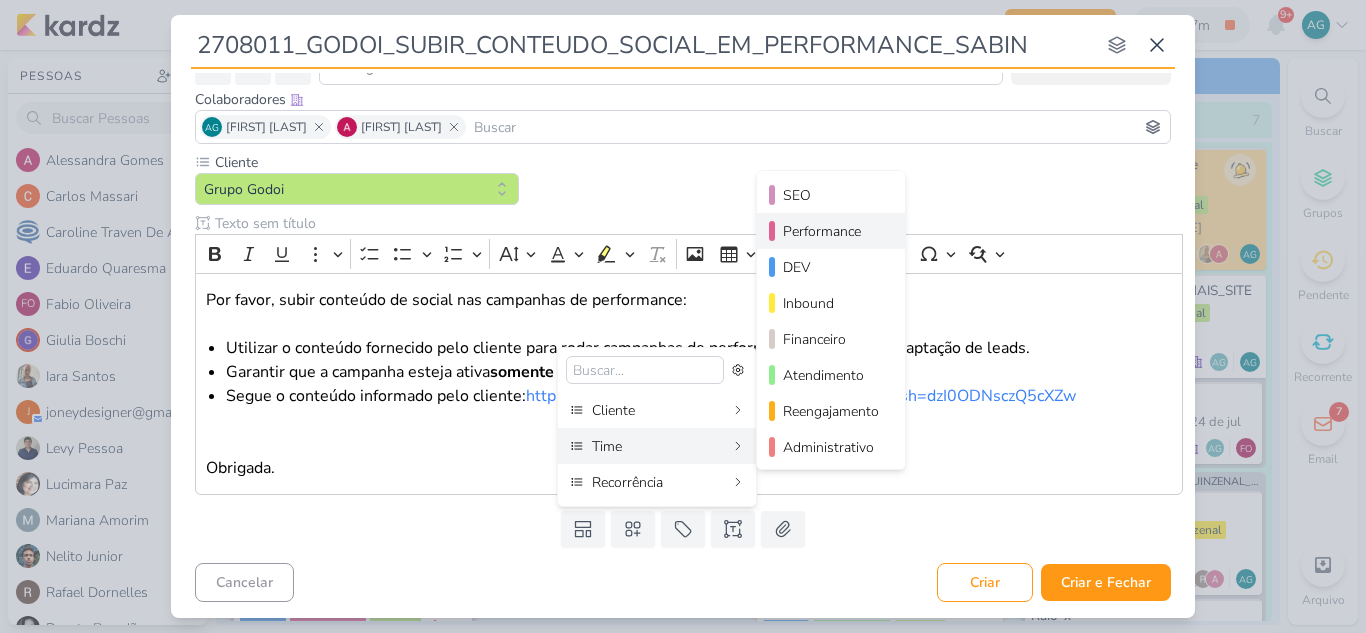 click on "Performance" at bounding box center (832, 231) 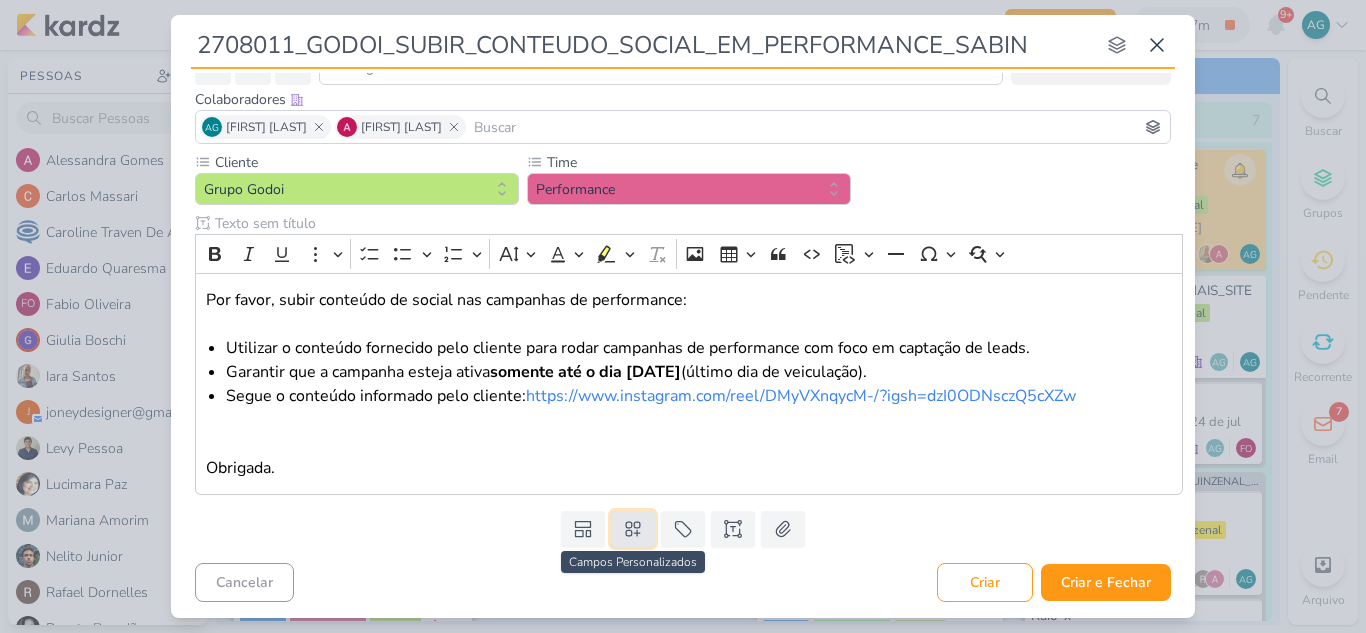click 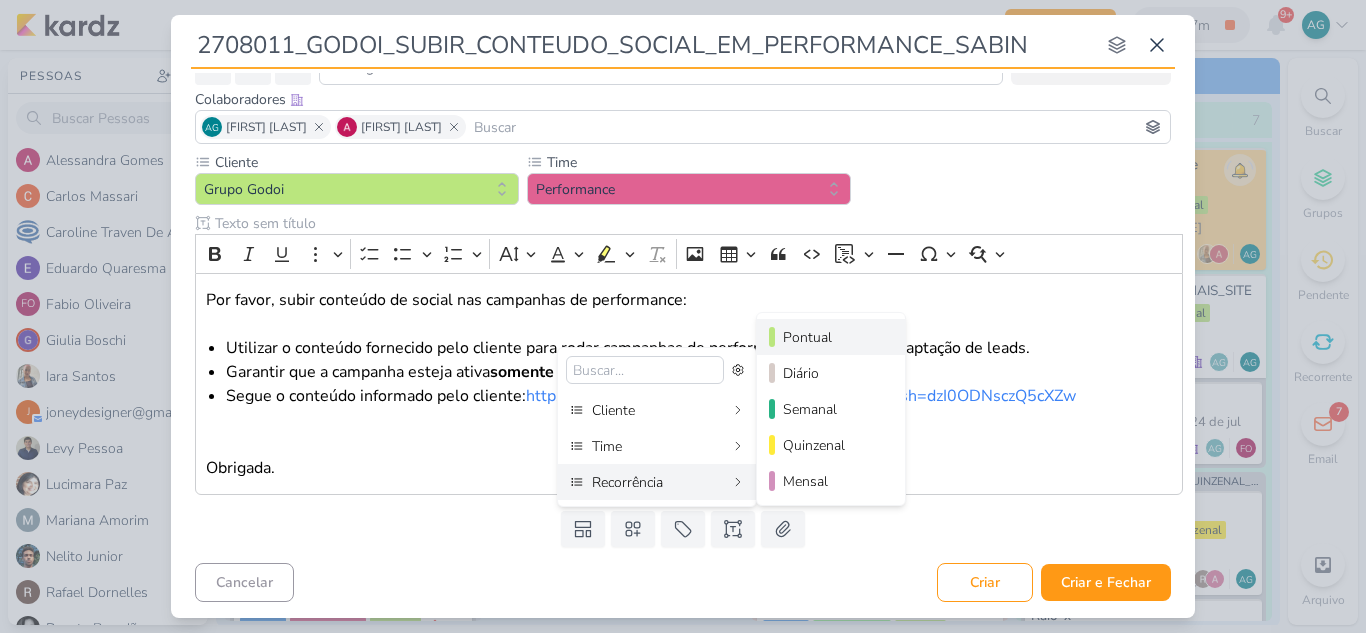 click on "Pontual" at bounding box center [832, 337] 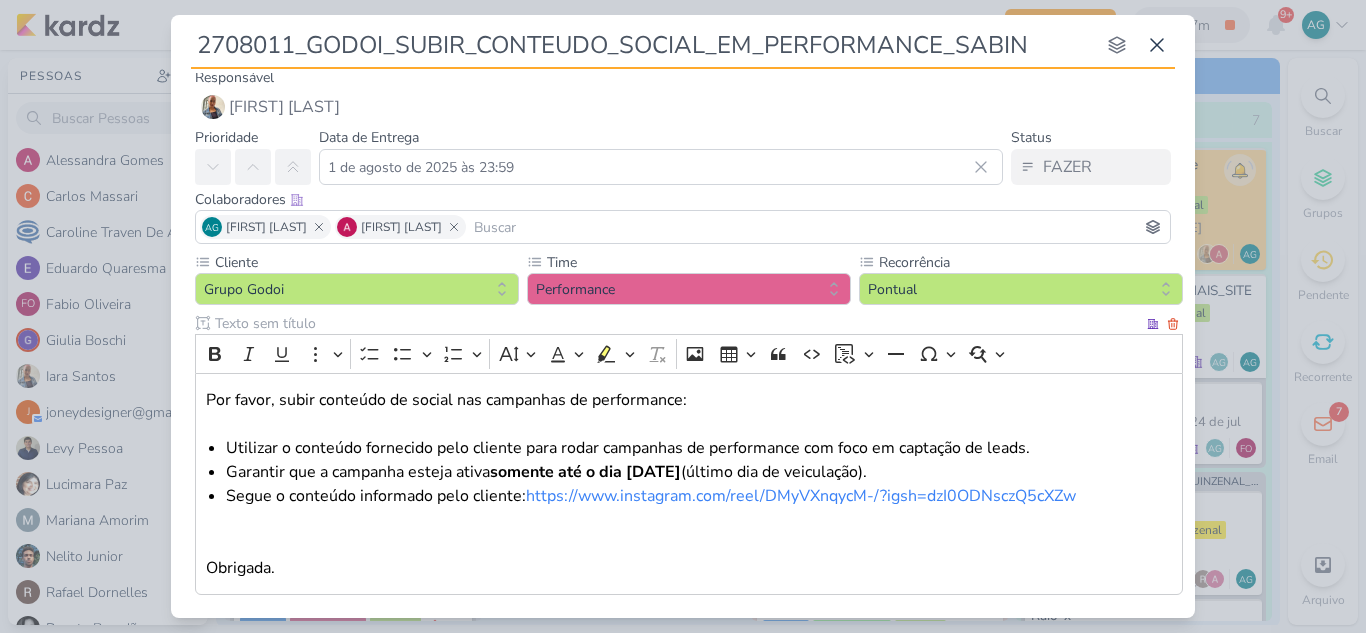 scroll, scrollTop: 0, scrollLeft: 0, axis: both 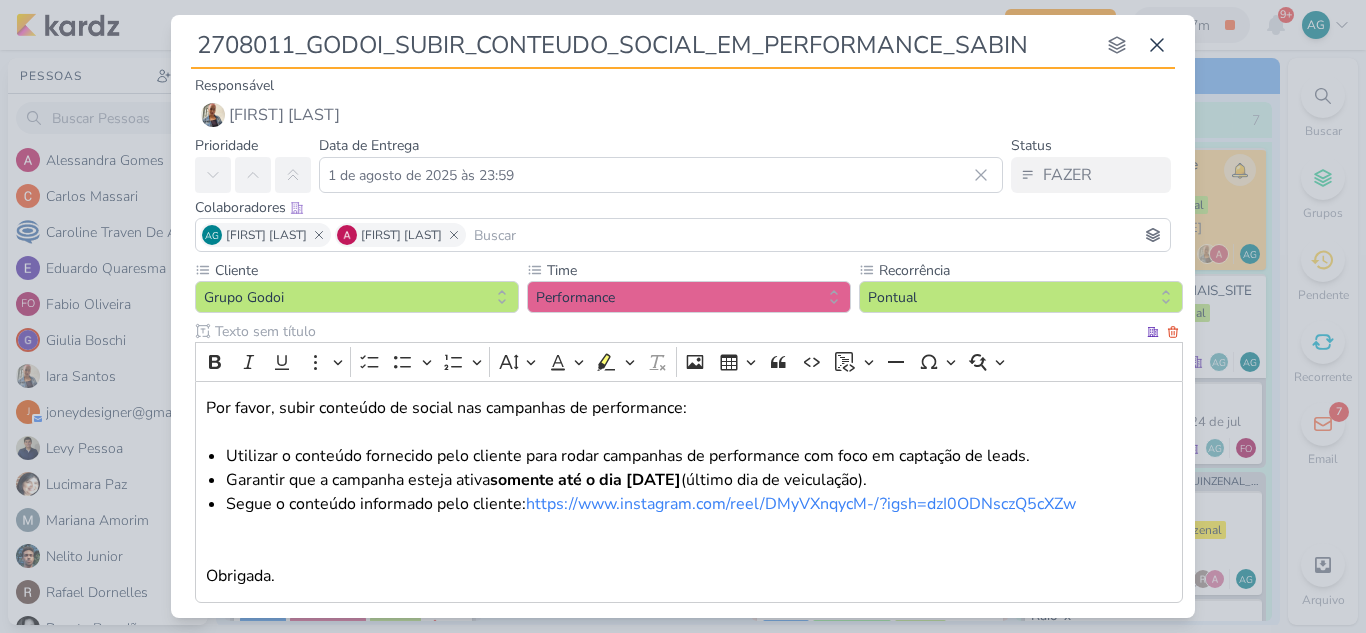 click on "Por favor, subir conteúdo de social nas campanhas de performance:" at bounding box center (689, 420) 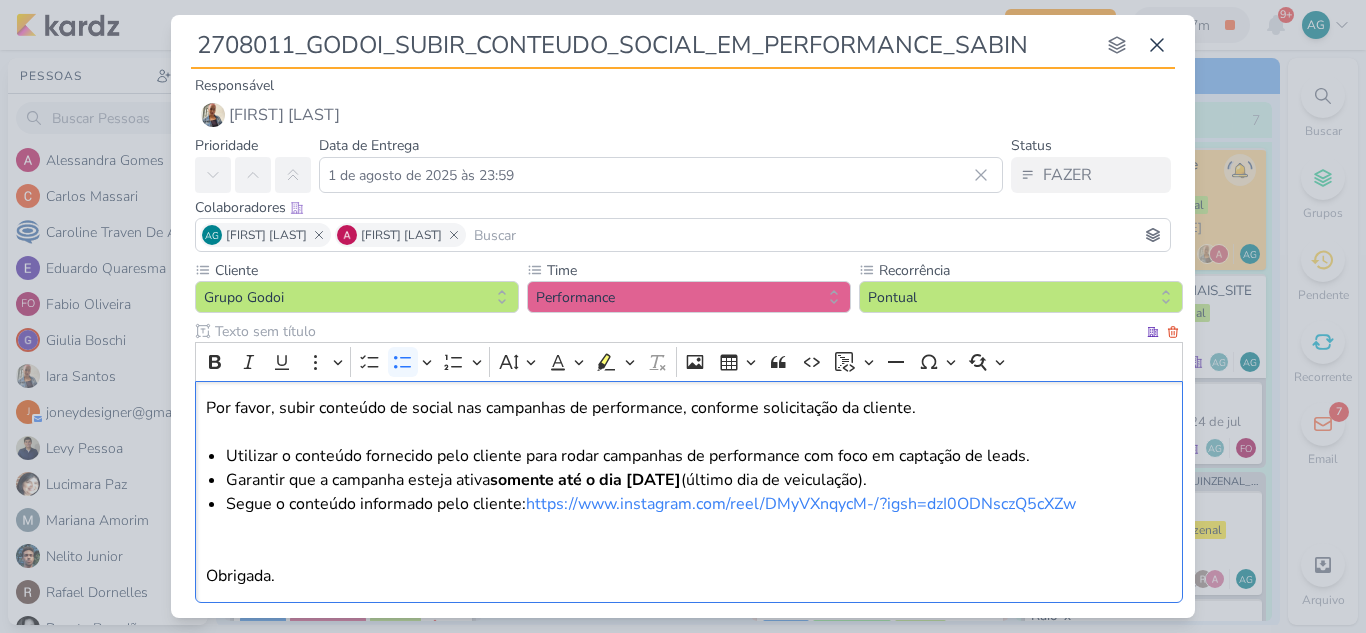 click on "Garantir que a campanha esteja ativa  somente até o dia 08/08/2025  (último dia de veiculação)." at bounding box center [699, 480] 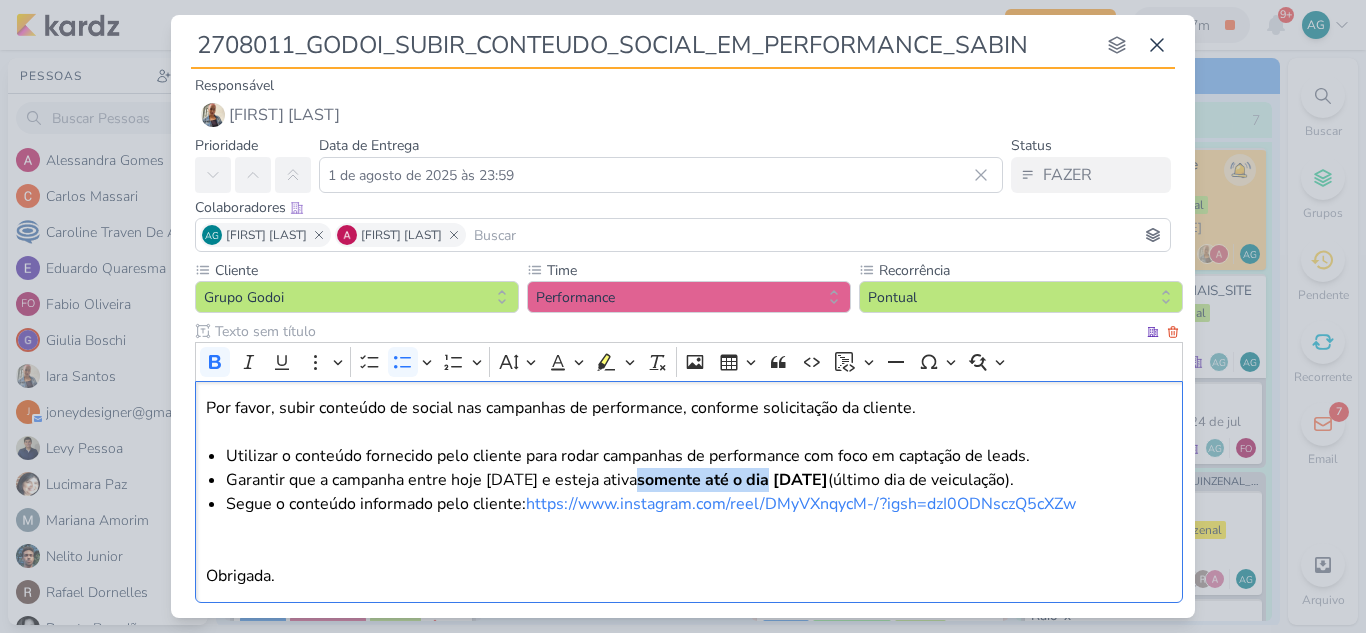 drag, startPoint x: 634, startPoint y: 482, endPoint x: 761, endPoint y: 483, distance: 127.00394 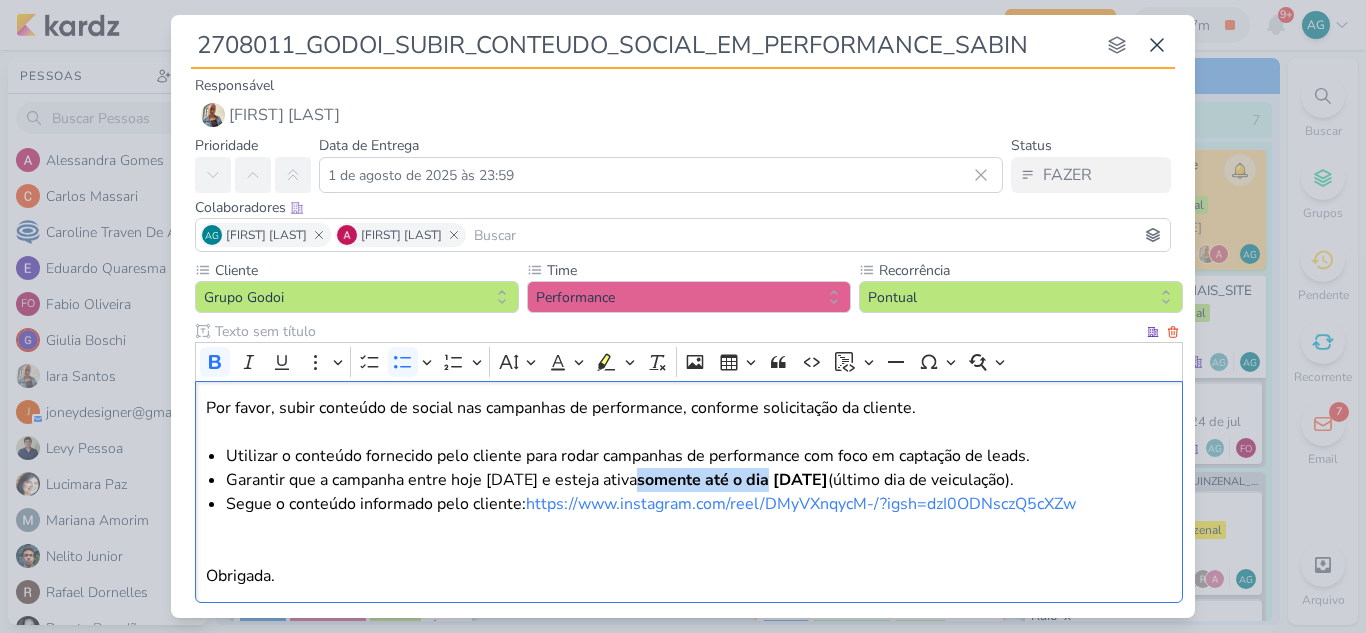 click on "somente até o dia 08/08/2025" at bounding box center [732, 480] 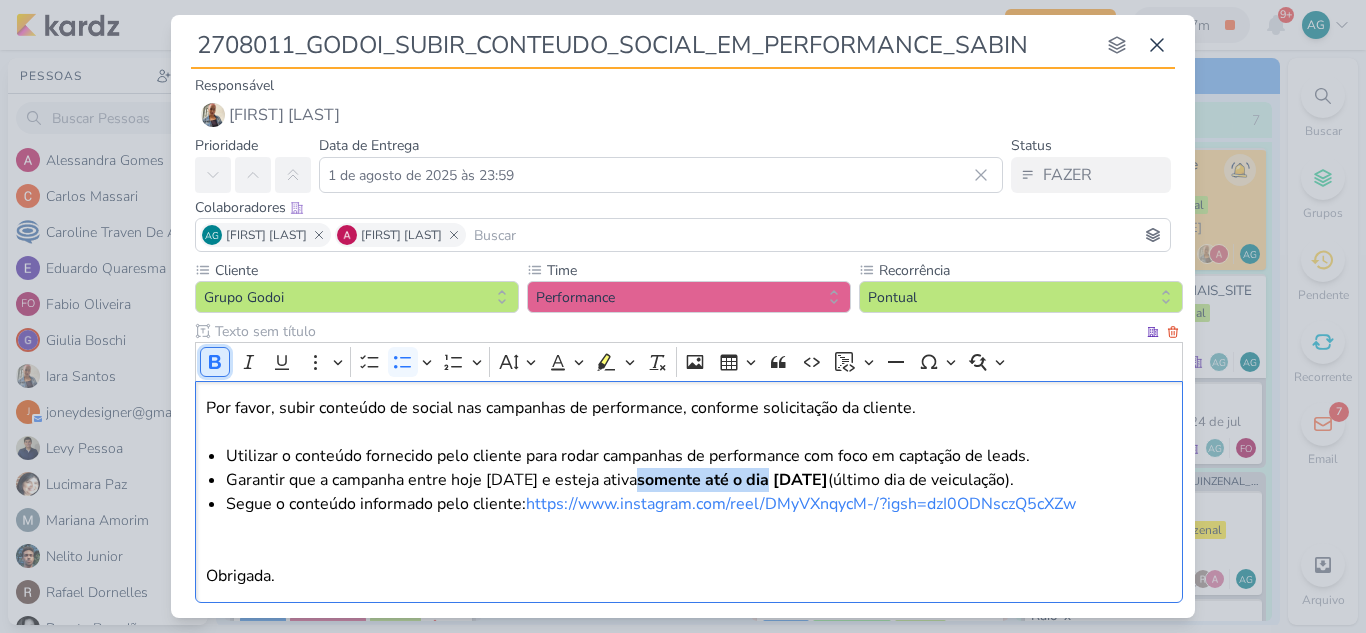 click 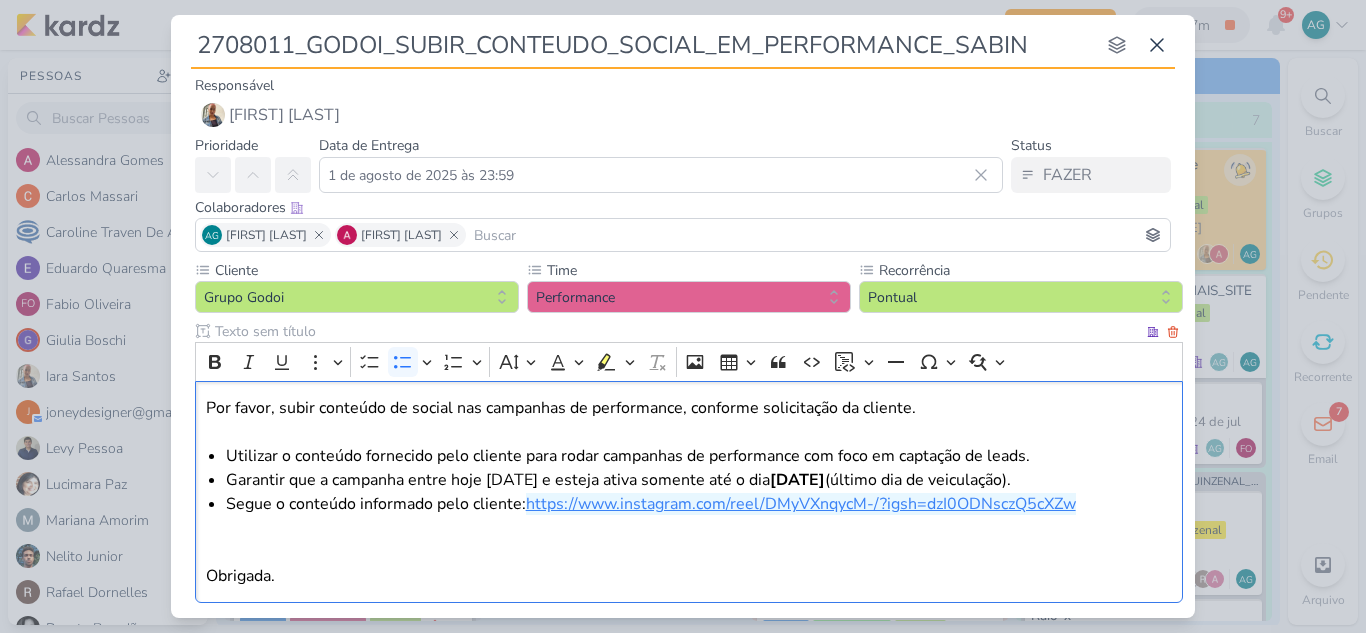 click on "https://www.instagram.com/reel/DMyVXnqycM-/?igsh=dzI0ODNsczQ5cXZw" at bounding box center [801, 504] 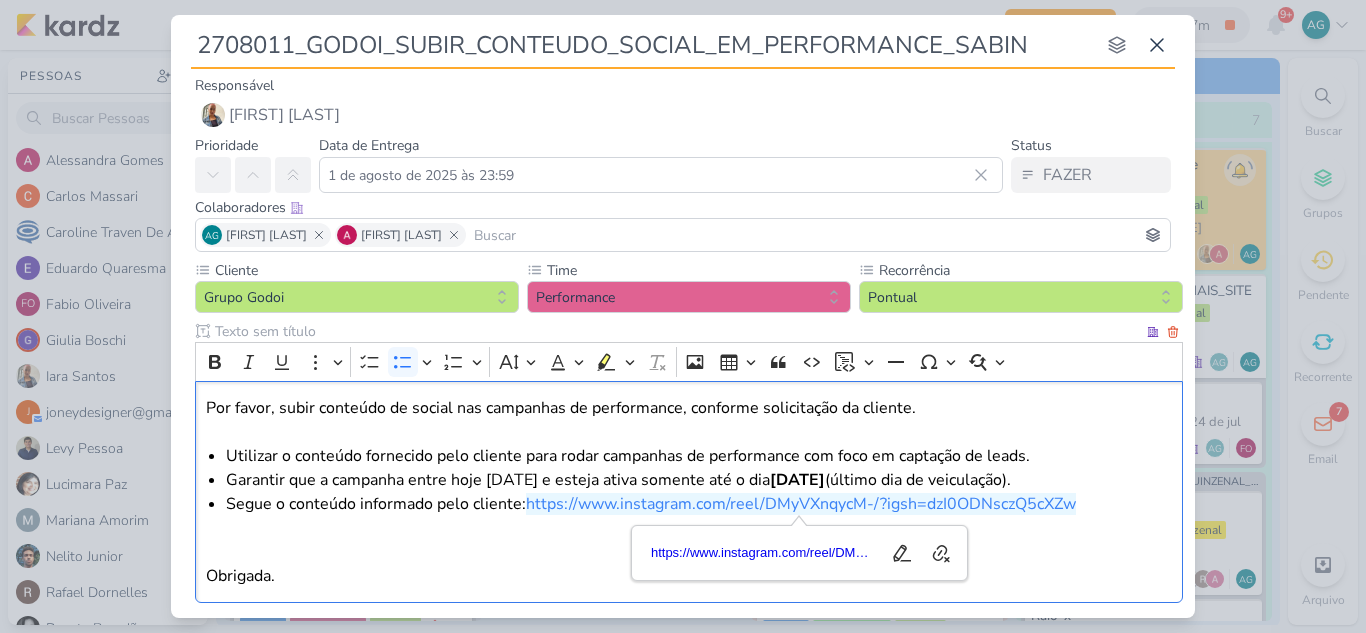 click at bounding box center [689, 540] 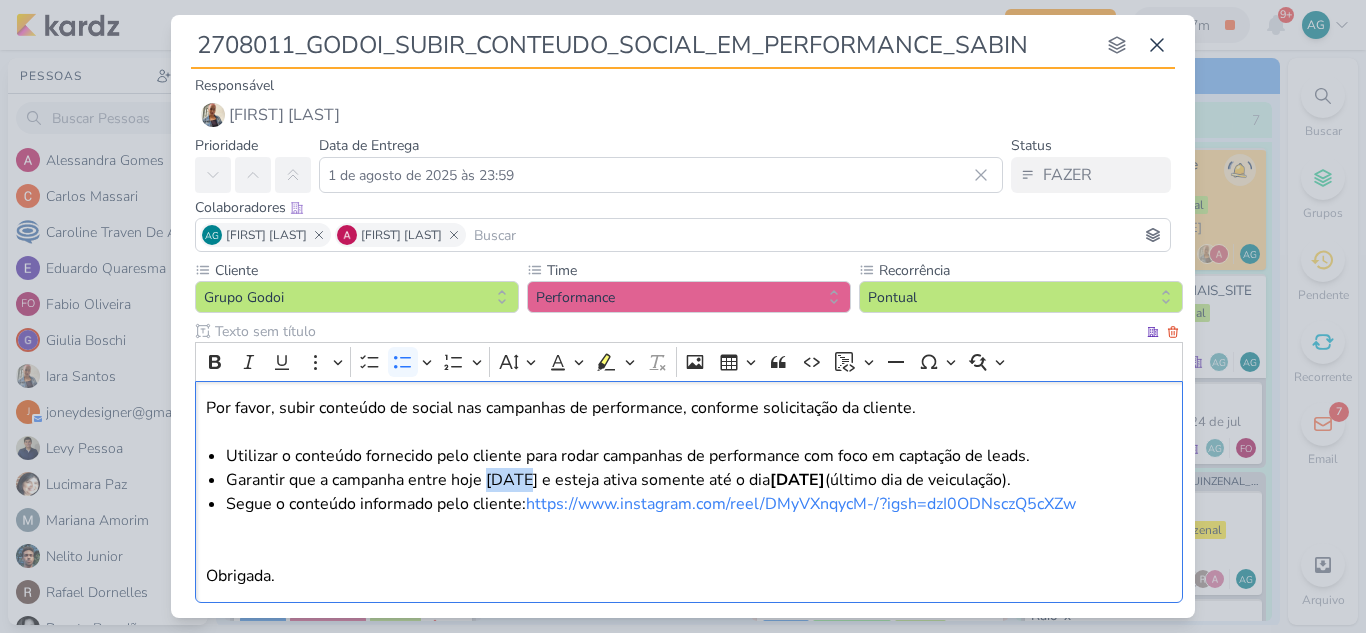 drag, startPoint x: 490, startPoint y: 476, endPoint x: 526, endPoint y: 476, distance: 36 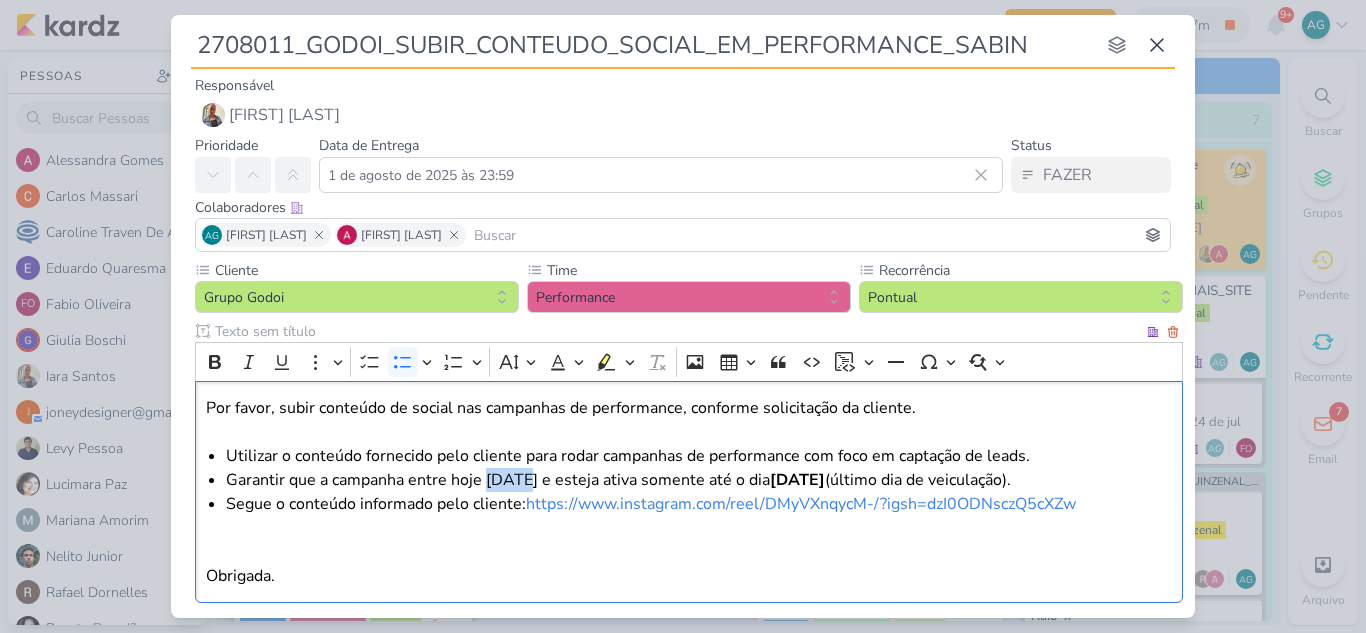 click on "Garantir que a campanha entre hoje 01/08 e esteja ativa somente até o dia  08/08/2025  (último dia de veiculação)." at bounding box center (699, 480) 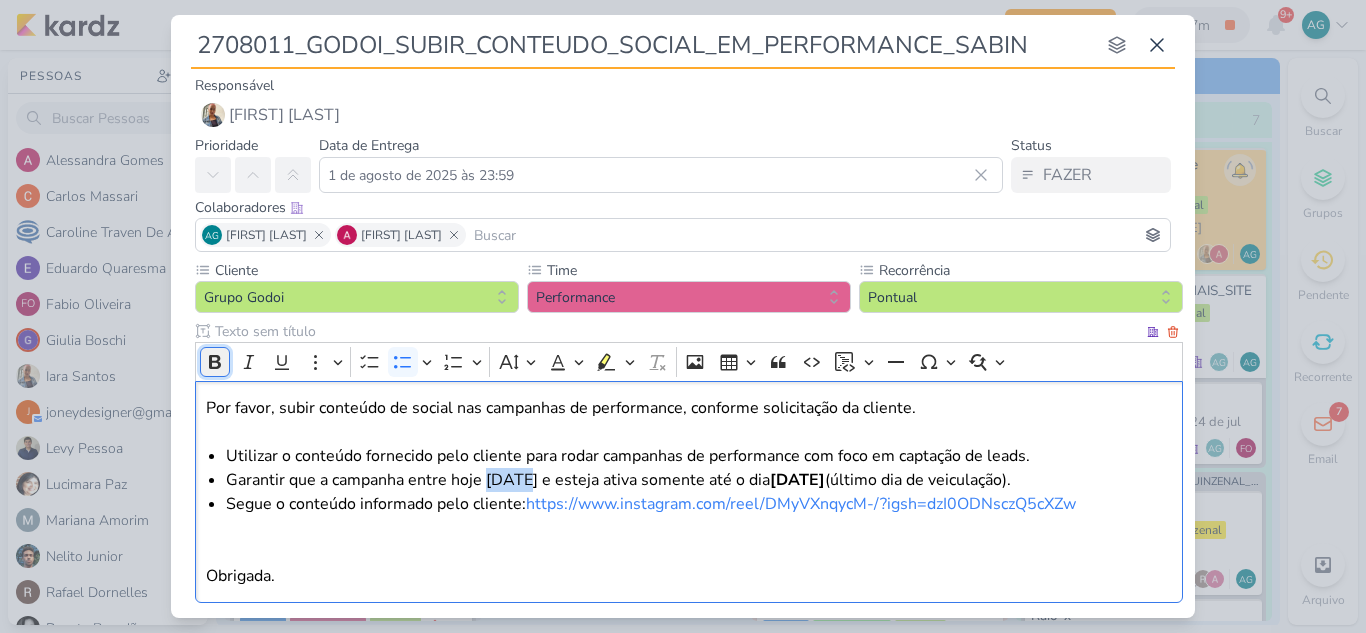 click 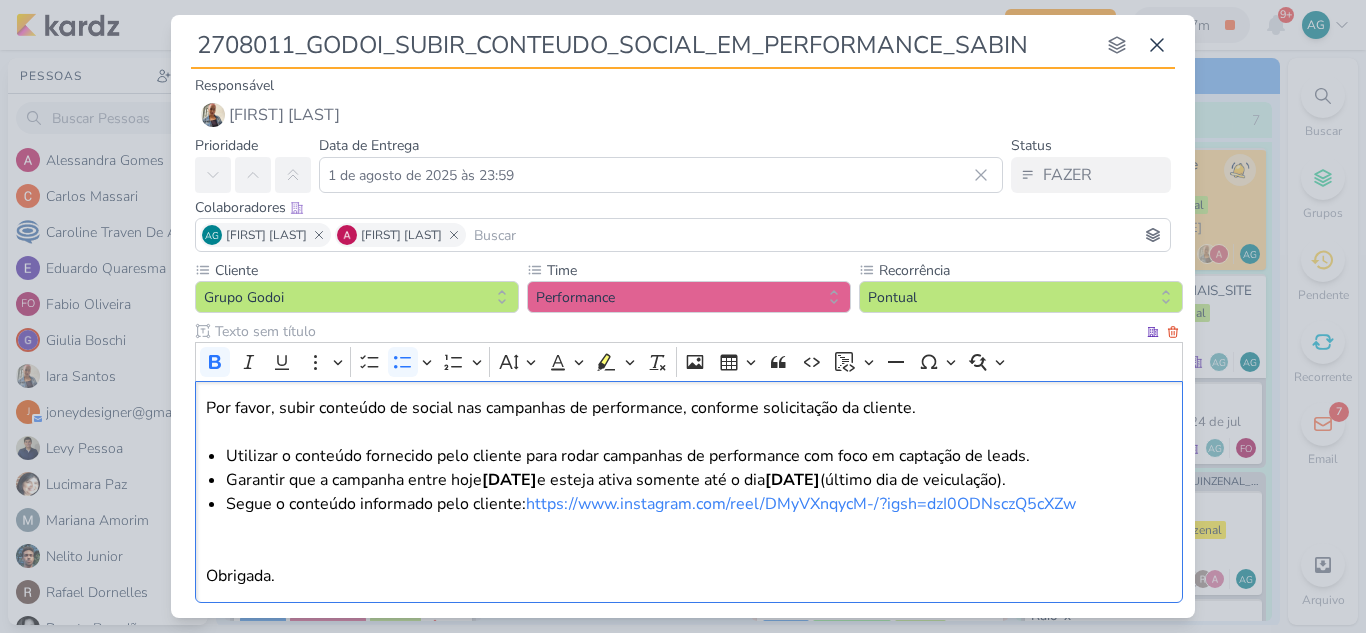 click on "08/08/2025" at bounding box center [792, 480] 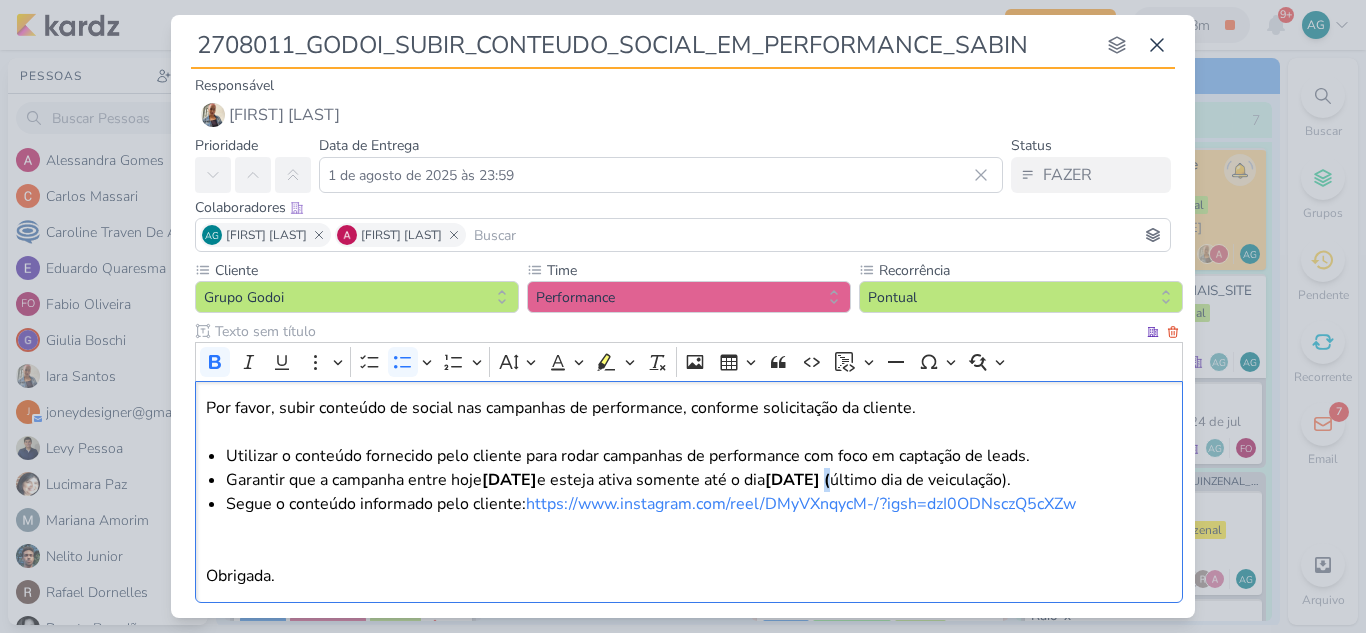 click on "Garantir que a campanha entre hoje  01/08  e esteja ativa somente até o dia  08/08 ( último dia de veiculação)." at bounding box center (699, 480) 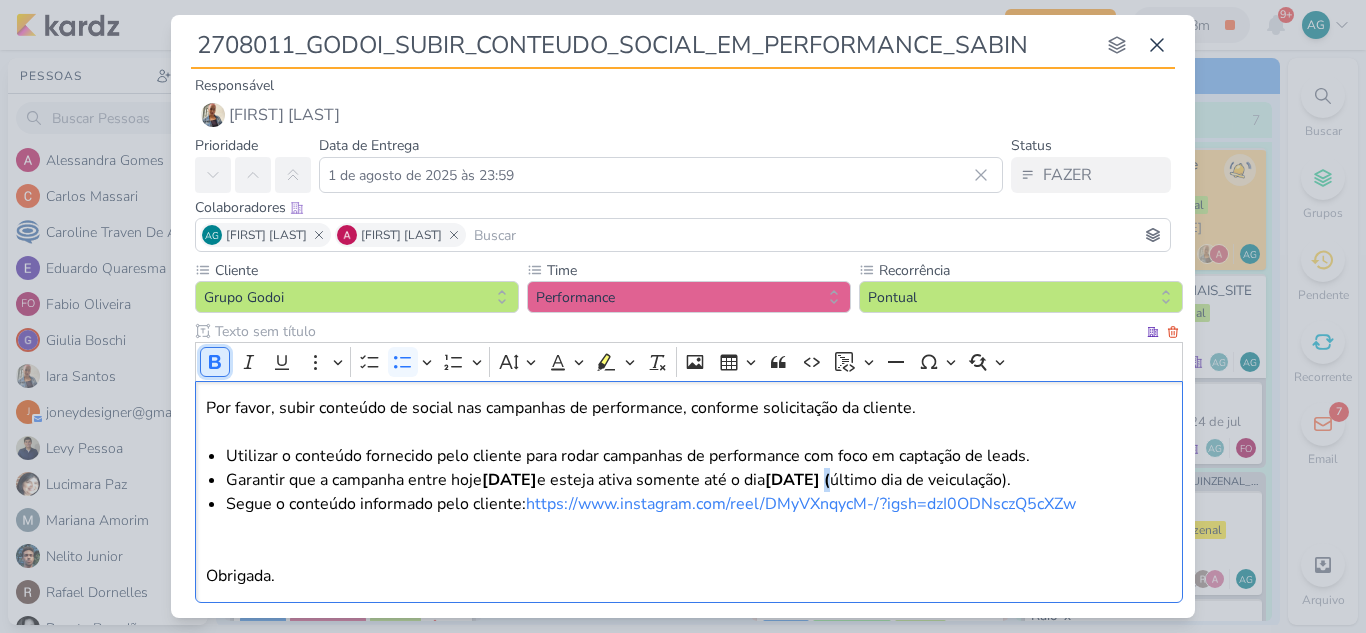 click on "Bold" at bounding box center [215, 362] 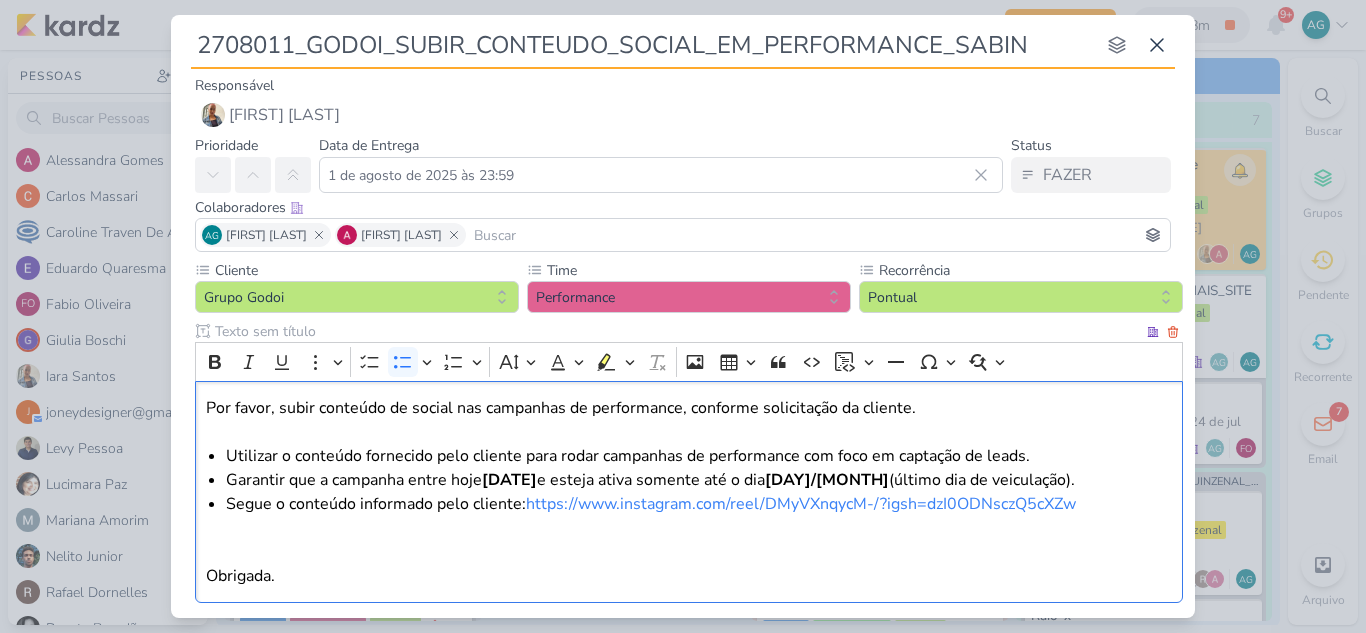 click at bounding box center [689, 540] 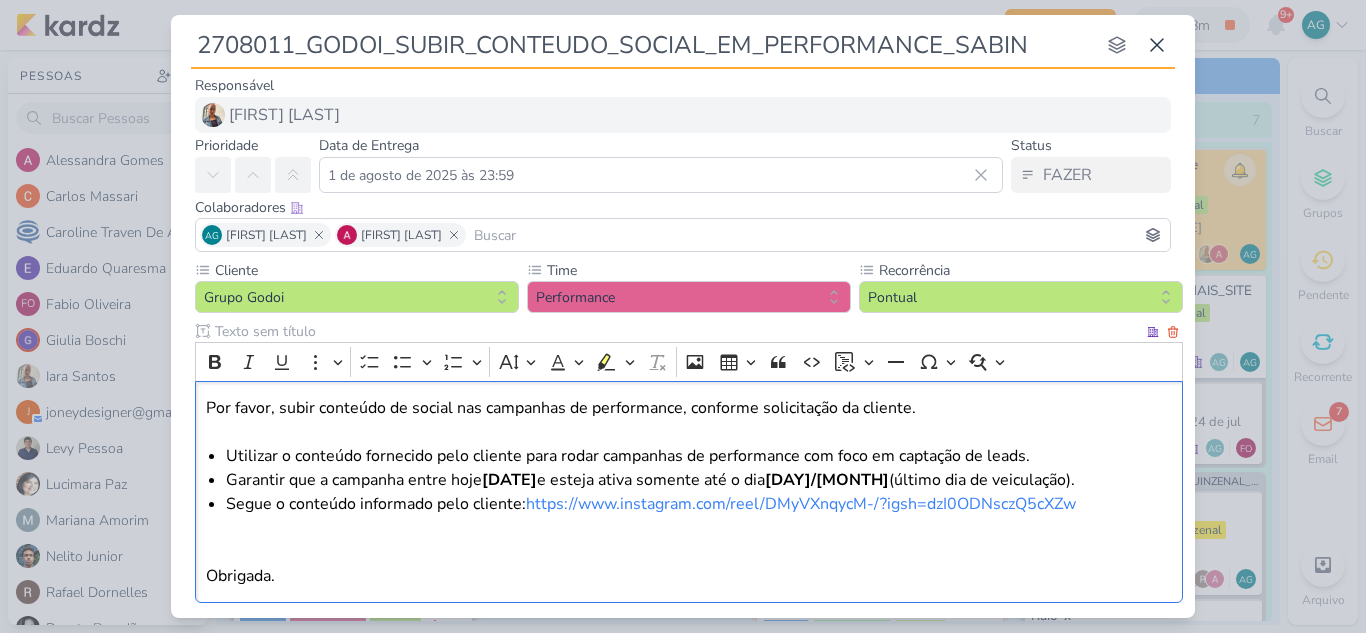 click on "https://www.instagram.com/reel/DMyVXnqycM-/?igsh=dzI0ODNsczQ5cXZw" at bounding box center [801, 504] 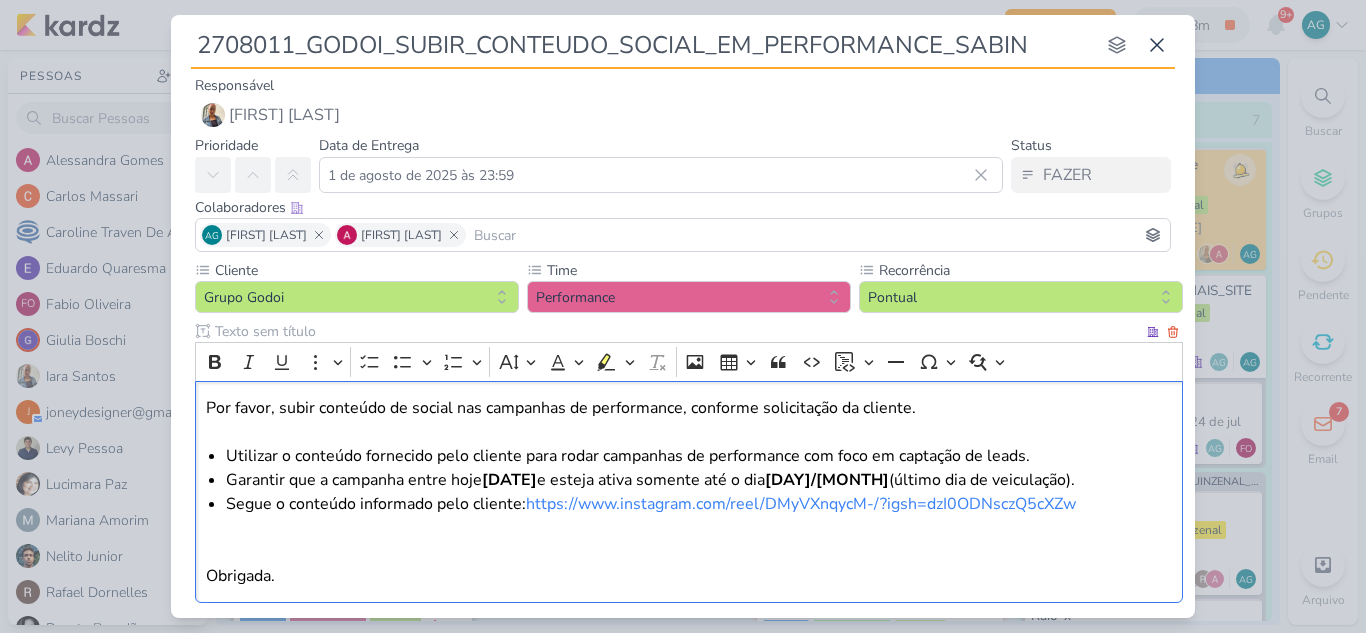 click at bounding box center [689, 540] 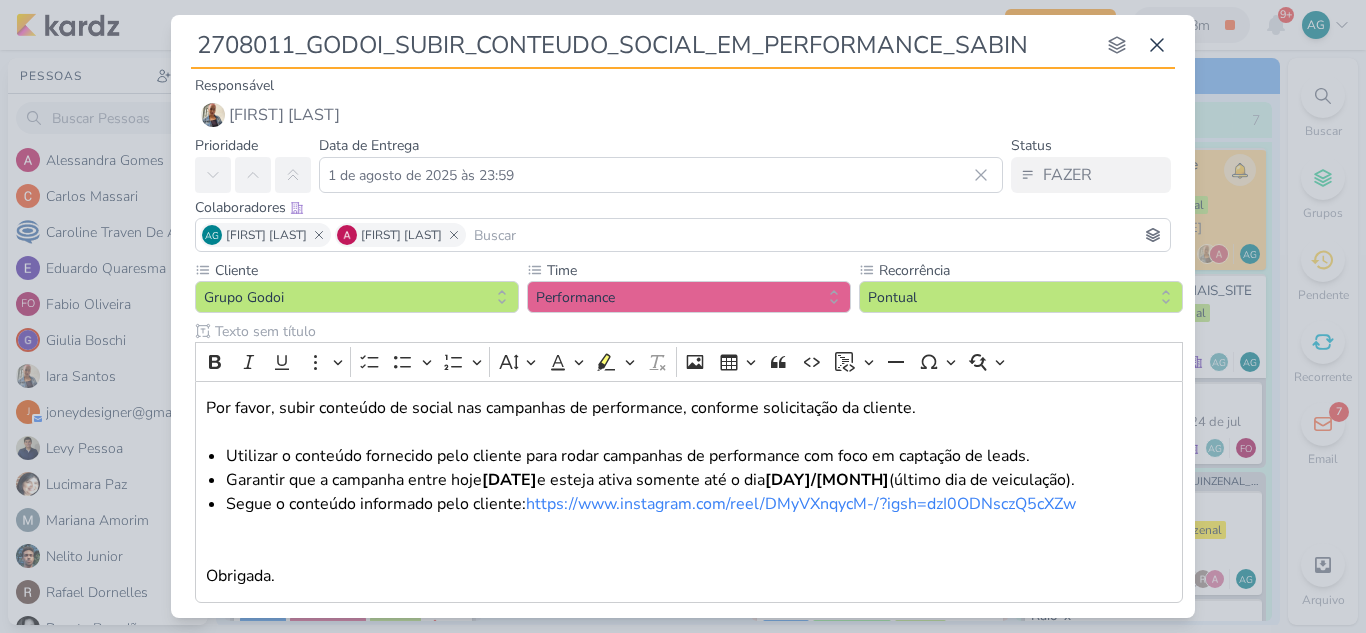 drag, startPoint x: 295, startPoint y: 43, endPoint x: 199, endPoint y: 48, distance: 96.13012 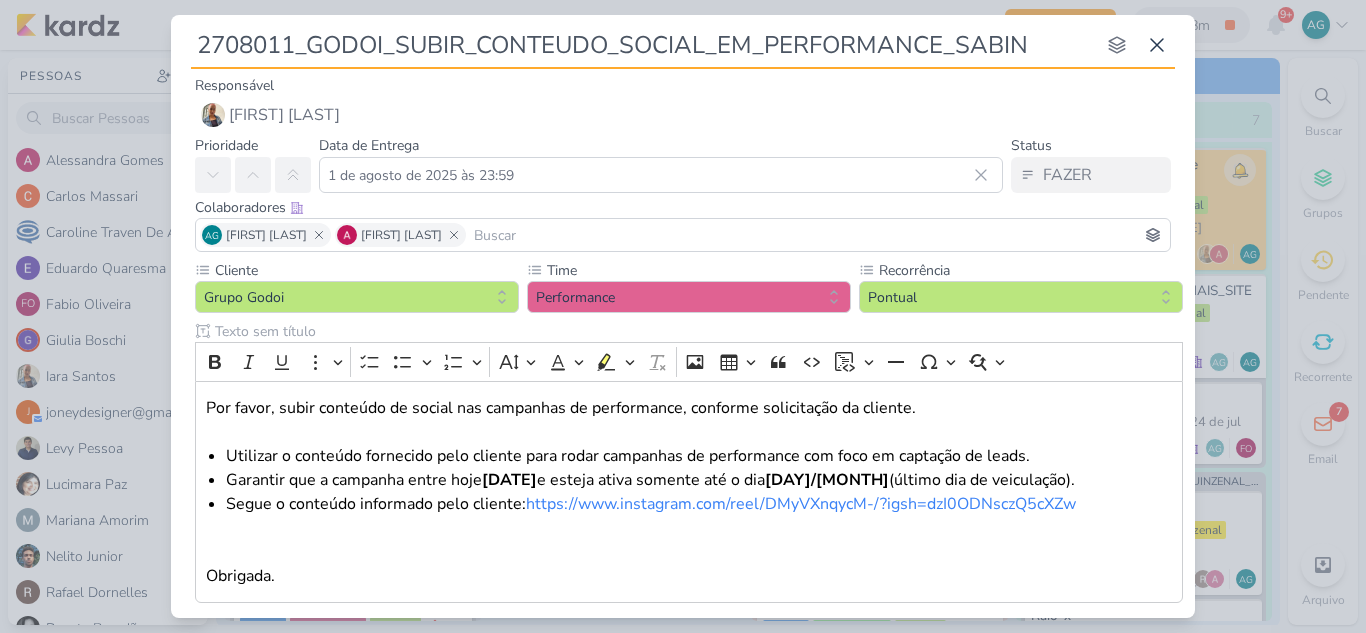 click on "[ID]_GODOI_SUBIR_CONTEUDO_SOCIAL_EM_PERFORMANCE_SABIN" at bounding box center [643, 45] 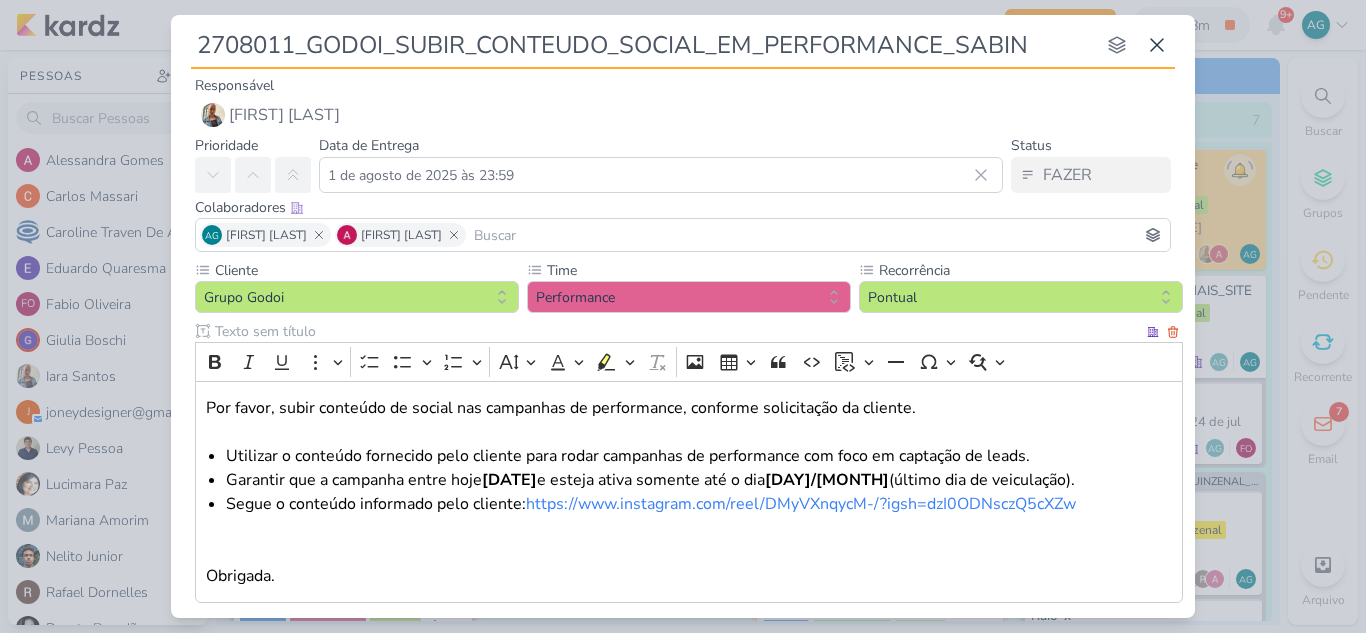 scroll, scrollTop: 108, scrollLeft: 0, axis: vertical 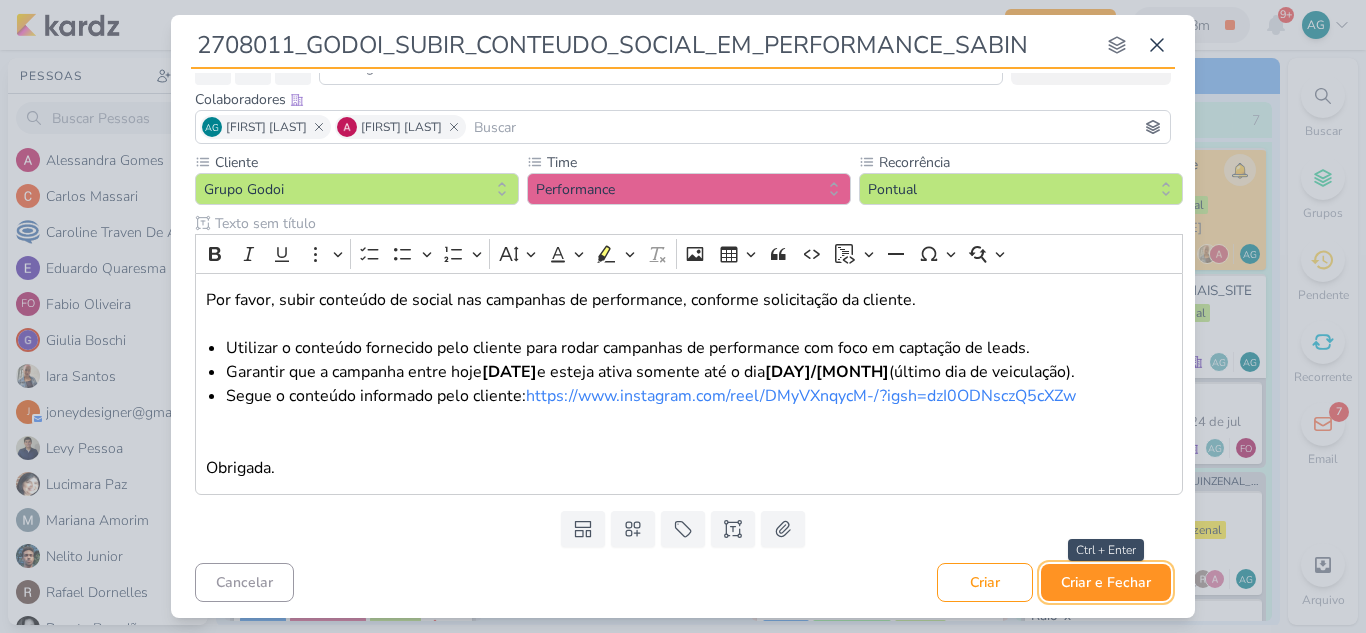 click on "Criar e Fechar" at bounding box center (1106, 582) 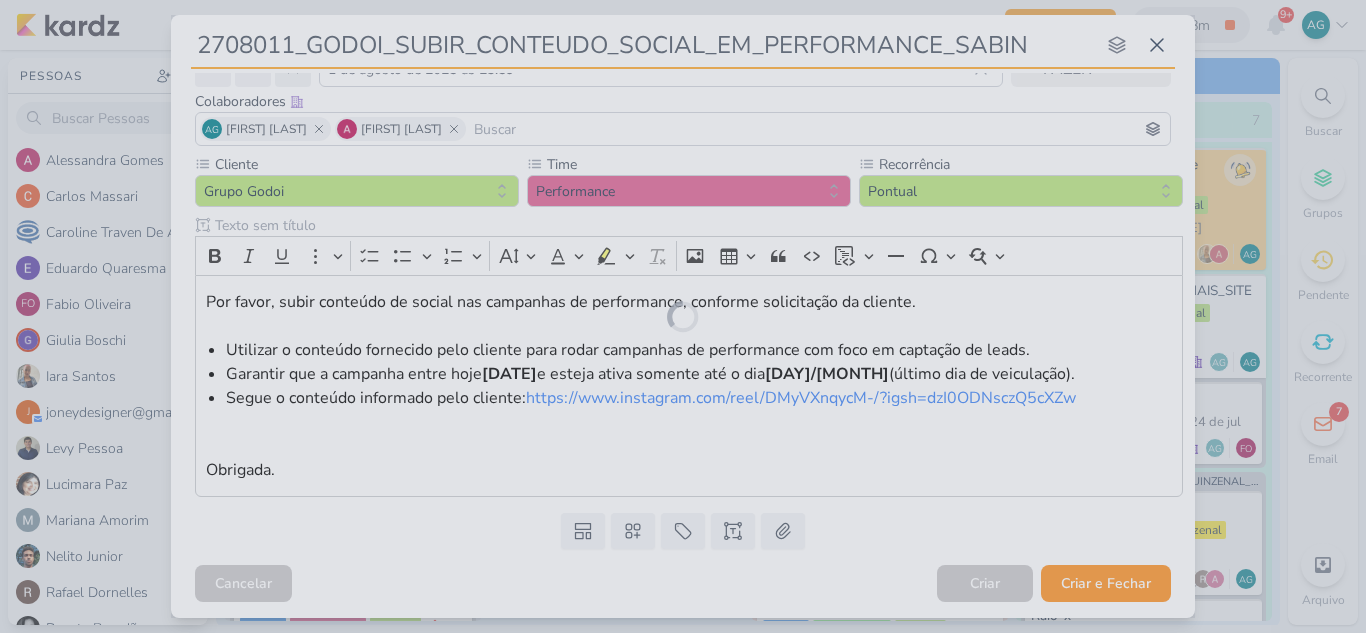 scroll, scrollTop: 106, scrollLeft: 0, axis: vertical 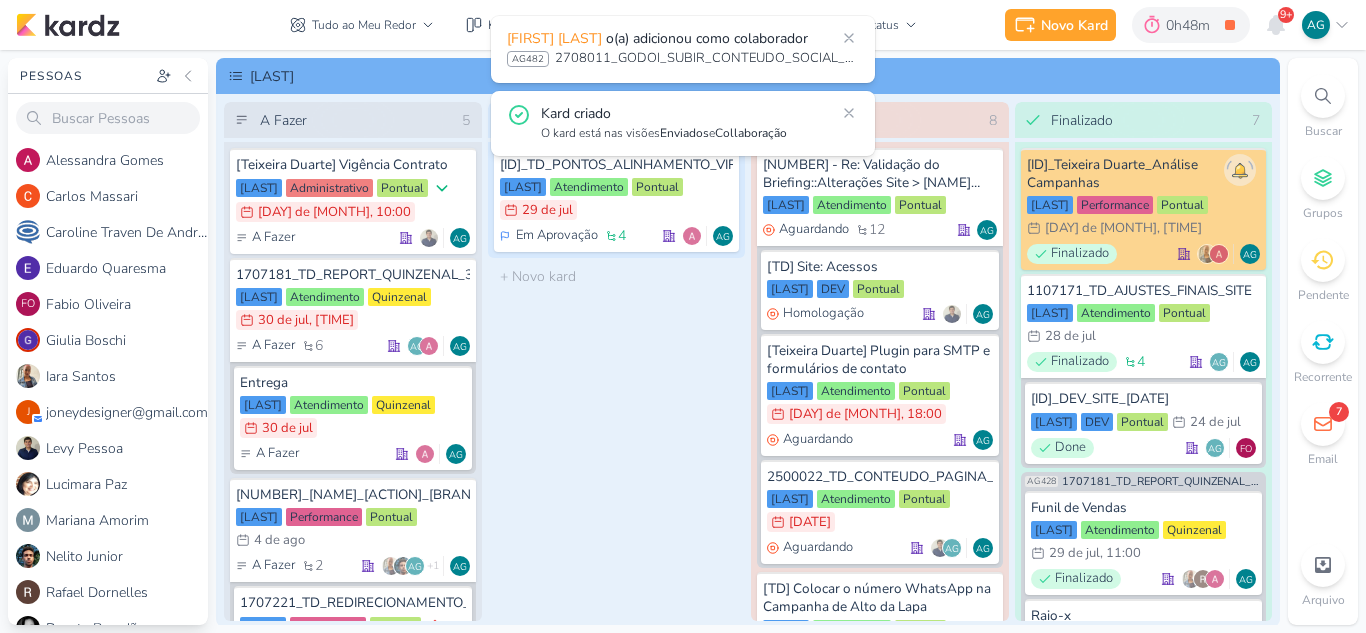 click on "Tudo ao Meu Redor
visão
Caixa de Entrada
A caixa de entrada mostra todos os kardz que você é o responsável
Enviados
A visão de enviados contém os kardz que você criou e designou à outra pessoa
Colaboração" at bounding box center [603, 25] 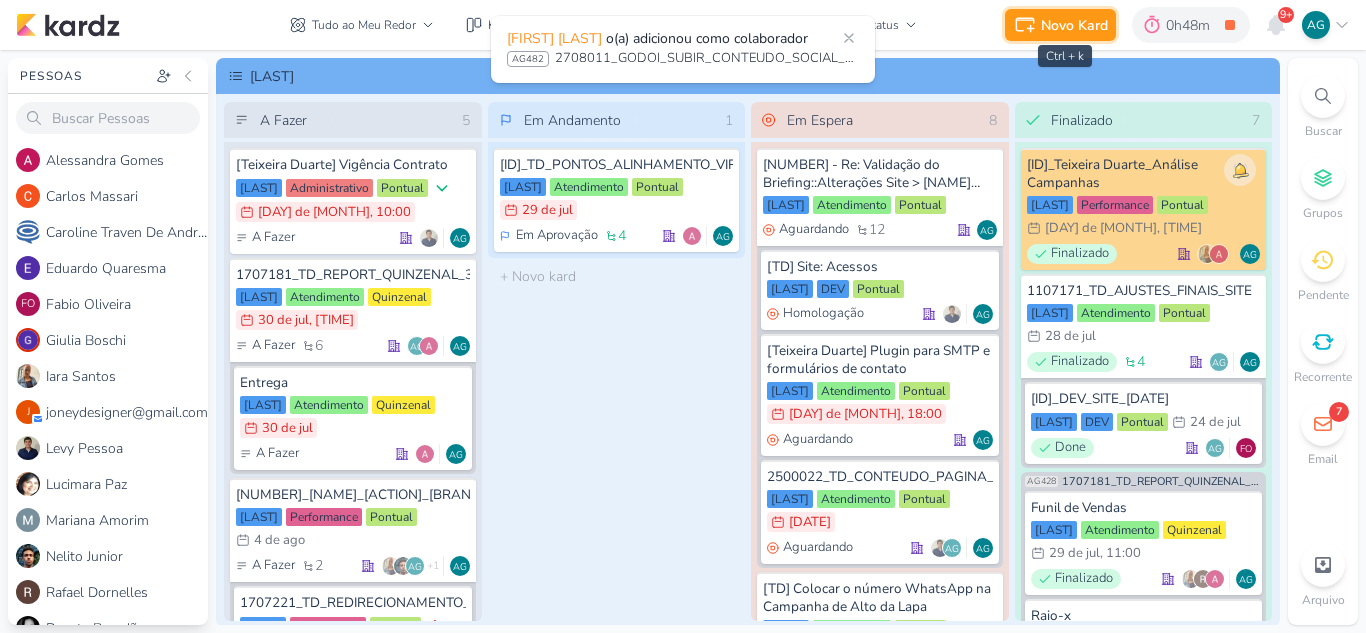 click on "Novo Kard" at bounding box center [1074, 25] 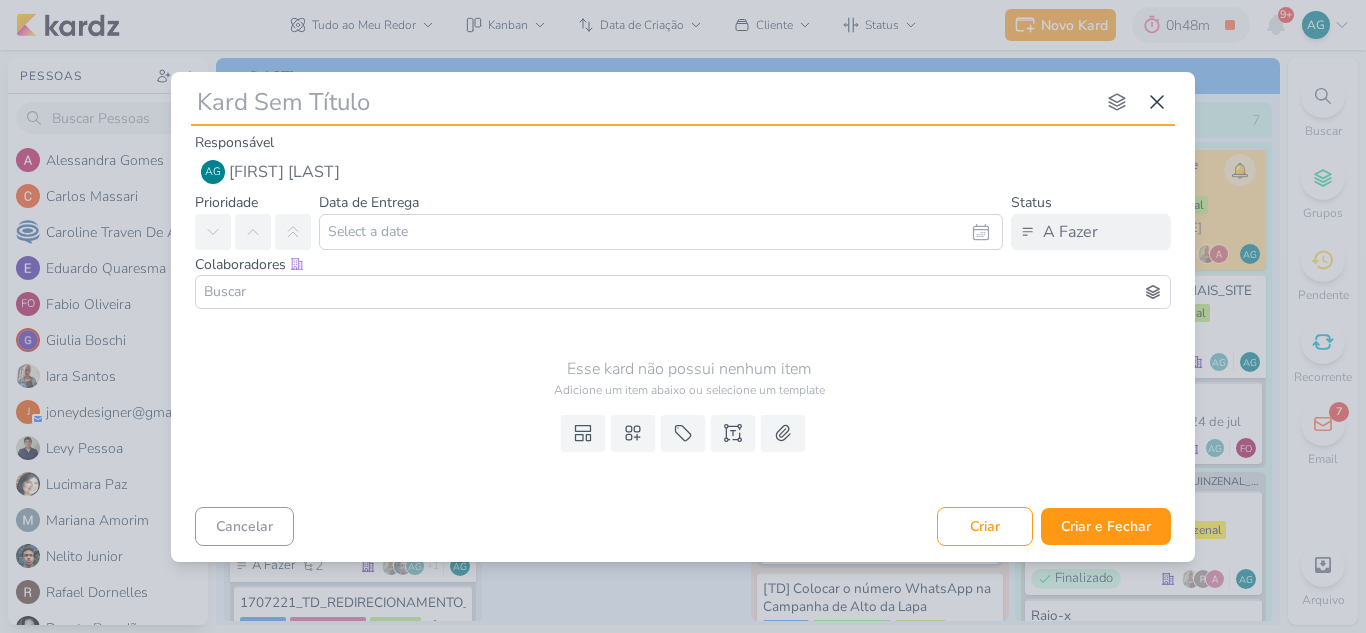 type on "2708011" 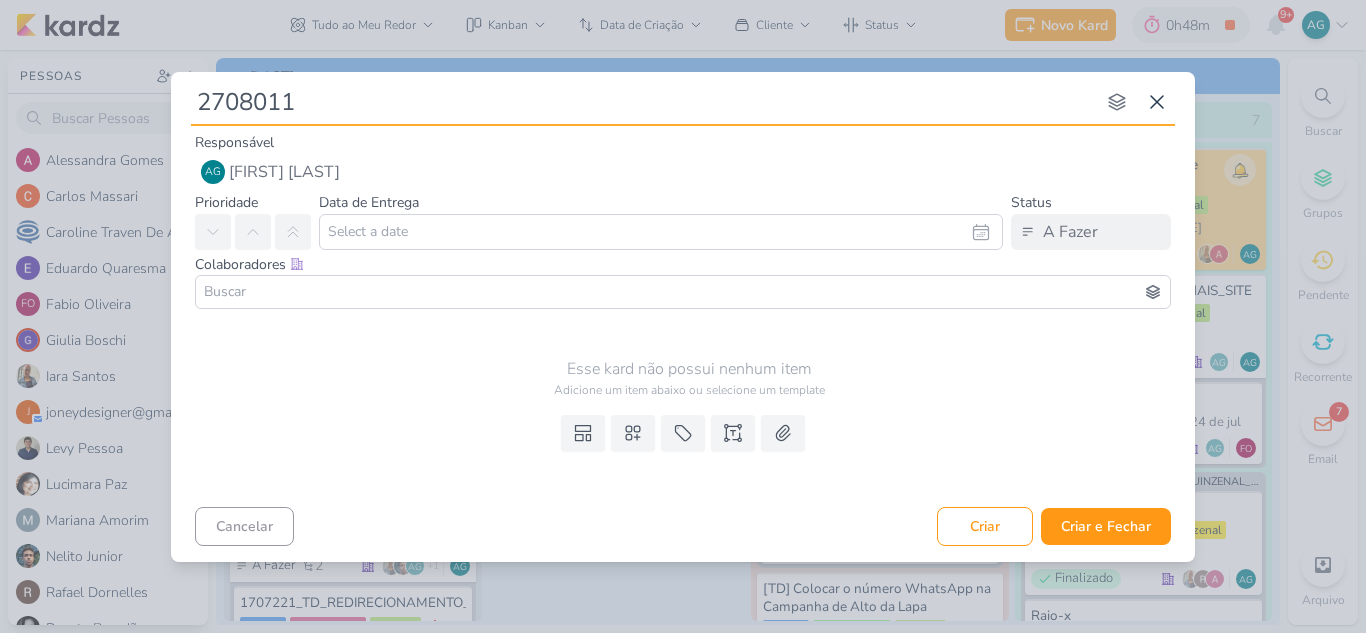 type 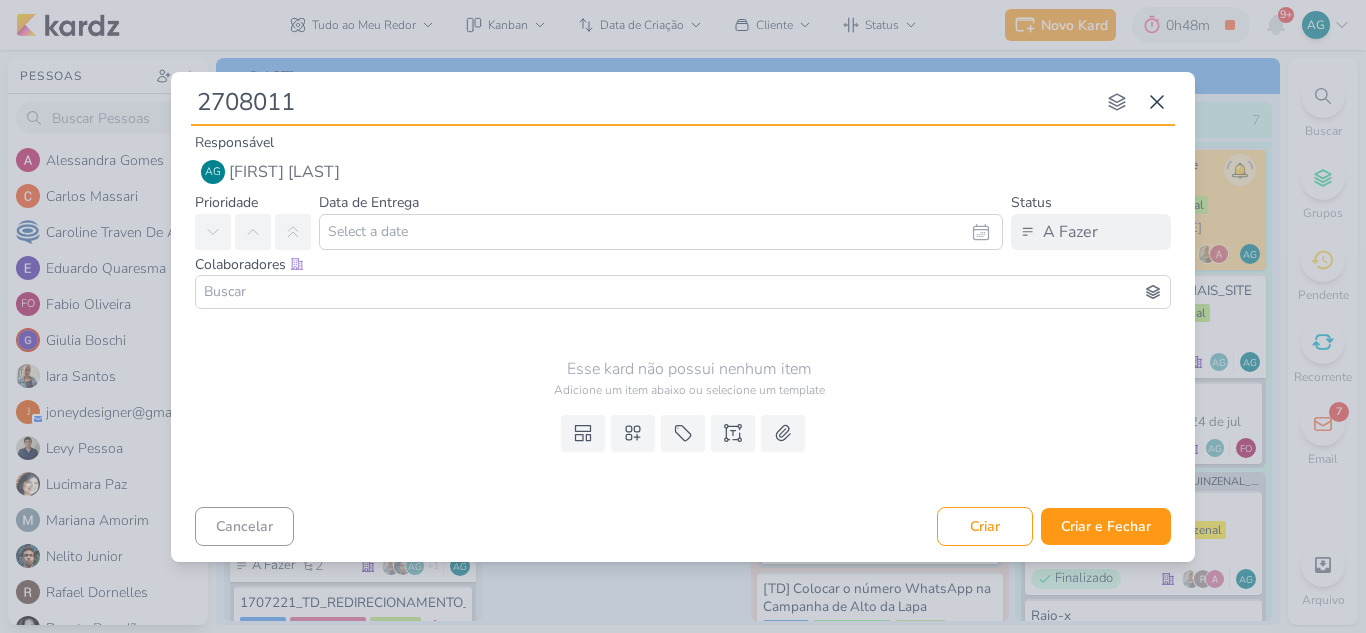 type on "2708011-" 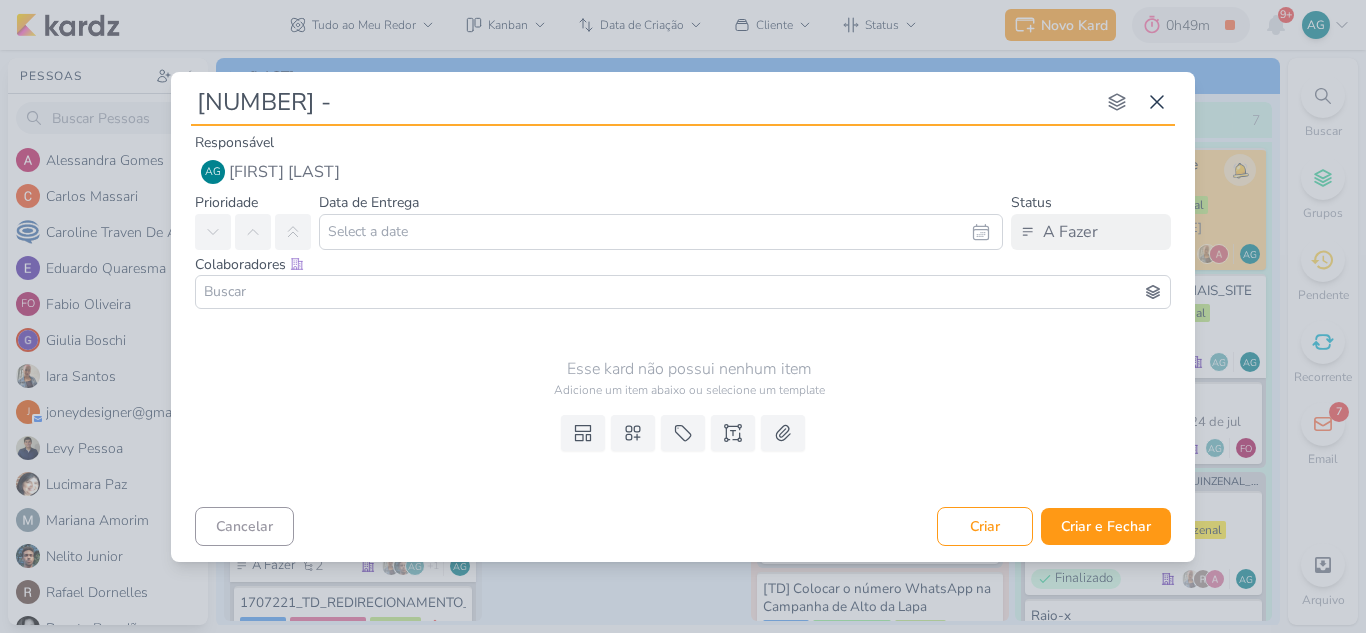 type 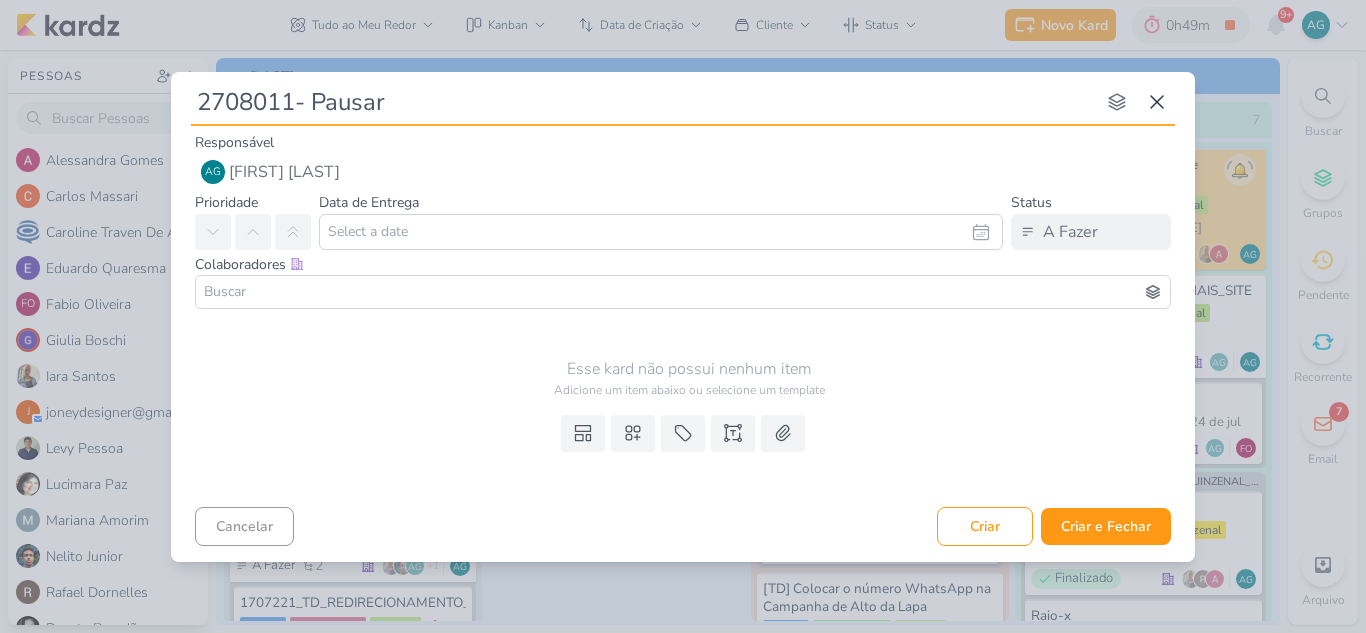 type on "2708011- Pausar" 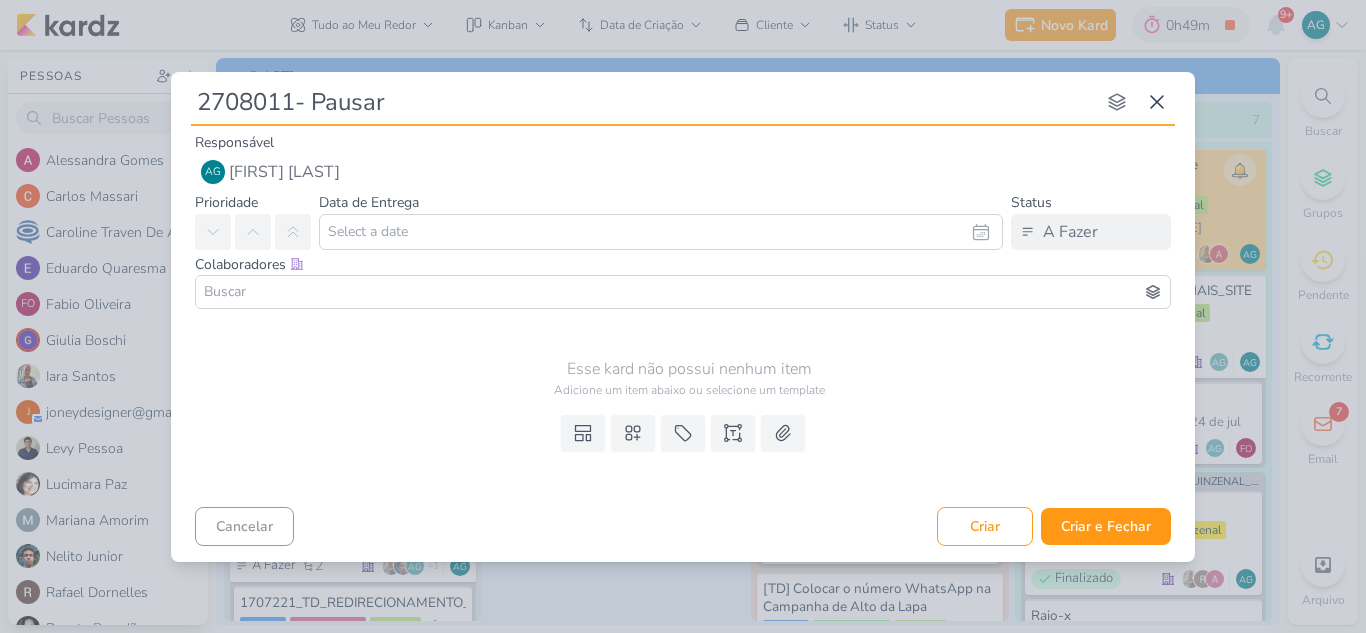 type 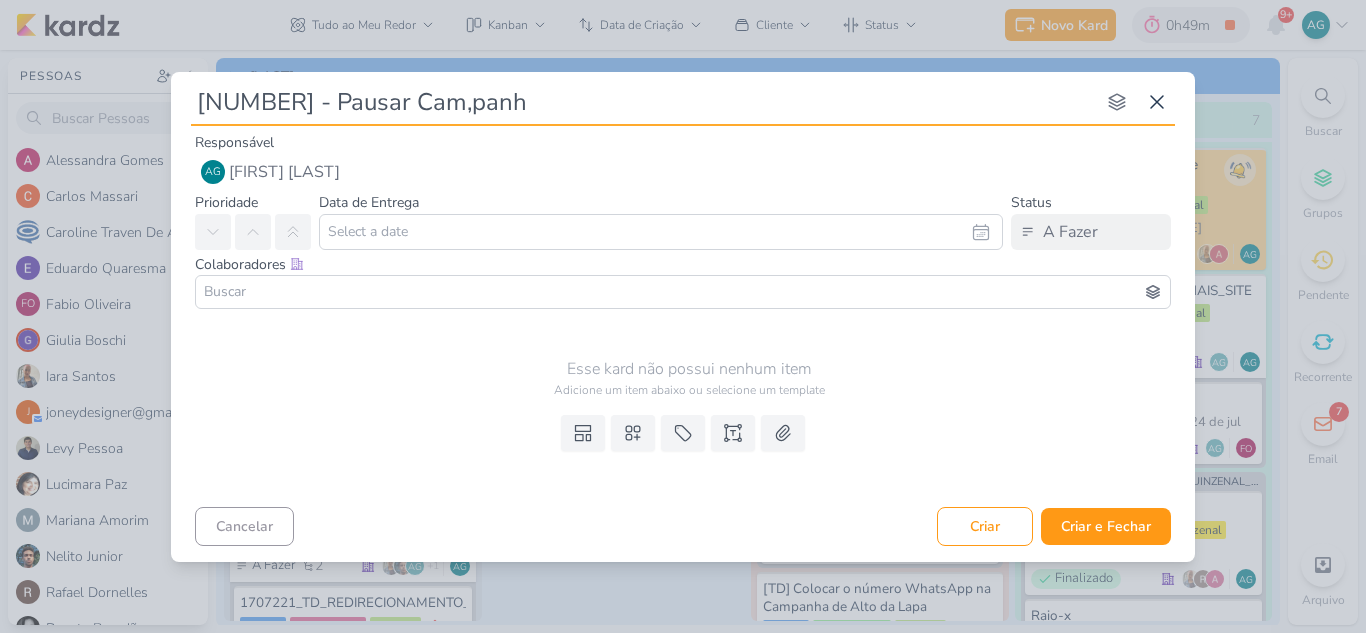 type on "2708011- Pausar Cam,pan" 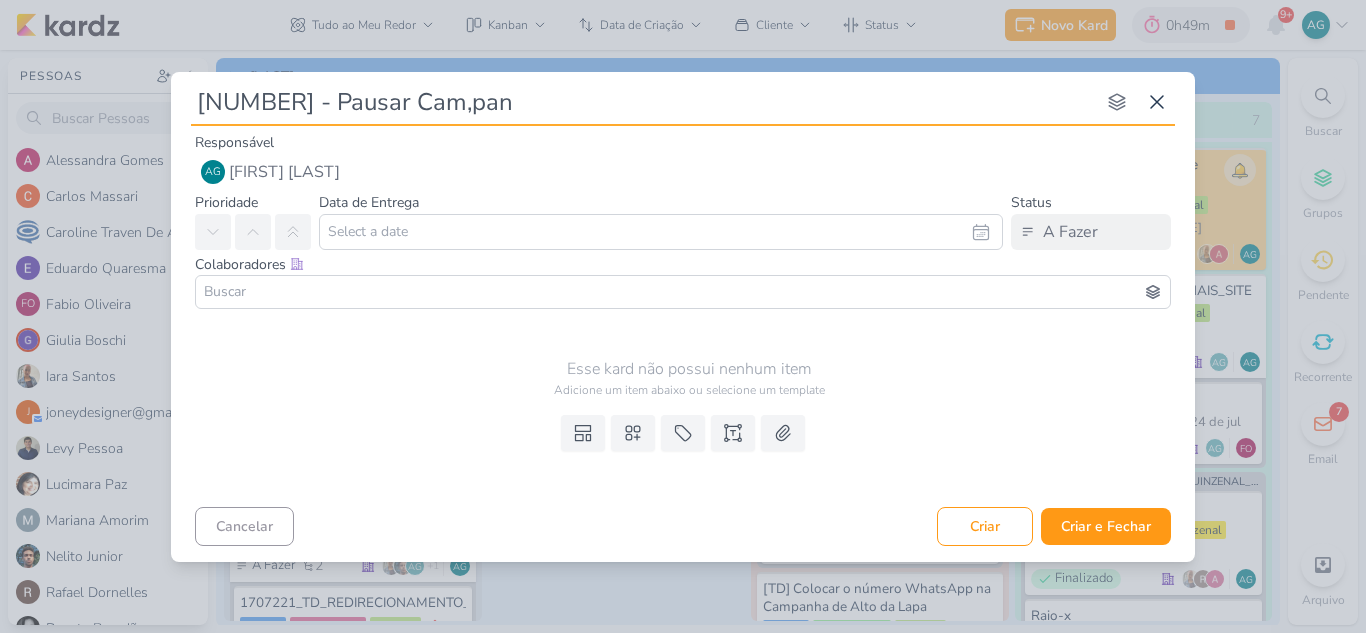 type 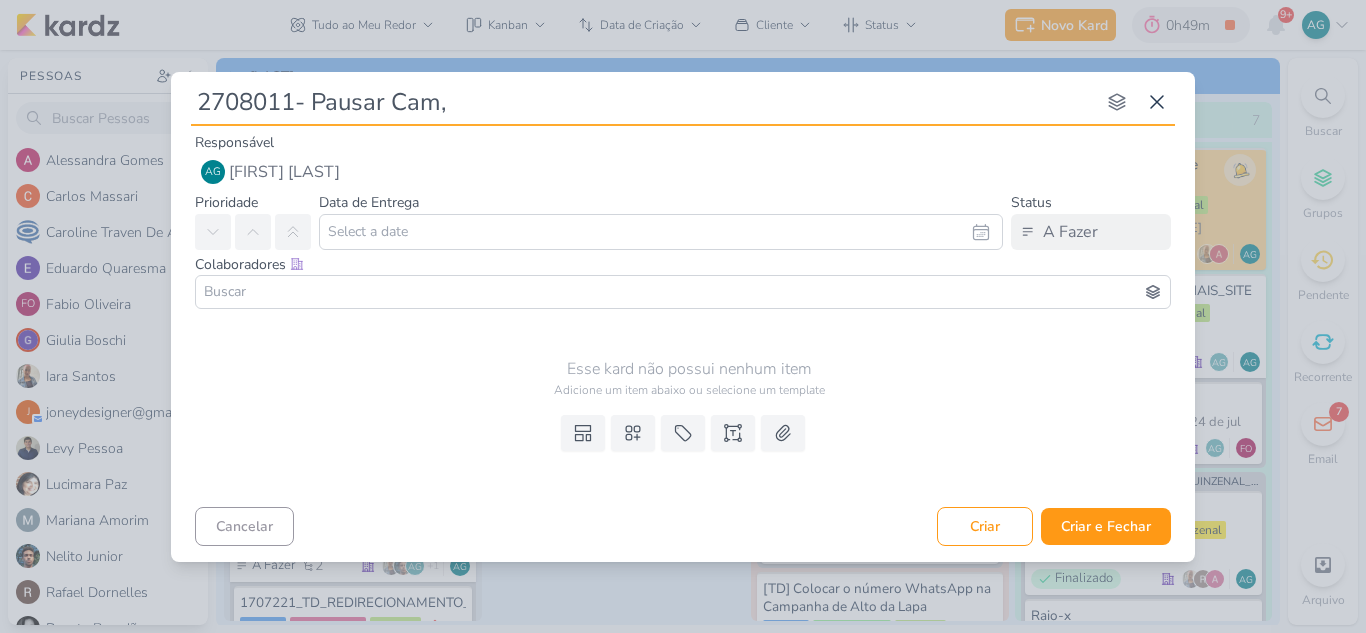 type on "2708011- Pausar Cam" 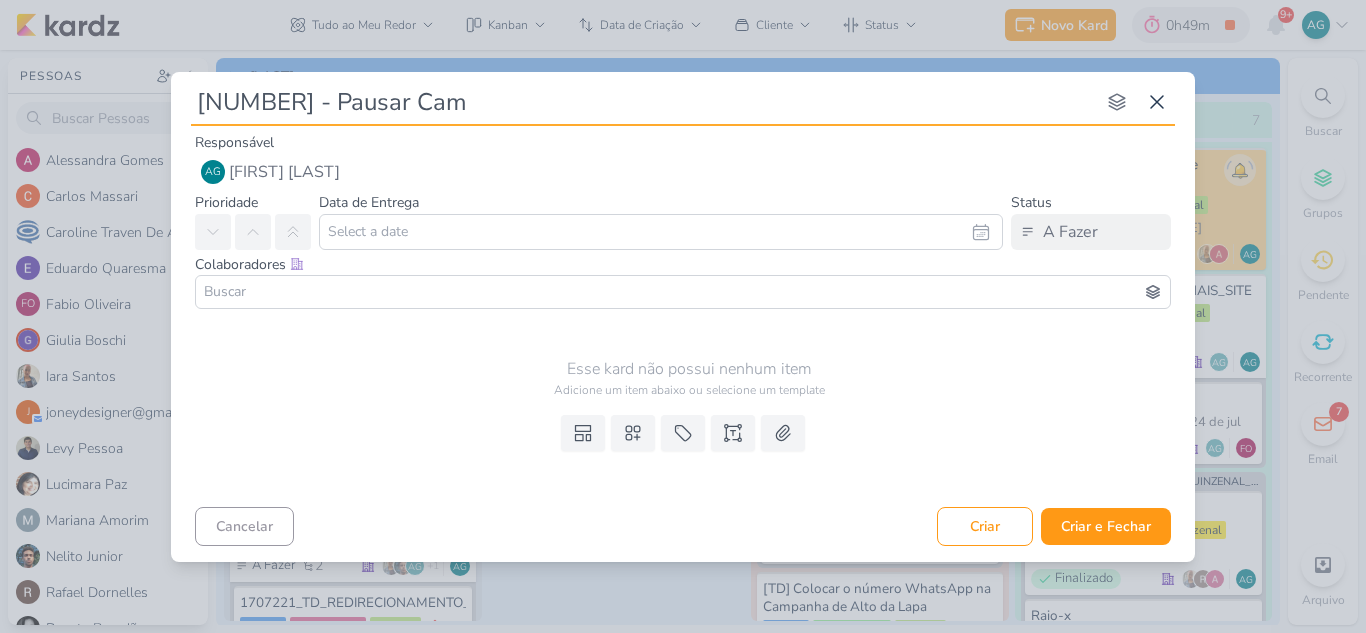 type 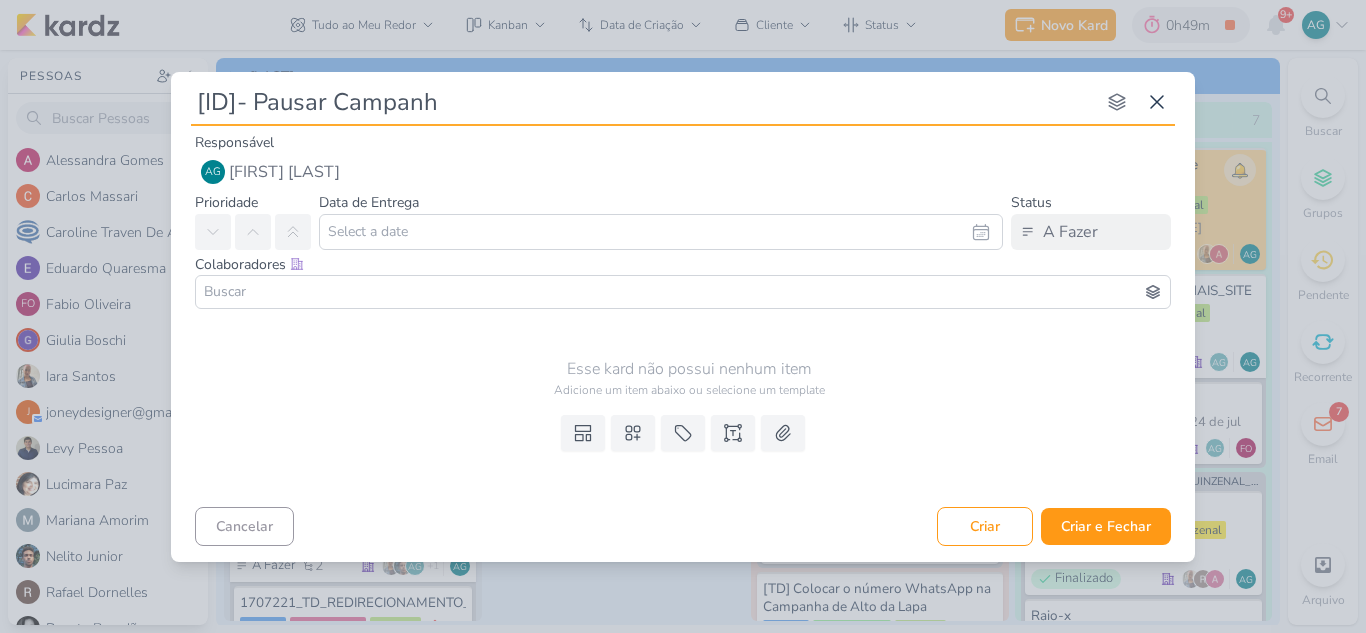 type on "2708011- Pausar Campanha" 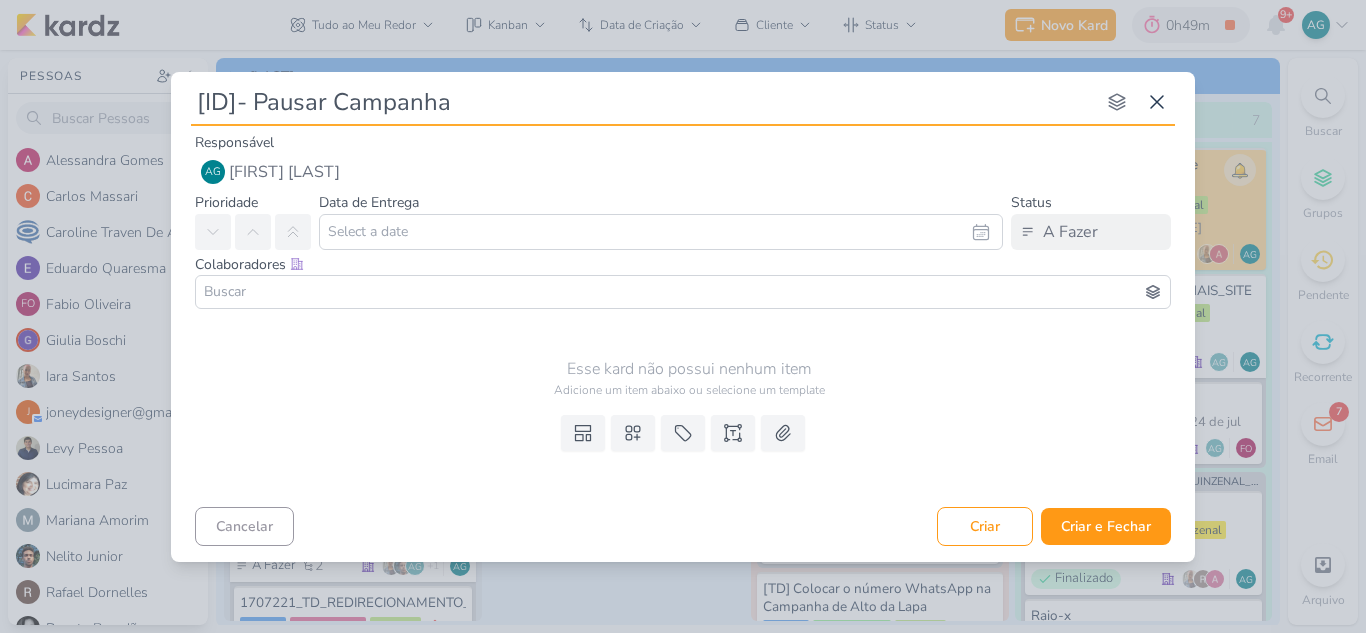 type 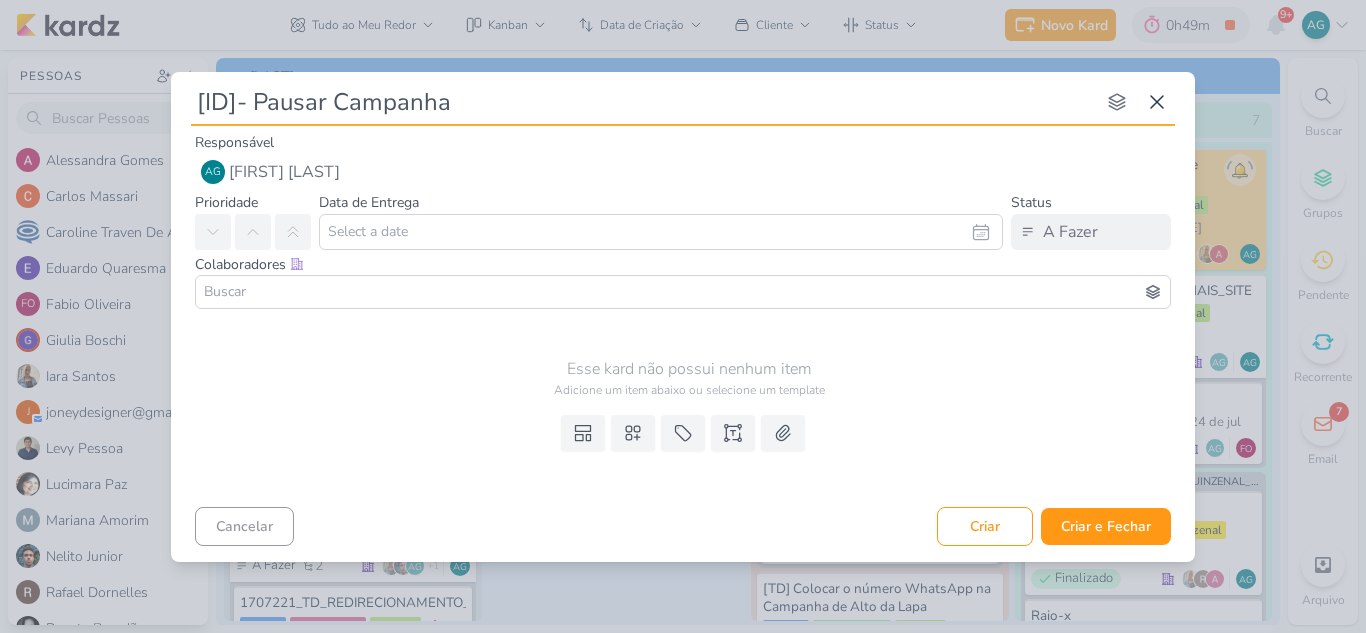 type on "2708011- Pausar Campanha" 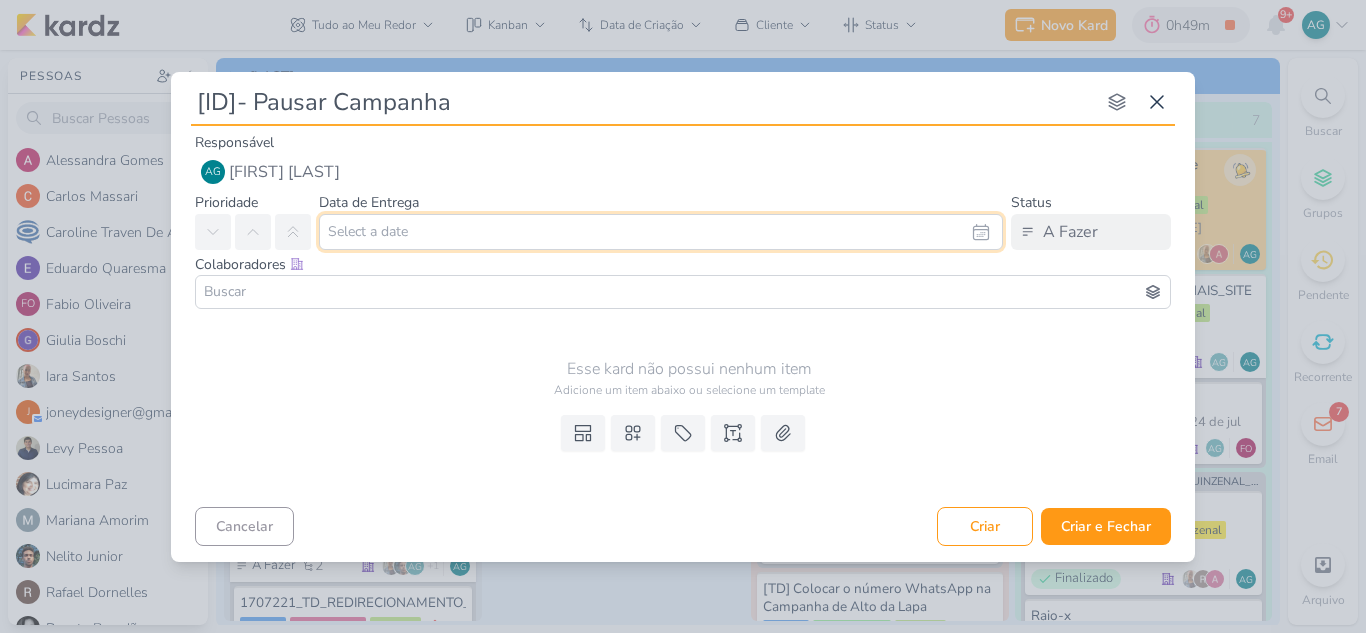 click at bounding box center [661, 232] 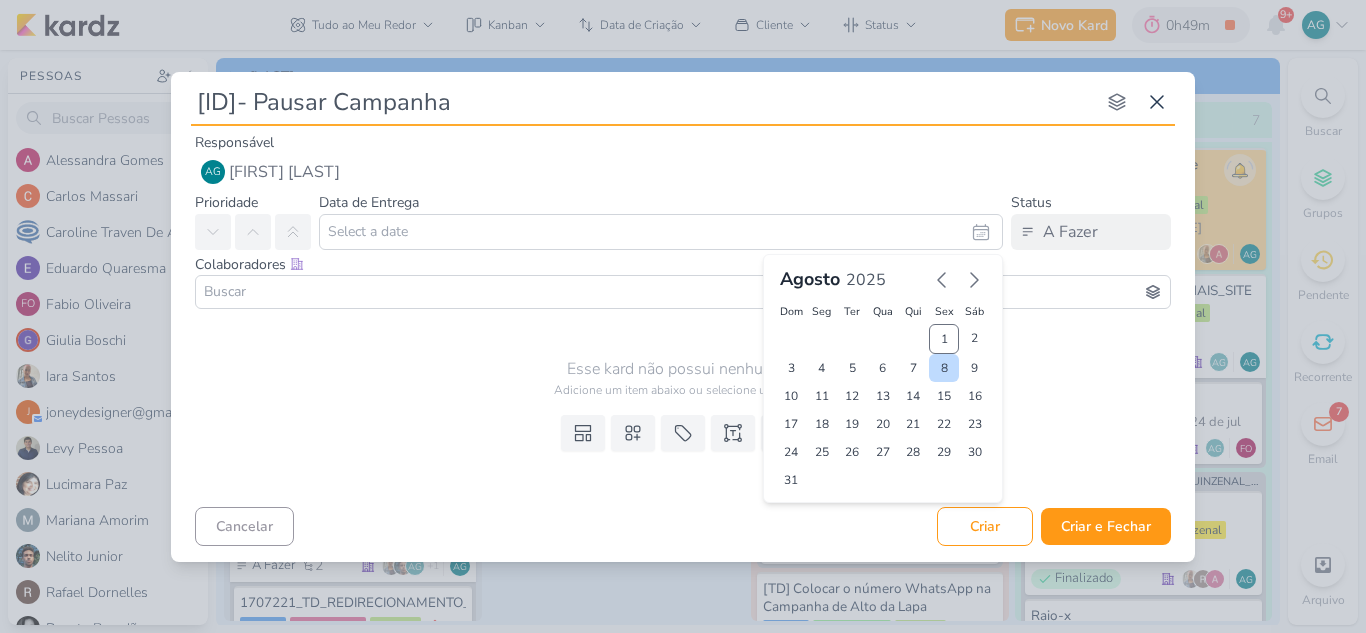 click on "8" at bounding box center (944, 368) 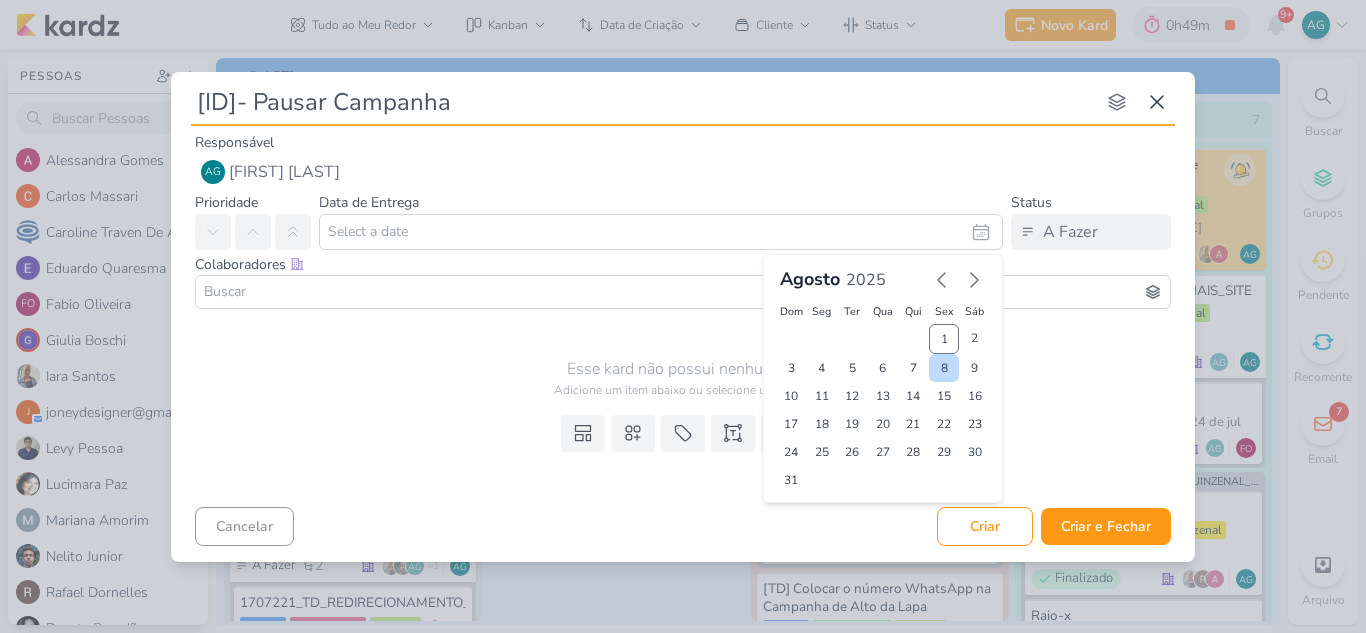 type on "8 de agosto de 2025 às 23:59" 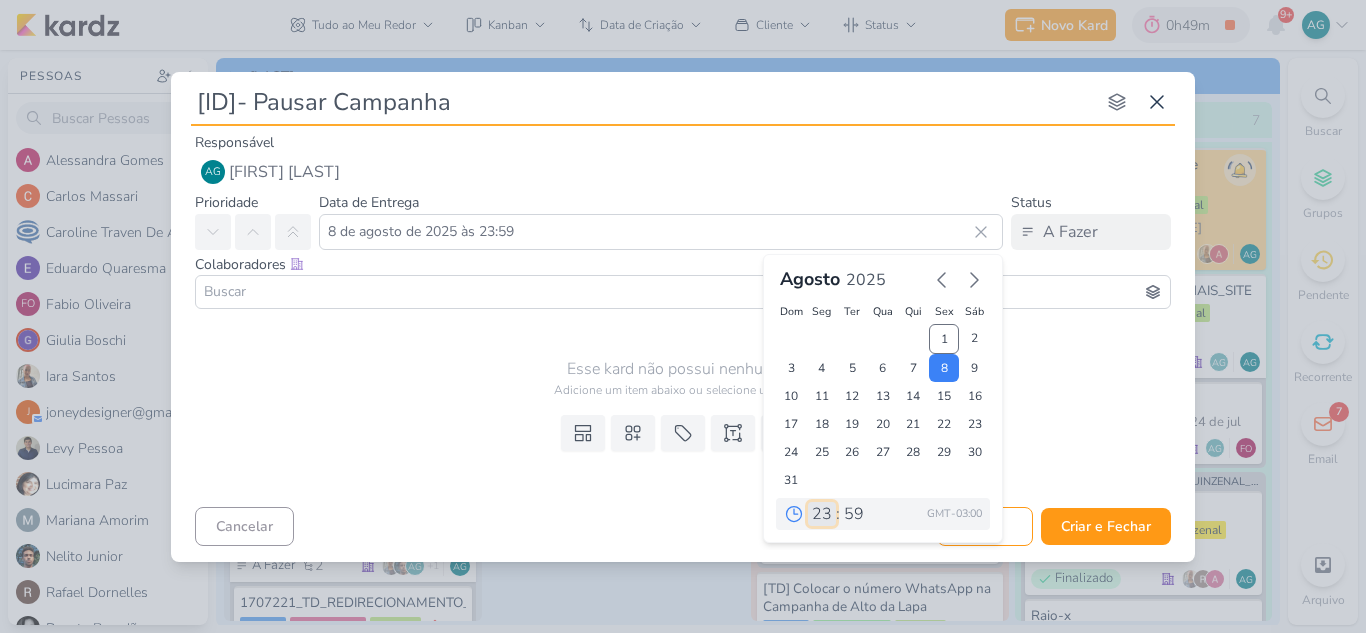 click on "00 01 02 03 04 05 06 07 08 09 10 11 12 13 14 15 16 17 18 19 20 21 22 23" at bounding box center [822, 514] 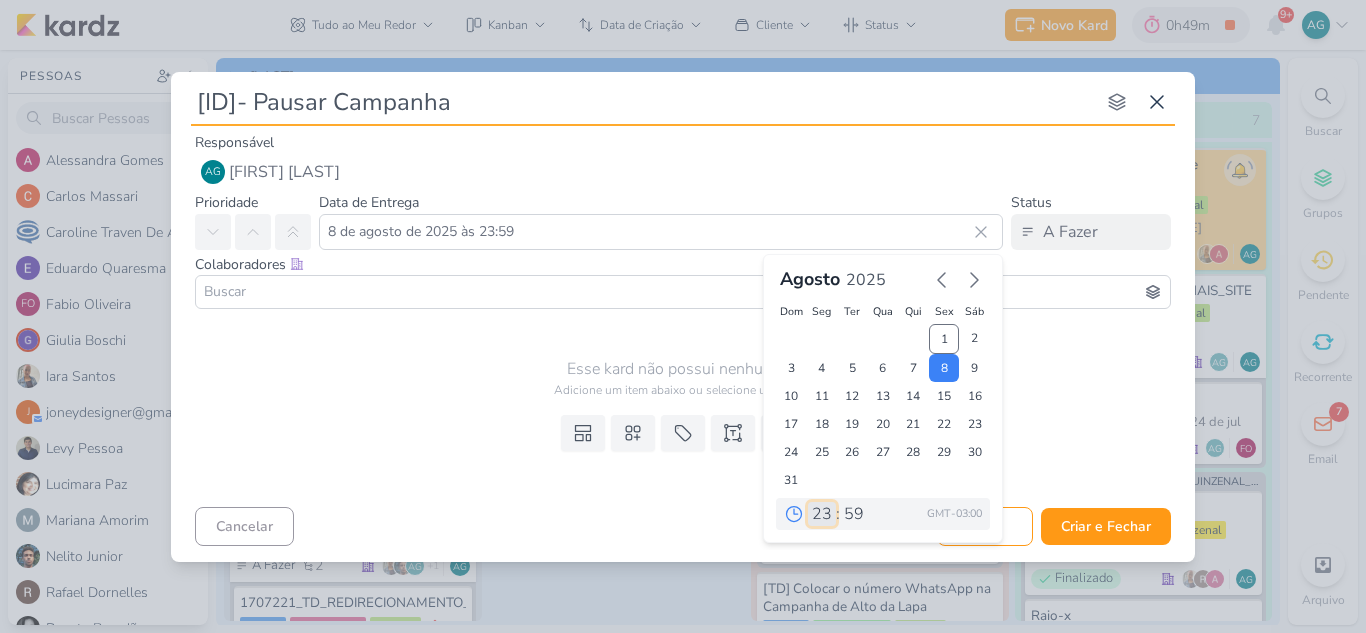 select on "18" 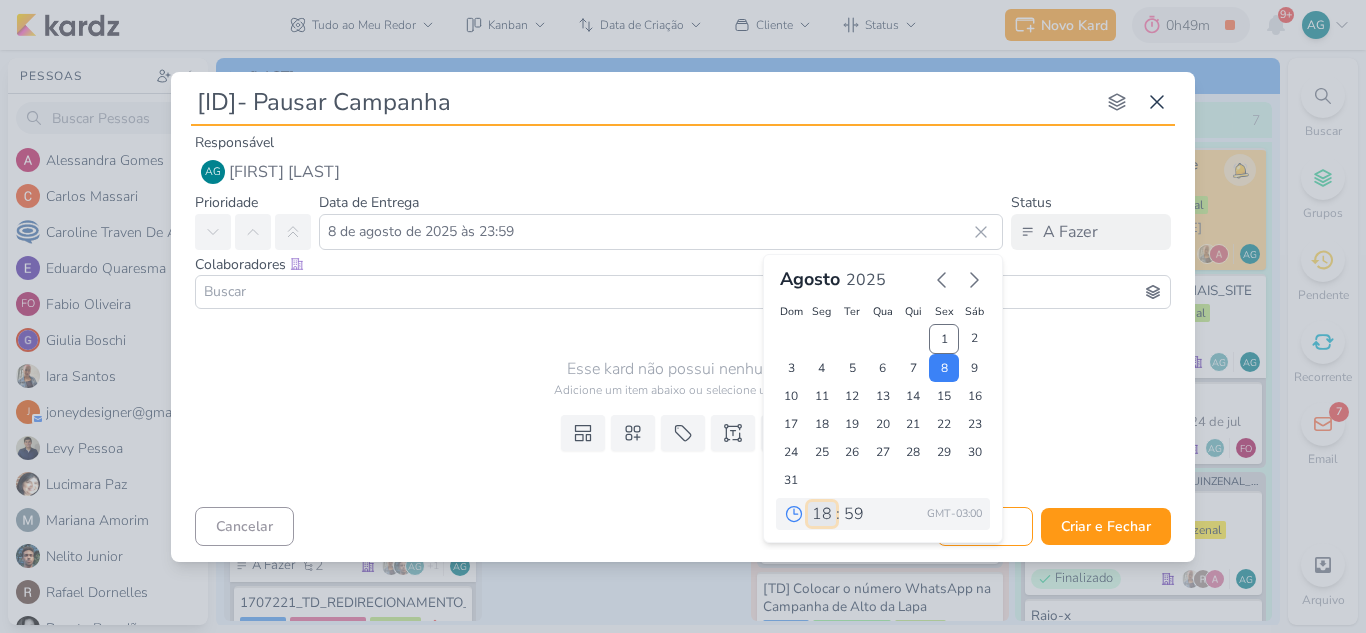 click on "00 01 02 03 04 05 06 07 08 09 10 11 12 13 14 15 16 17 18 19 20 21 22 23" at bounding box center (822, 514) 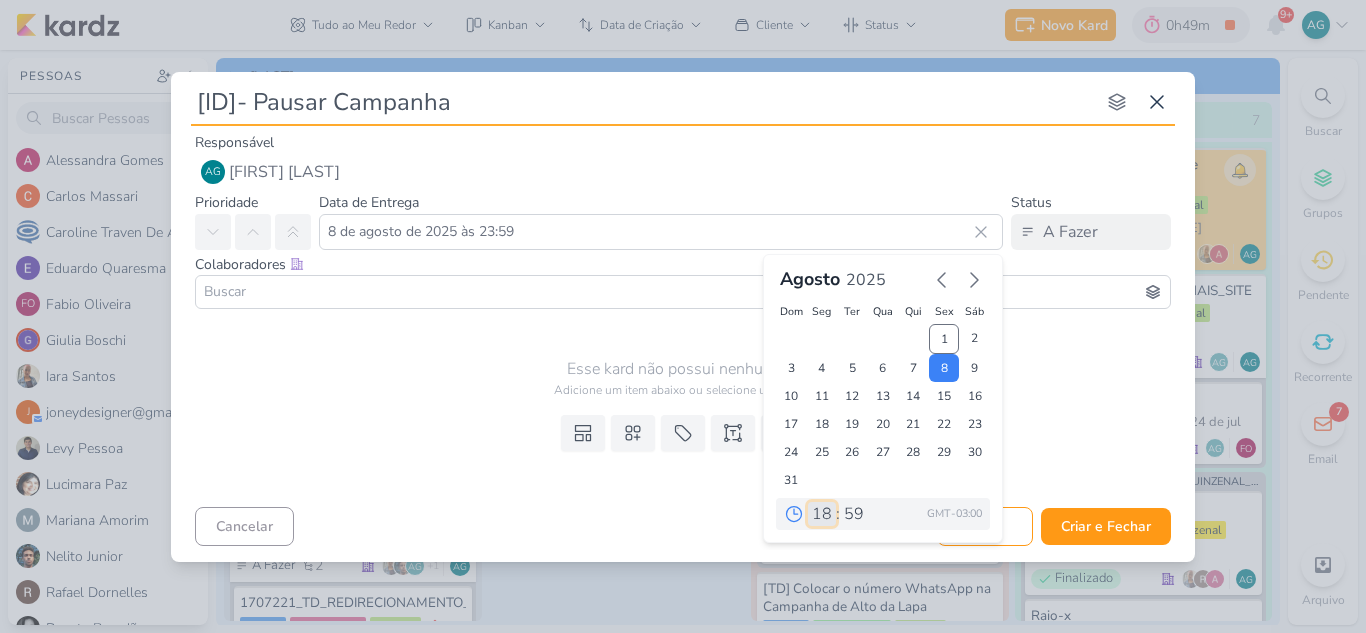 type on "8 de agosto de 2025 às 18:59" 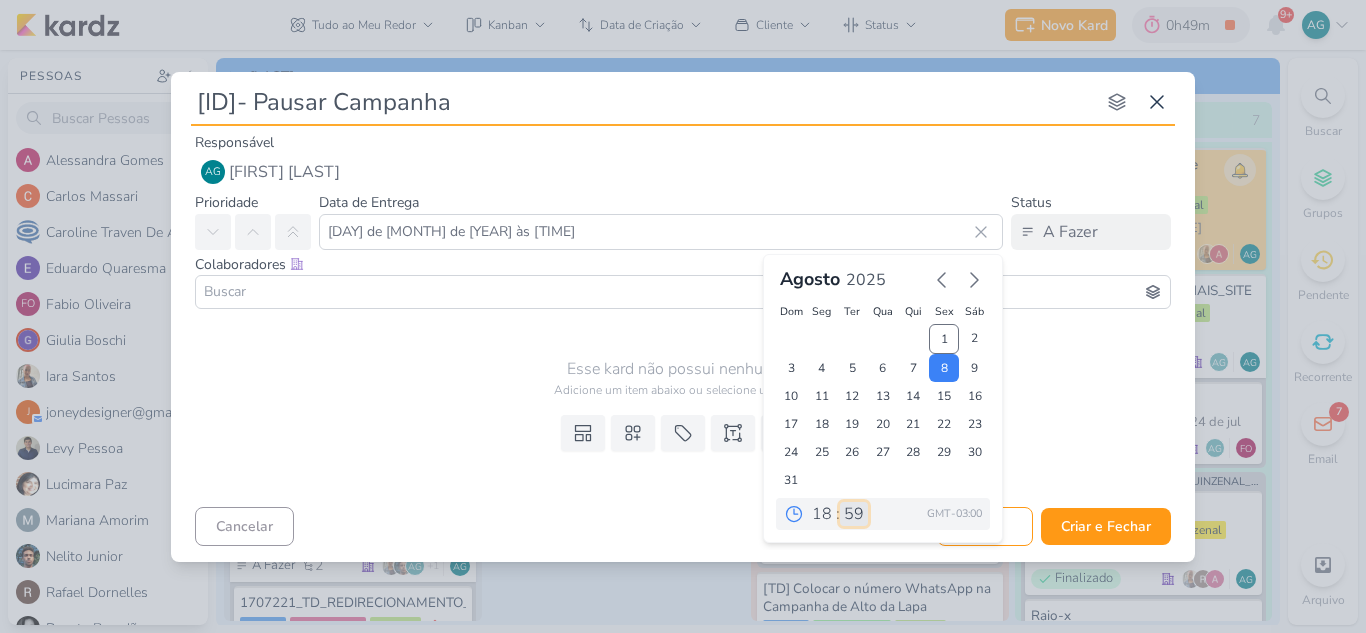 click on "00 05 10 15 20 25 30 35 40 45 50 55
59" at bounding box center [854, 514] 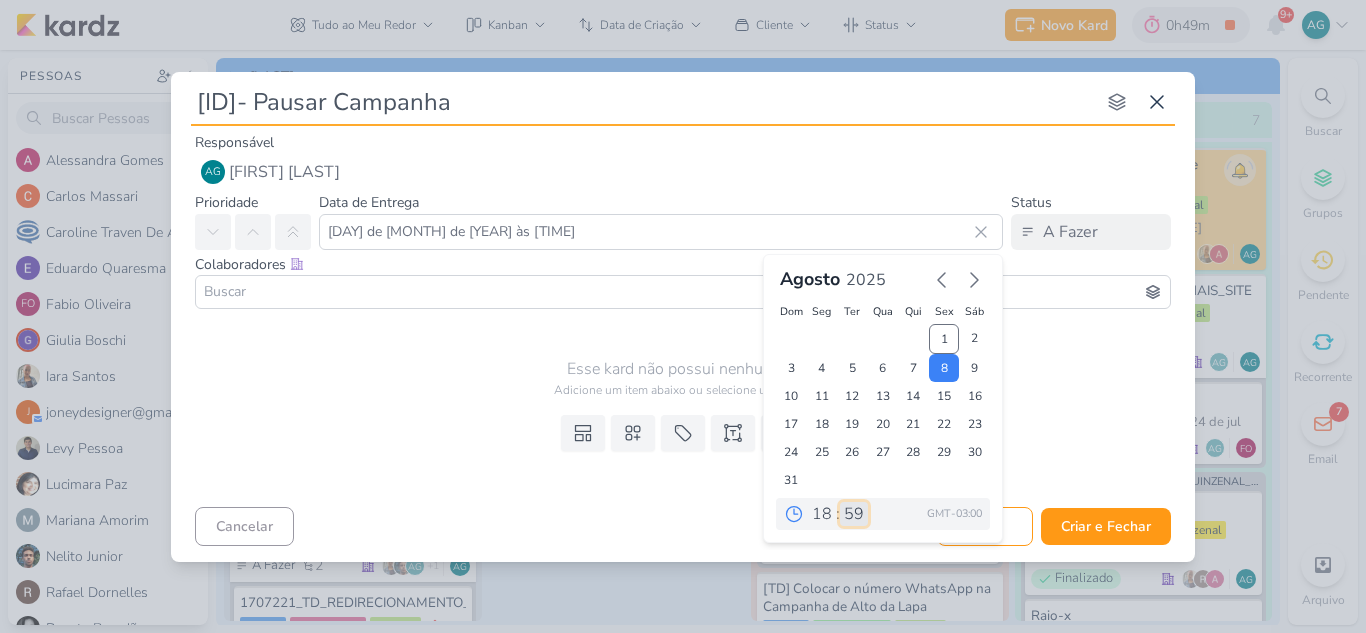 select on "0" 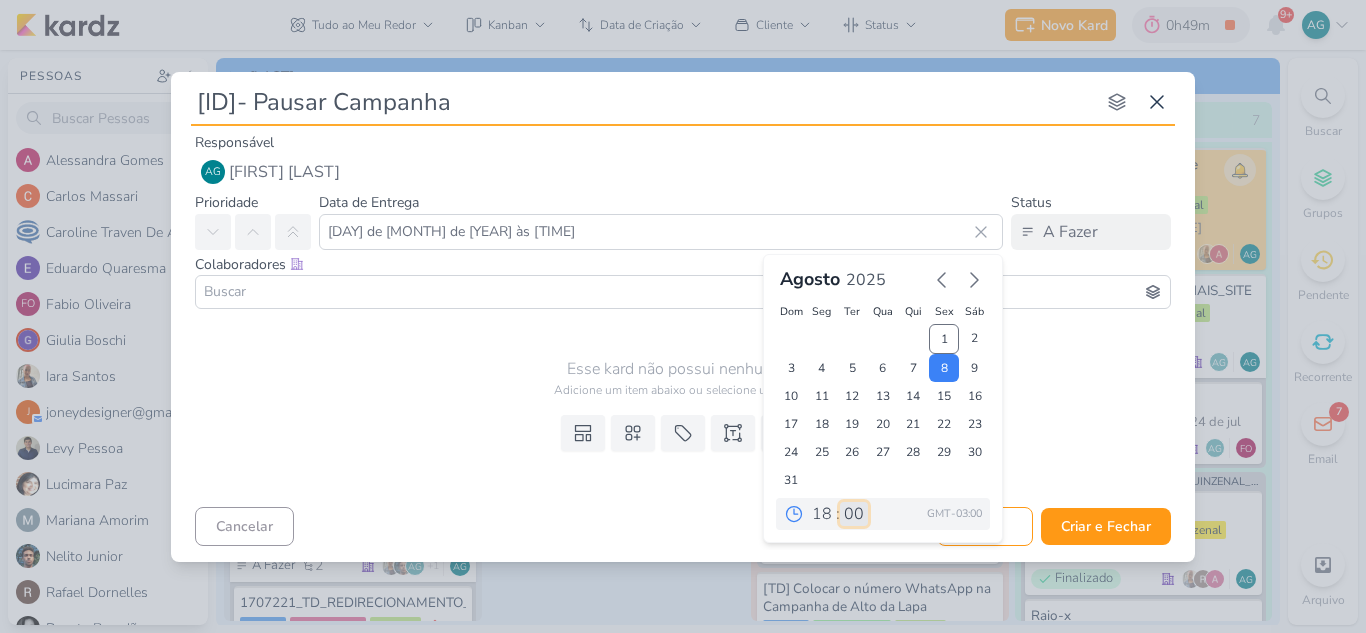 click on "00 05 10 15 20 25 30 35 40 45 50 55
59" at bounding box center [854, 514] 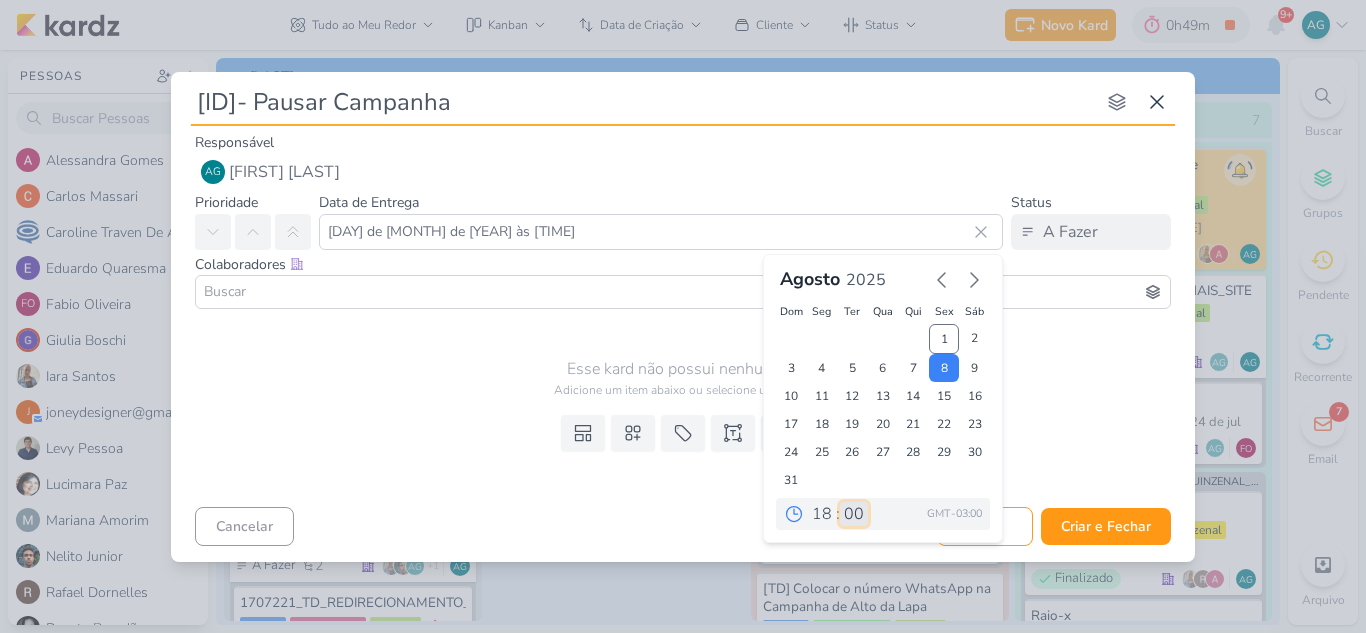 type on "8 de agosto de 2025 às 18:00" 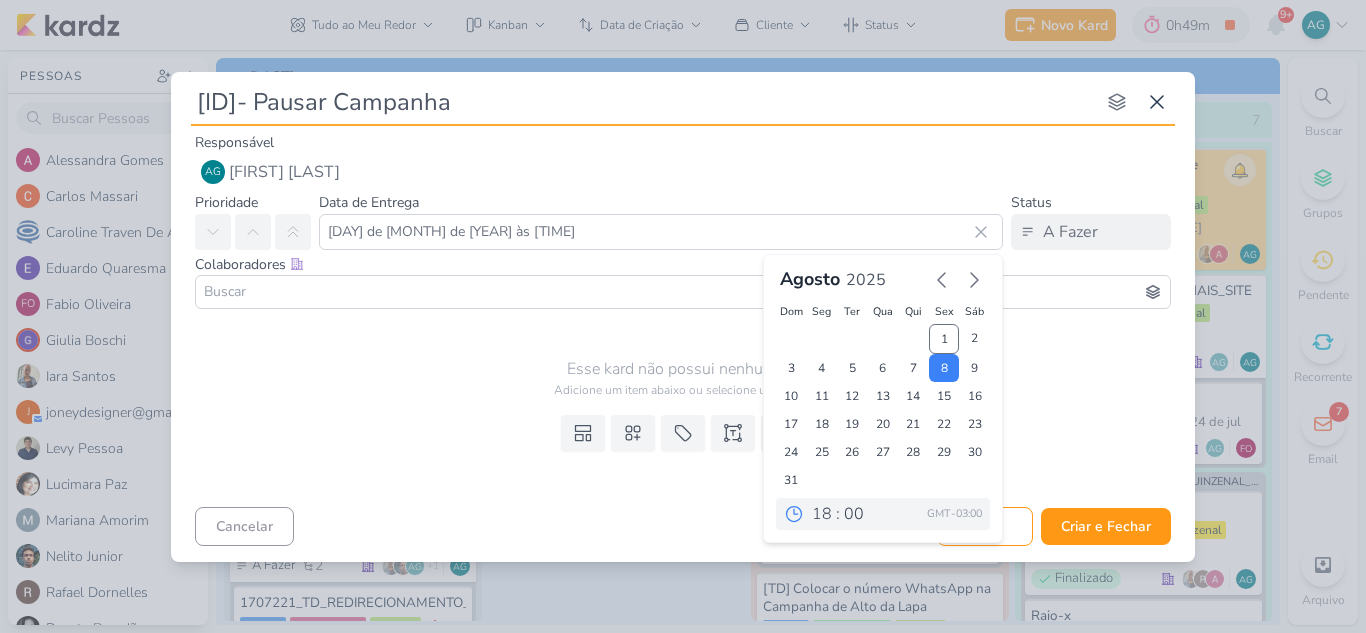 click on "Templates
Campos Personalizados
Marcadores
Caixa De Texto
Anexo" at bounding box center (683, 453) 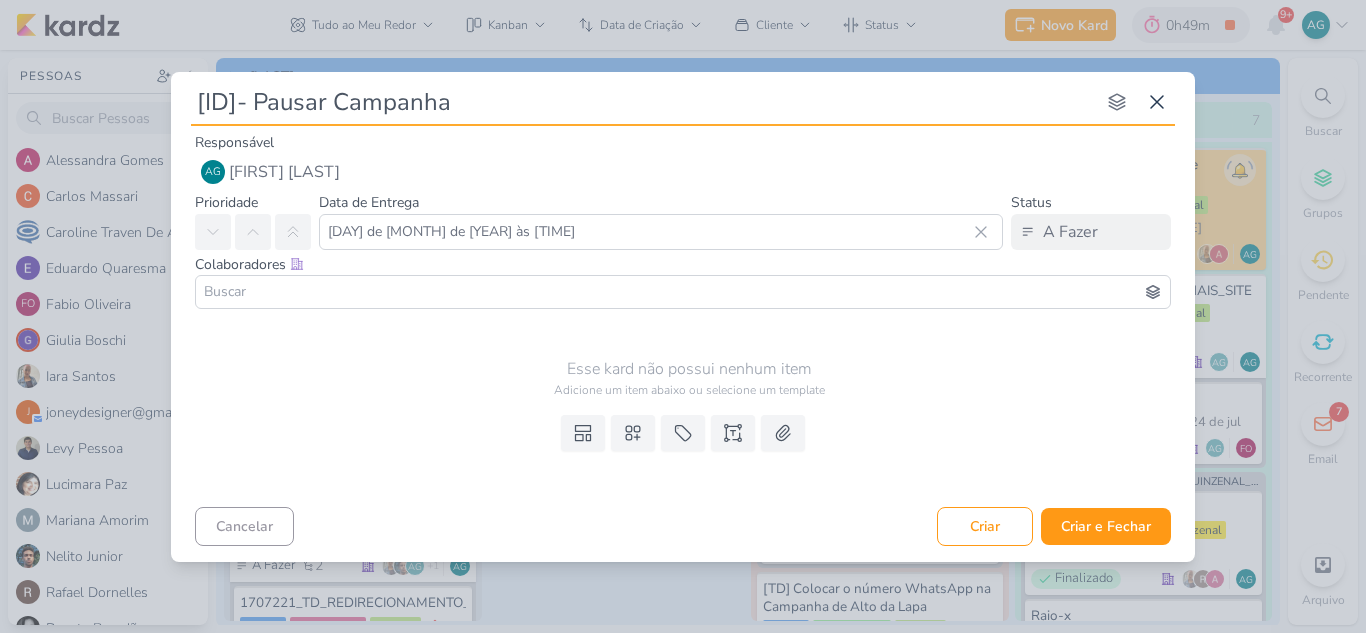 click at bounding box center (683, 292) 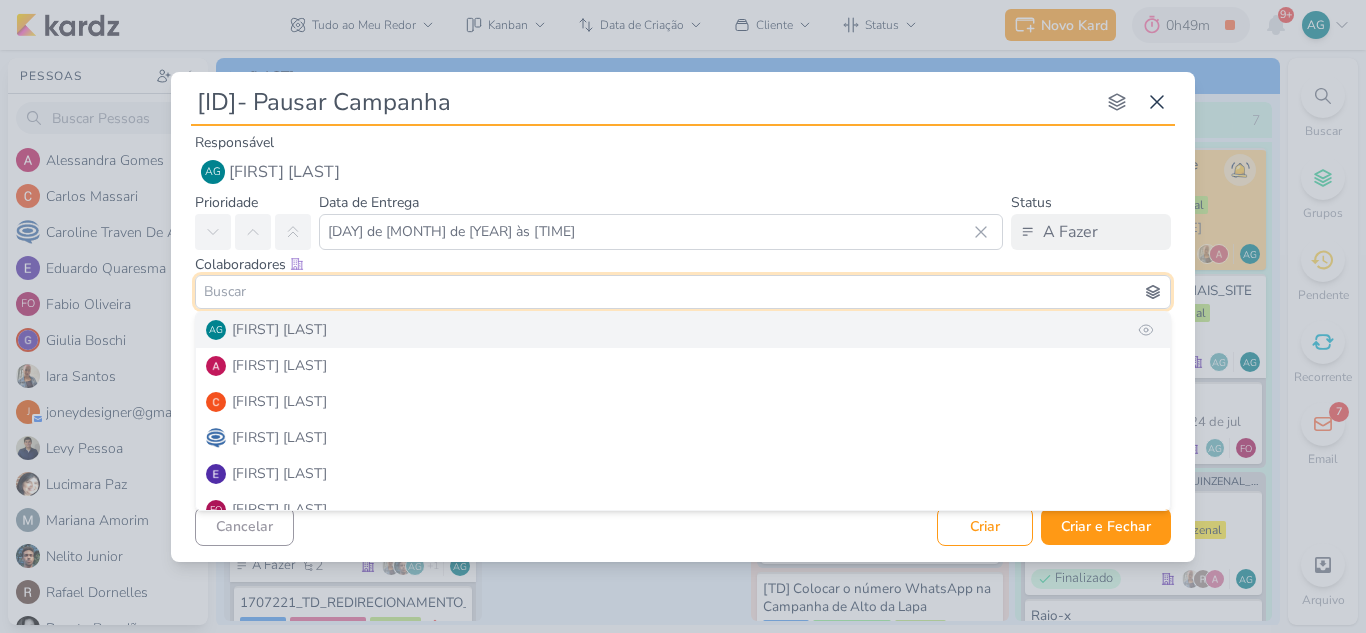 click on "AG
Aline Gimenez Graciano" at bounding box center [683, 330] 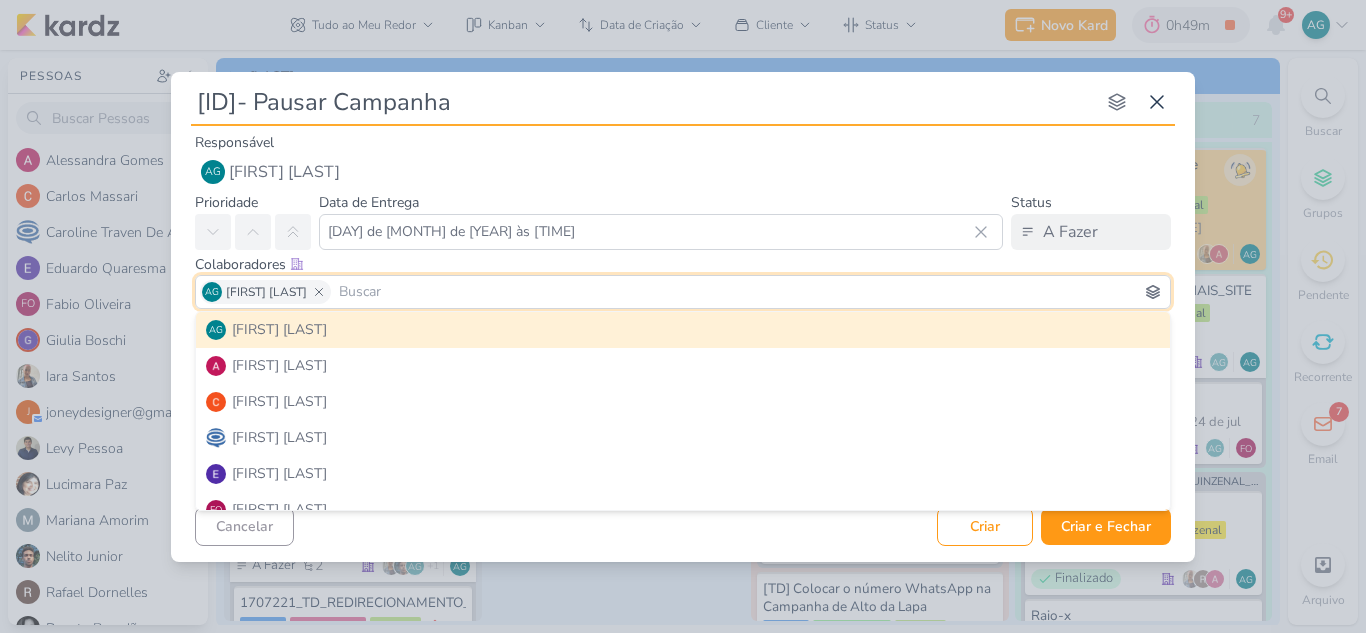 click at bounding box center (750, 292) 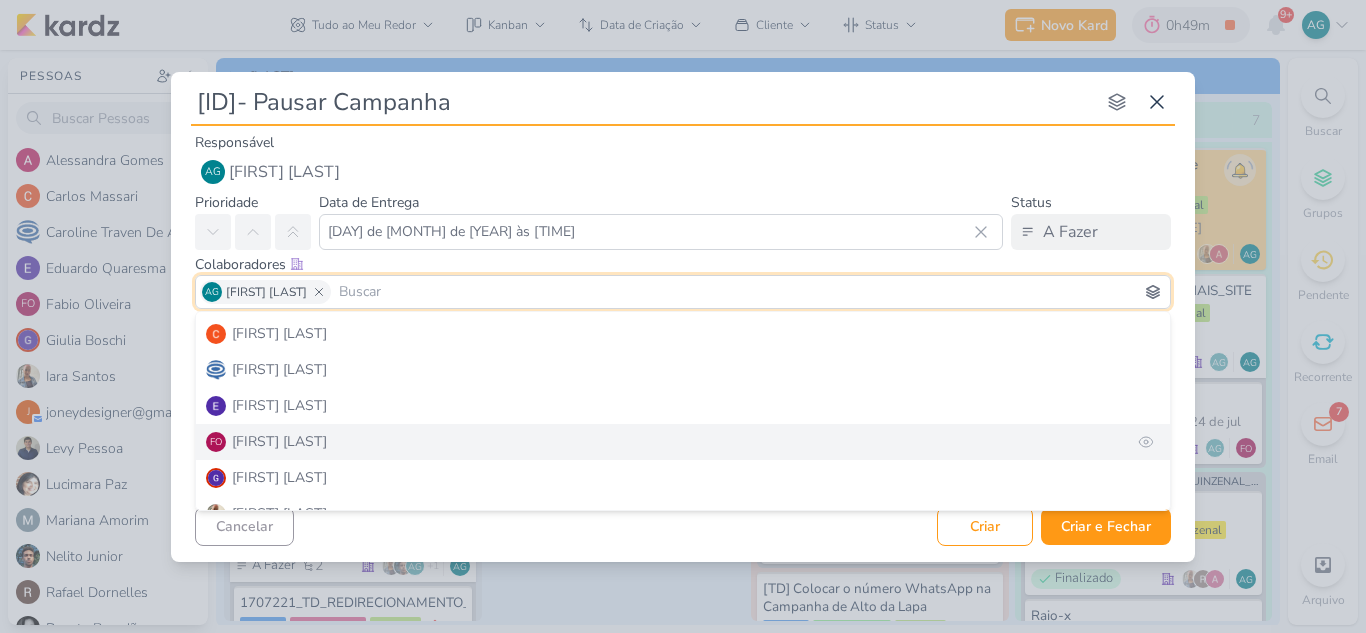 scroll, scrollTop: 0, scrollLeft: 0, axis: both 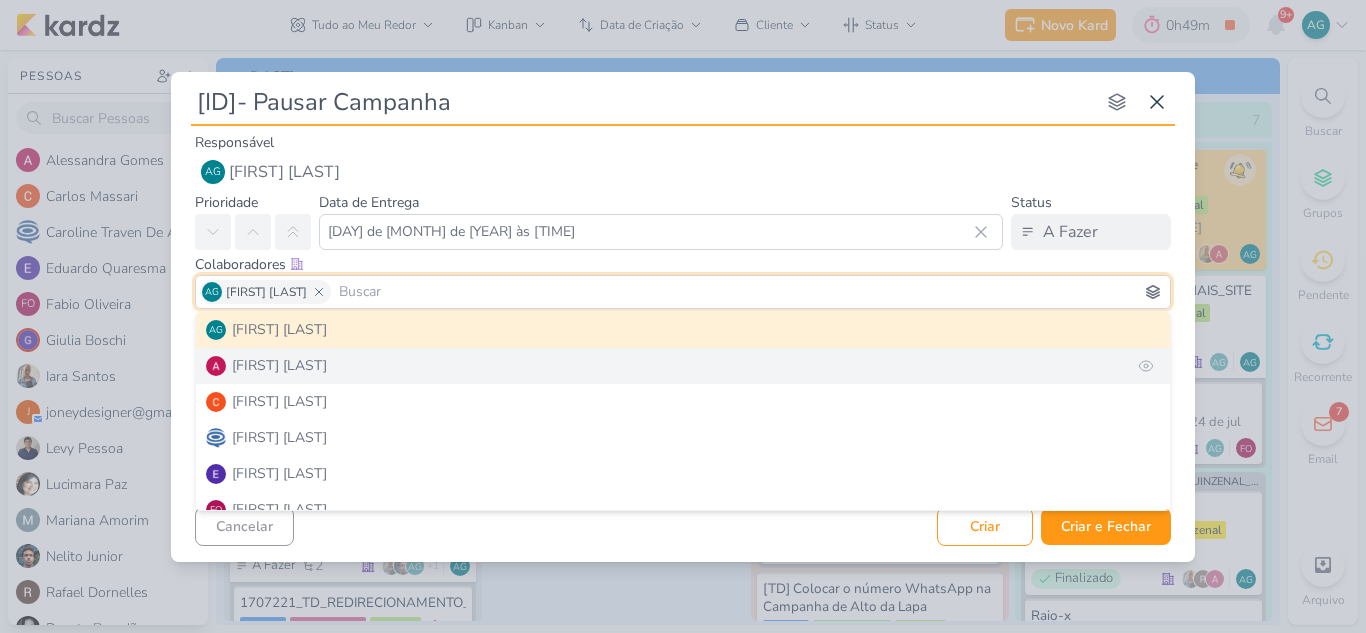 click on "Alessandra Gomes" at bounding box center (279, 365) 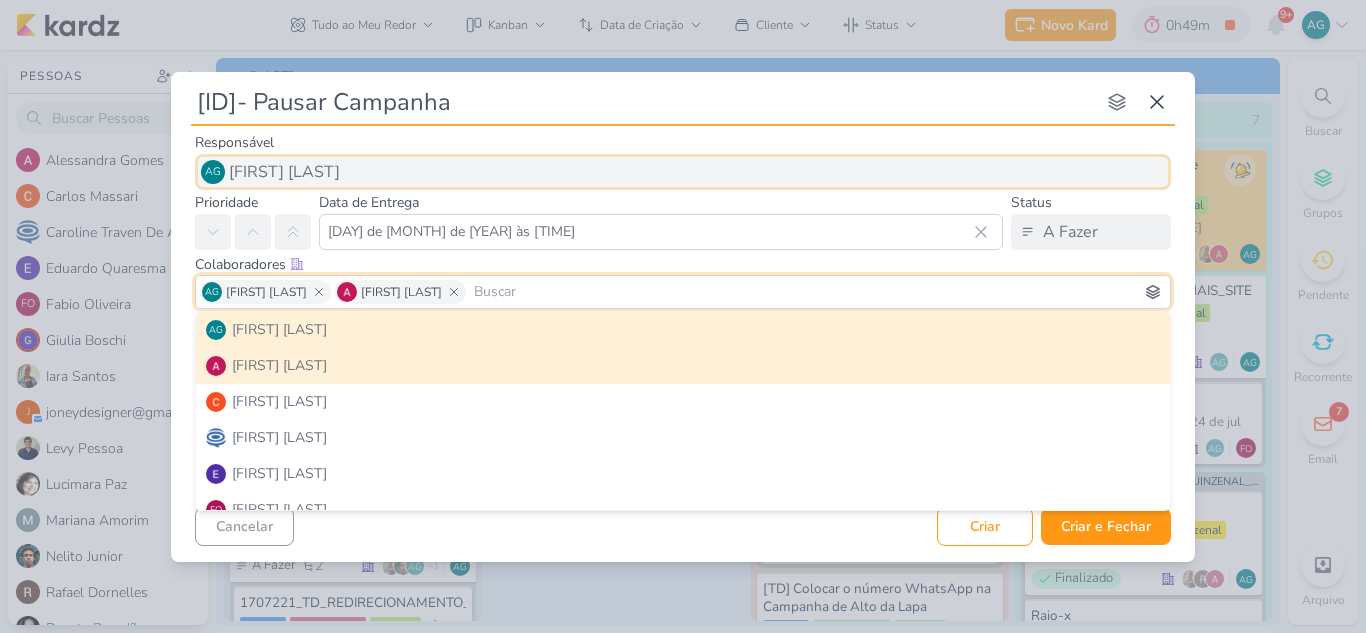 click on "[FIRST] [LAST]" at bounding box center (284, 172) 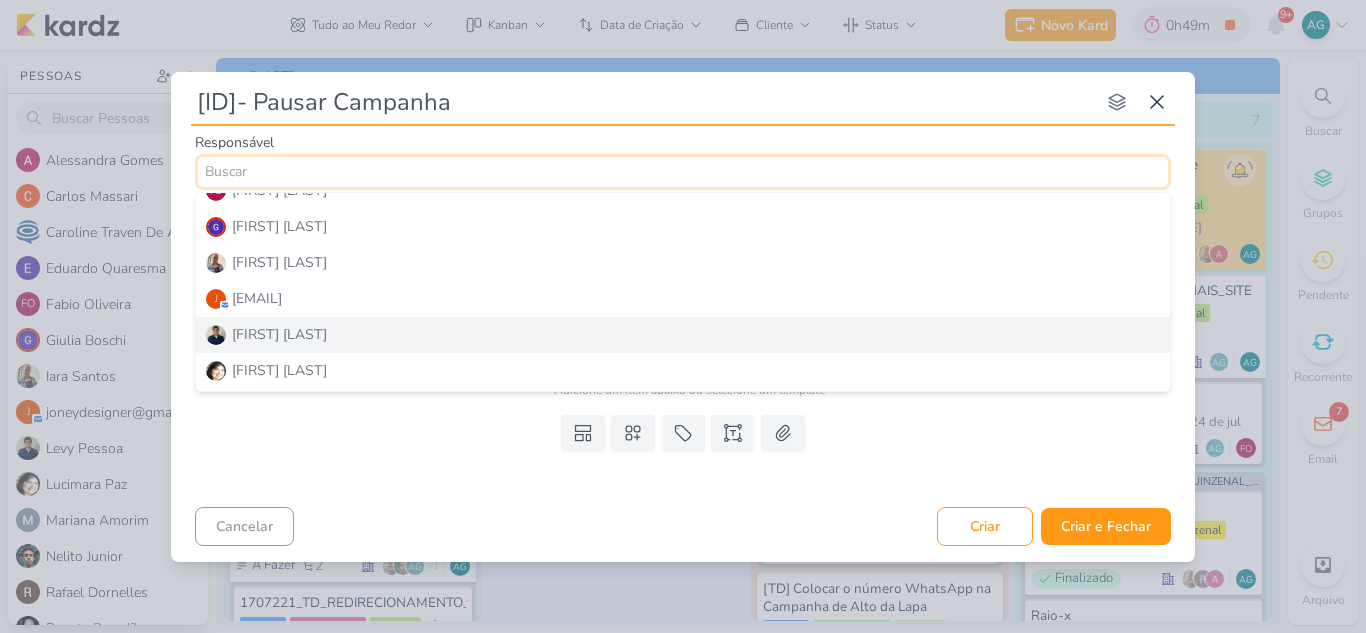 scroll, scrollTop: 100, scrollLeft: 0, axis: vertical 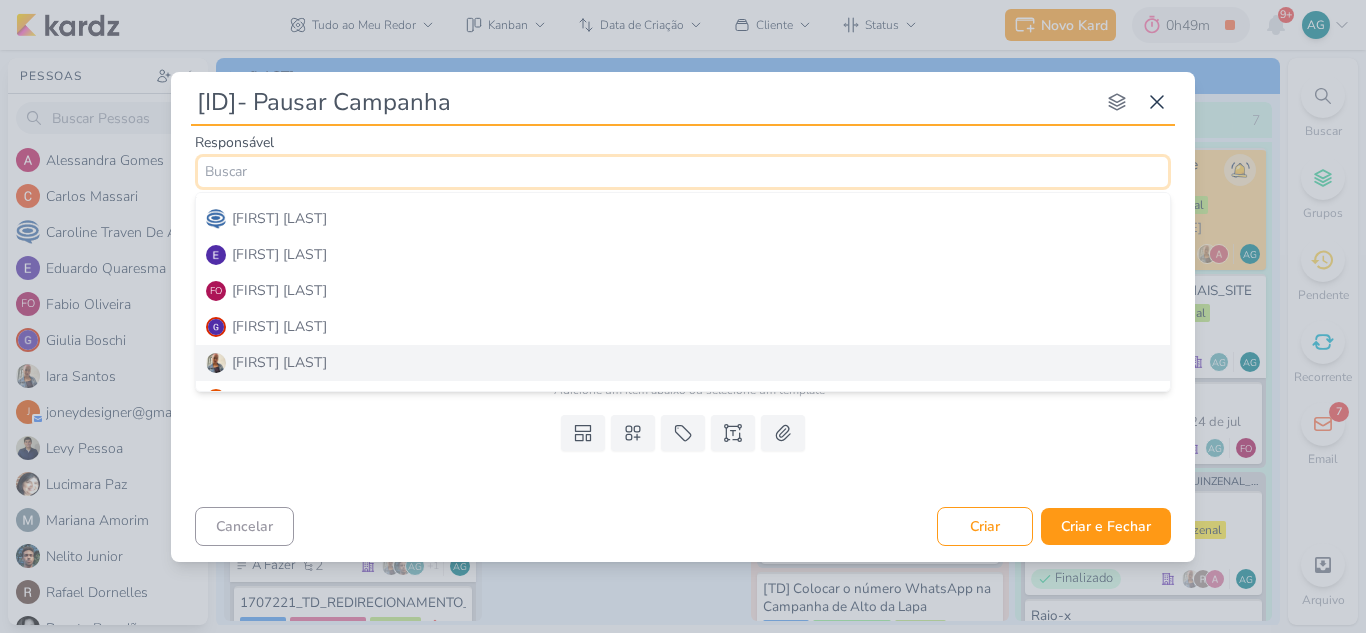click on "[FIRST] [LAST]" at bounding box center [683, 363] 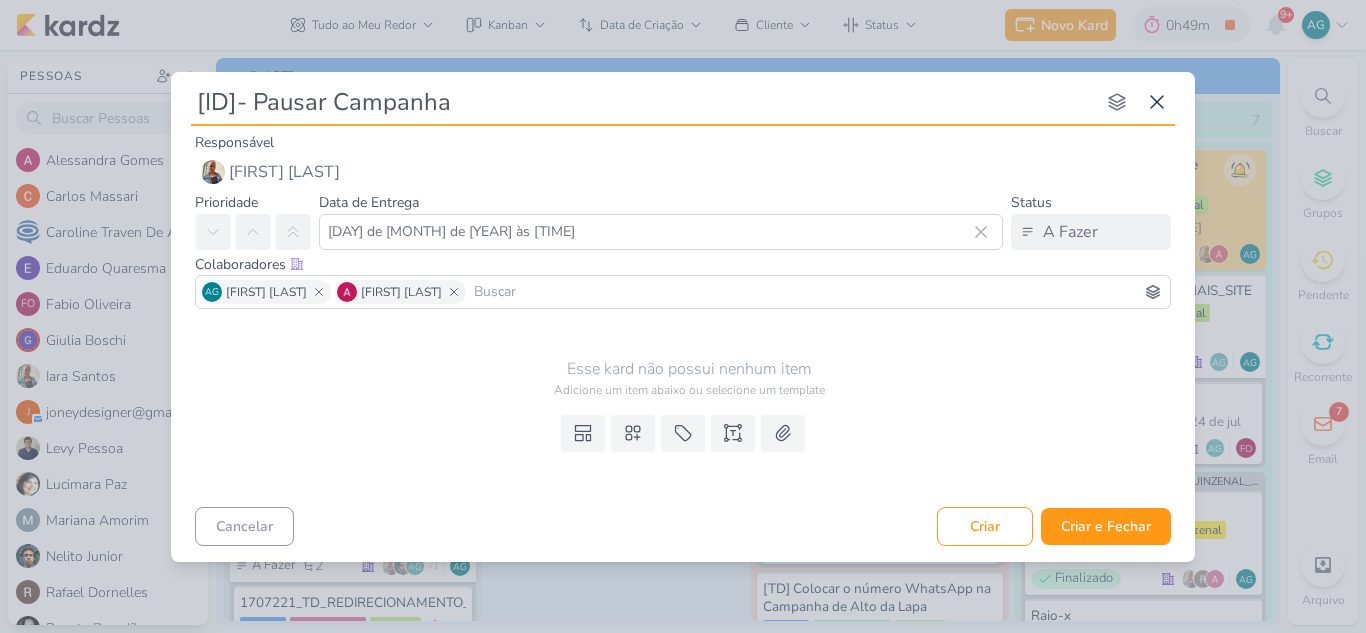 click on "Templates
Campos Personalizados
Marcadores
Caixa De Texto
Anexo" at bounding box center (683, 453) 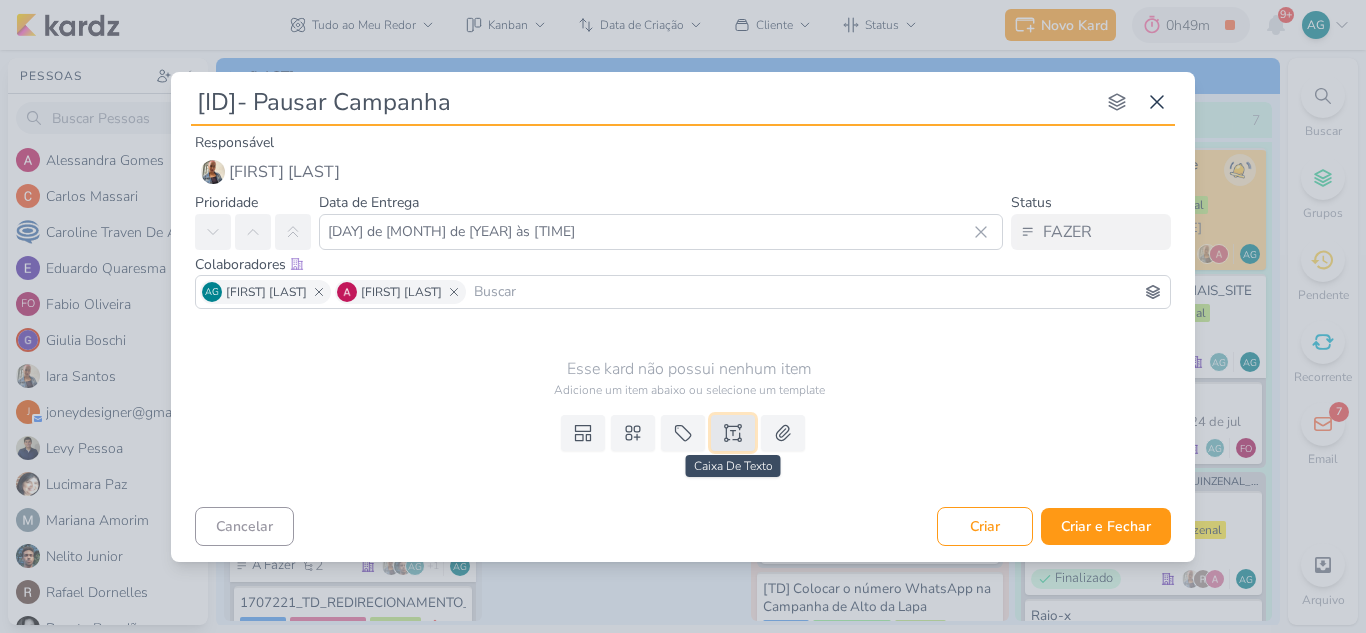 click 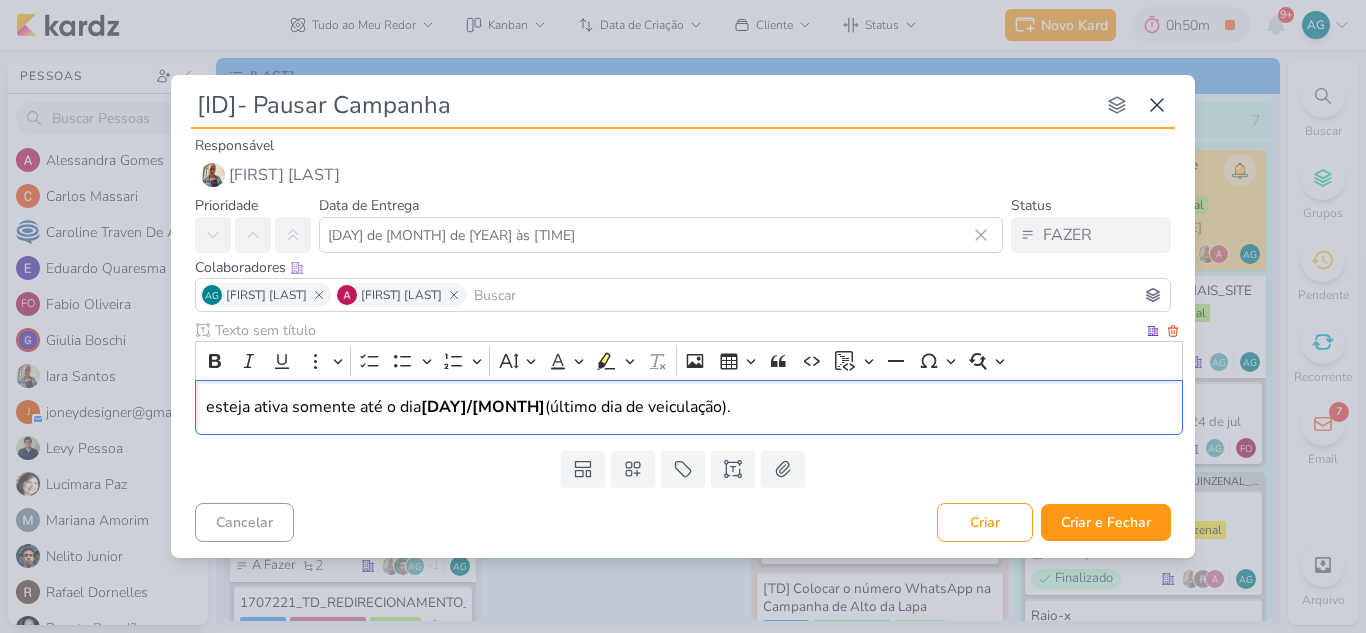 click on "esteja ativa somente até o dia  08/08  (último dia de veiculação)." at bounding box center [689, 407] 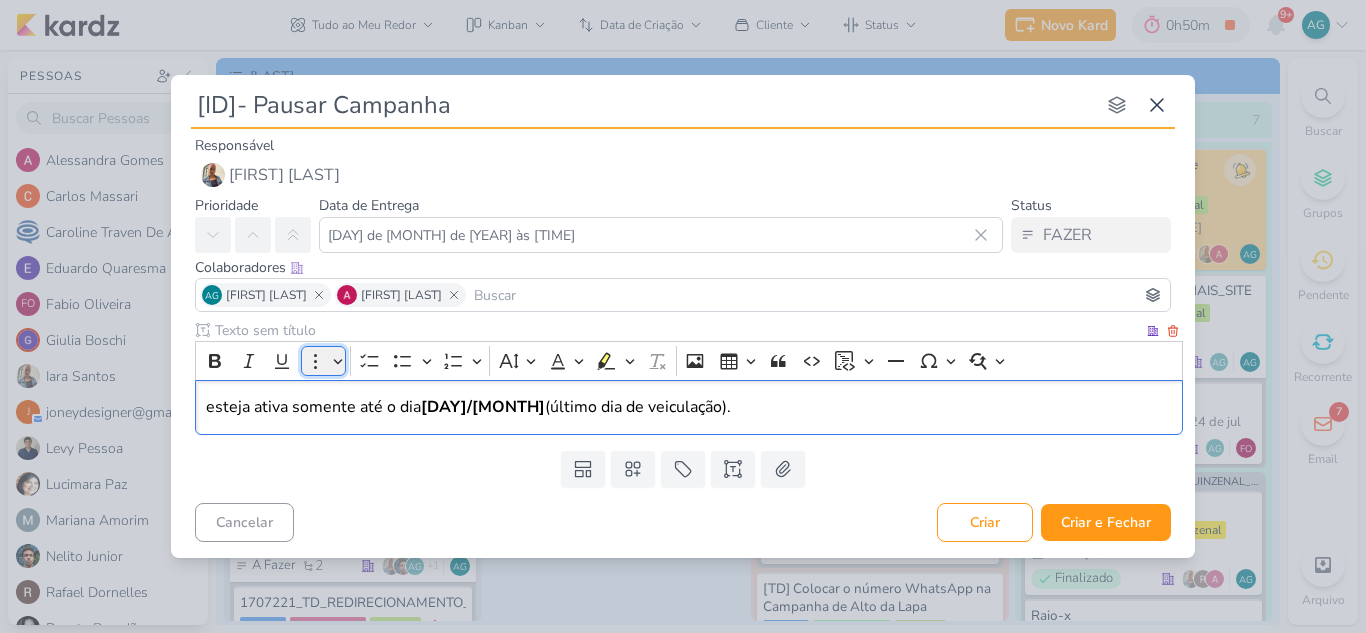 click 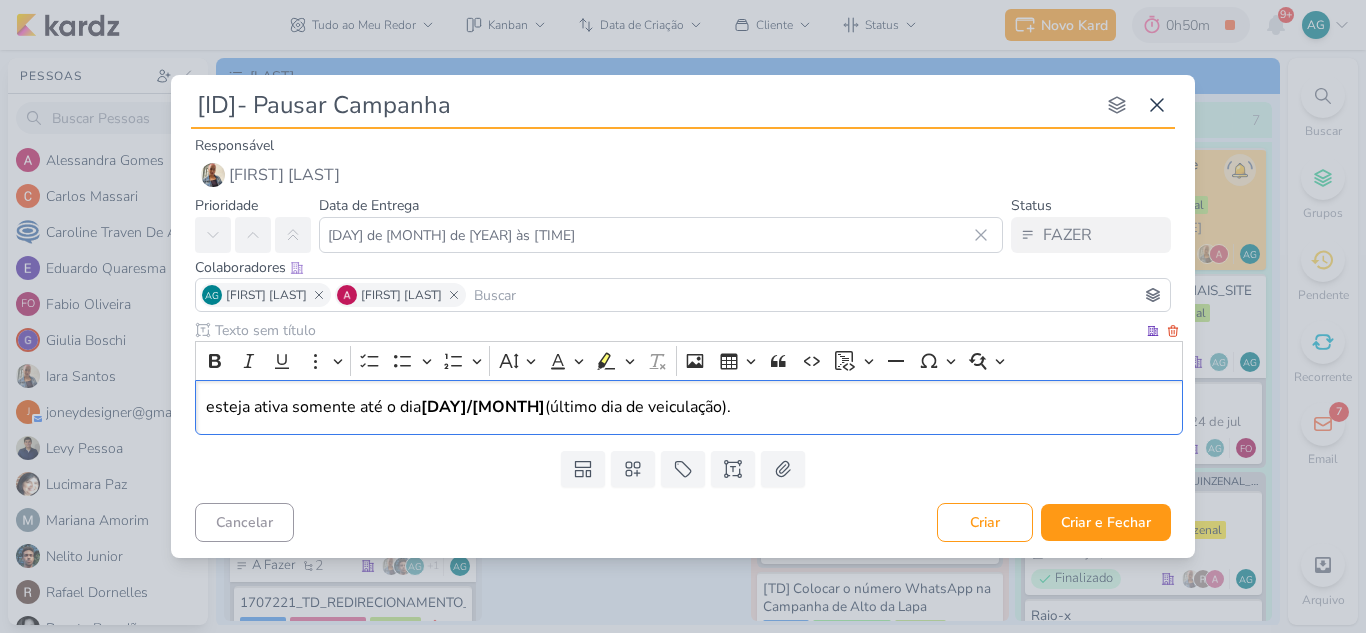 click on "esteja ativa somente até o dia  08/08  (último dia de veiculação)." at bounding box center [689, 407] 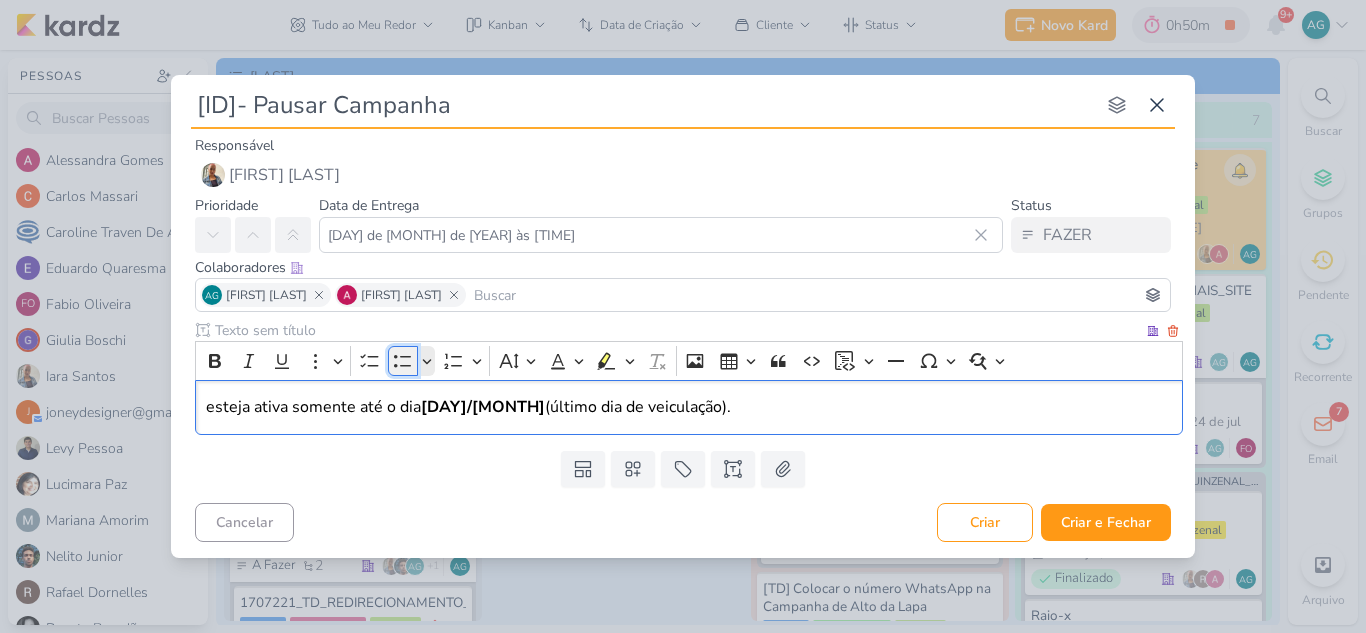 click 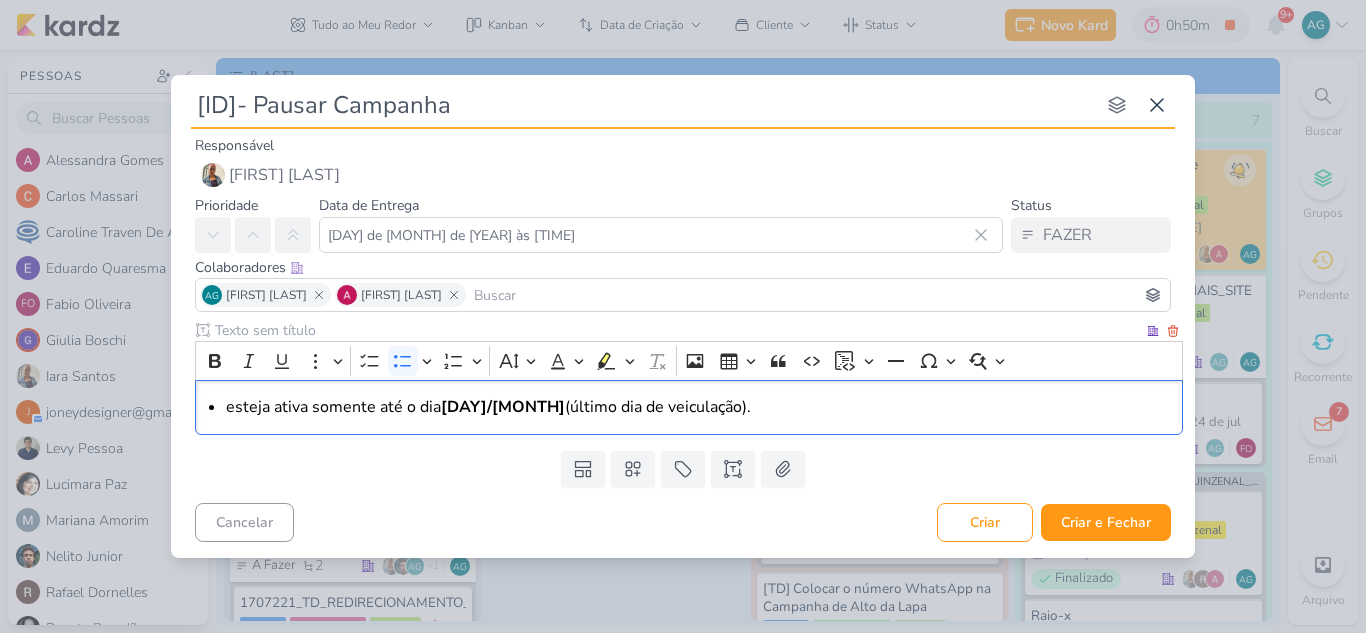 click on "esteja ativa somente até o dia  08/08  (último dia de veiculação)." at bounding box center [699, 407] 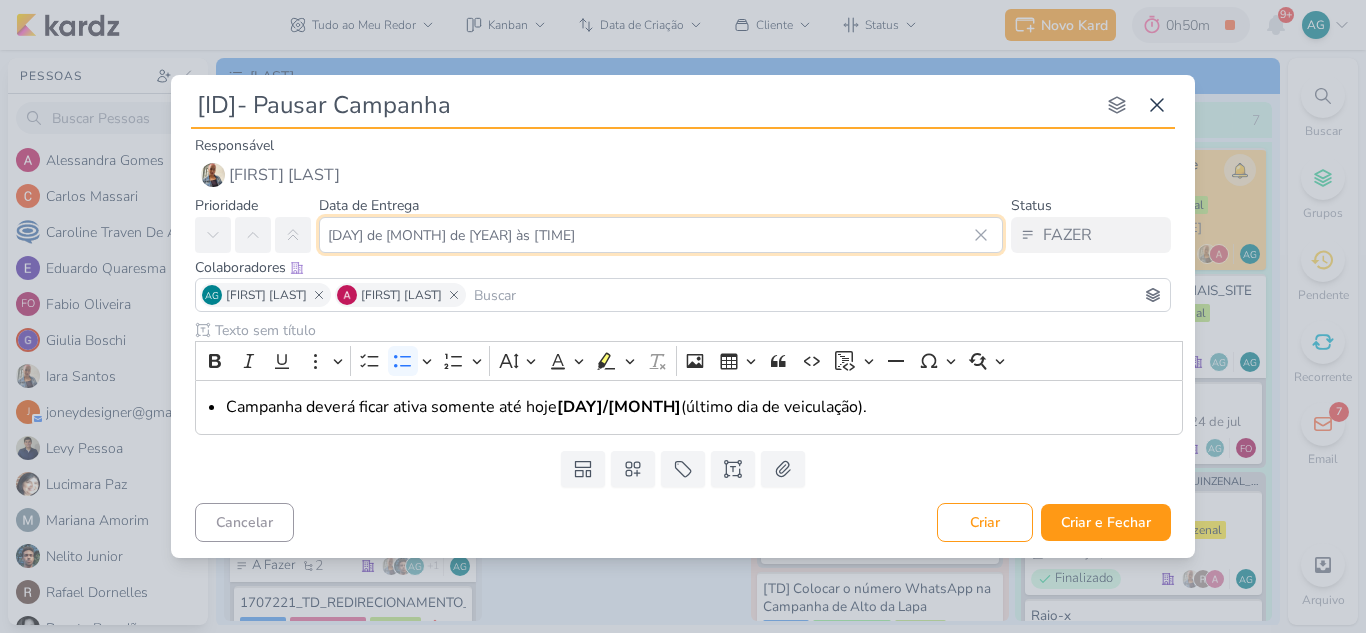 click on "8 de agosto de 2025 às 18:00" at bounding box center (661, 235) 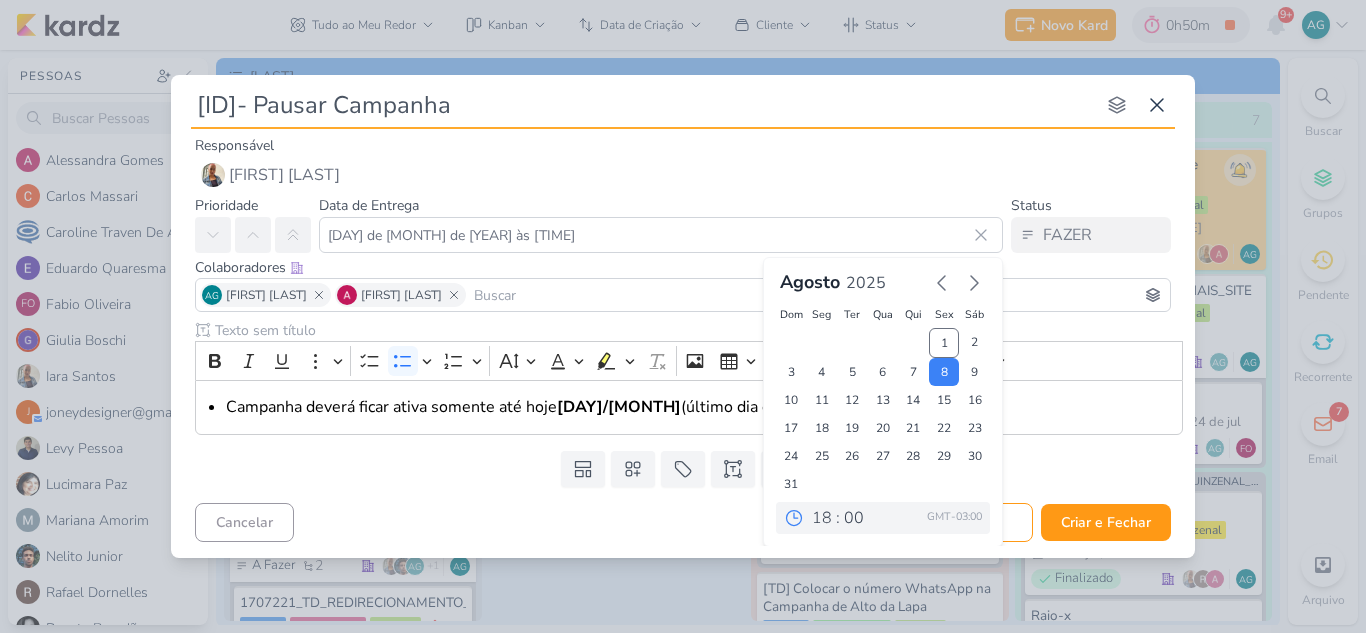 click on "Templates
Campos Personalizados
Marcadores
Caixa De Texto
Anexo" at bounding box center [683, 469] 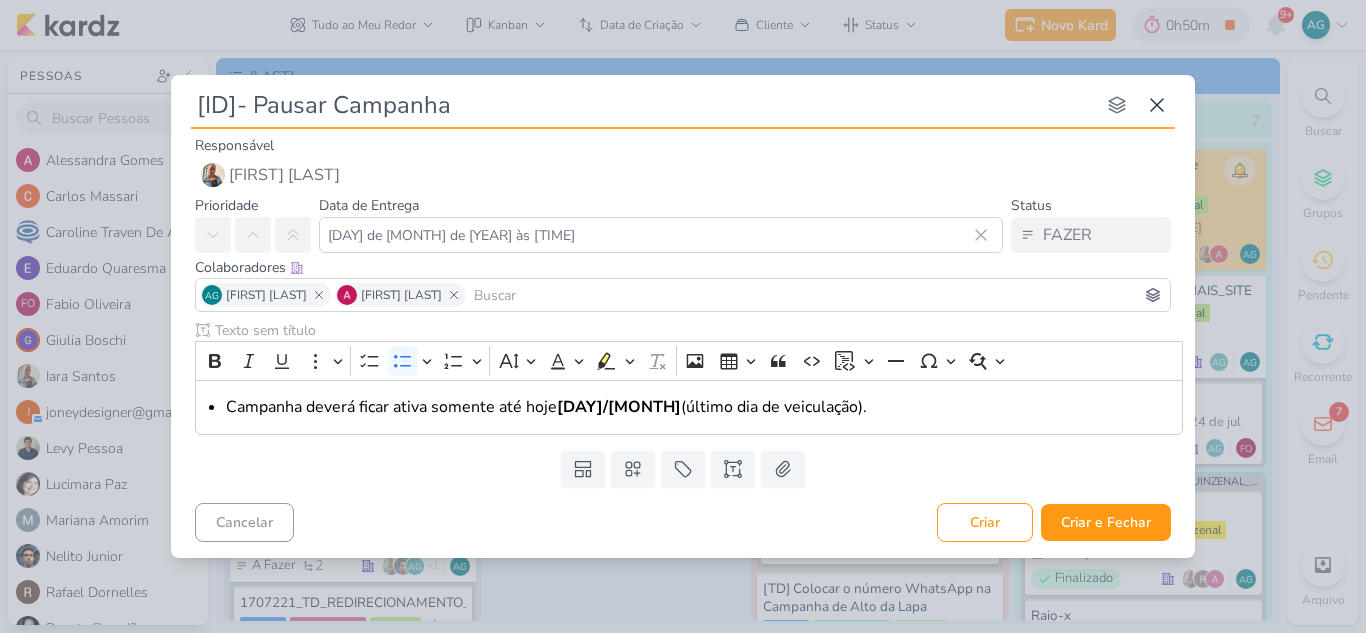 drag, startPoint x: 294, startPoint y: 97, endPoint x: 148, endPoint y: 96, distance: 146.00342 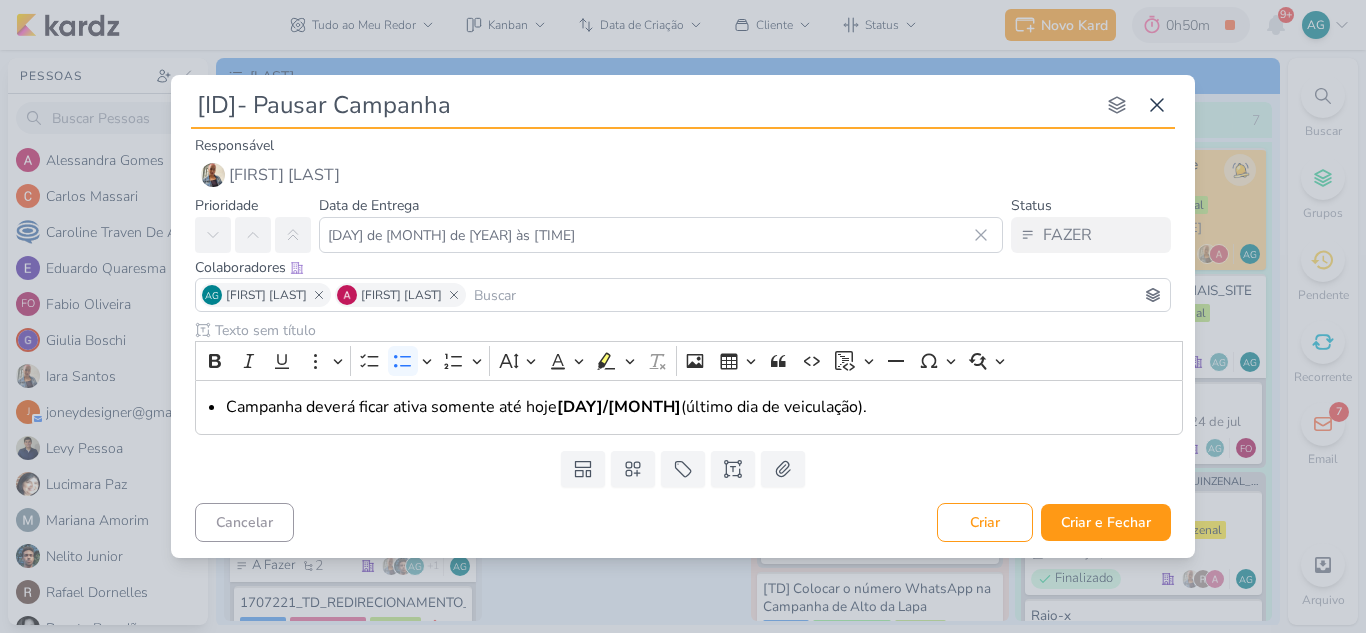click on "2708011- Pausar Campanha
nenhum grupo disponível
esc
Responsável
Iara Santos
AG
Aline Gimenez Graciano
Alessandra Gomes
Carlos Massari" at bounding box center (683, 316) 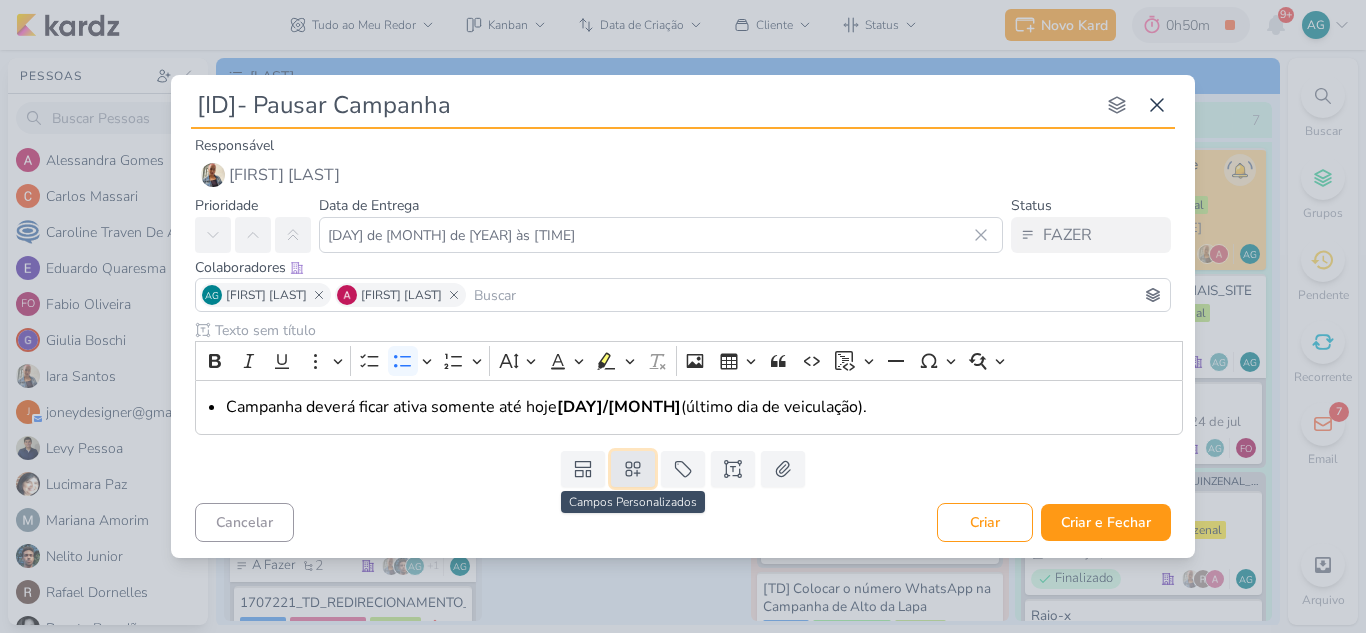 click 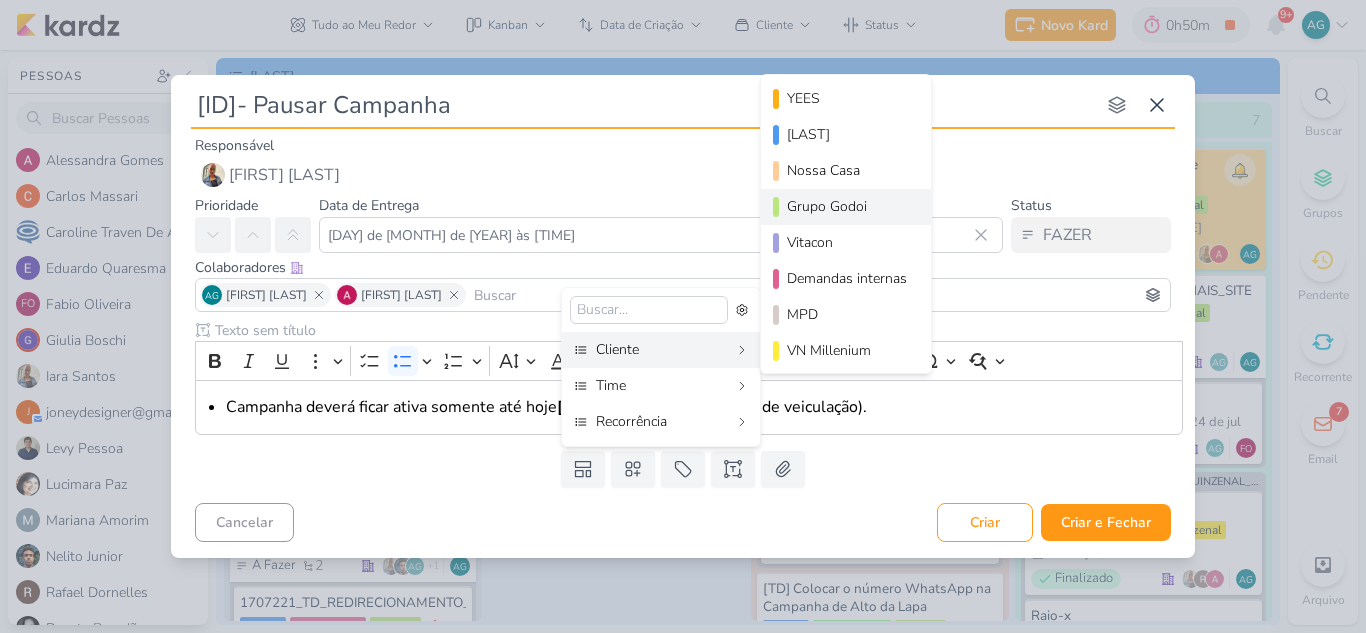 click on "Grupo Godoi" at bounding box center (847, 206) 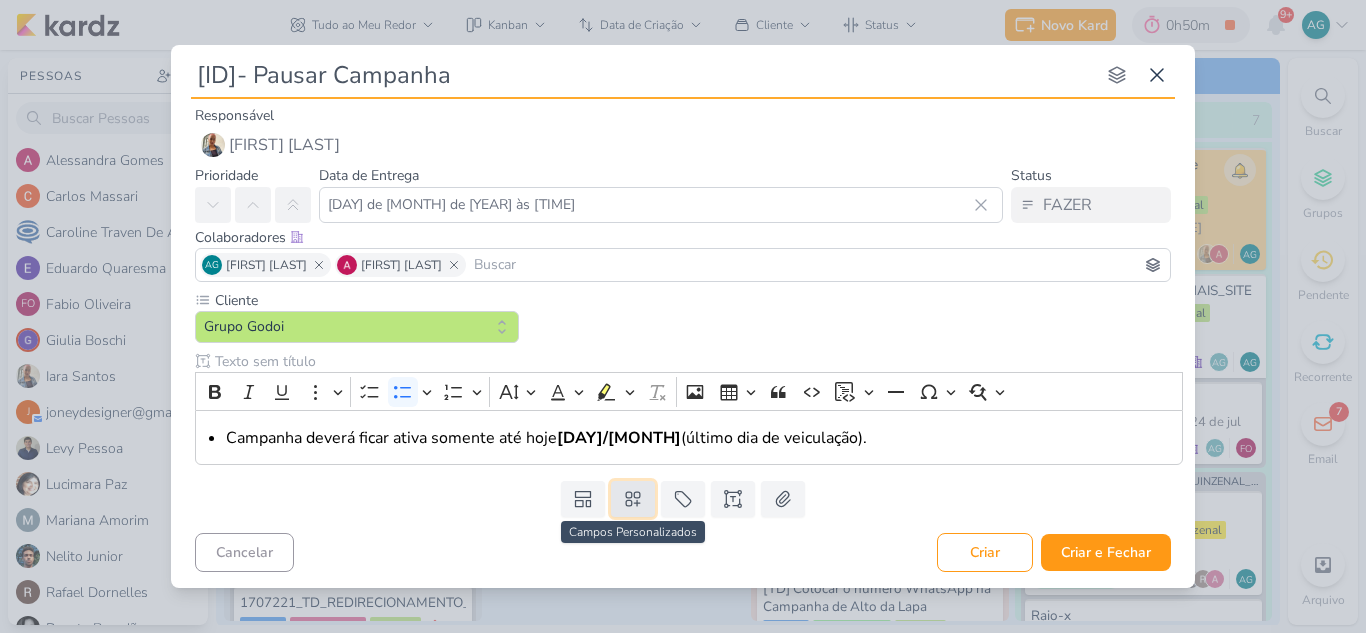 click 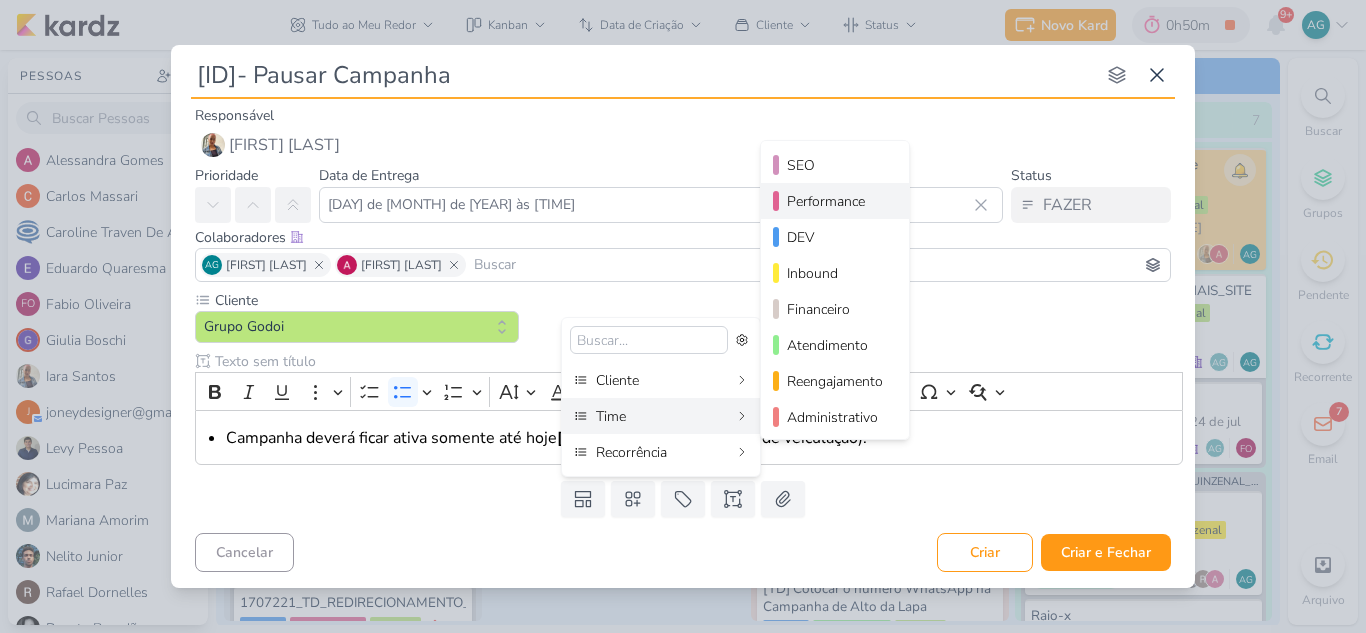 click on "Performance" at bounding box center (836, 201) 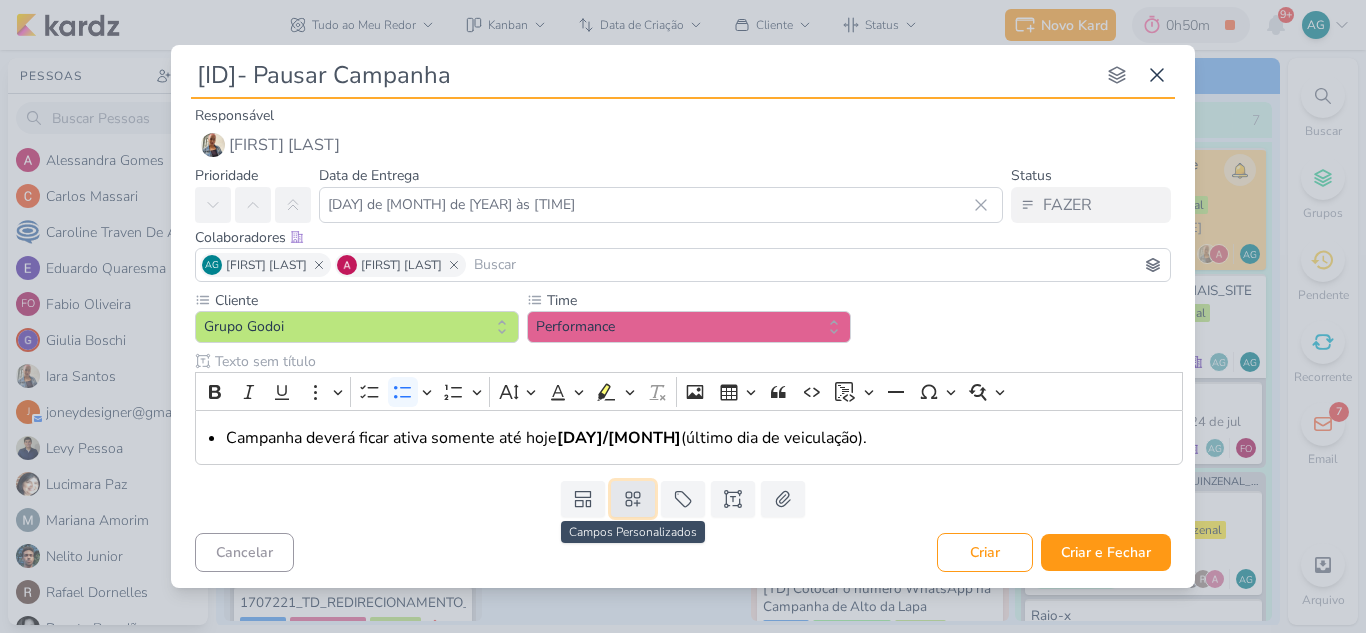 click 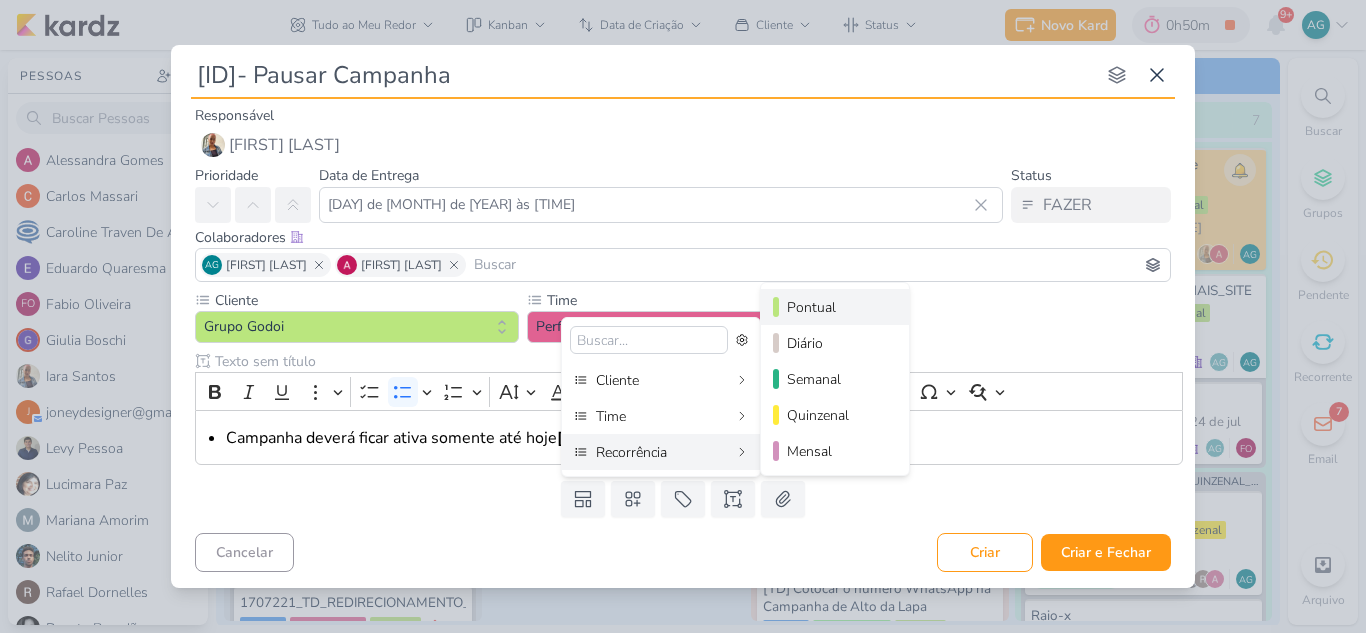 click on "Pontual" at bounding box center [836, 307] 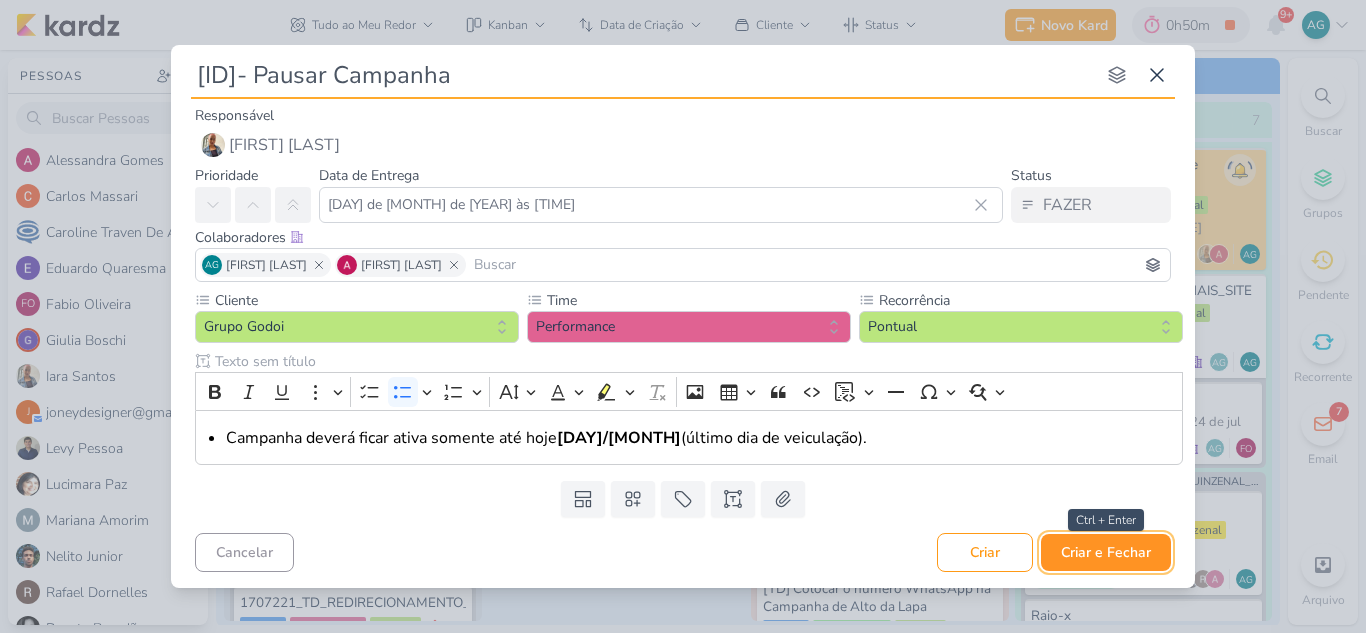 click on "Criar e Fechar" at bounding box center [1106, 552] 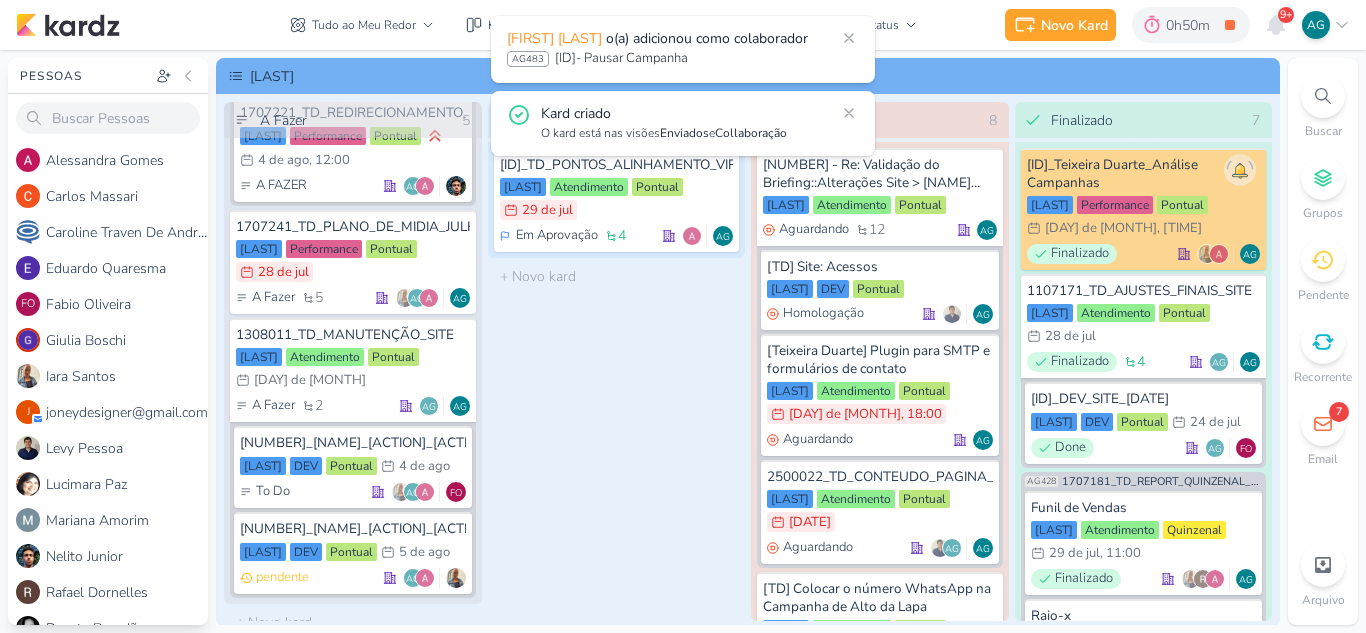 scroll, scrollTop: 658, scrollLeft: 0, axis: vertical 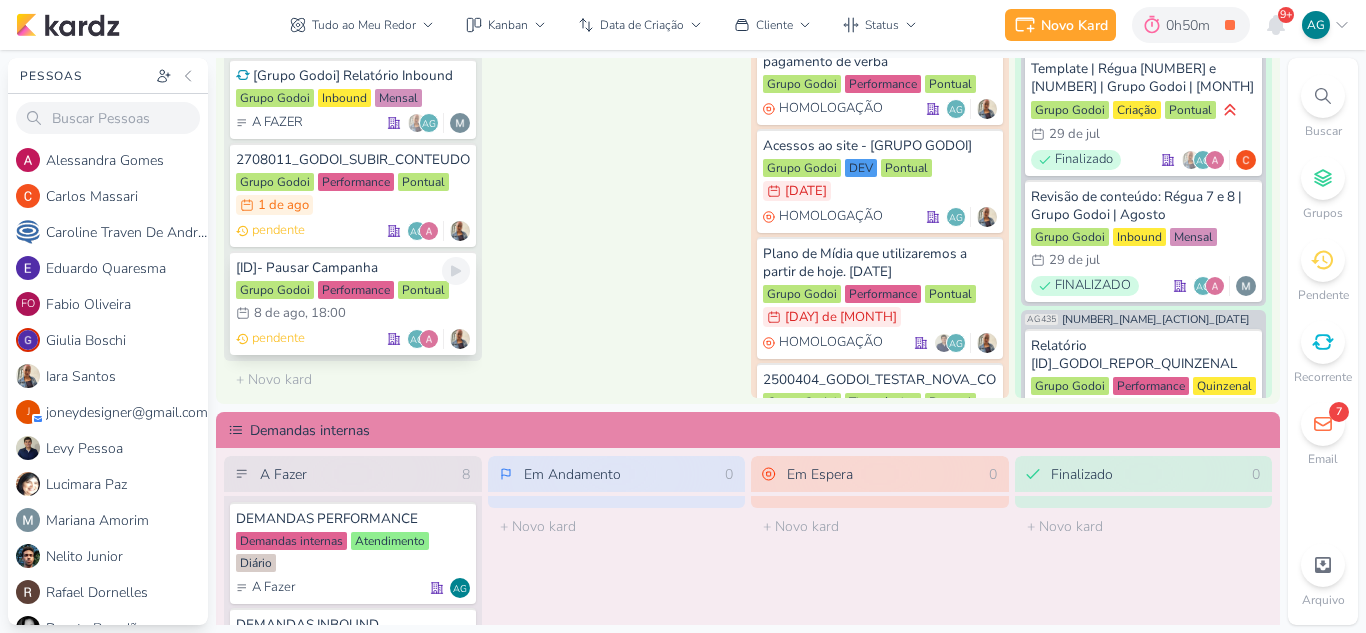 click on "2708011- Pausar Campanha" at bounding box center (353, 268) 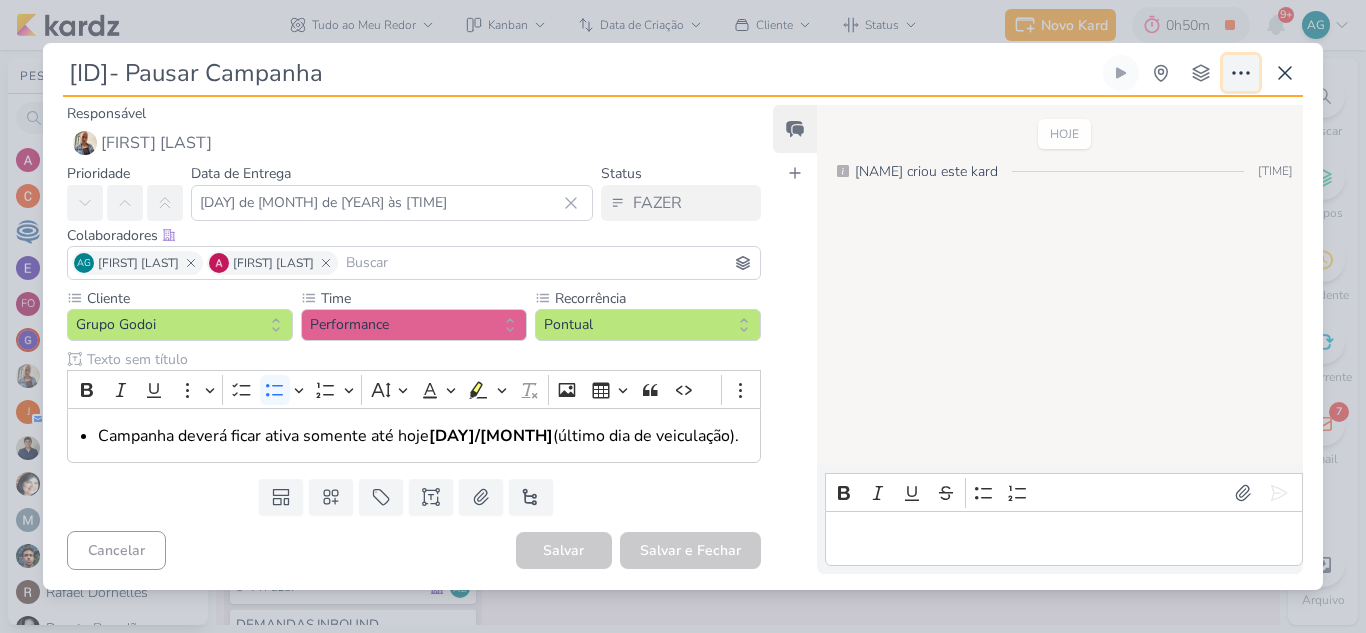 click 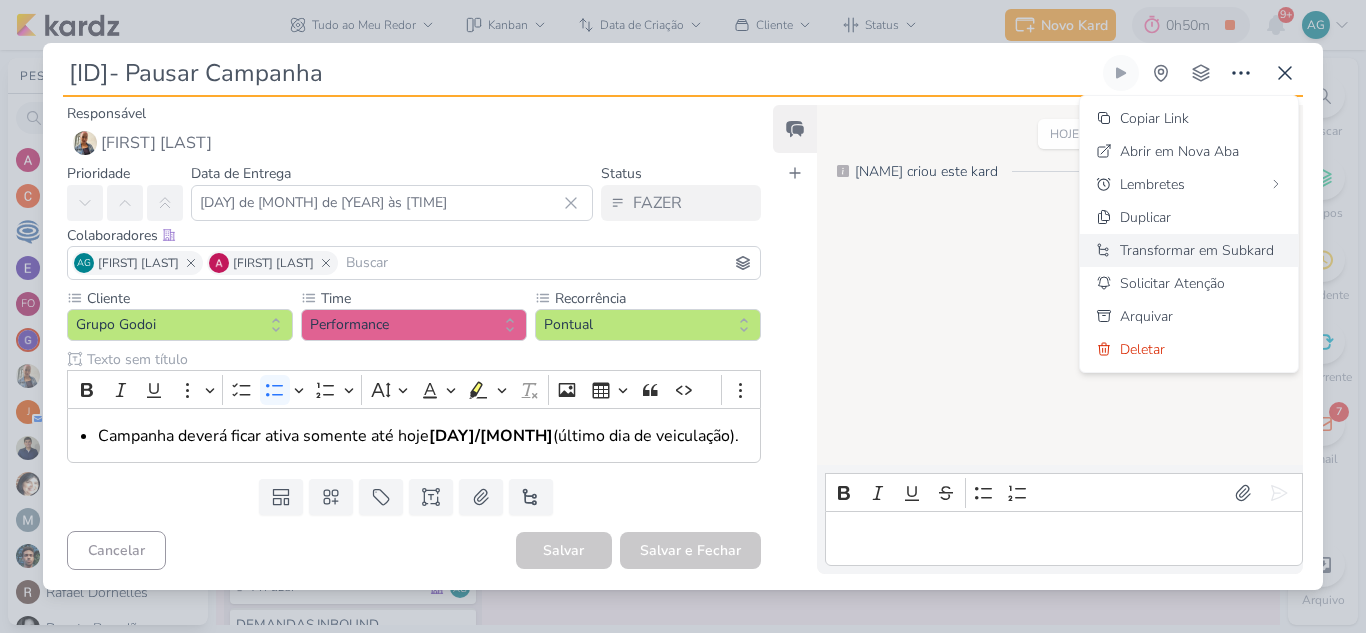 click on "Transformar em Subkard" at bounding box center [1197, 250] 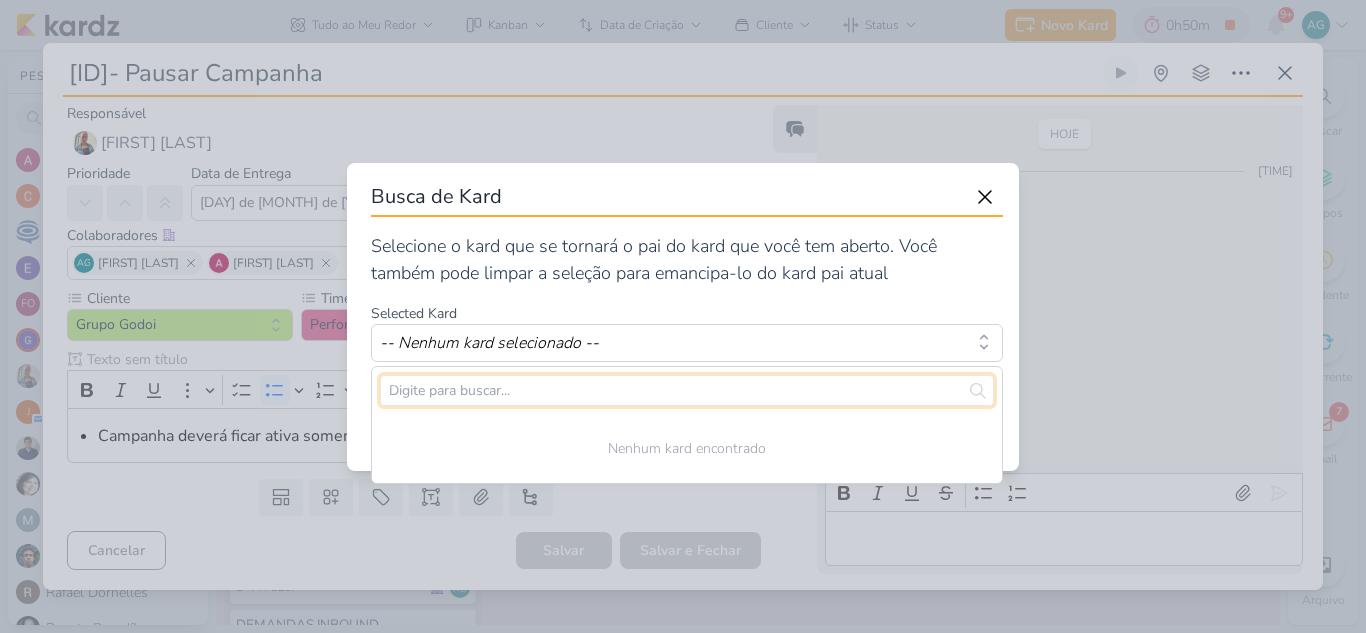 click at bounding box center [687, 390] 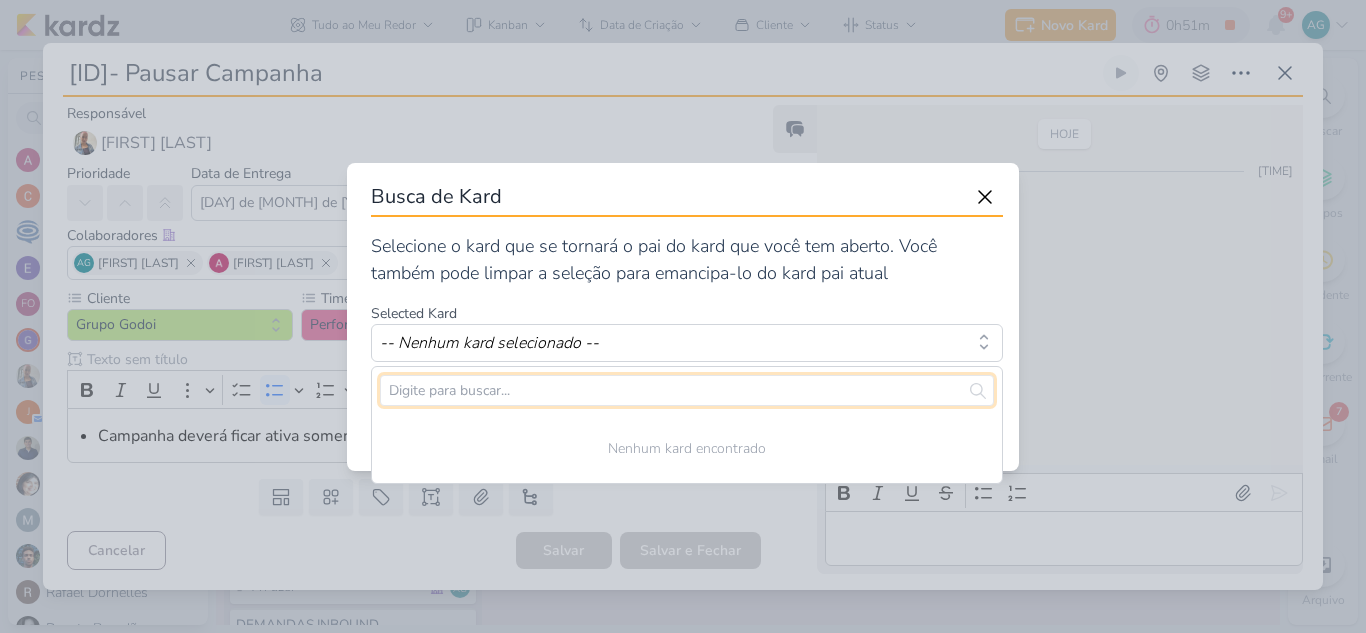 paste on "2708011" 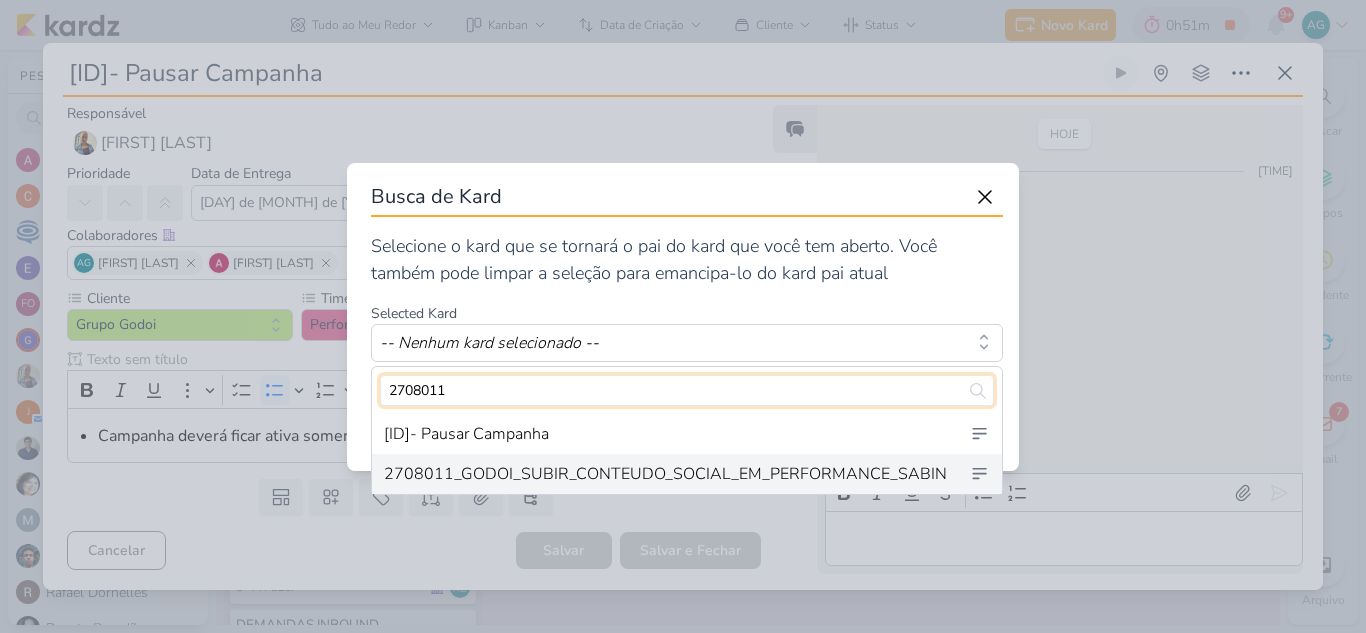 type on "2708011" 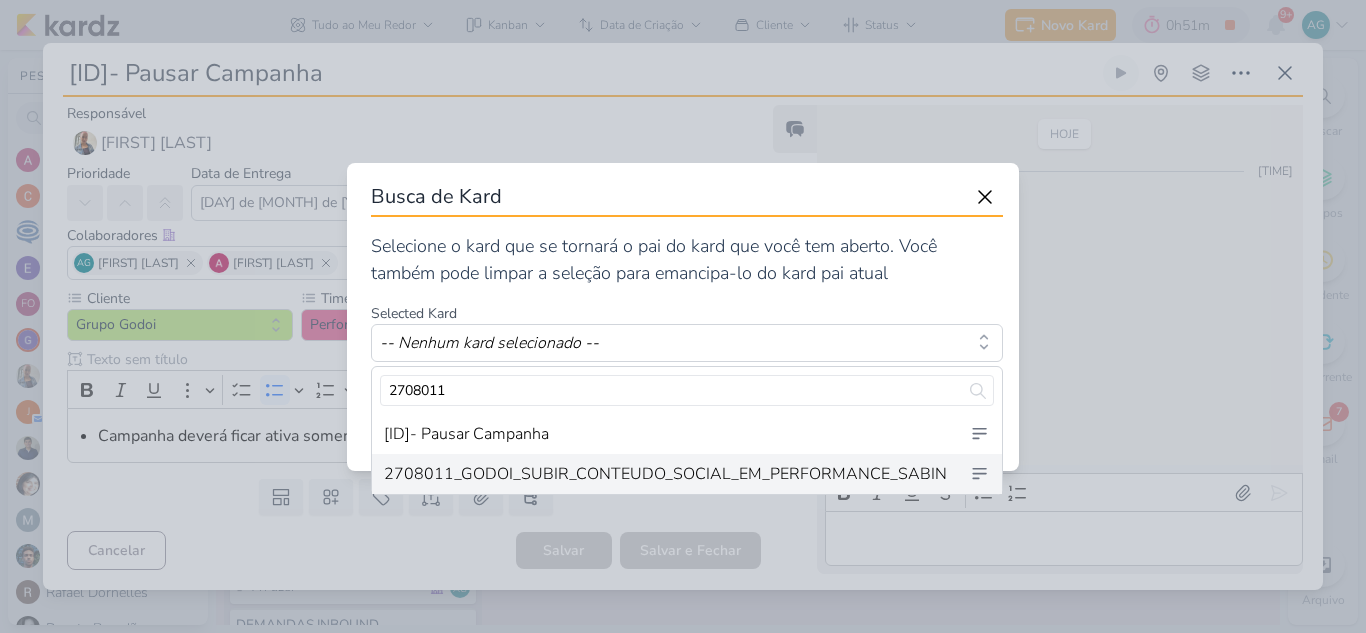 click on "[ID]_GODOI_SUBIR_CONTEUDO_SOCIAL_EM_PERFORMANCE_SABIN" at bounding box center (665, 474) 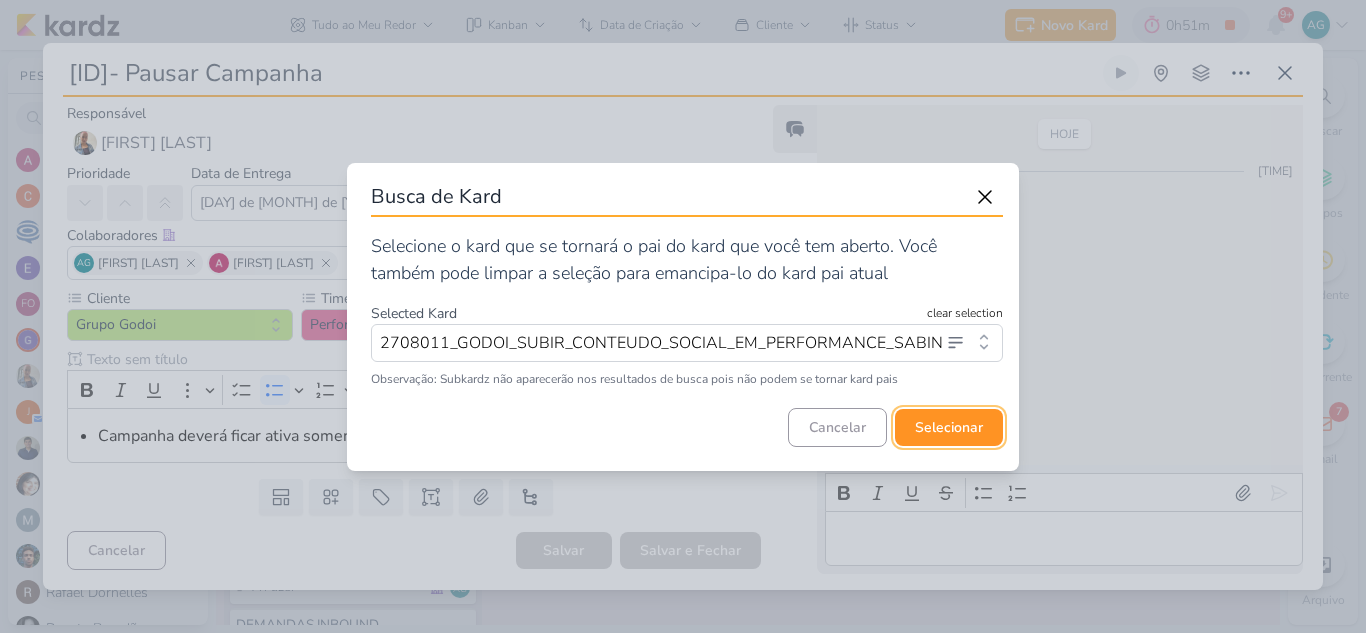 click on "selecionar" at bounding box center (949, 427) 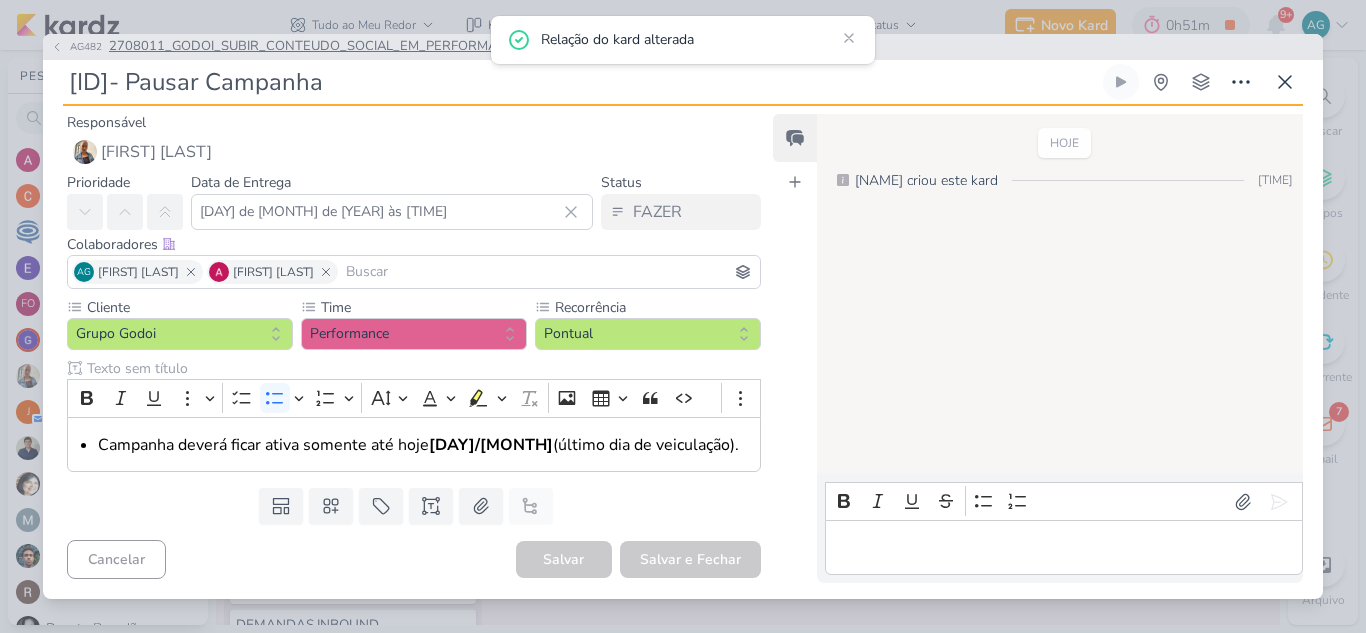 click on "[ID]_GODOI_SUBIR_CONTEUDO_SOCIAL_EM_PERFORMANCE_SABIN" at bounding box center (339, 47) 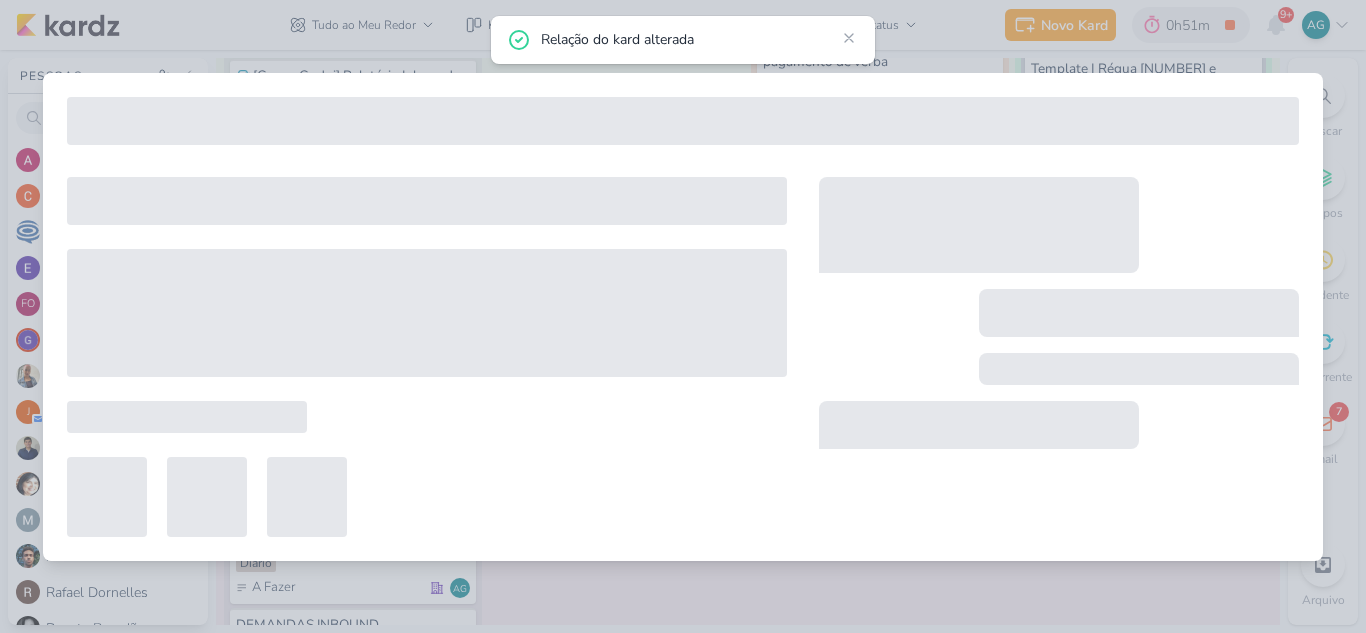 type on "[ID]_GODOI_SUBIR_CONTEUDO_SOCIAL_EM_PERFORMANCE_SABIN" 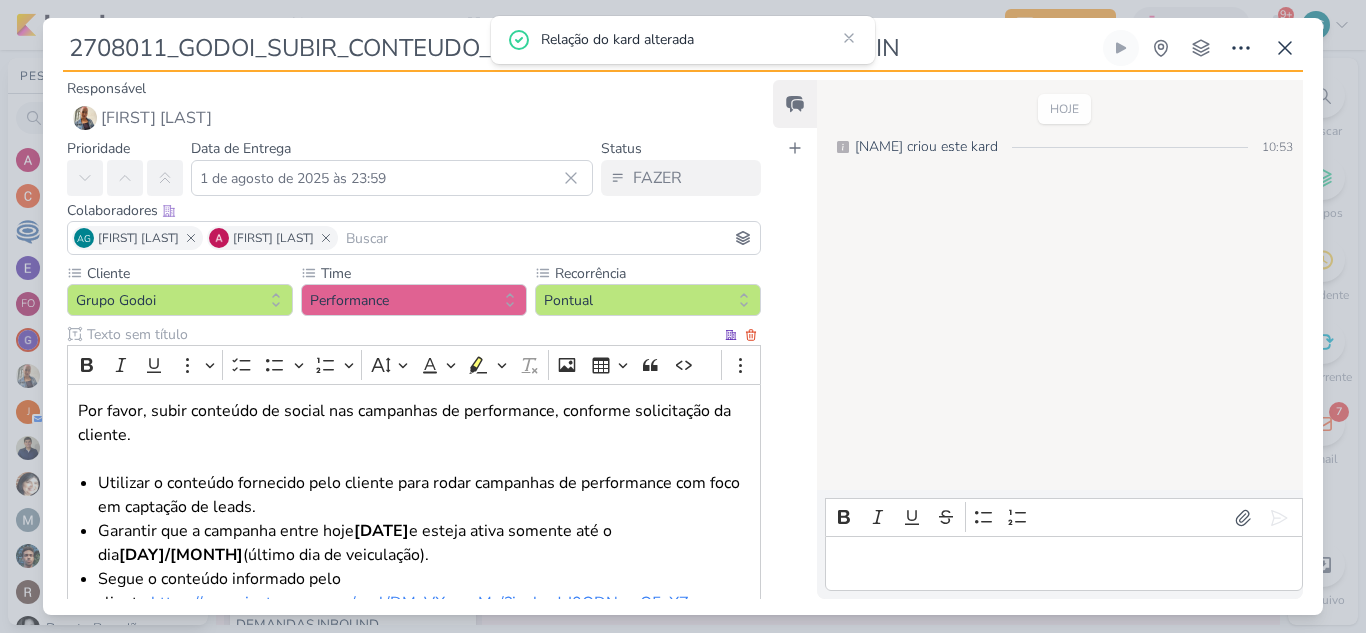 scroll, scrollTop: 290, scrollLeft: 0, axis: vertical 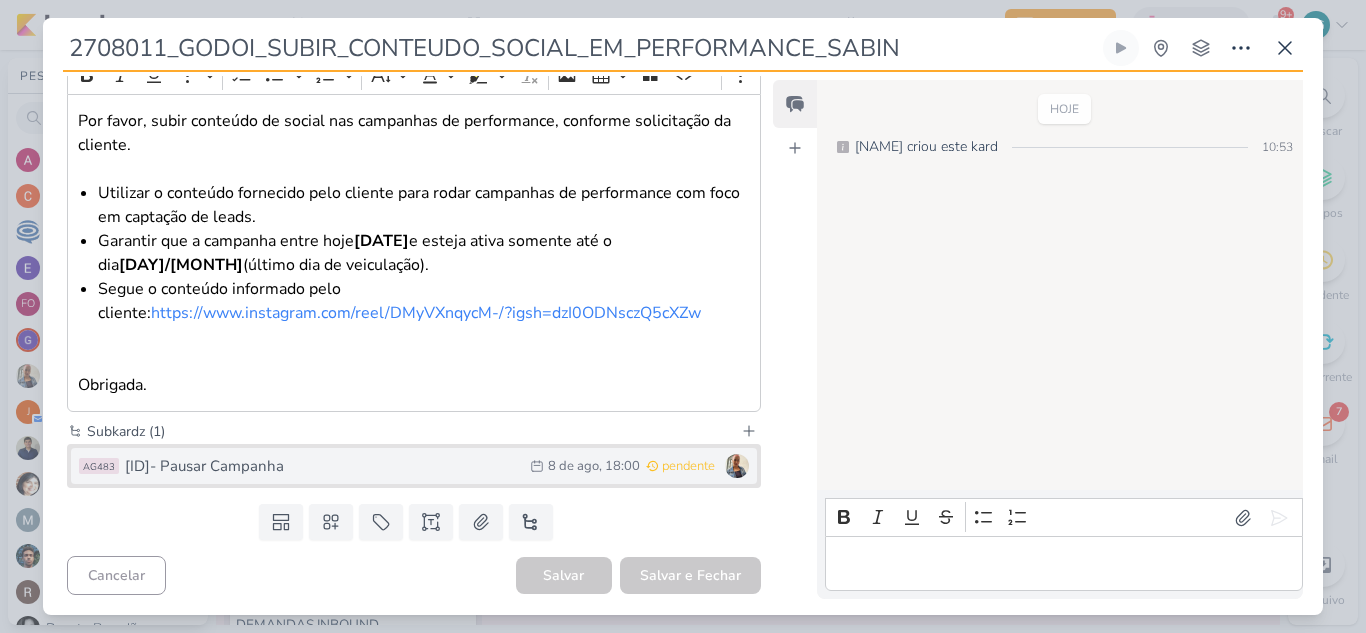 click on "2708011- Pausar Campanha" at bounding box center (322, 466) 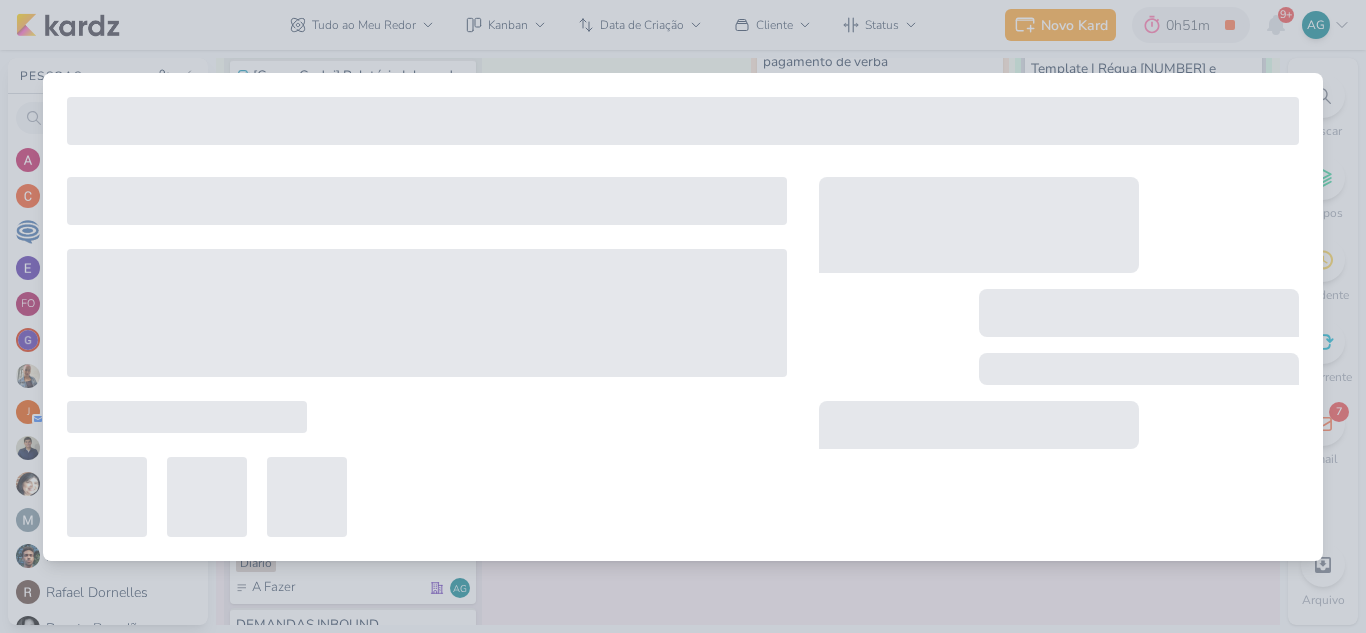 type on "2708011- Pausar Campanha" 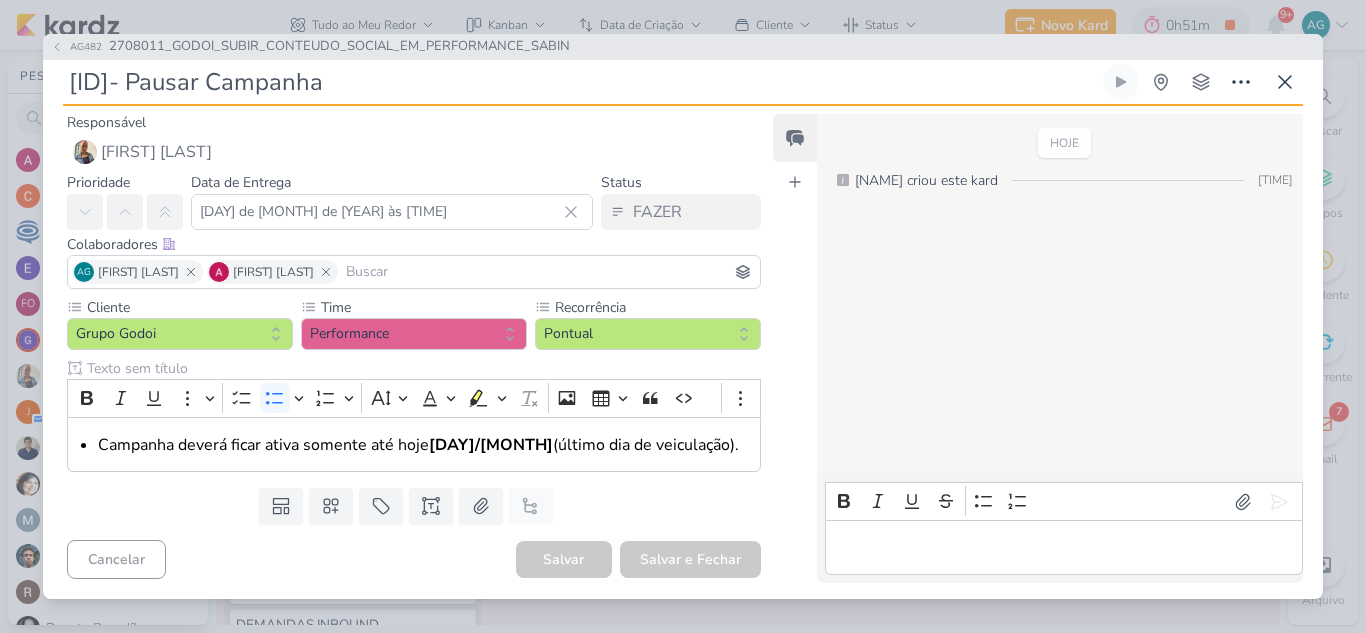 drag, startPoint x: 169, startPoint y: 79, endPoint x: 421, endPoint y: 77, distance: 252.00793 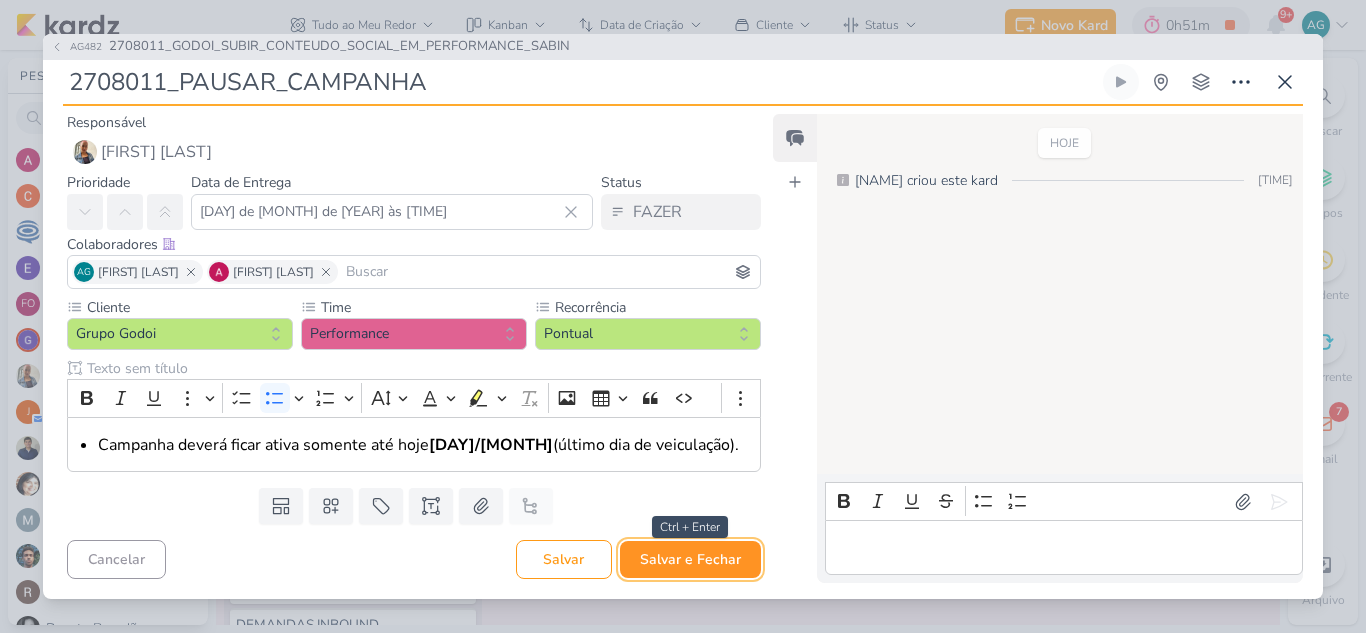 click on "Salvar e Fechar" at bounding box center (690, 559) 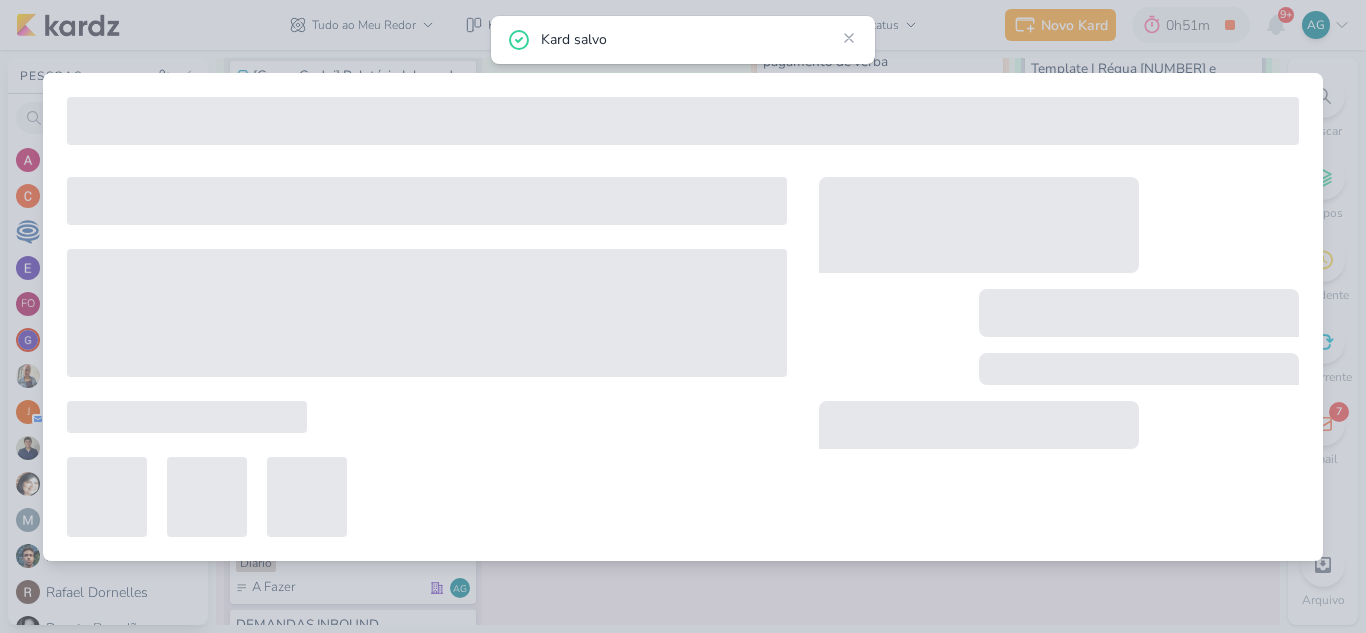 type on "[ID]_GODOI_SUBIR_CONTEUDO_SOCIAL_EM_PERFORMANCE_SABIN" 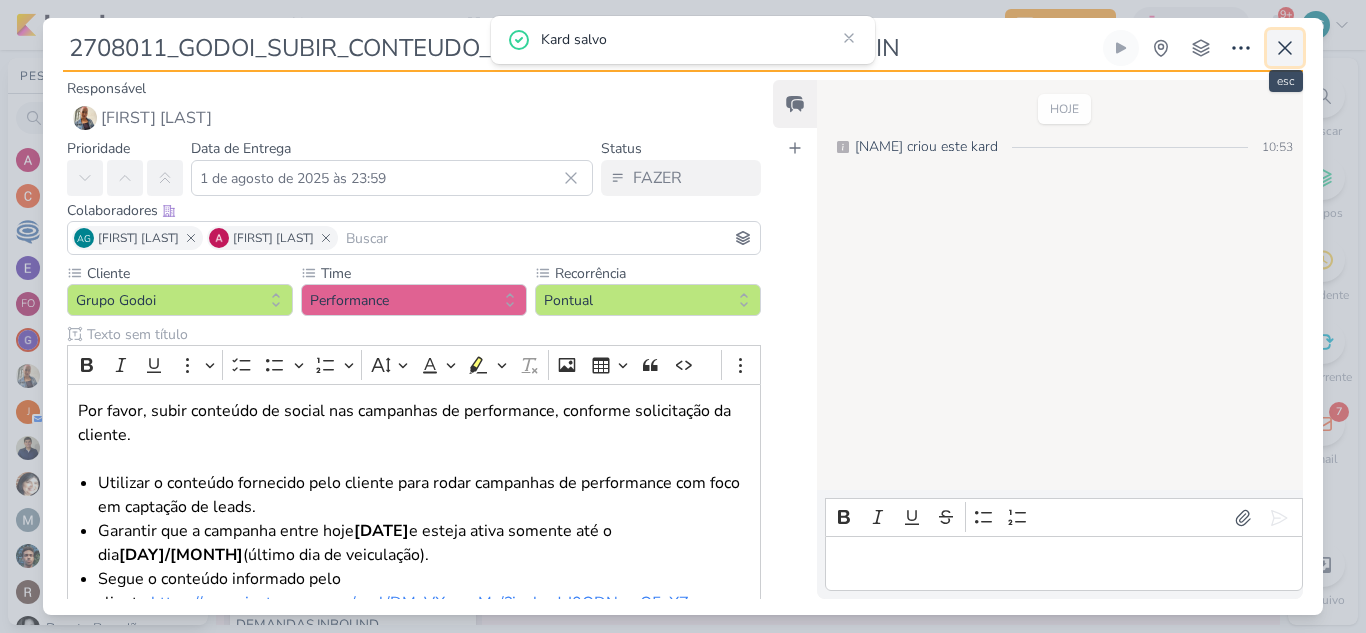 click 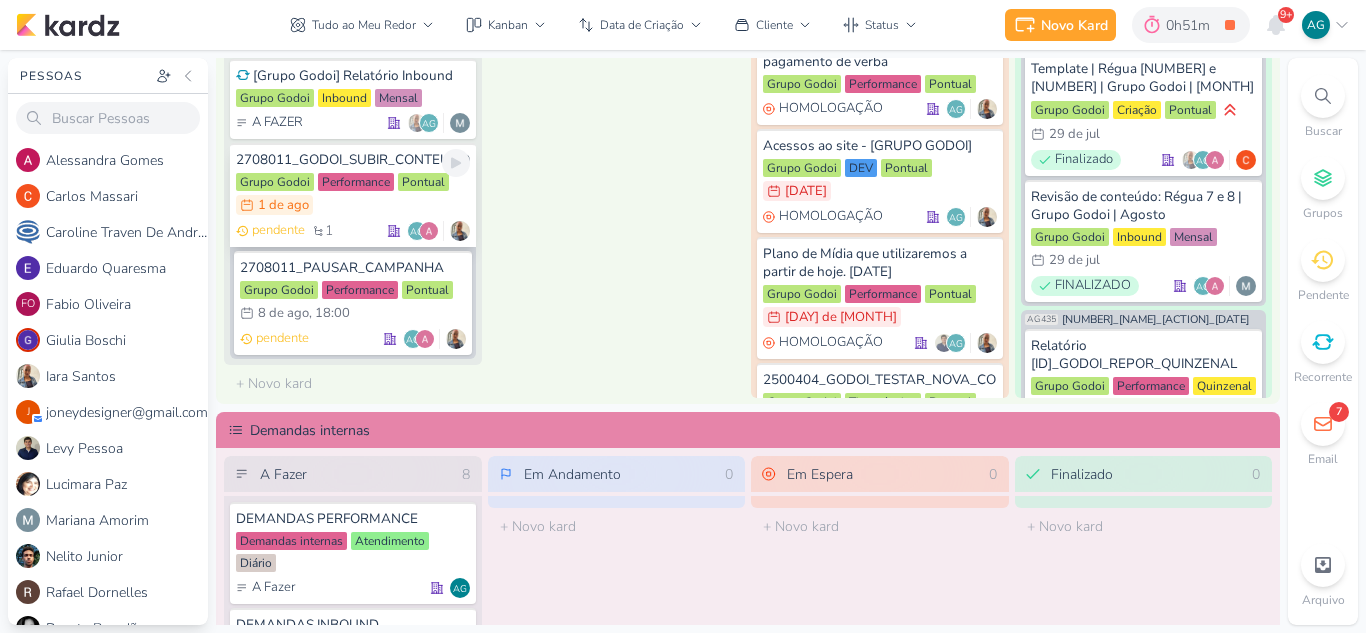 click on "[ID]_GODOI_SUBIR_CONTEUDO_SOCIAL_EM_PERFORMANCE_SABIN" at bounding box center (353, 160) 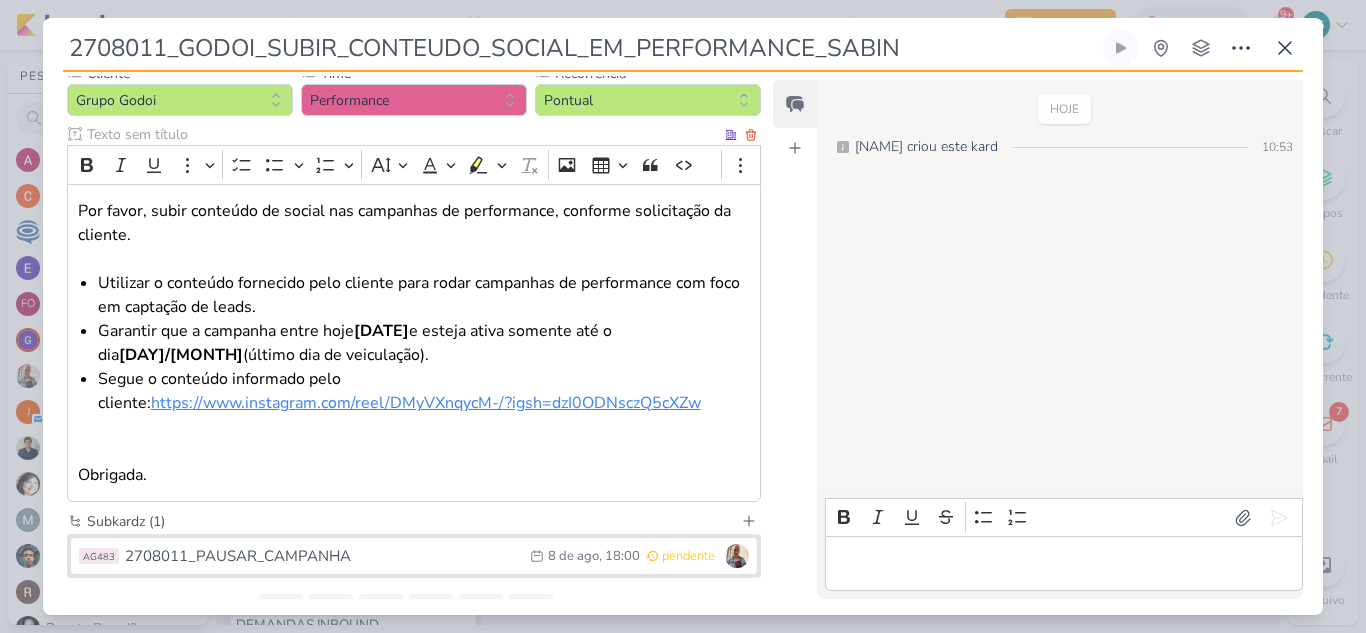 scroll, scrollTop: 0, scrollLeft: 0, axis: both 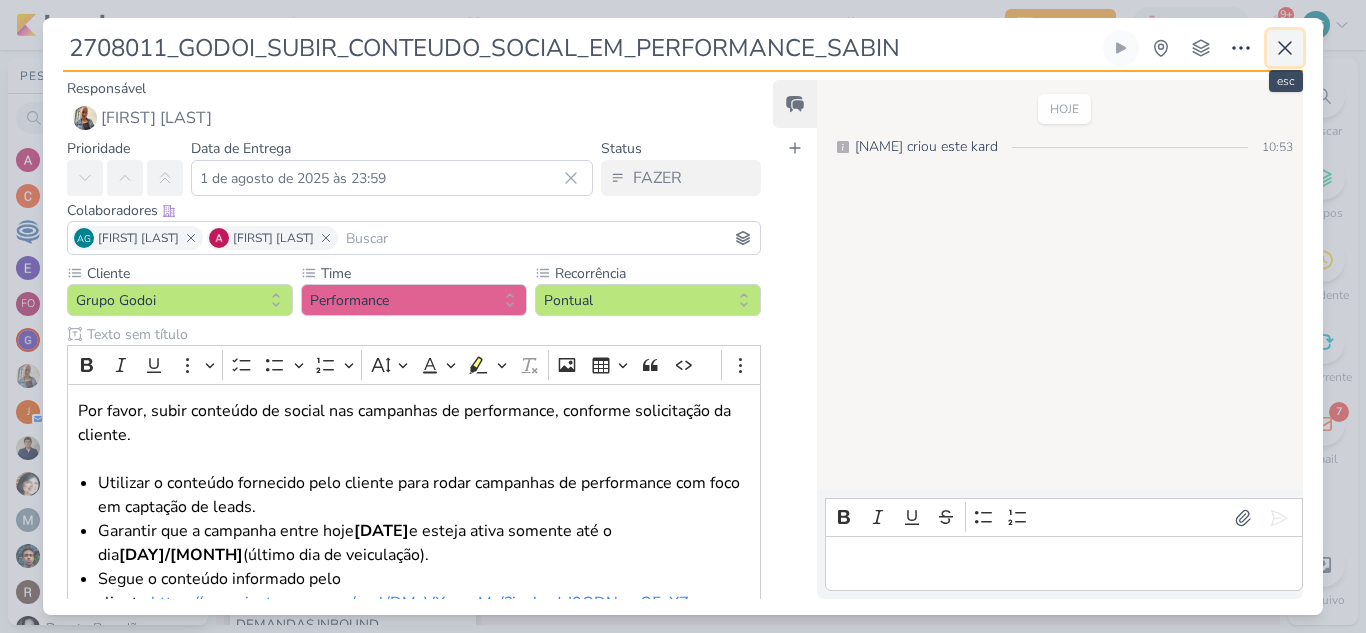 click 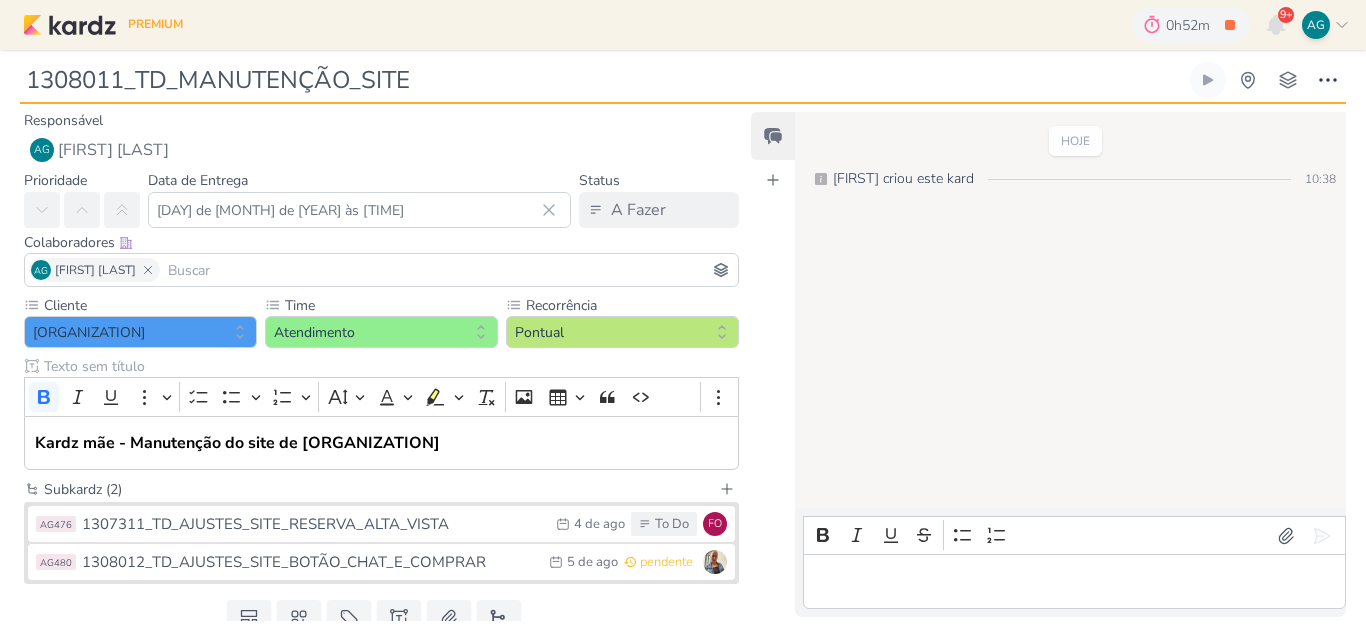 scroll, scrollTop: 0, scrollLeft: 0, axis: both 